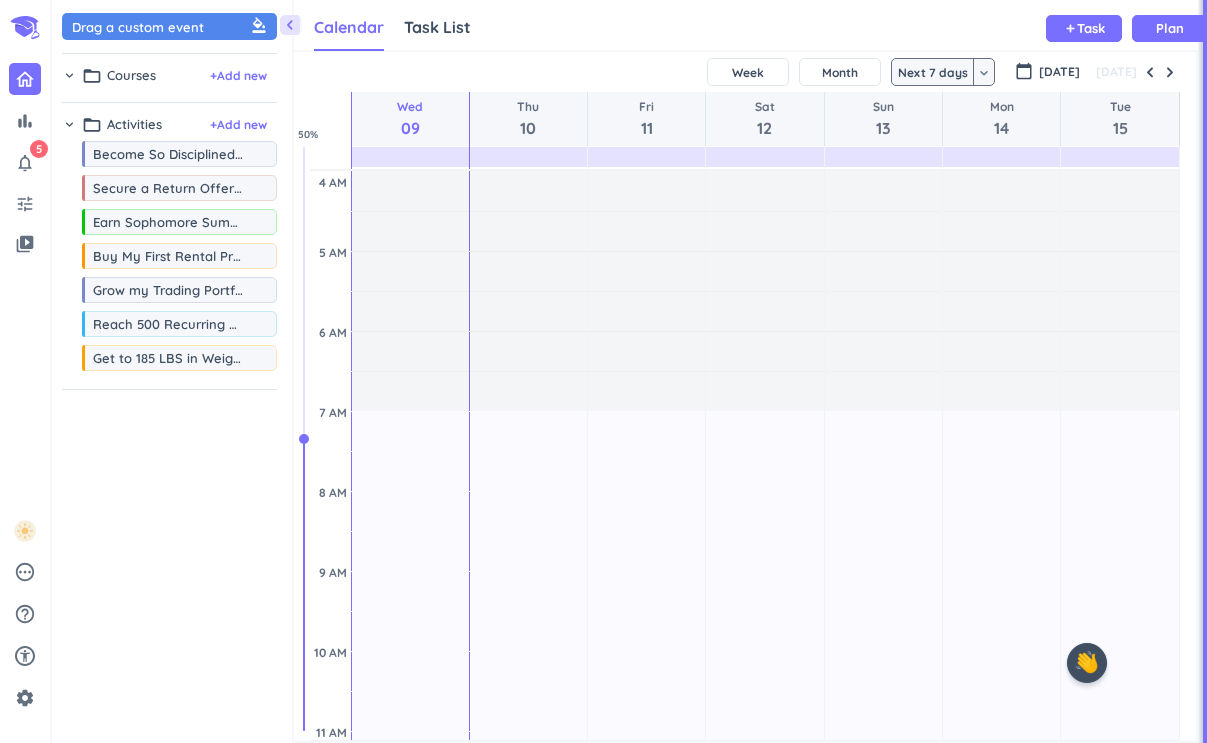 scroll, scrollTop: 0, scrollLeft: 0, axis: both 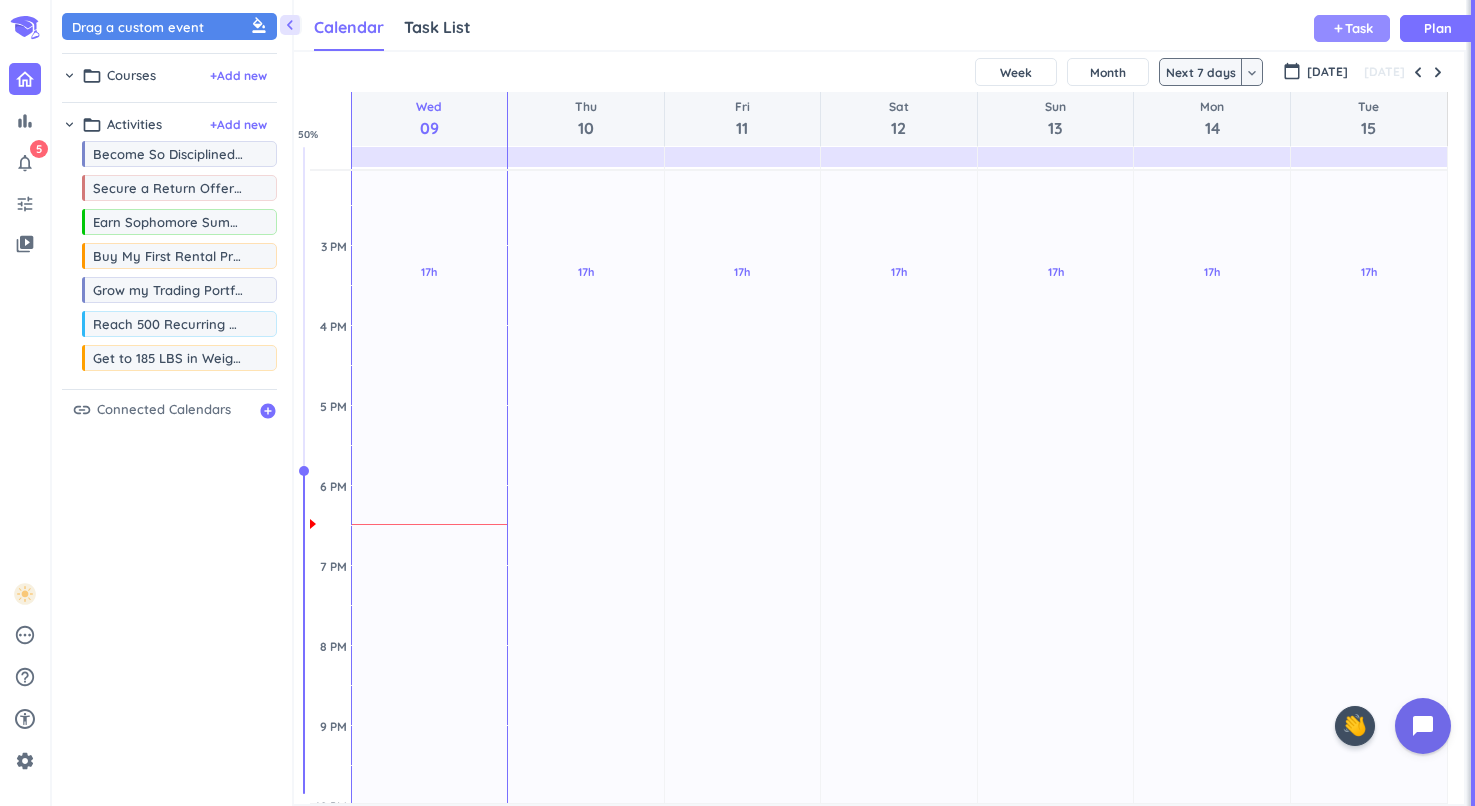 click on "add Task" at bounding box center (1352, 28) 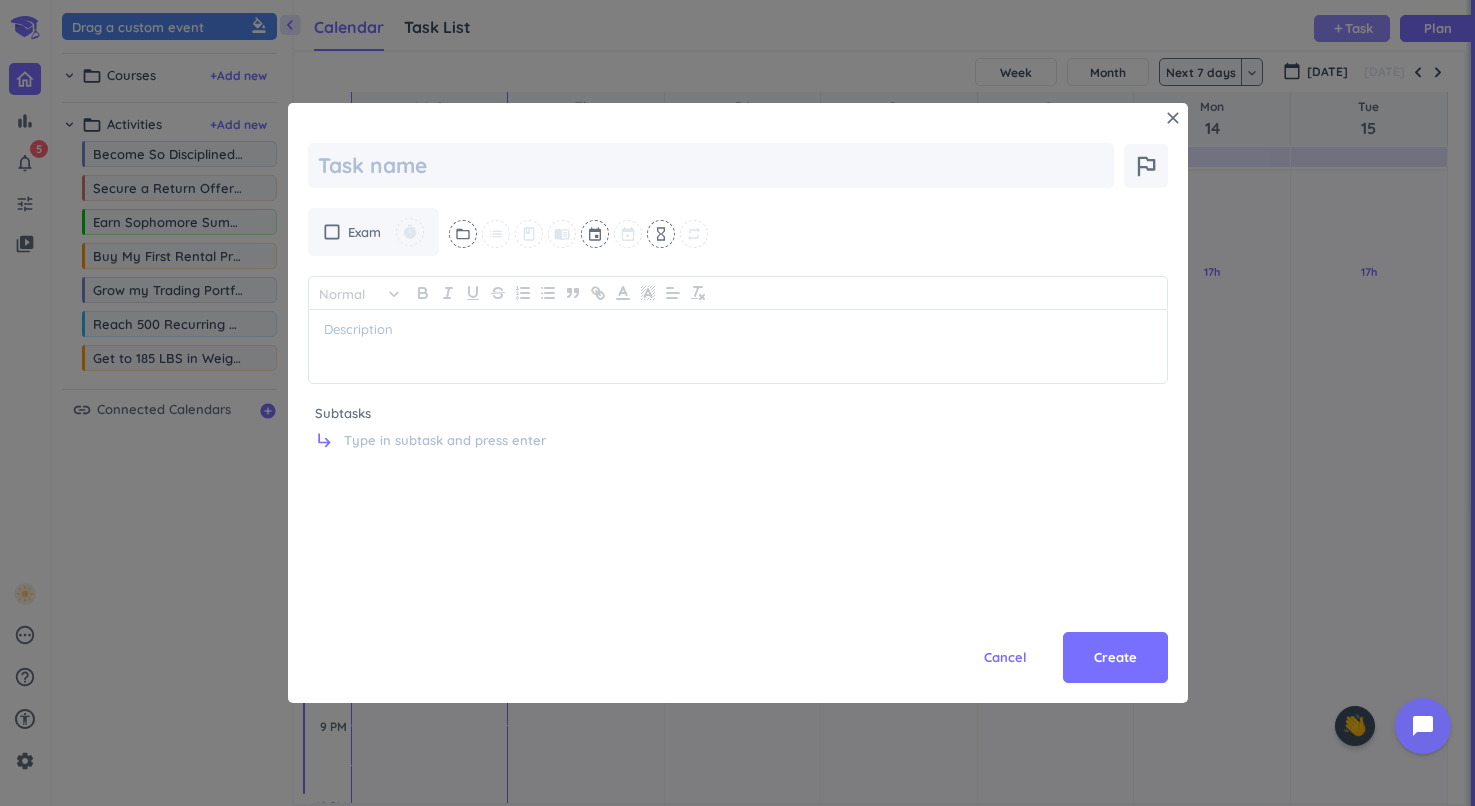type on "x" 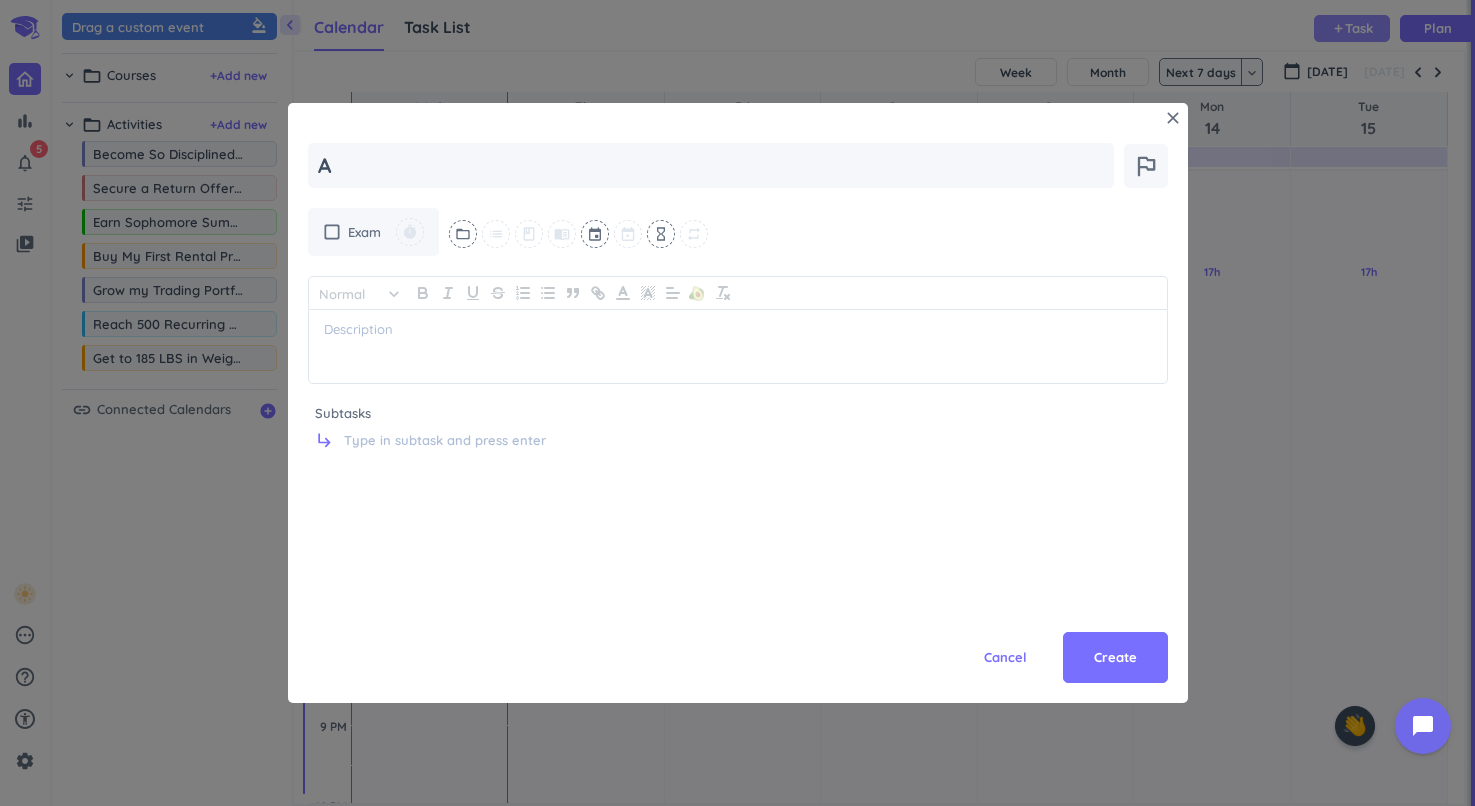 type on "x" 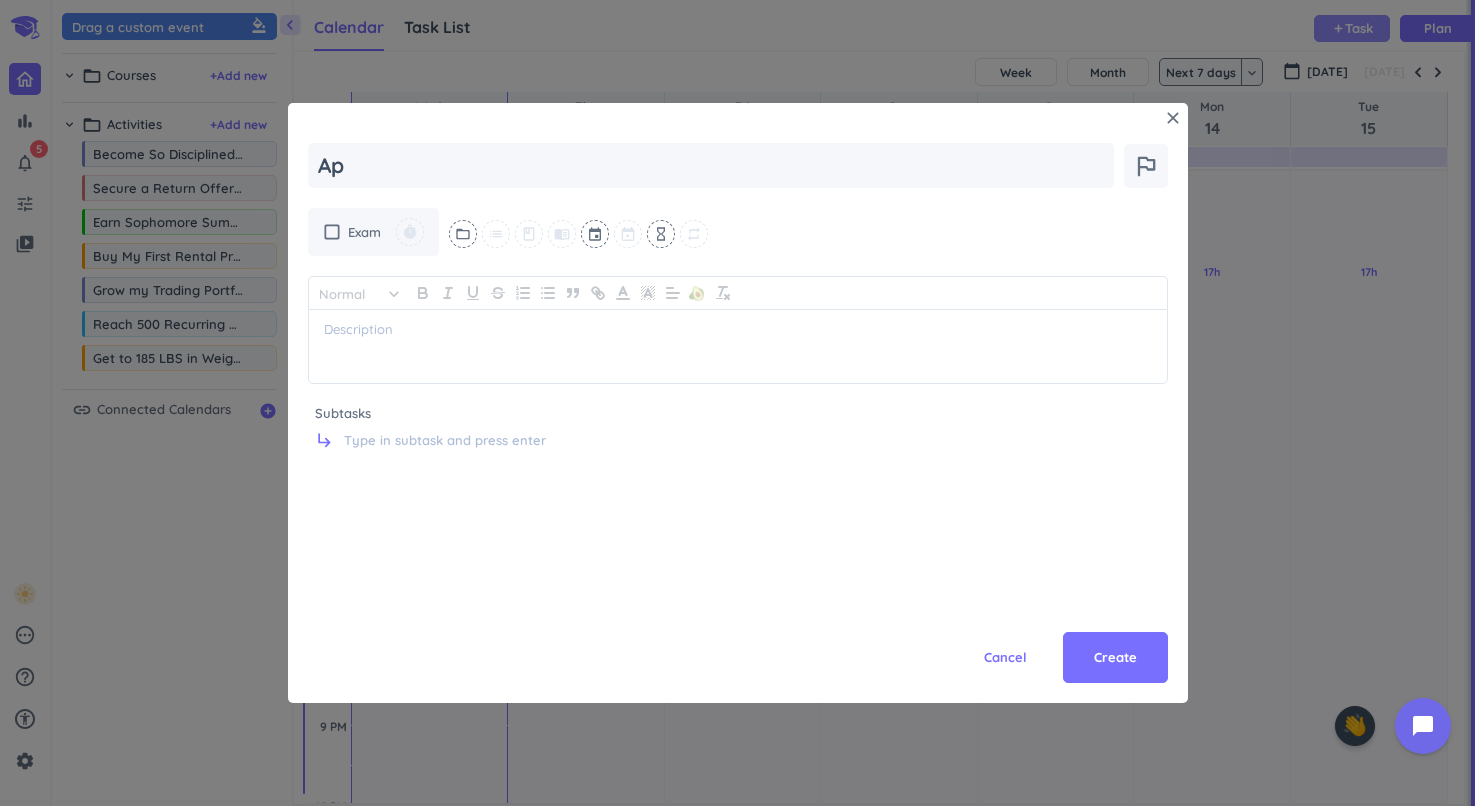 type on "x" 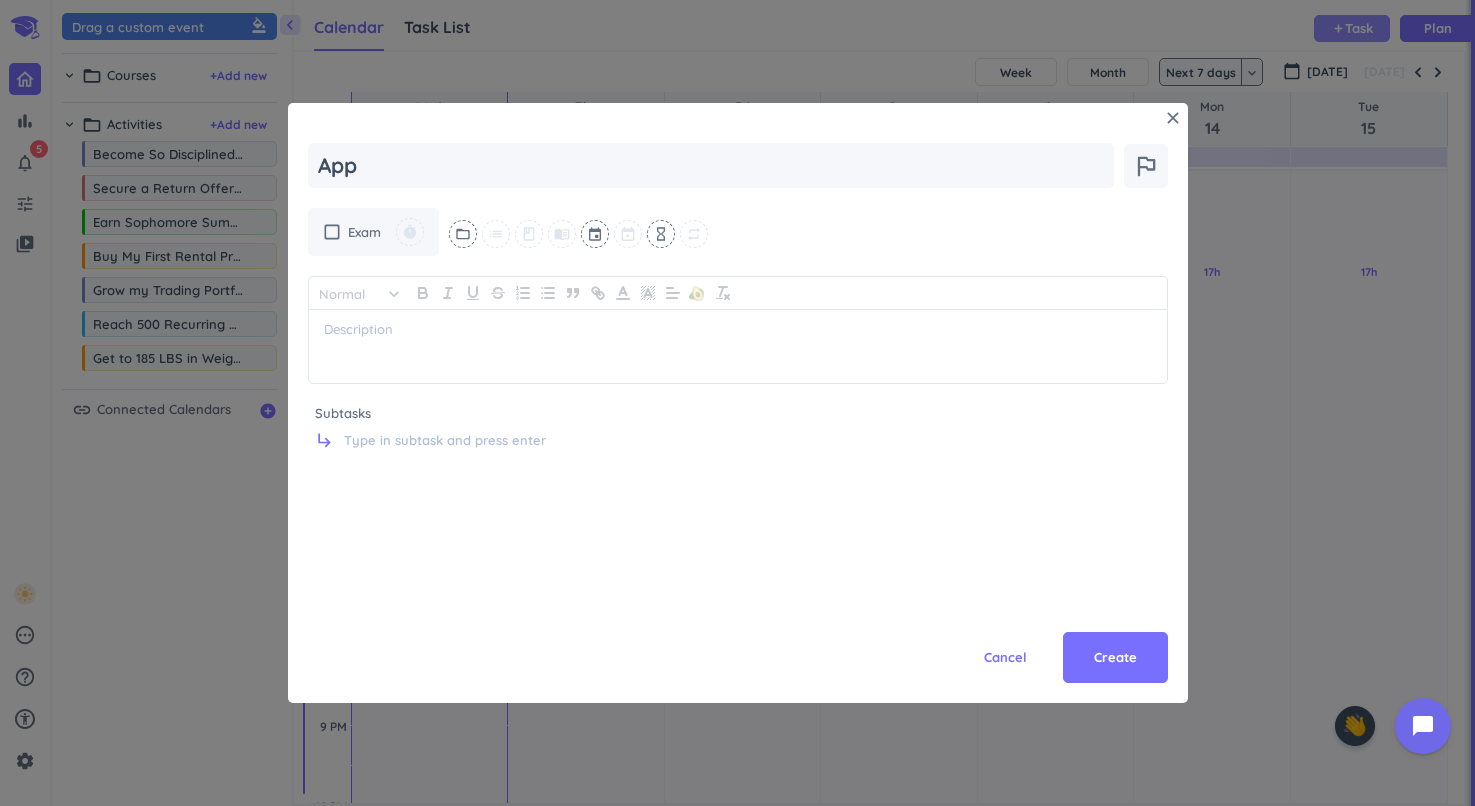 type on "x" 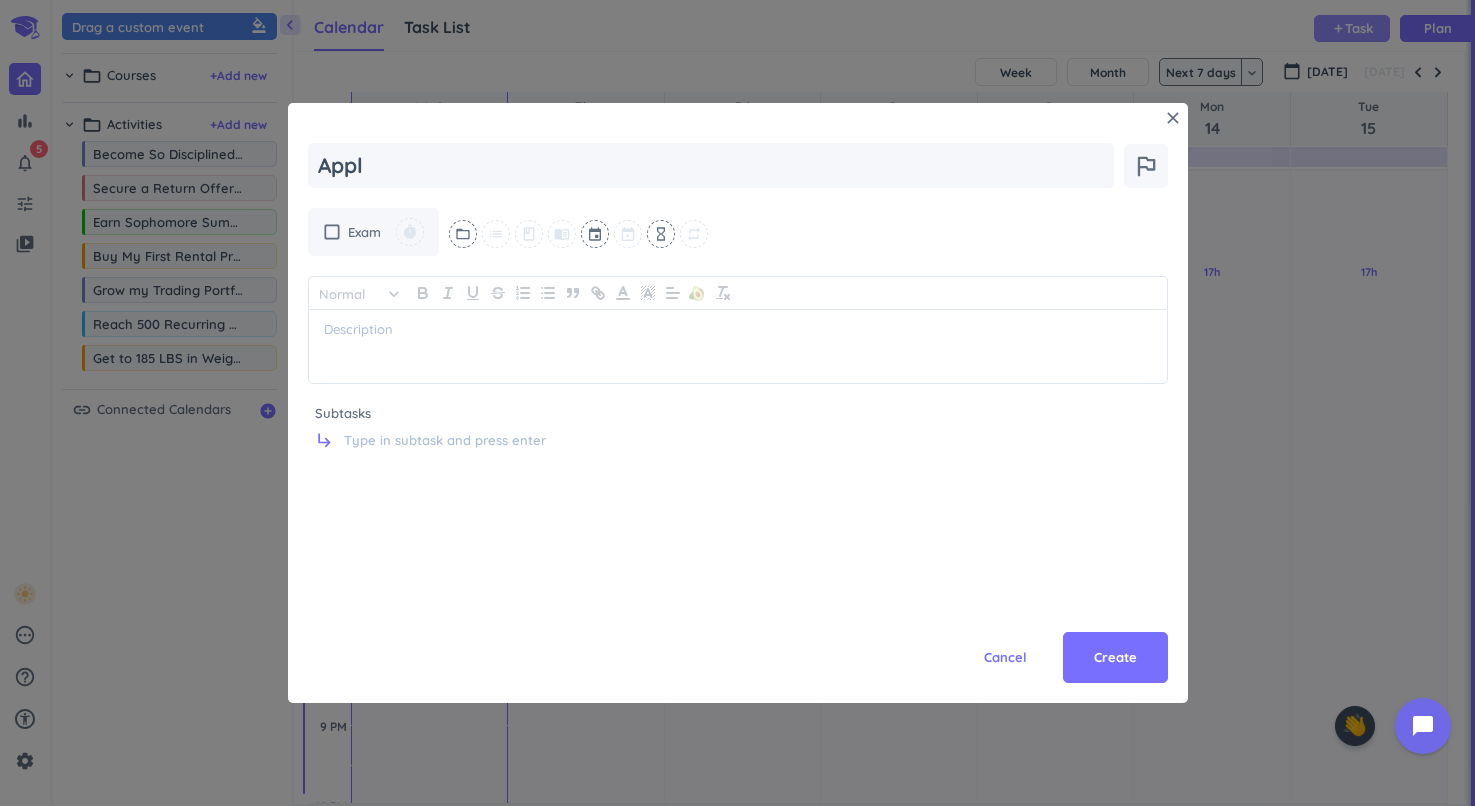 type on "x" 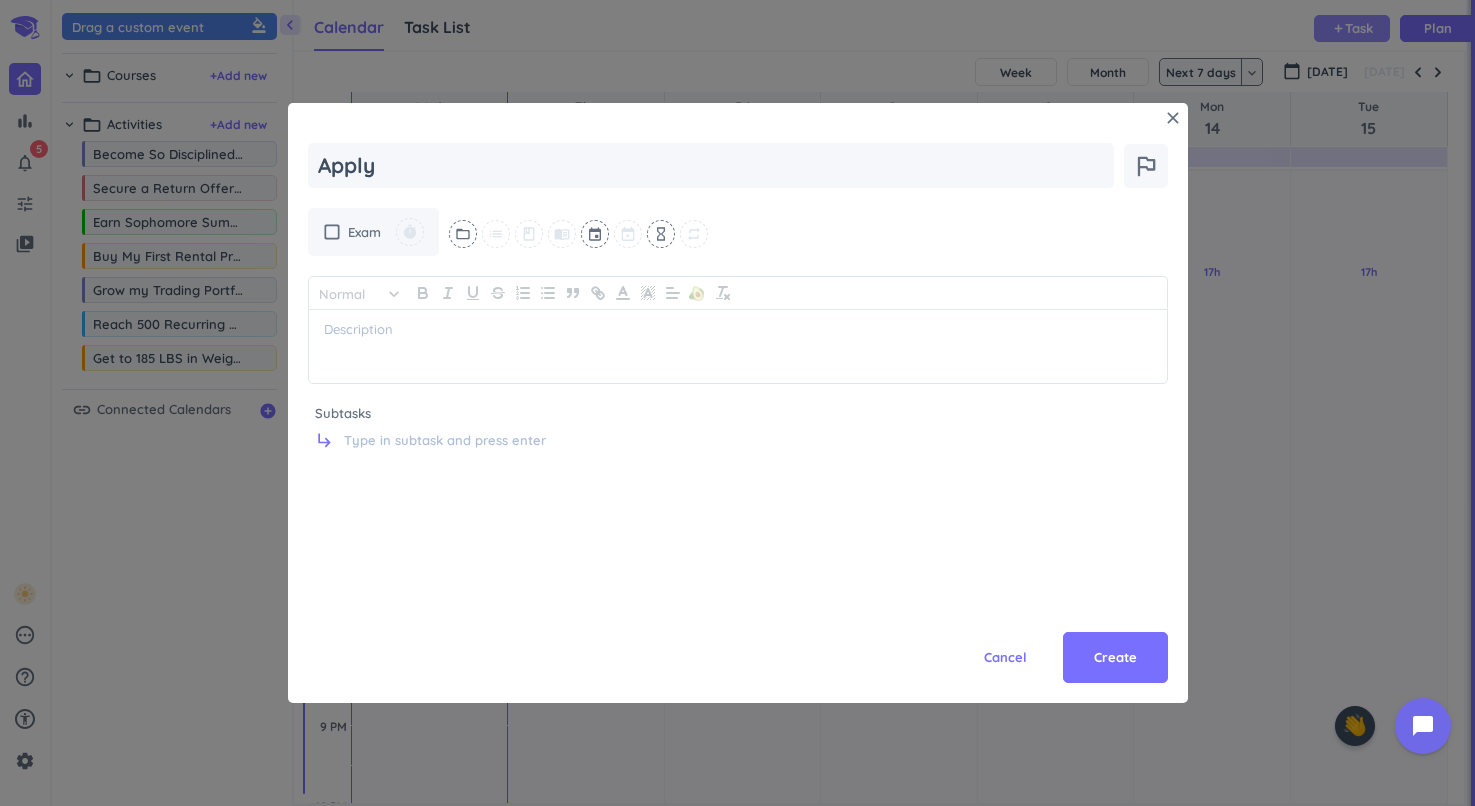 type on "x" 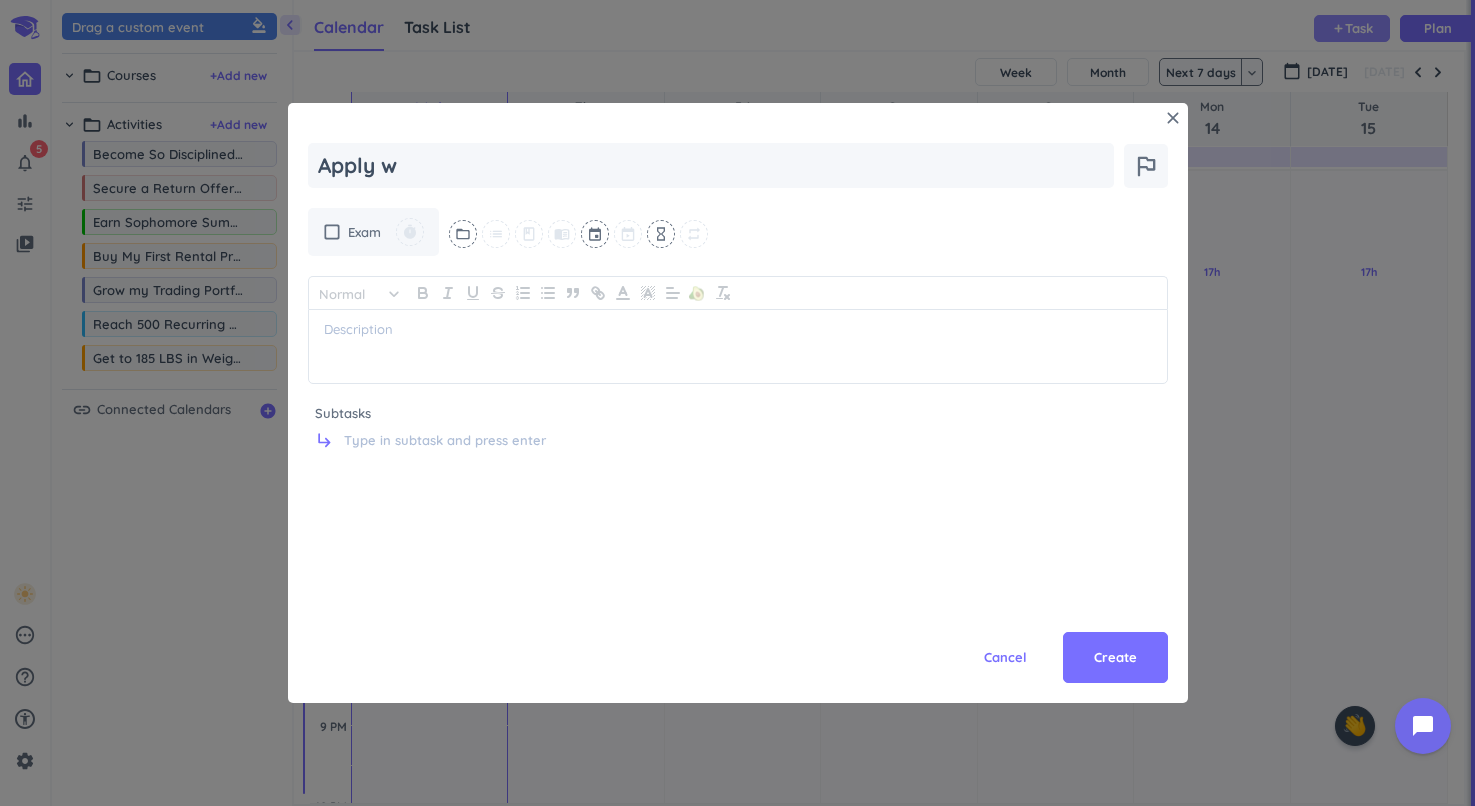 type on "x" 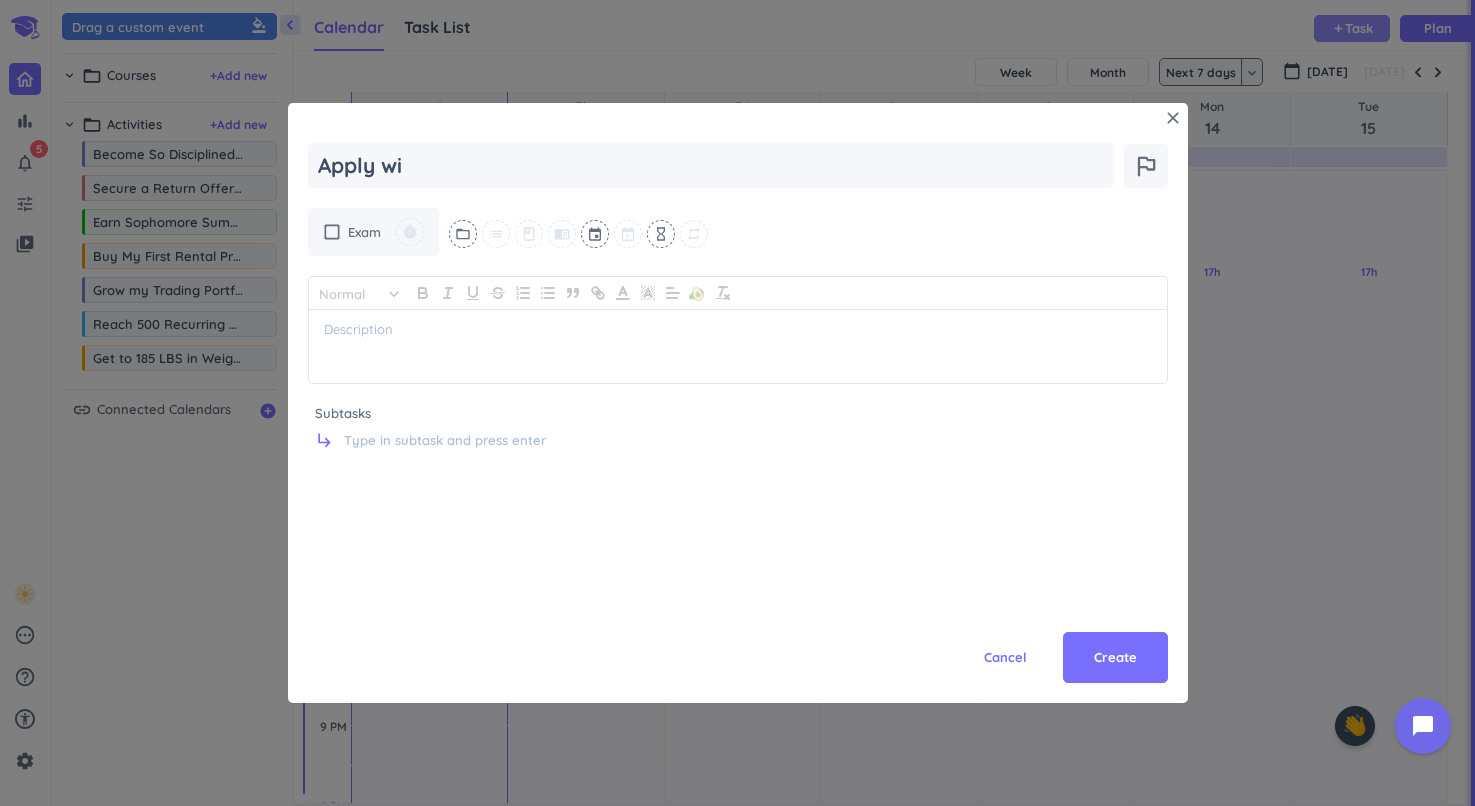 type on "x" 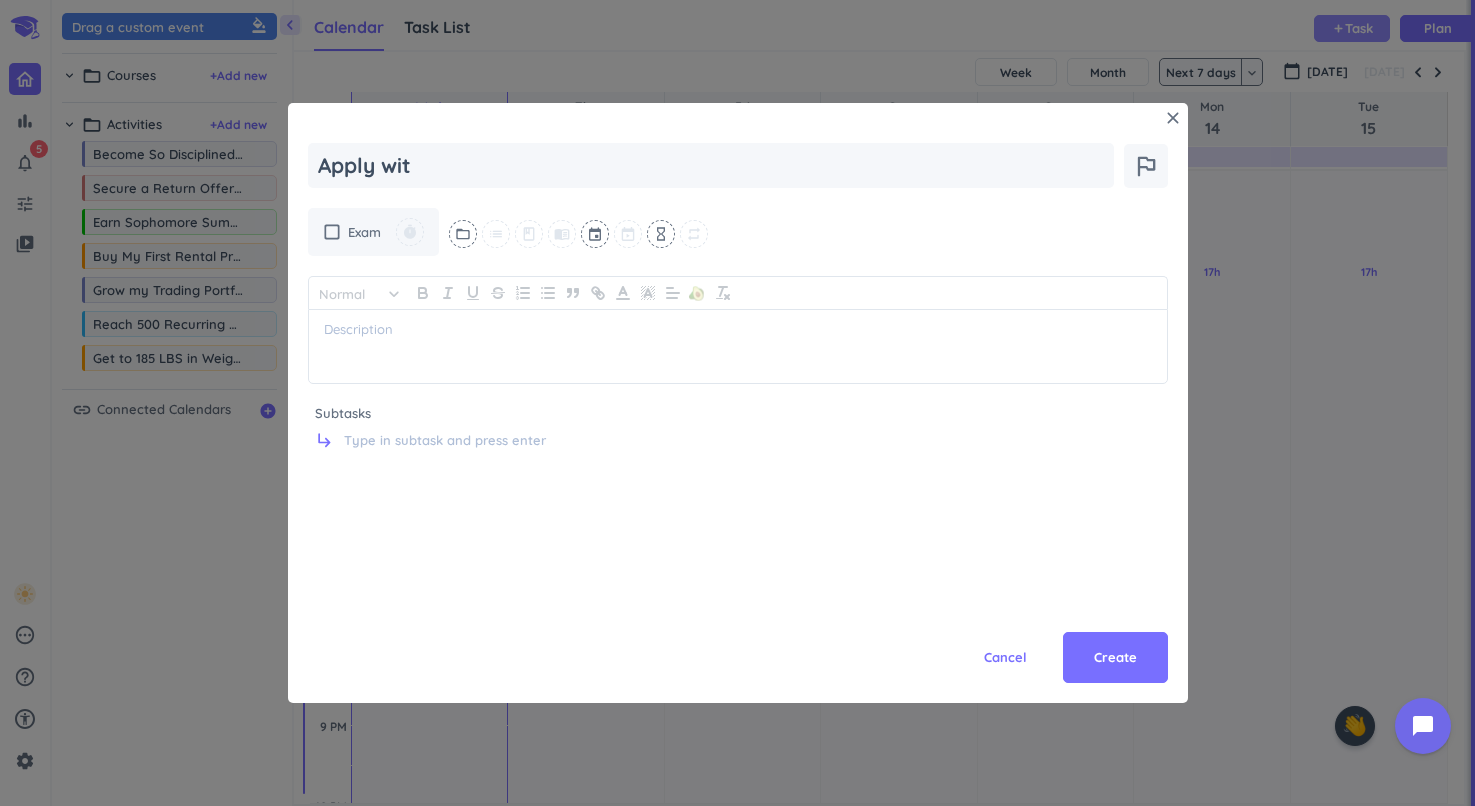 type on "x" 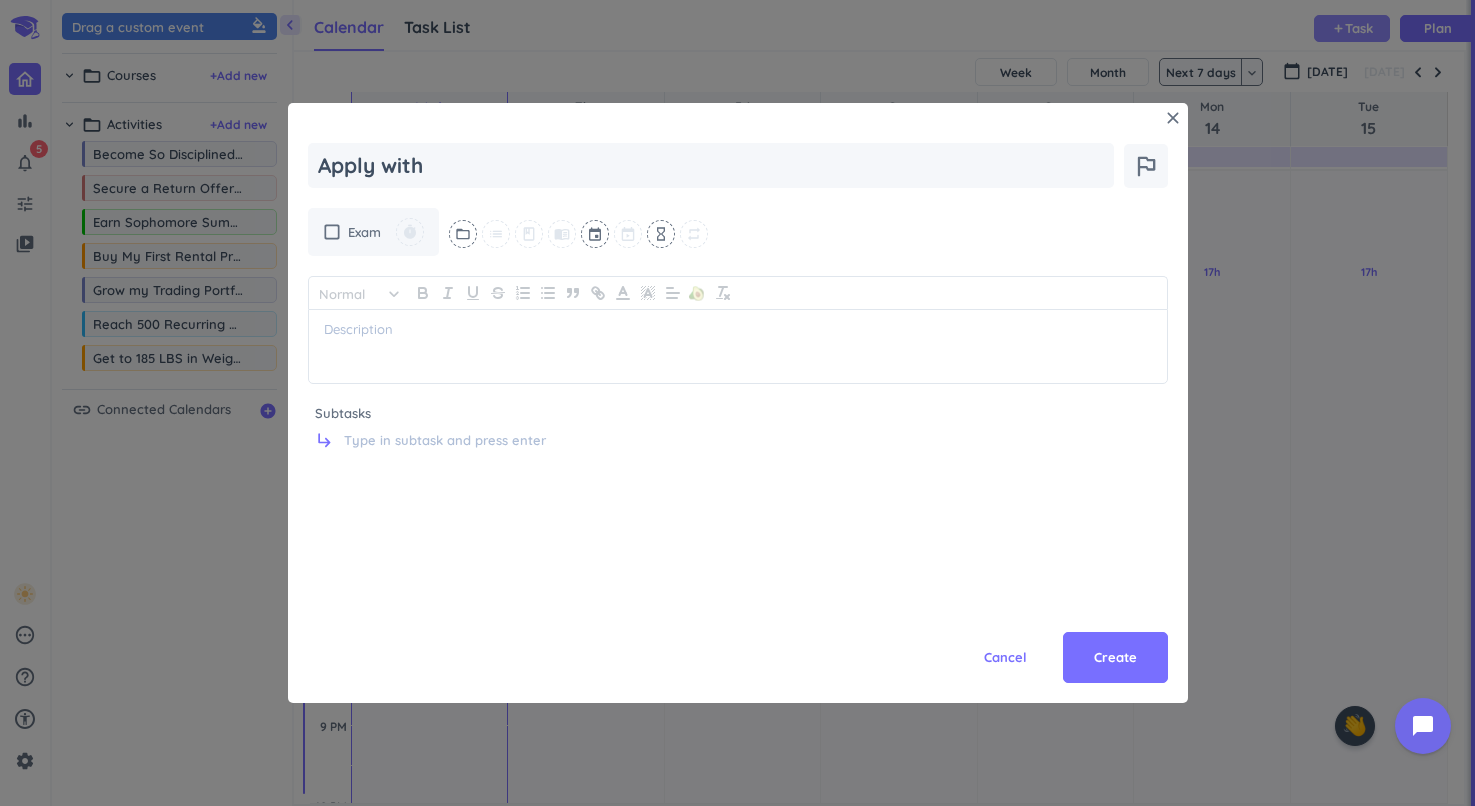 type on "x" 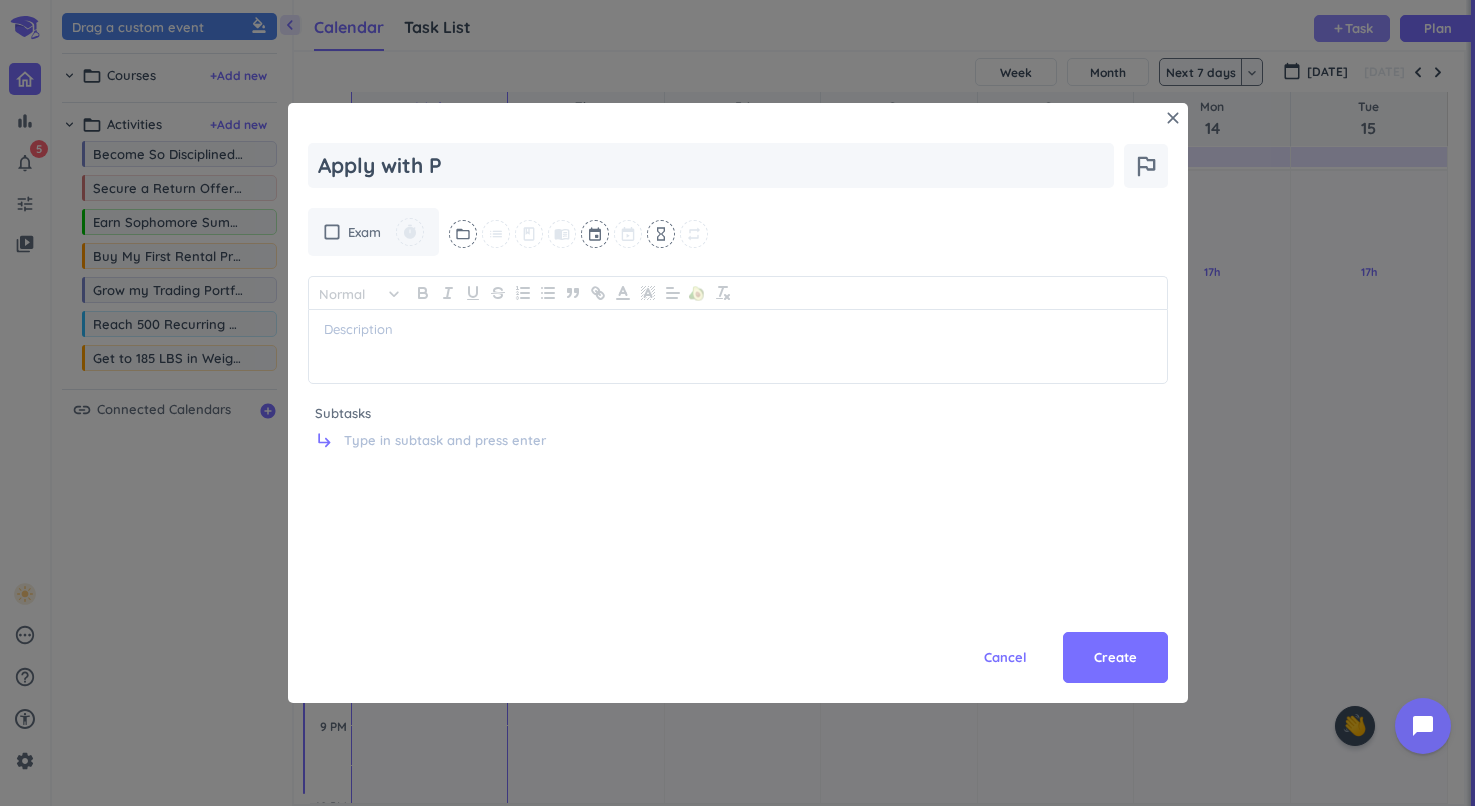 type on "x" 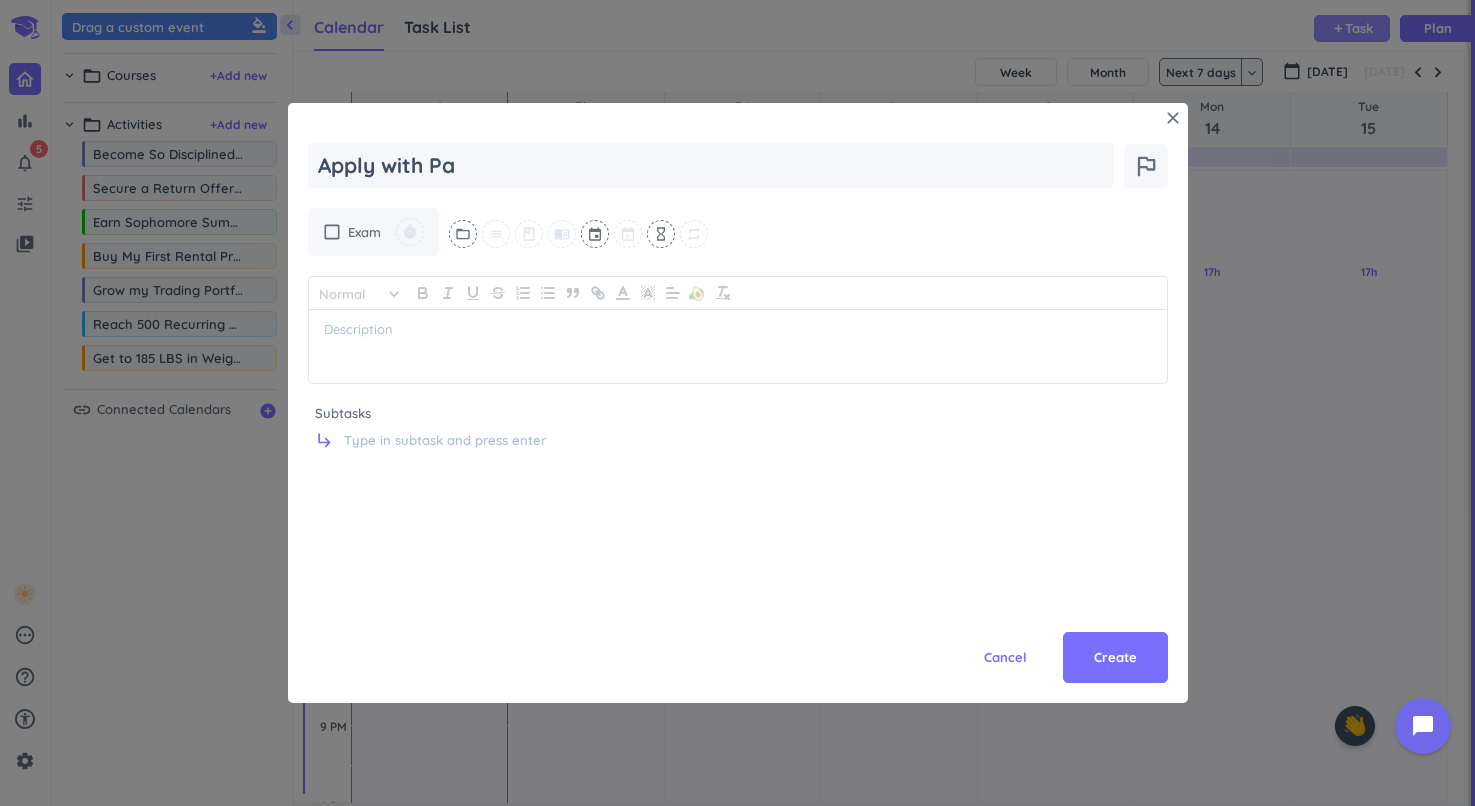 type on "x" 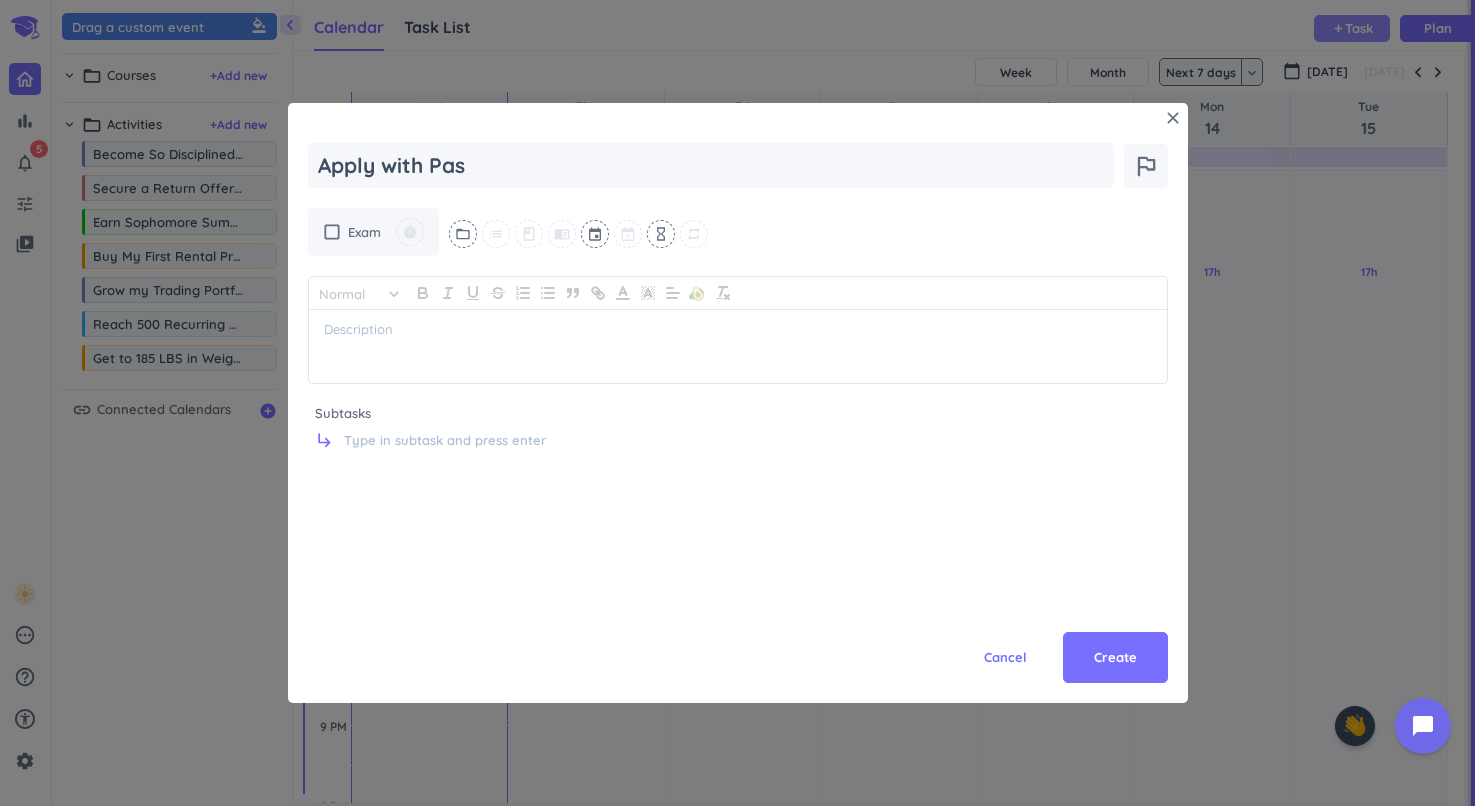 type on "x" 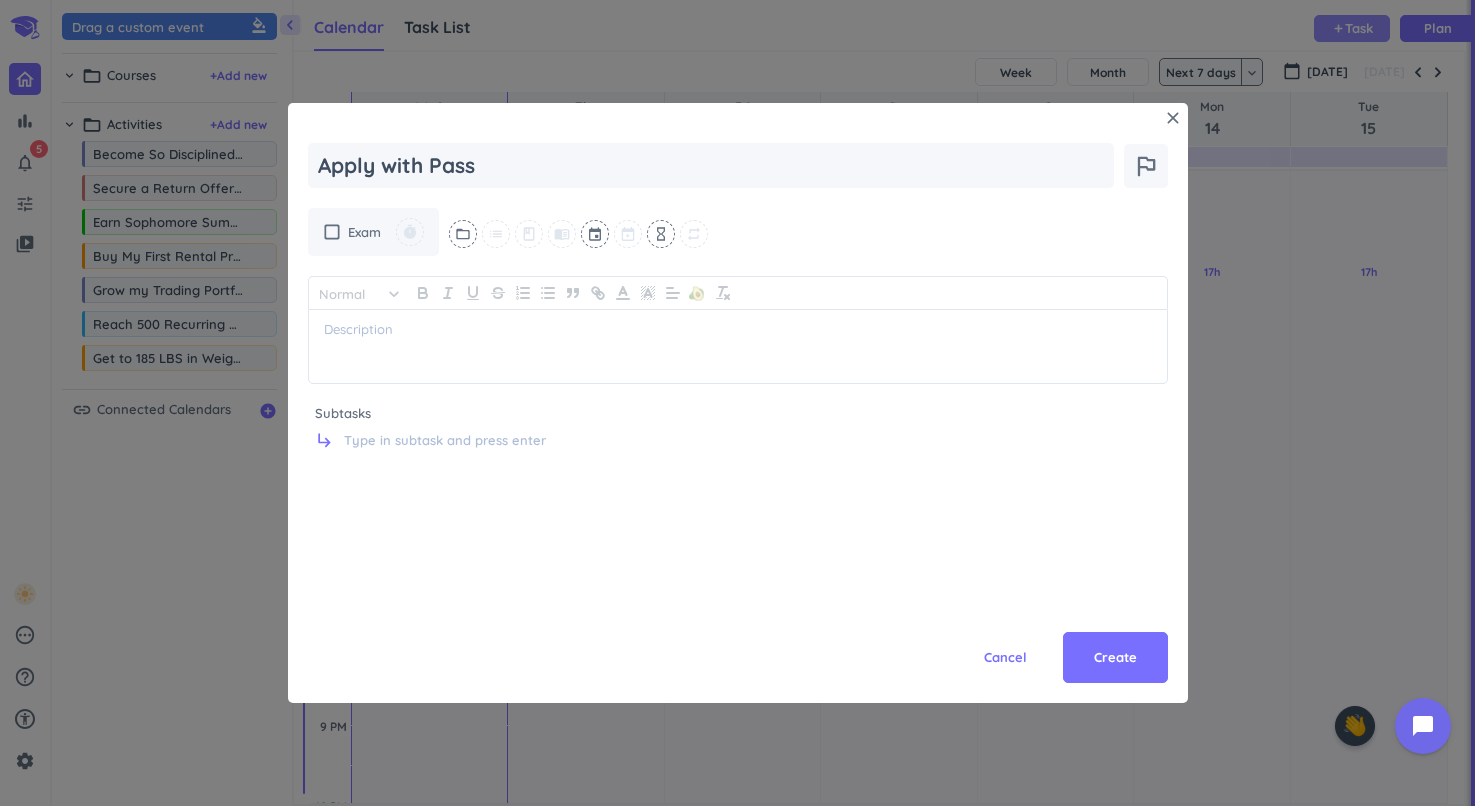 type on "x" 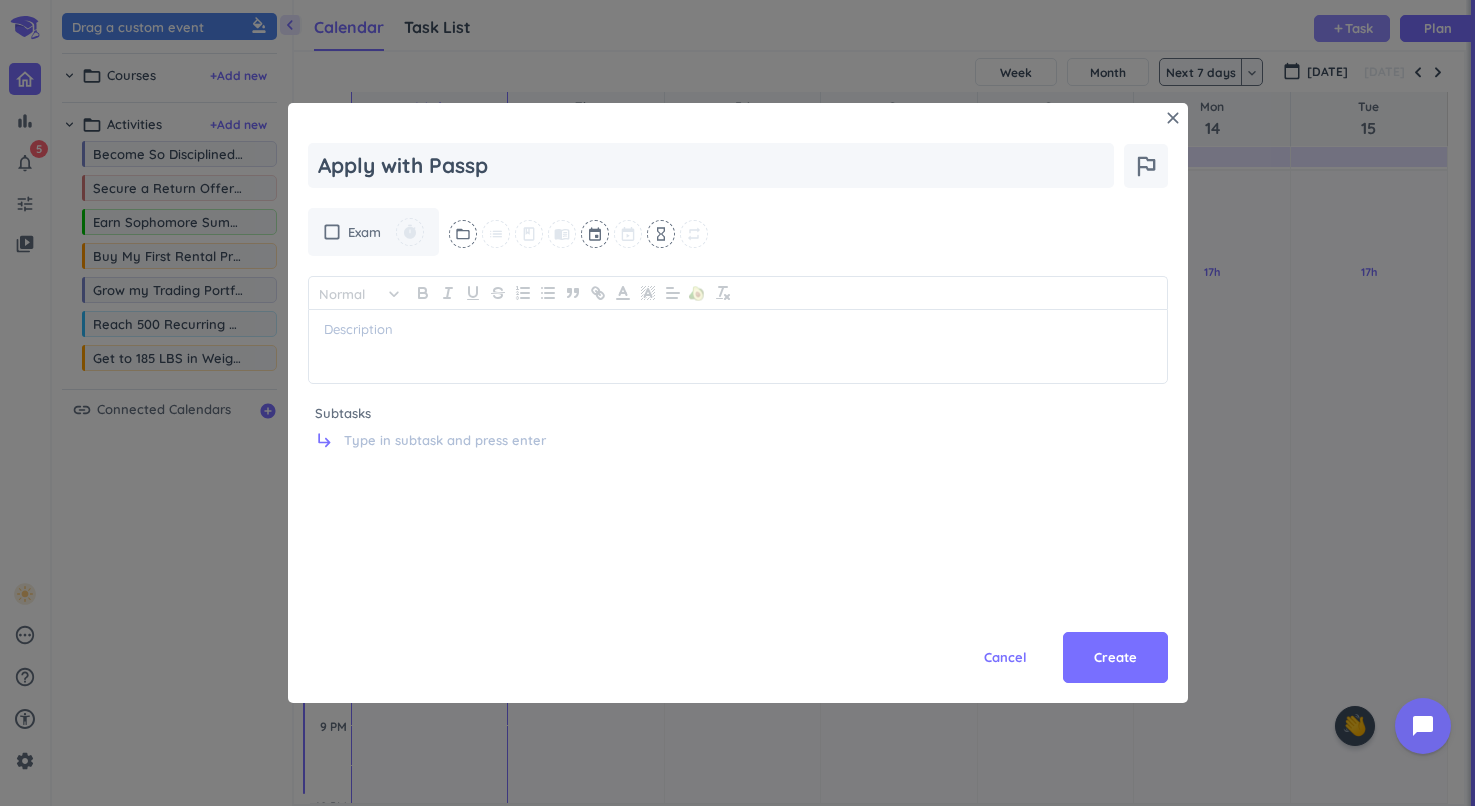 type on "x" 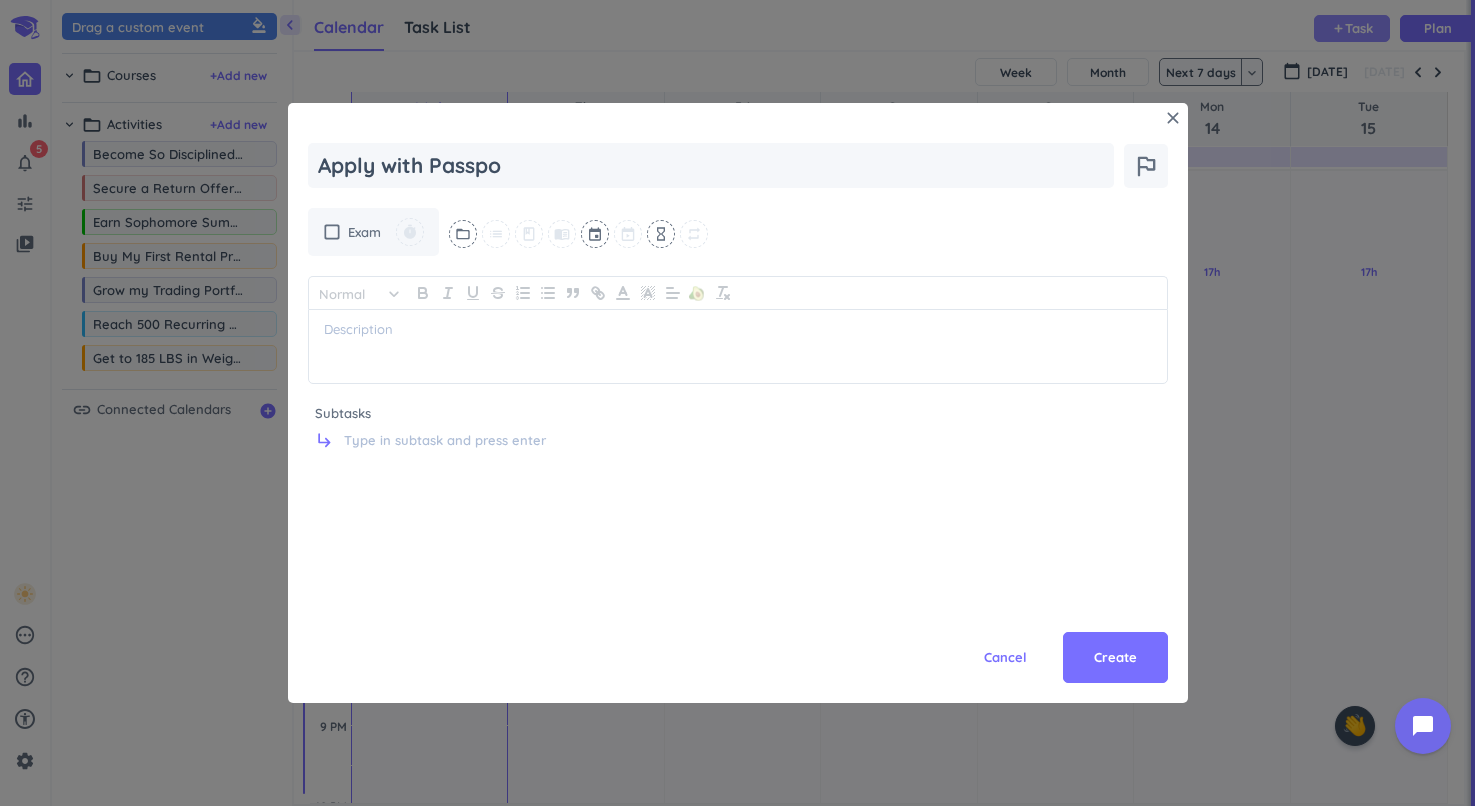 type on "x" 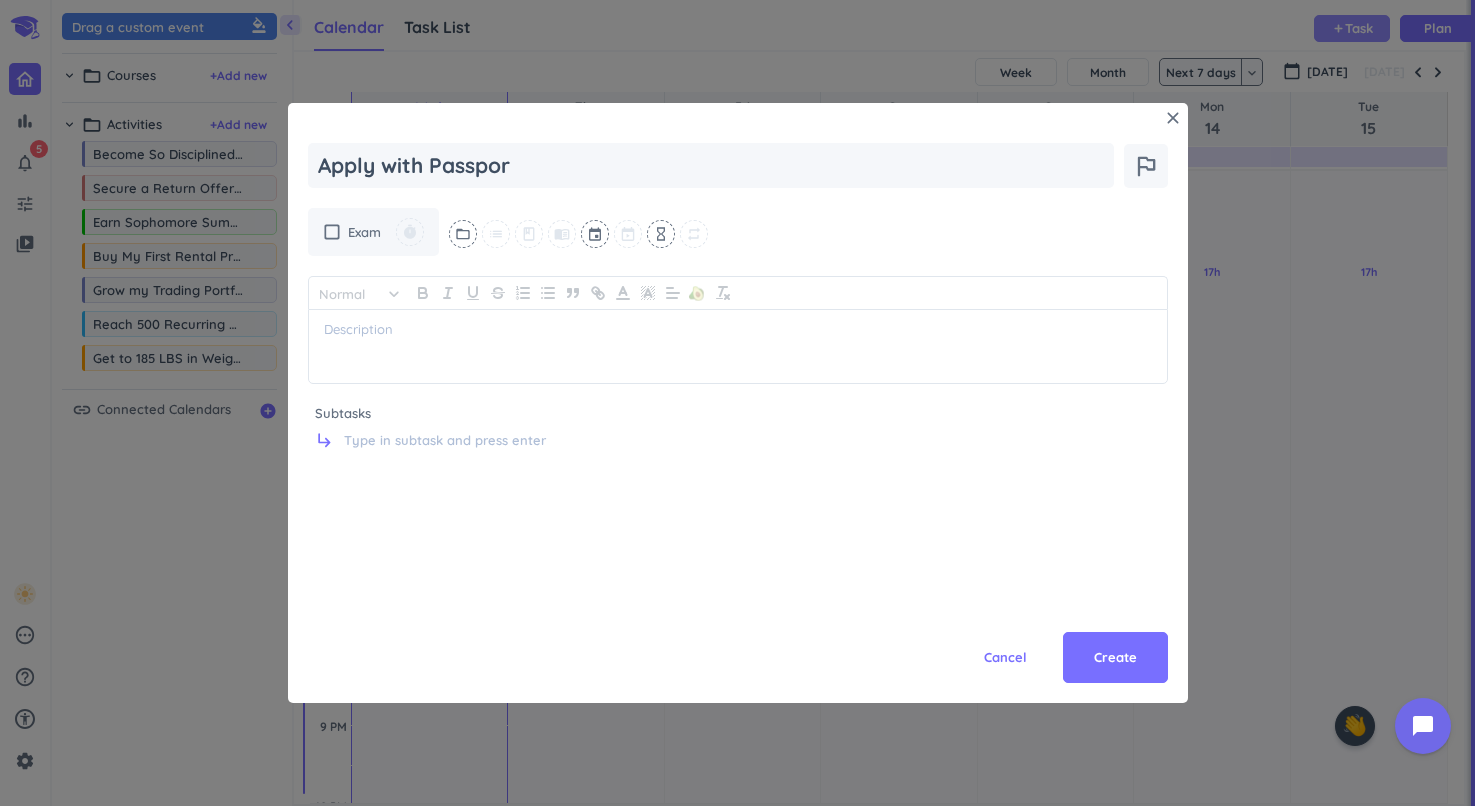 type on "x" 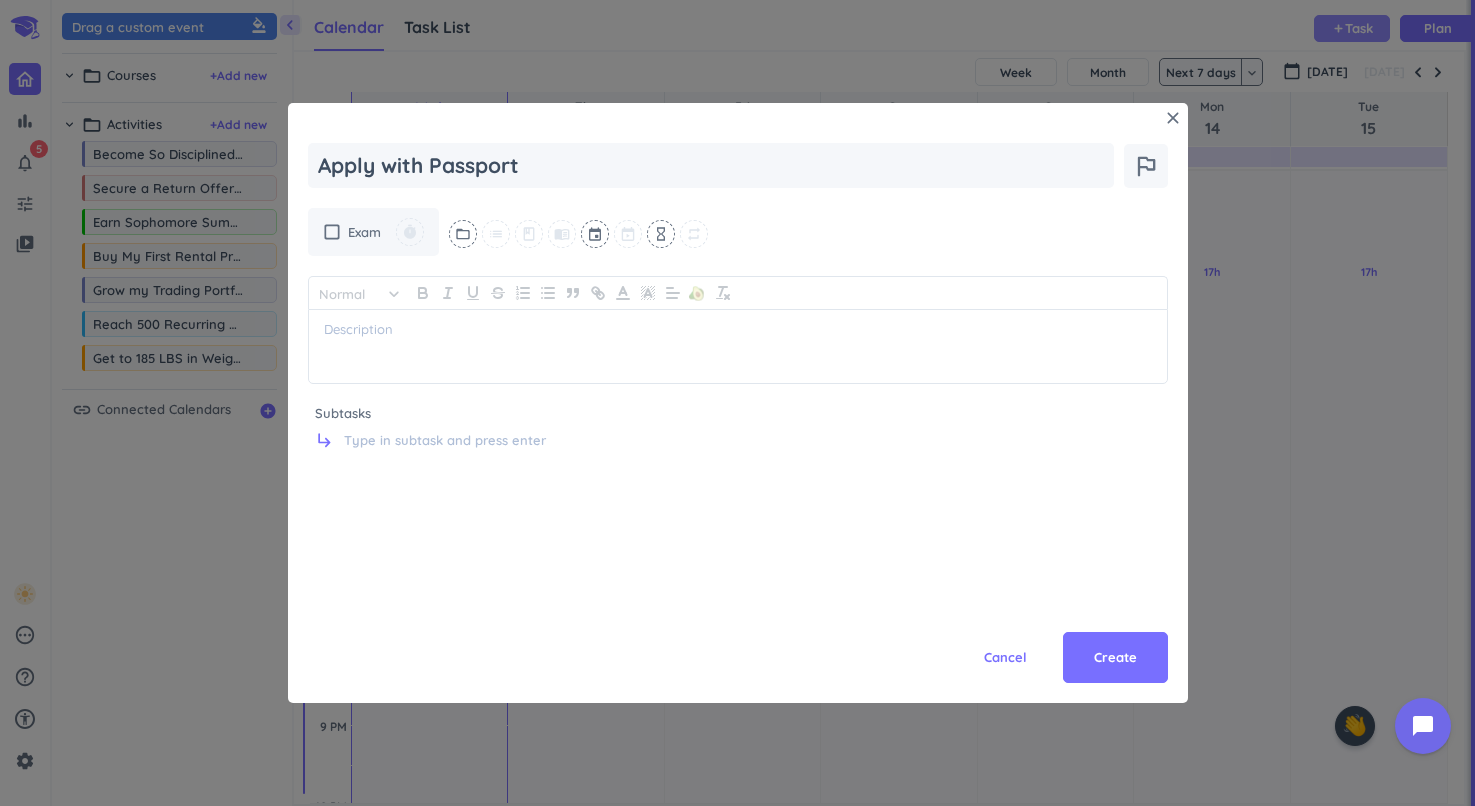 type on "x" 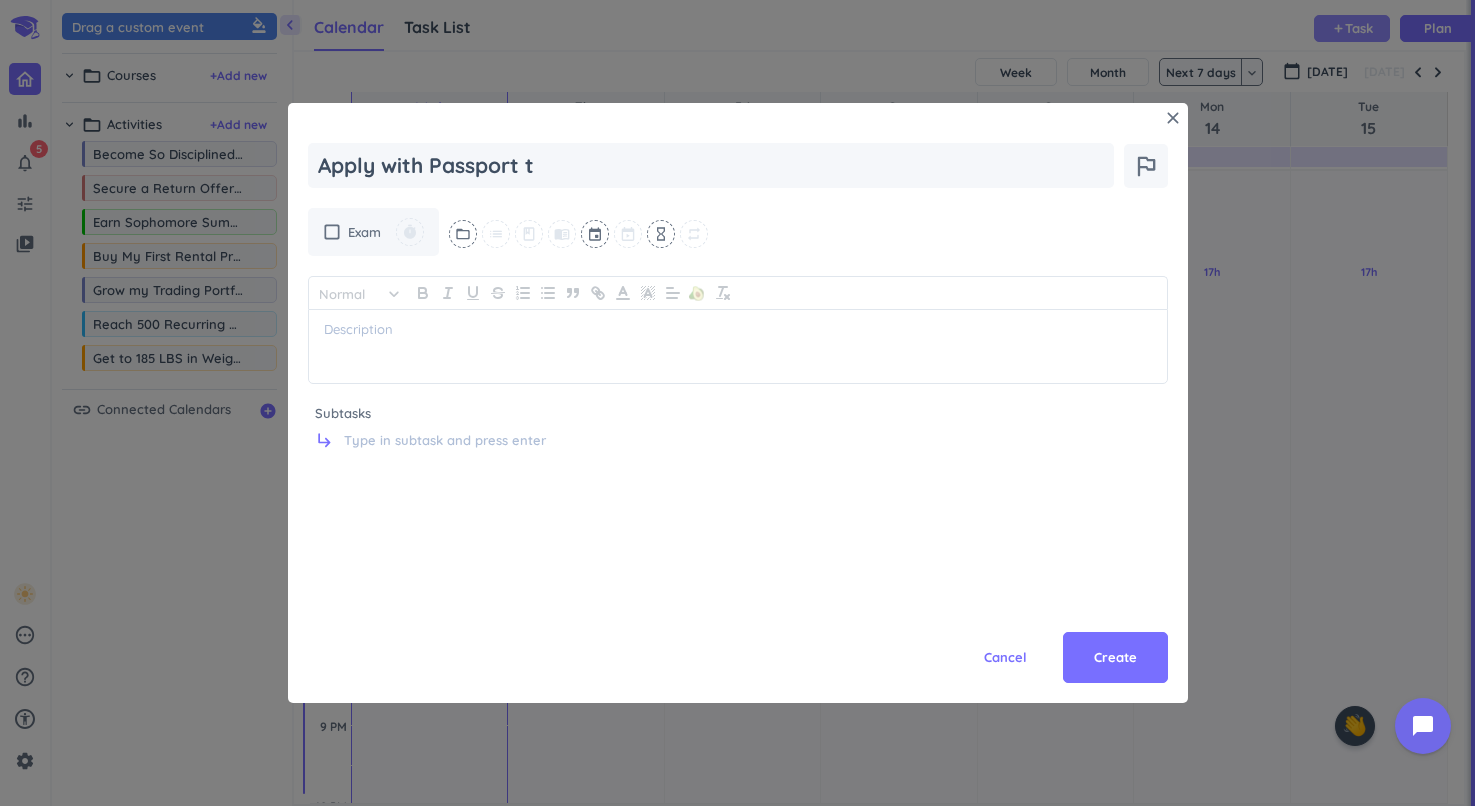 type on "x" 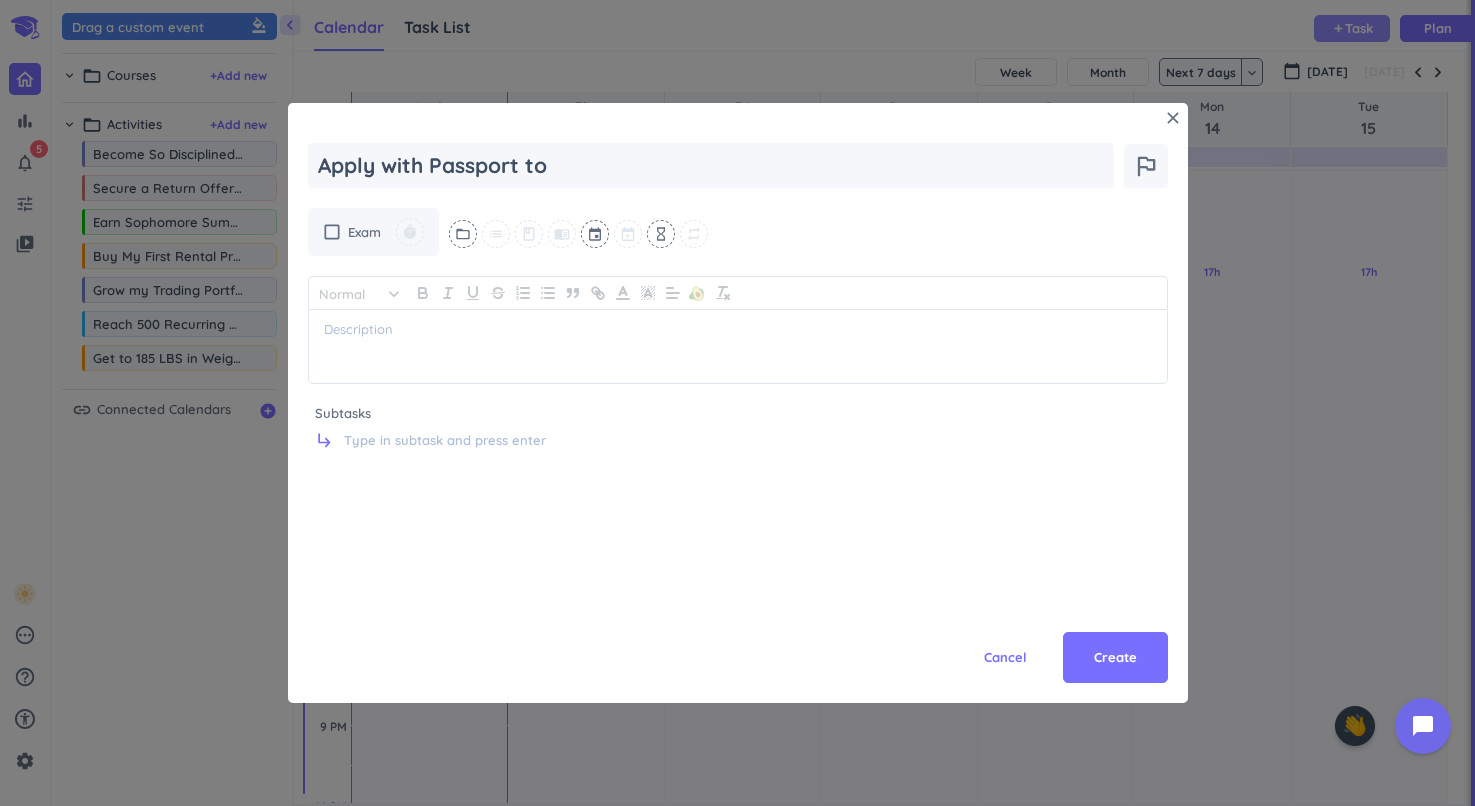 type on "x" 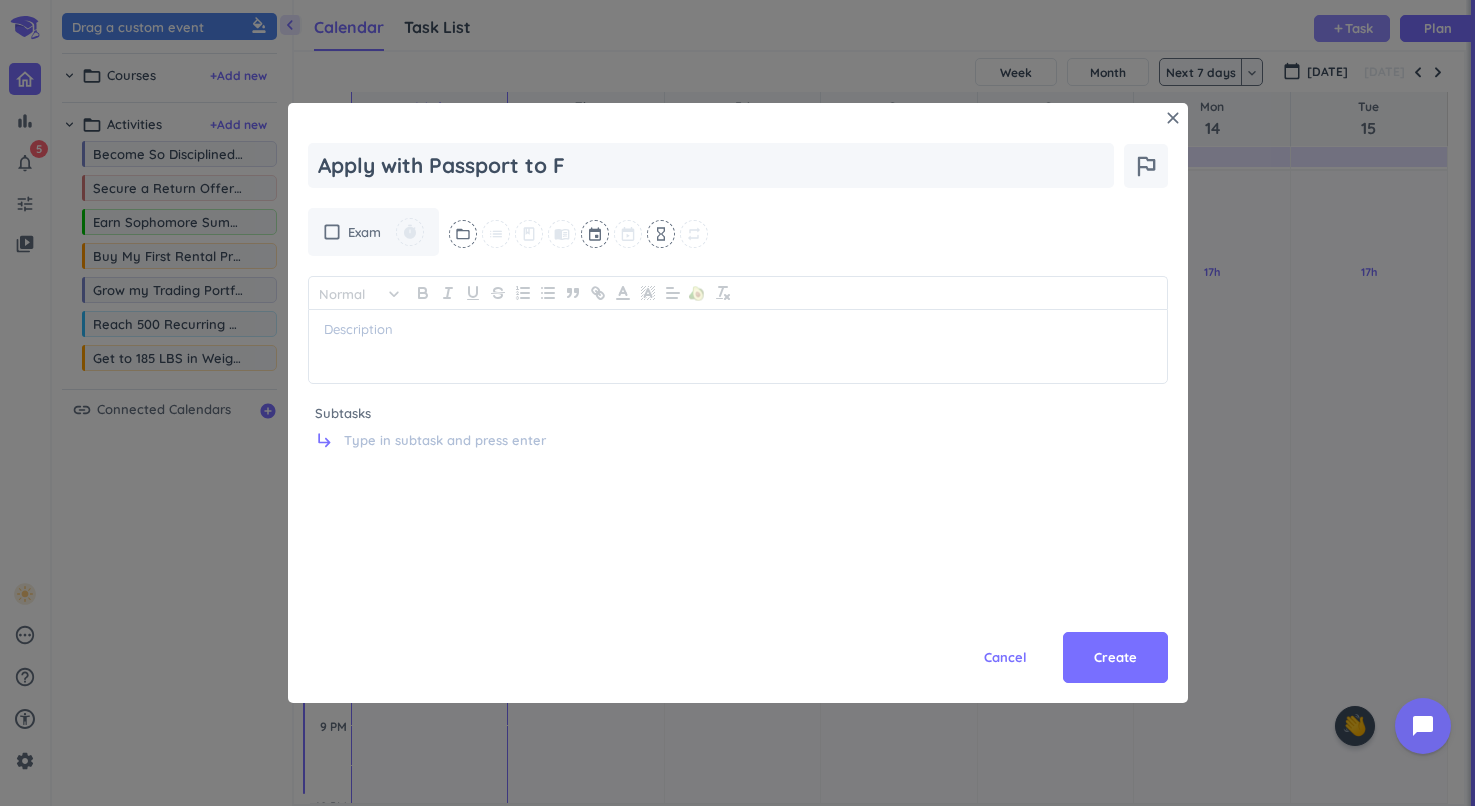 type on "x" 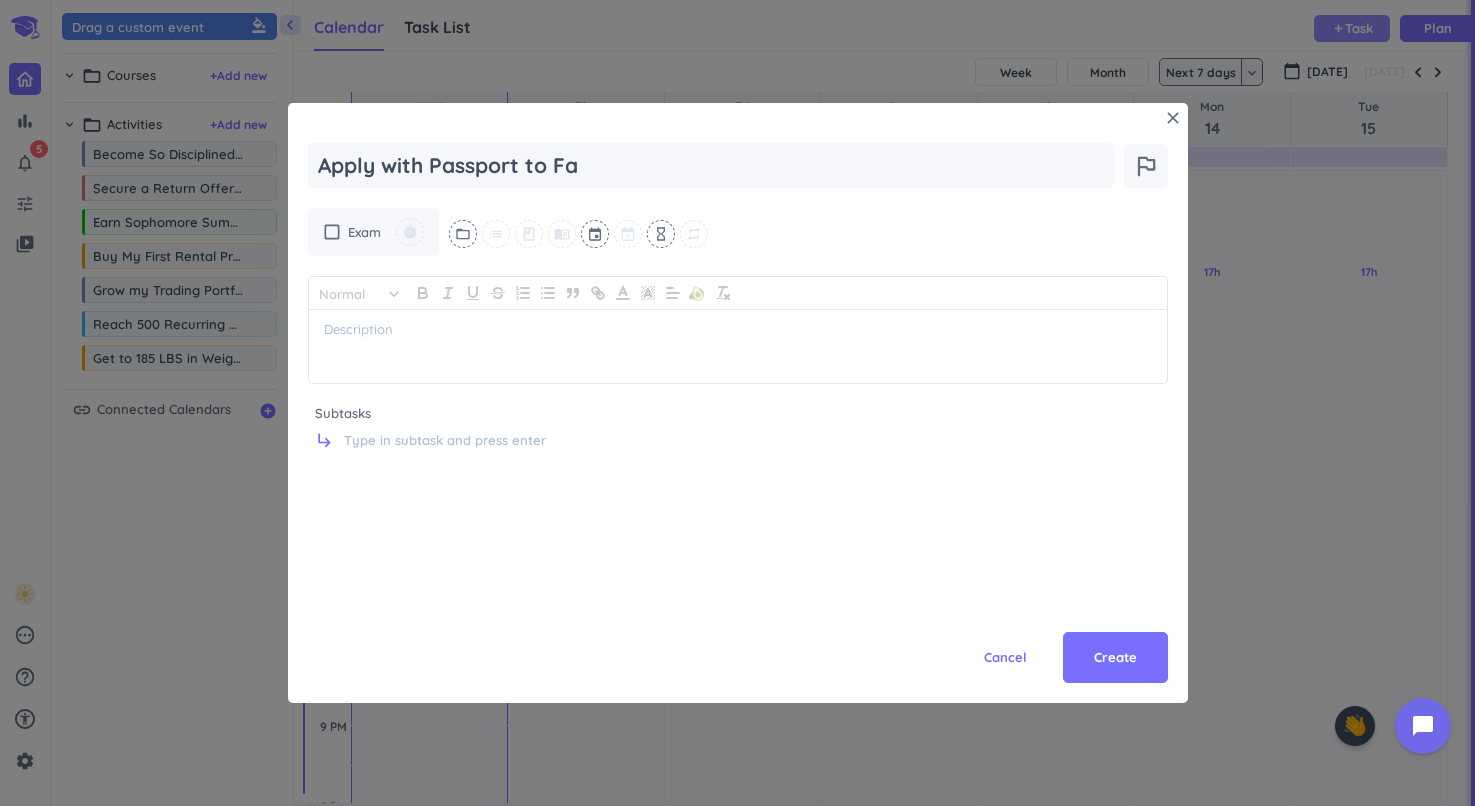 type on "x" 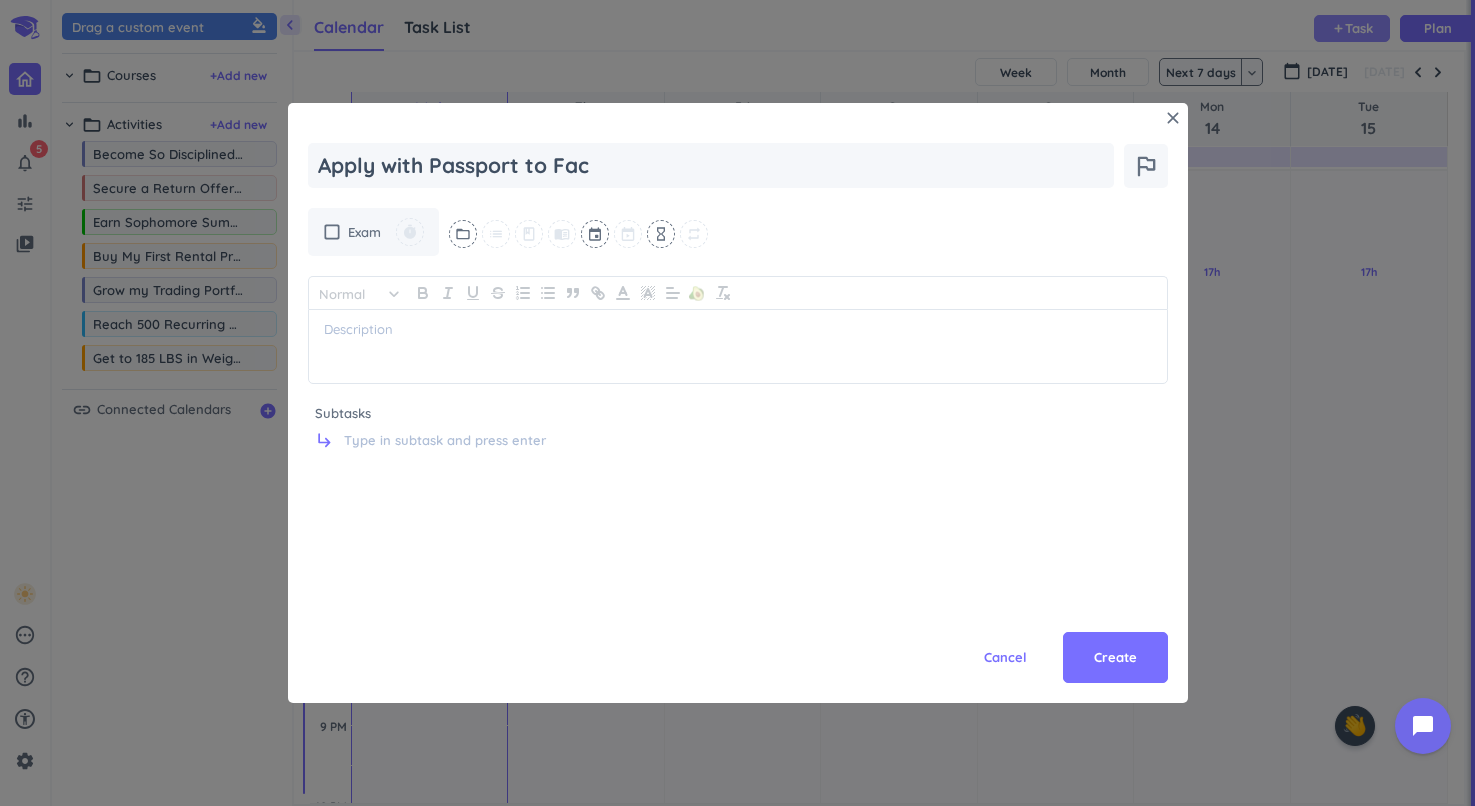 type on "x" 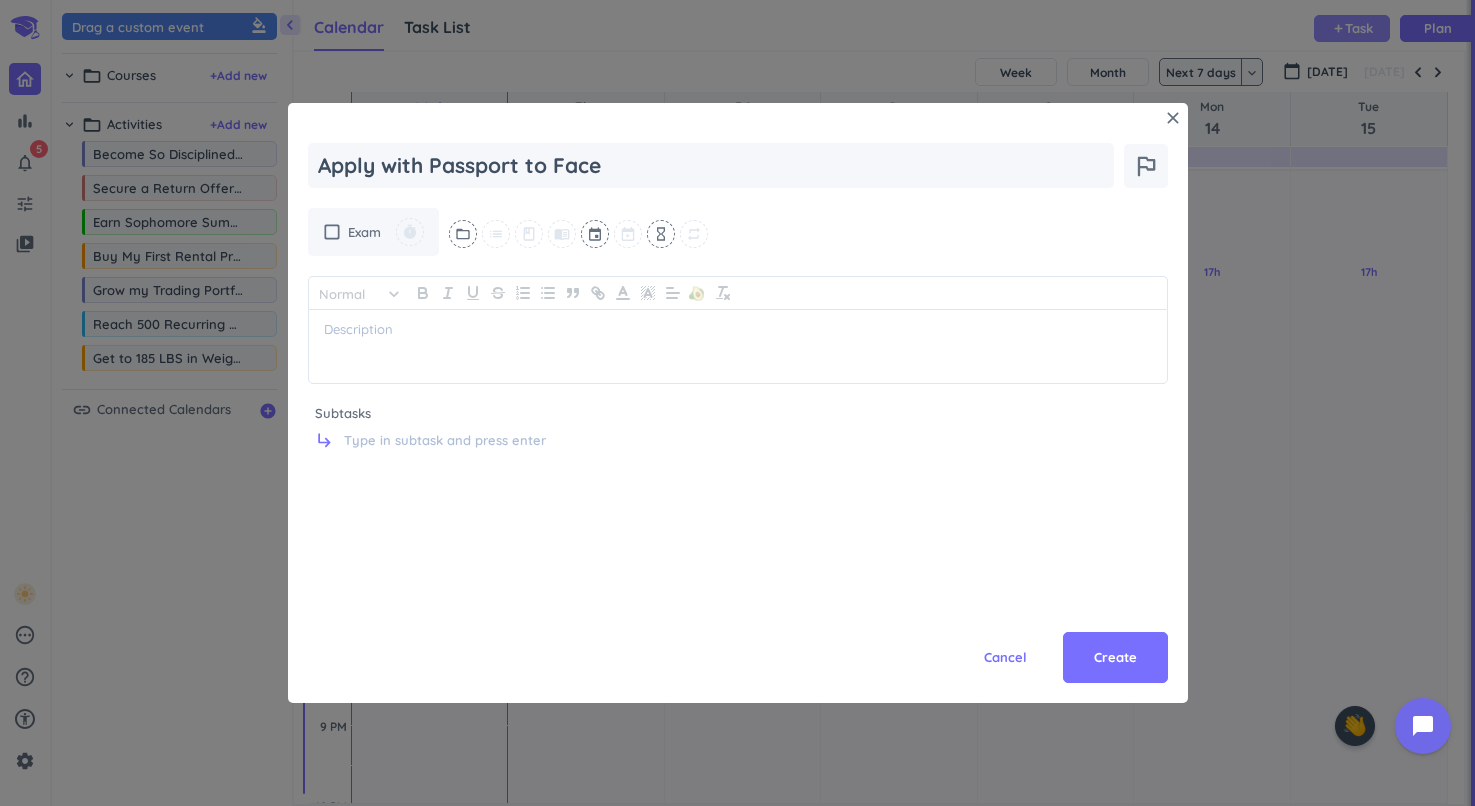 type on "x" 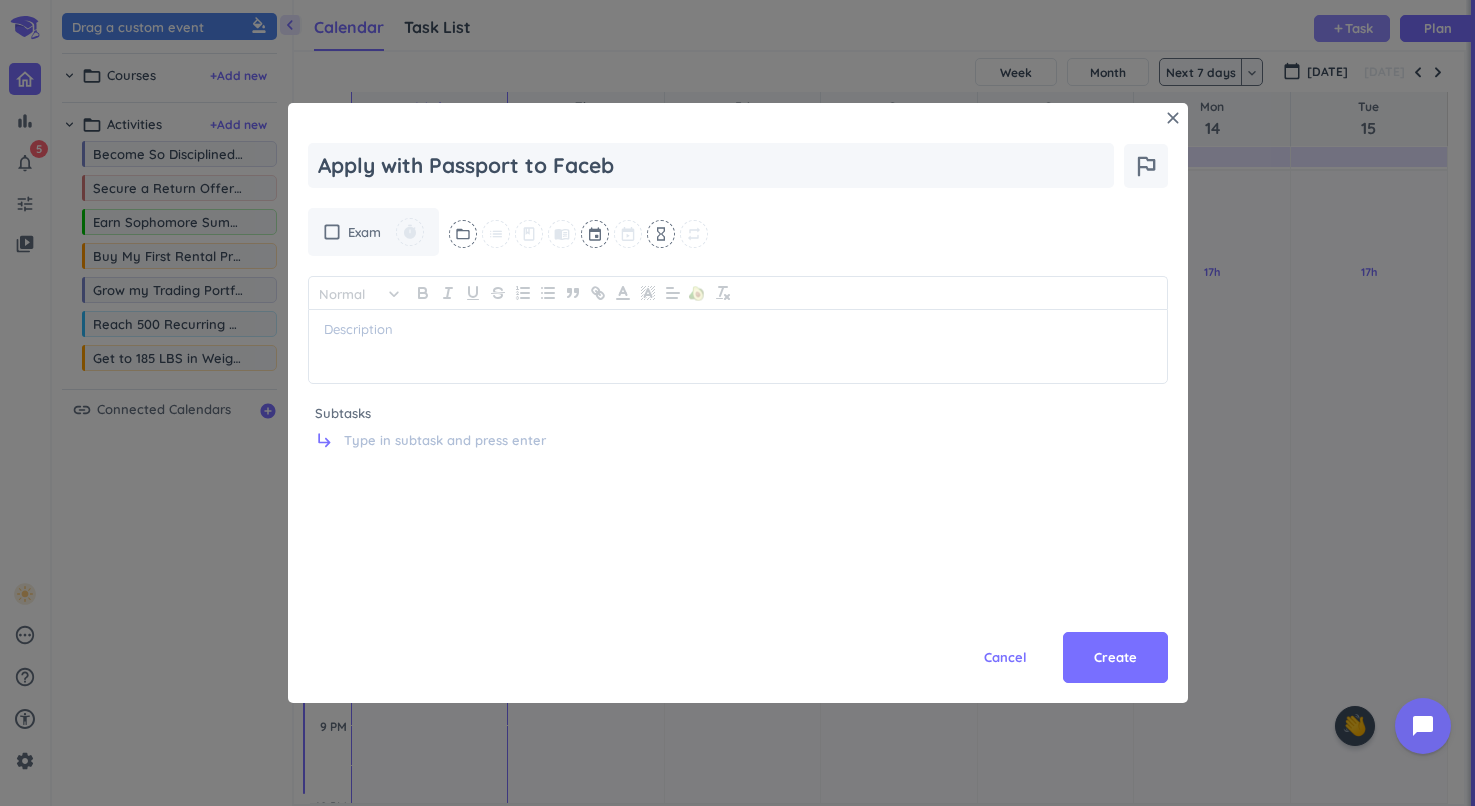 type on "x" 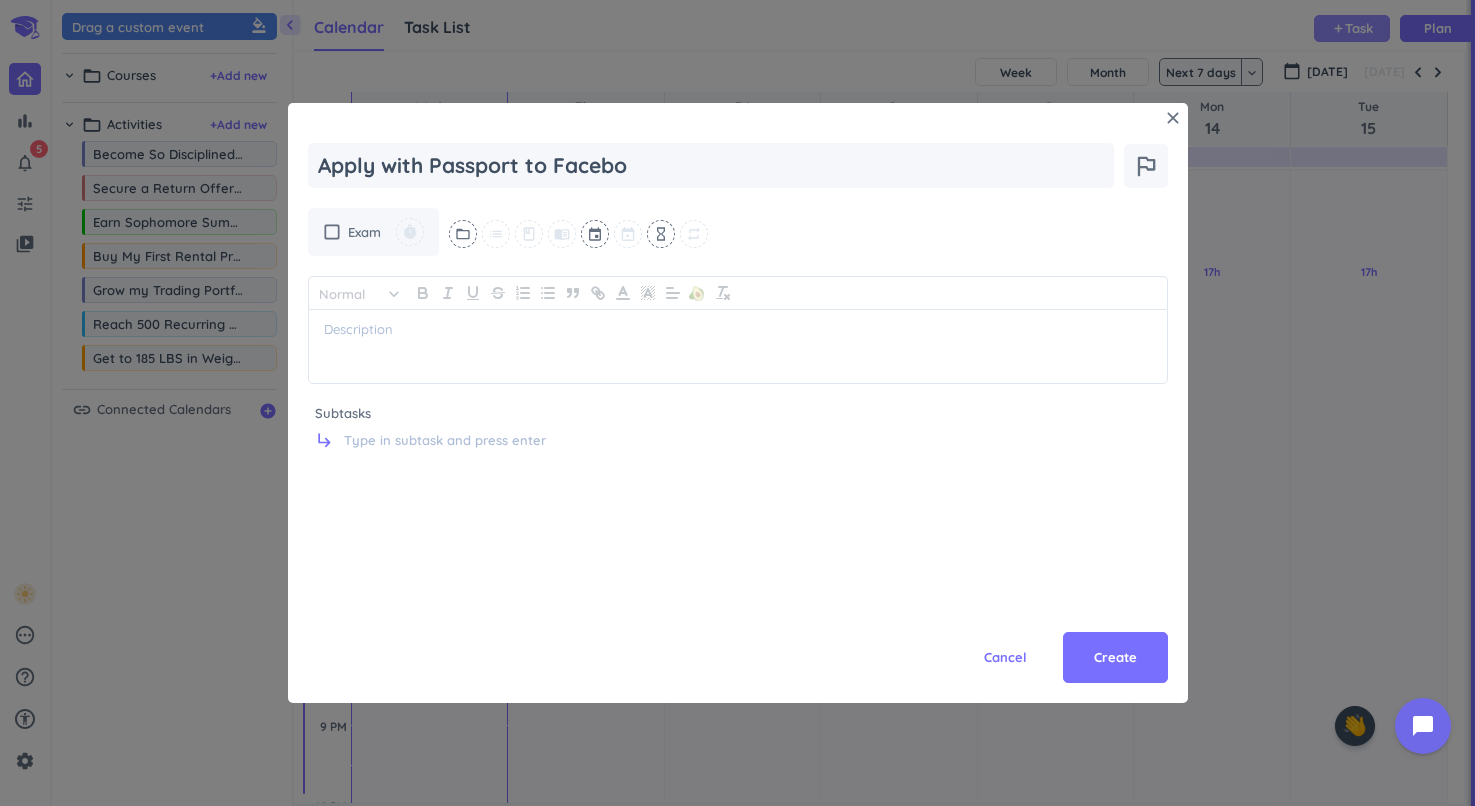 type on "x" 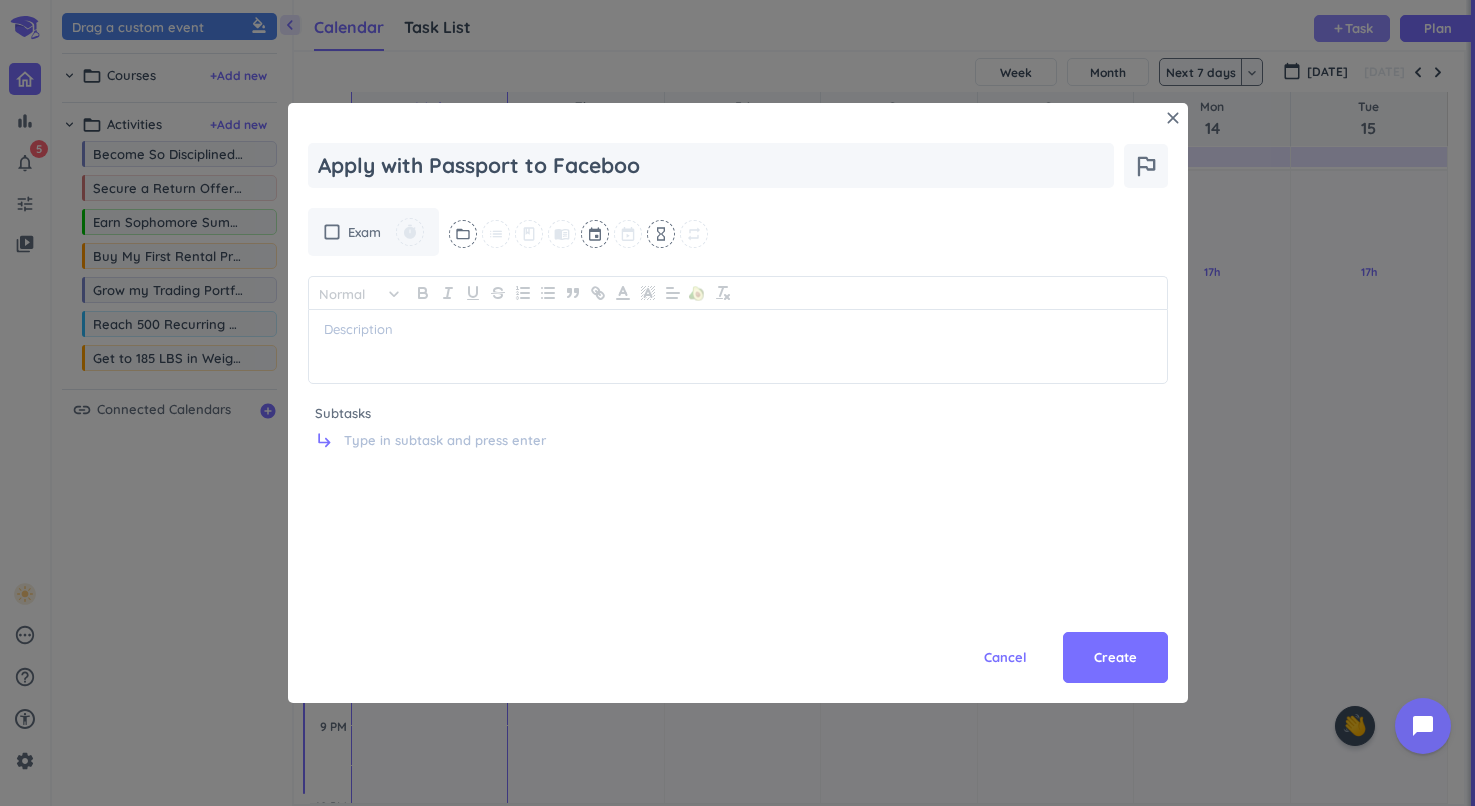 type on "x" 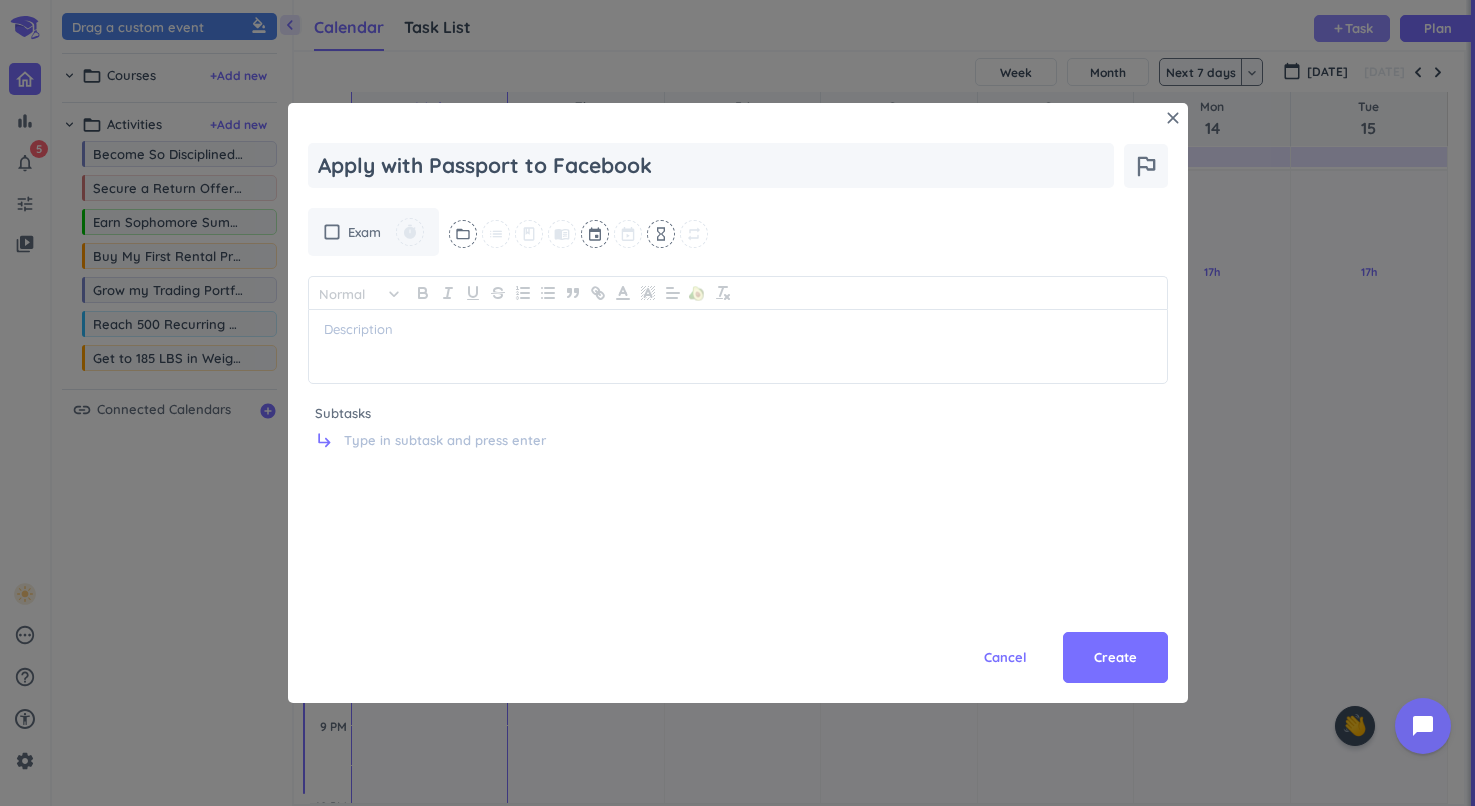 type on "x" 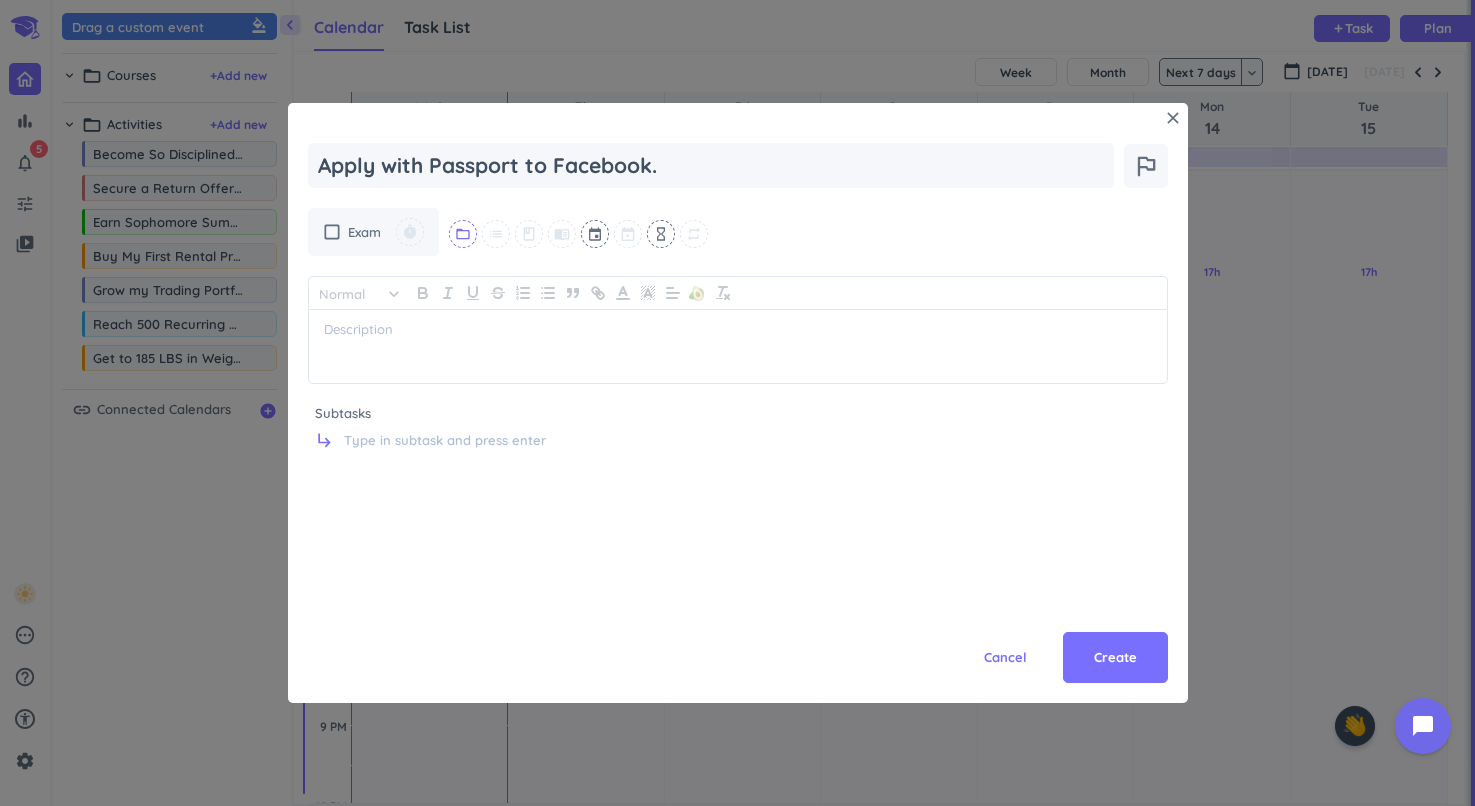 type on "Apply with Passport to Facebook." 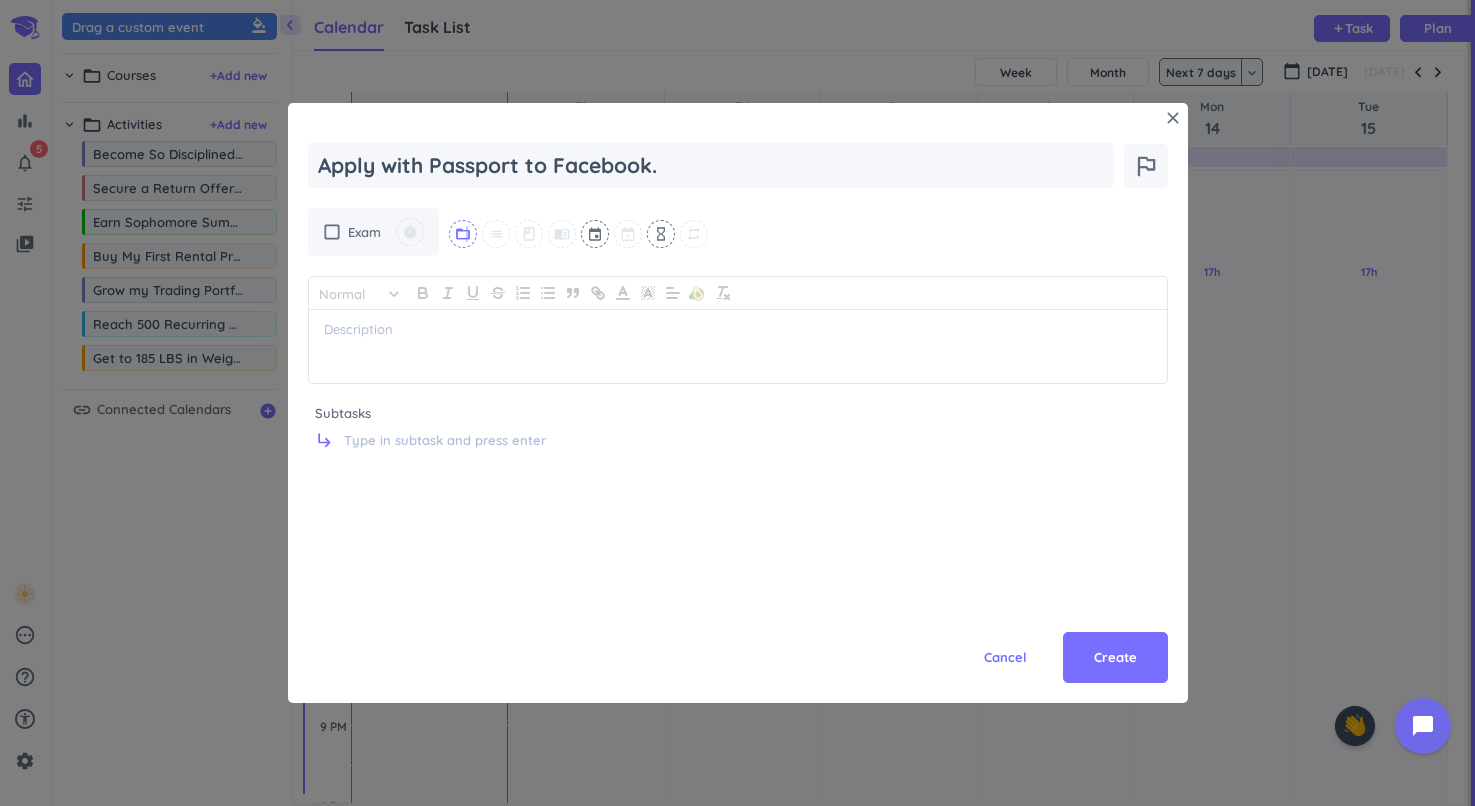 click on "folder_open" at bounding box center (463, 234) 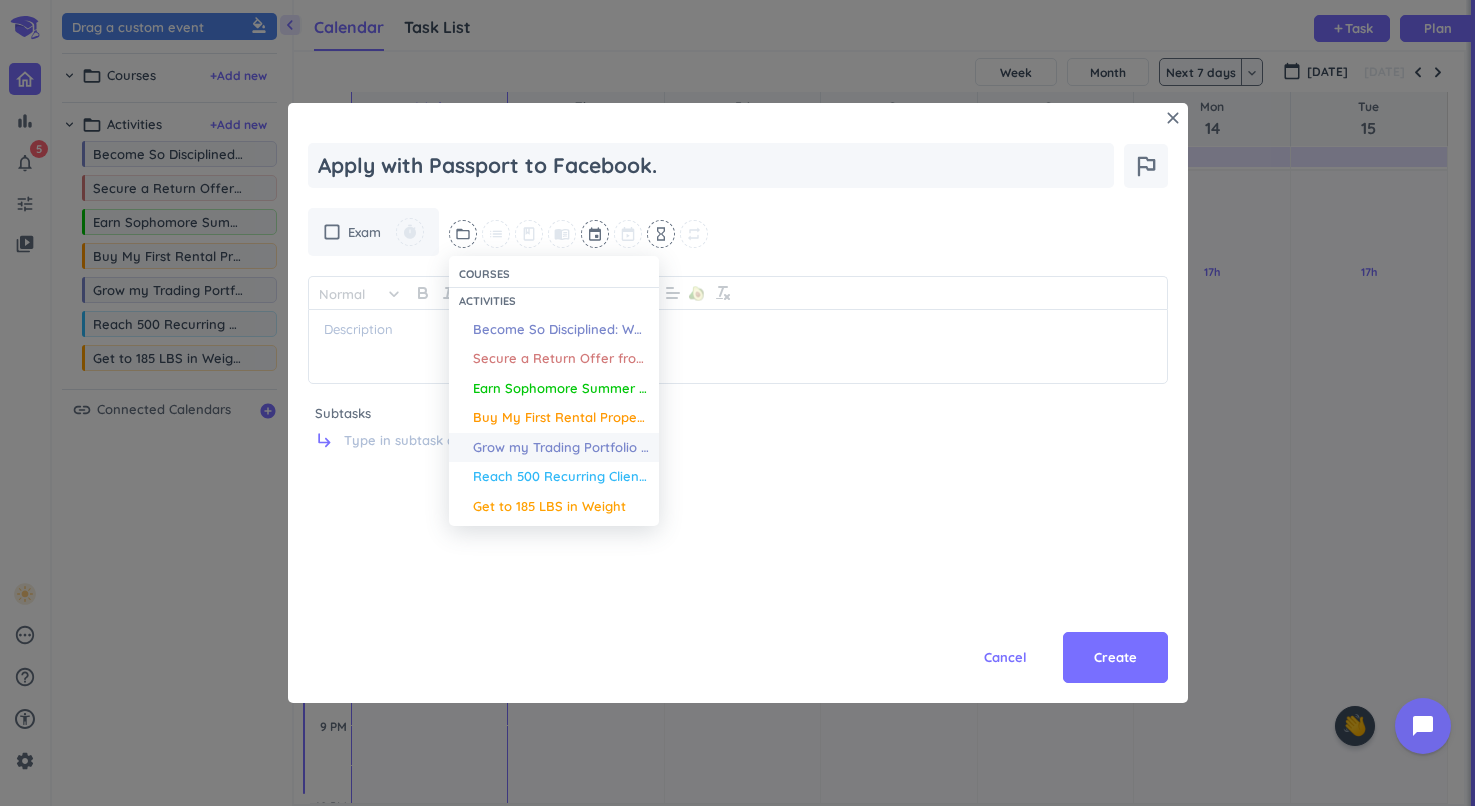 click on "Grow my Trading Portfolio from $30,000 --> $45,000" at bounding box center (554, 448) 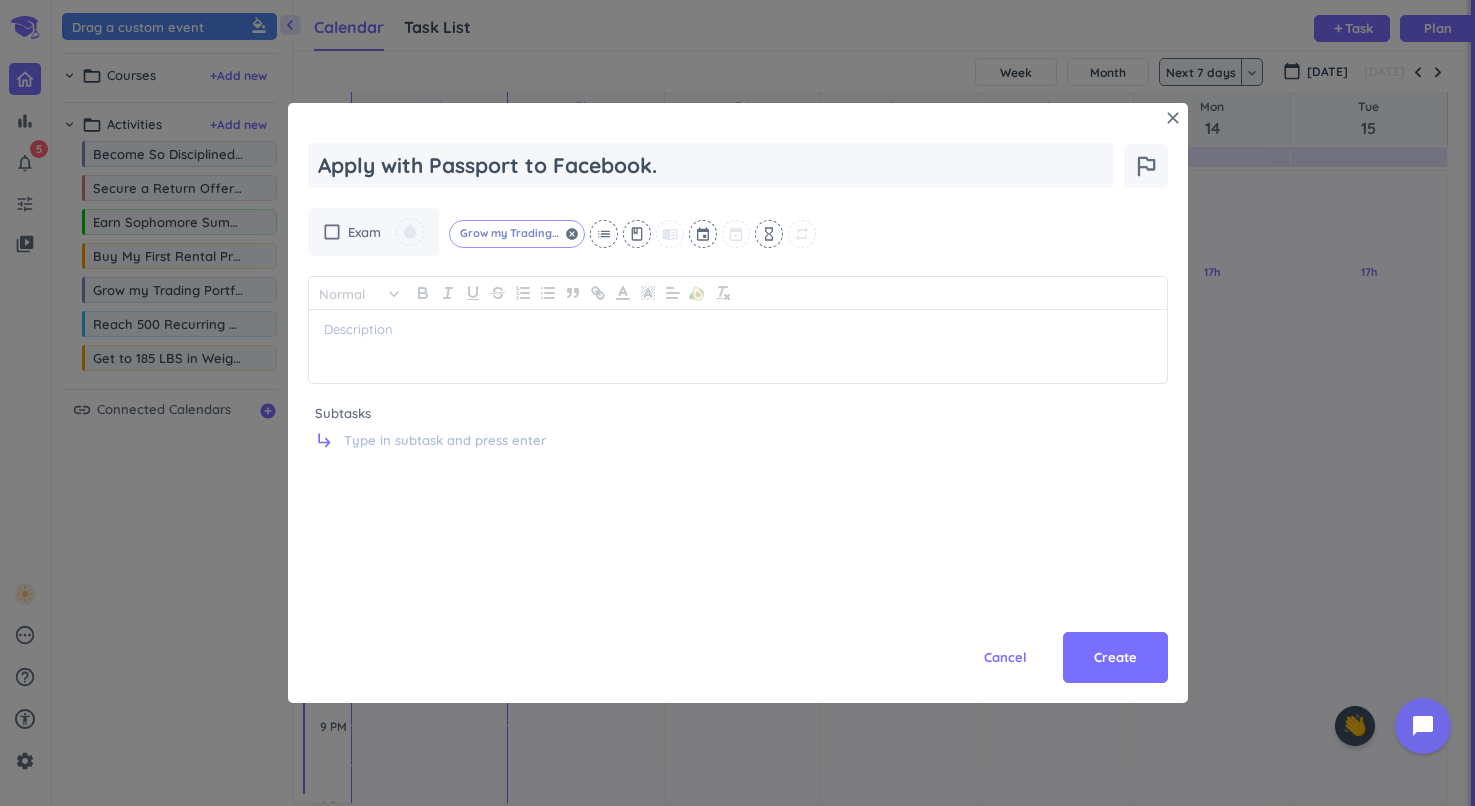 click on "Grow my Trading Portfolio from $30,000 --> $45,000" 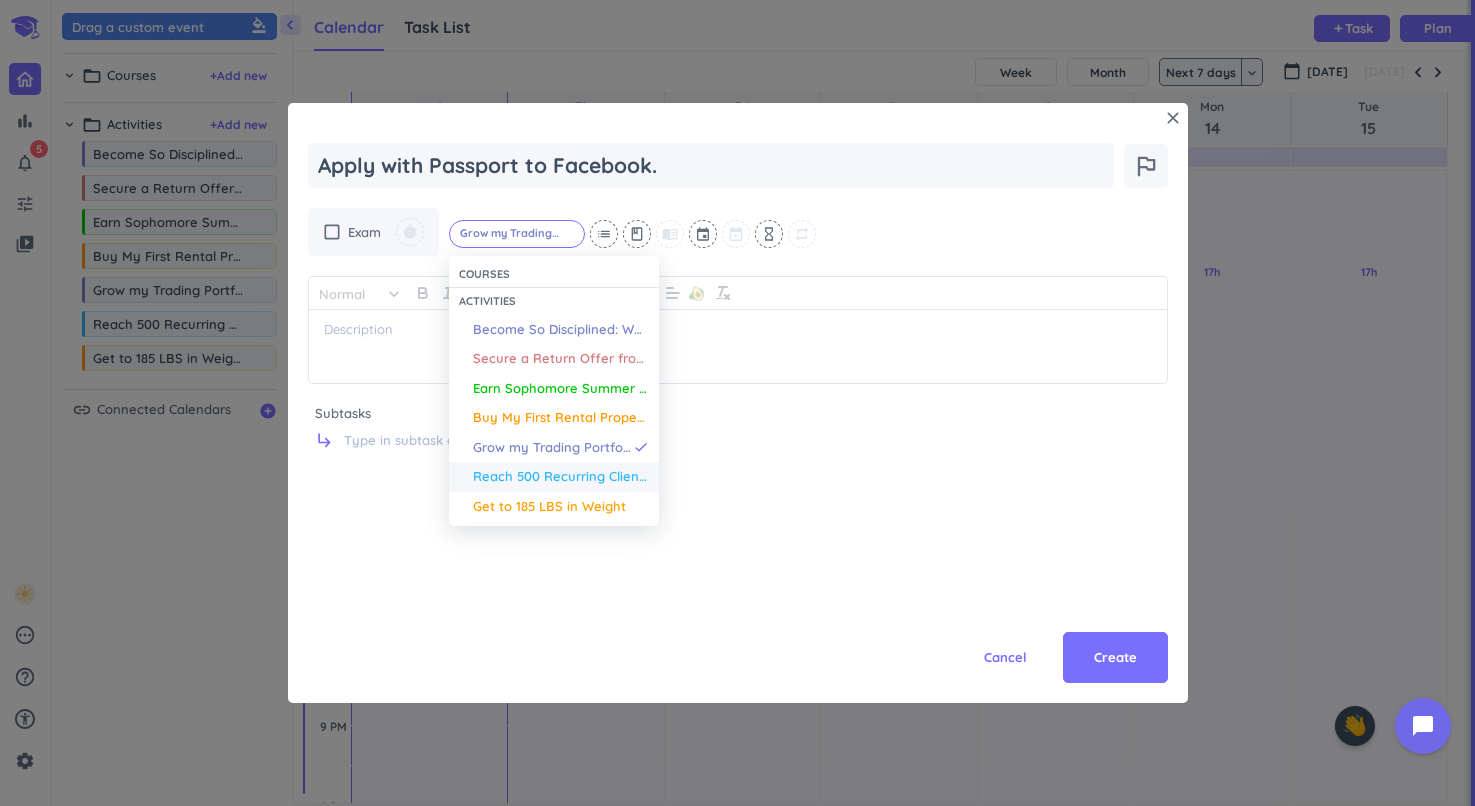 click on "Reach 500 Recurring Clients" at bounding box center [561, 477] 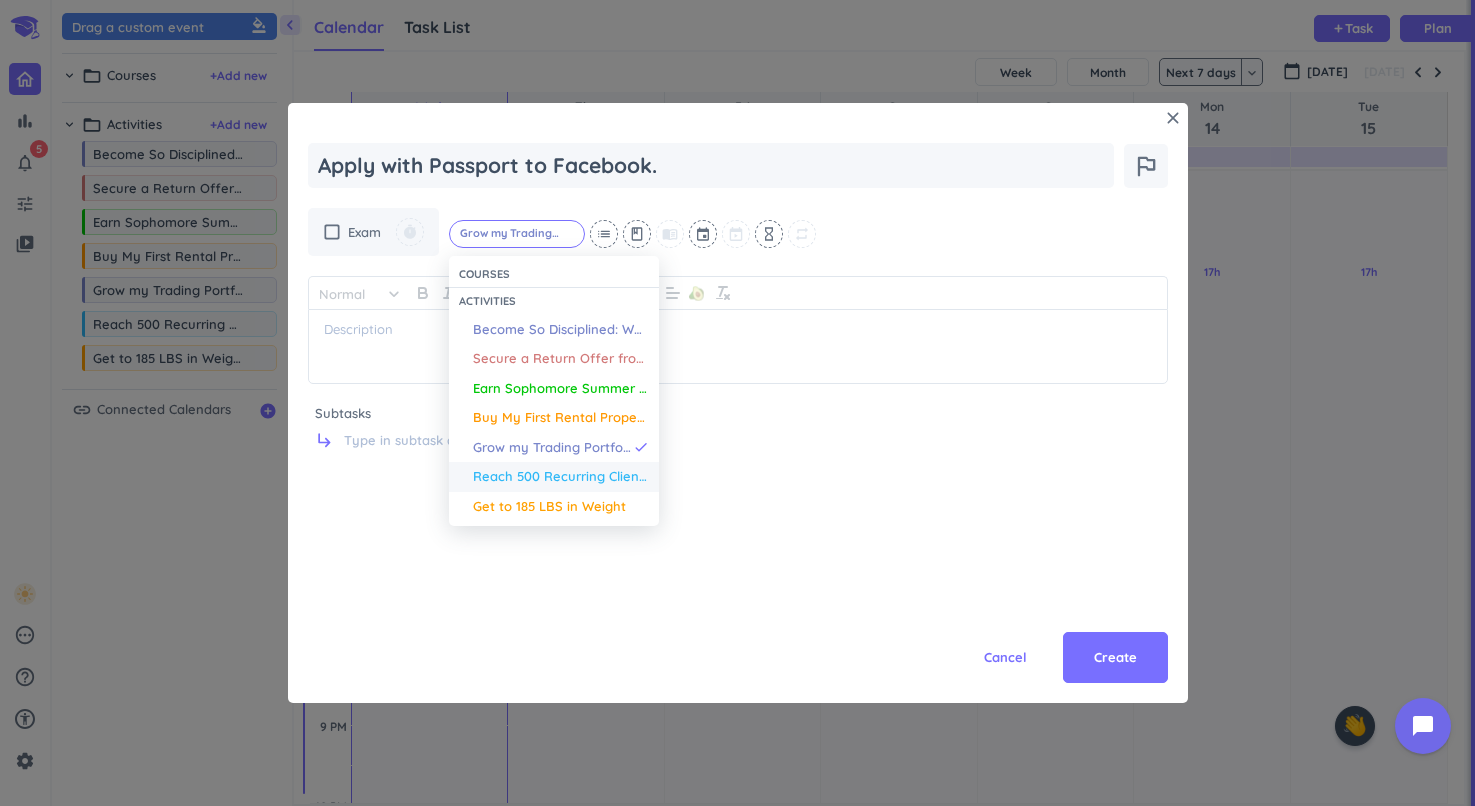 type on "x" 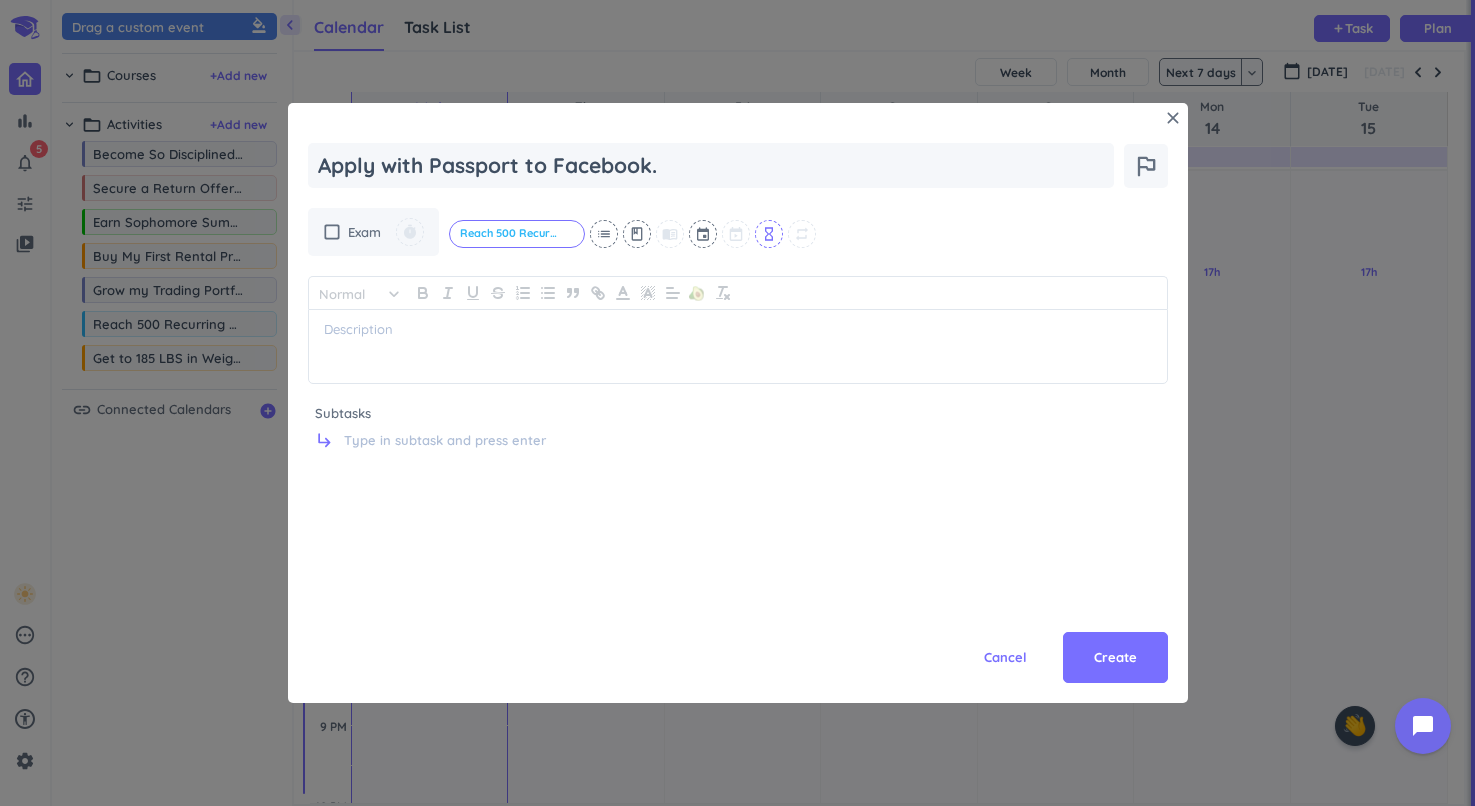 click on "hourglass_empty" at bounding box center (769, 234) 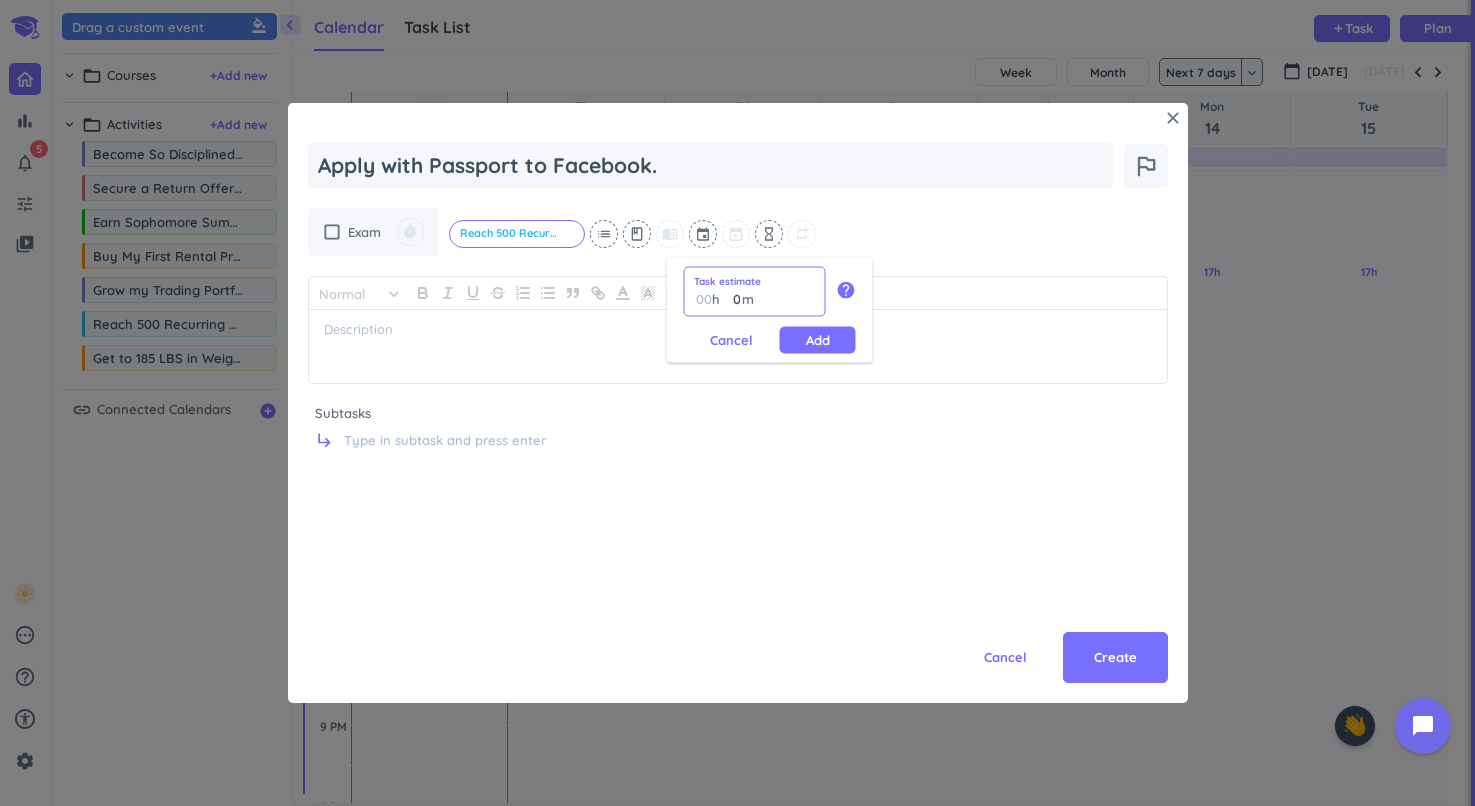 click on "0" at bounding box center [732, 299] 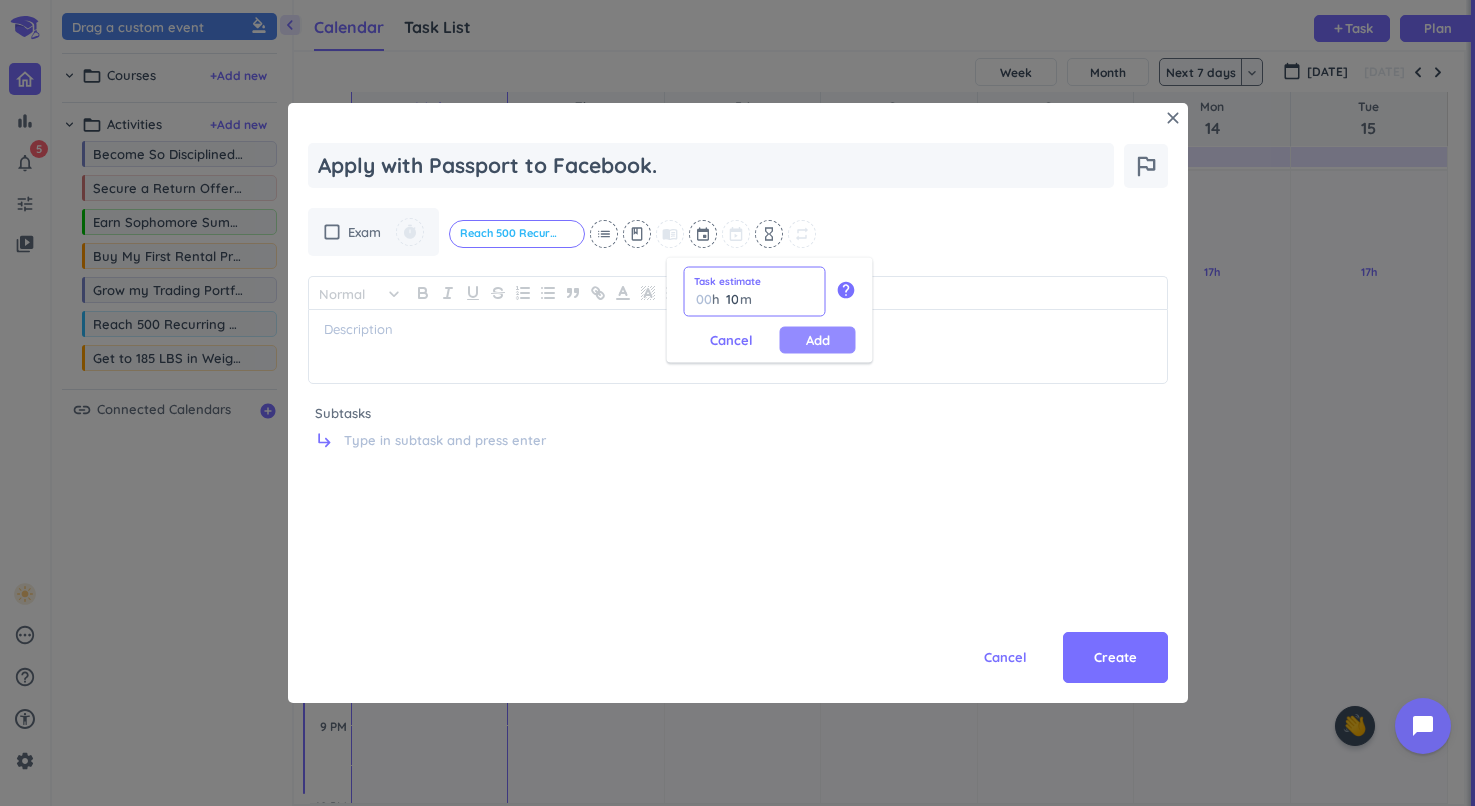 type on "10" 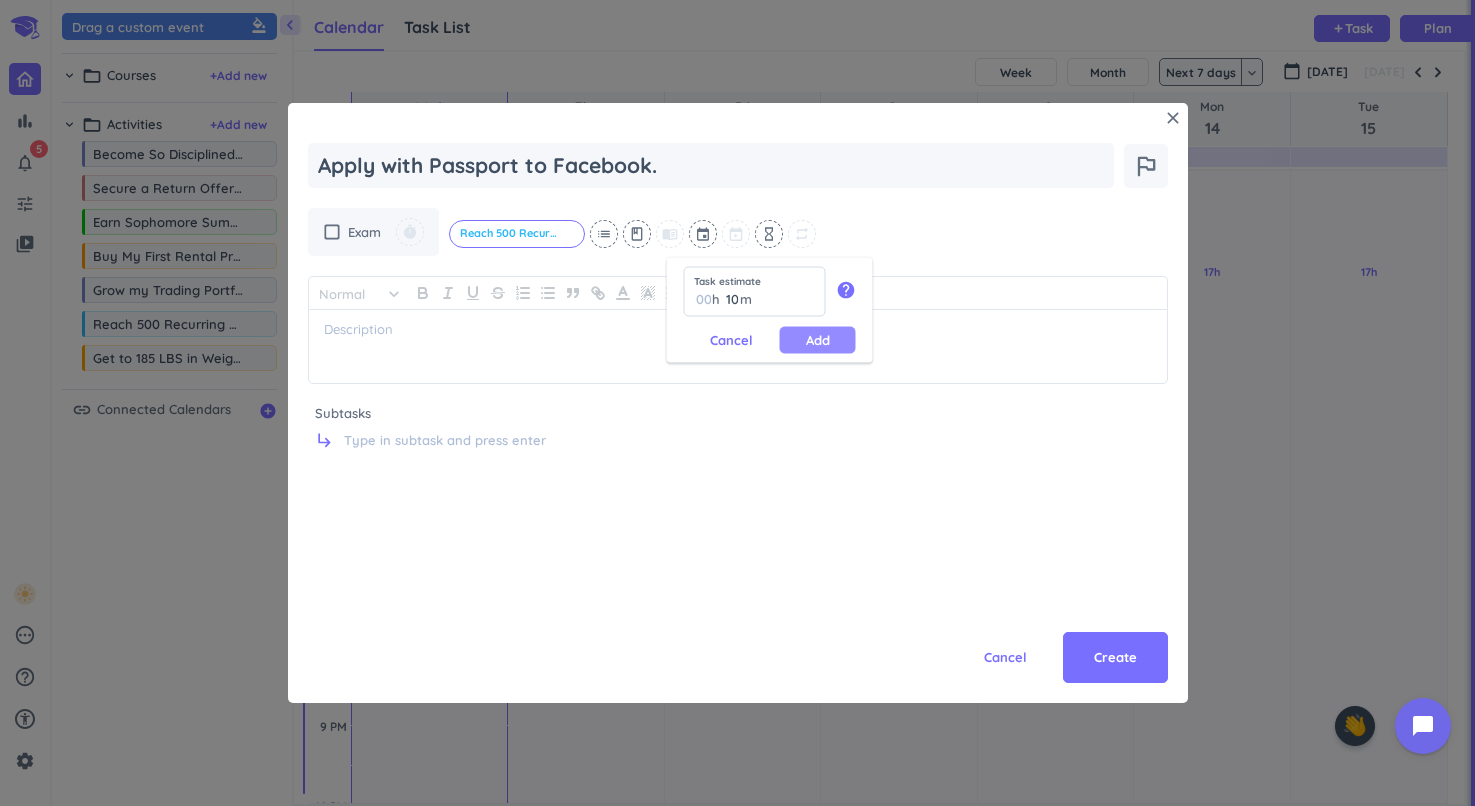 click on "Add" at bounding box center [818, 340] 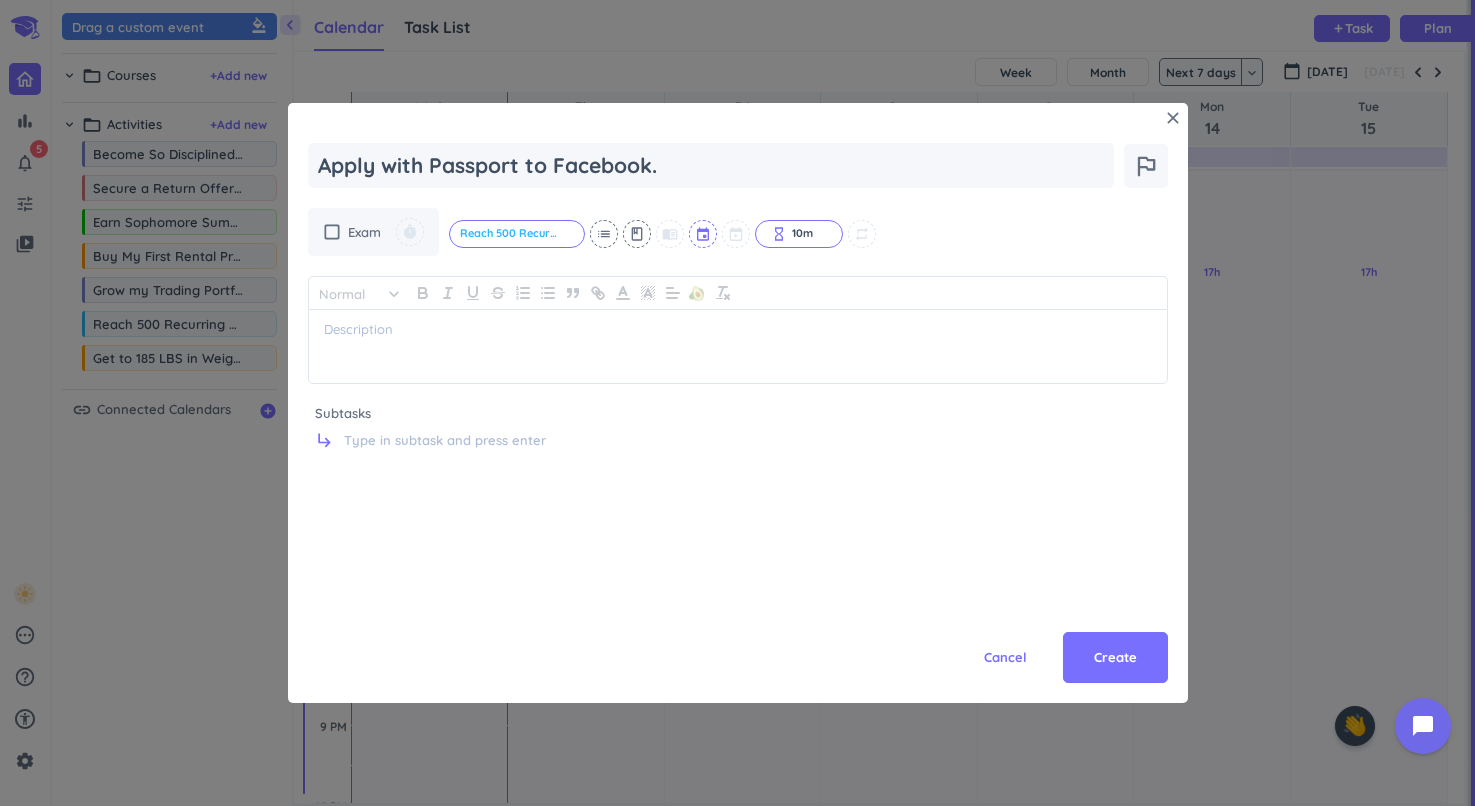 drag, startPoint x: 705, startPoint y: 228, endPoint x: 708, endPoint y: 245, distance: 17.262676 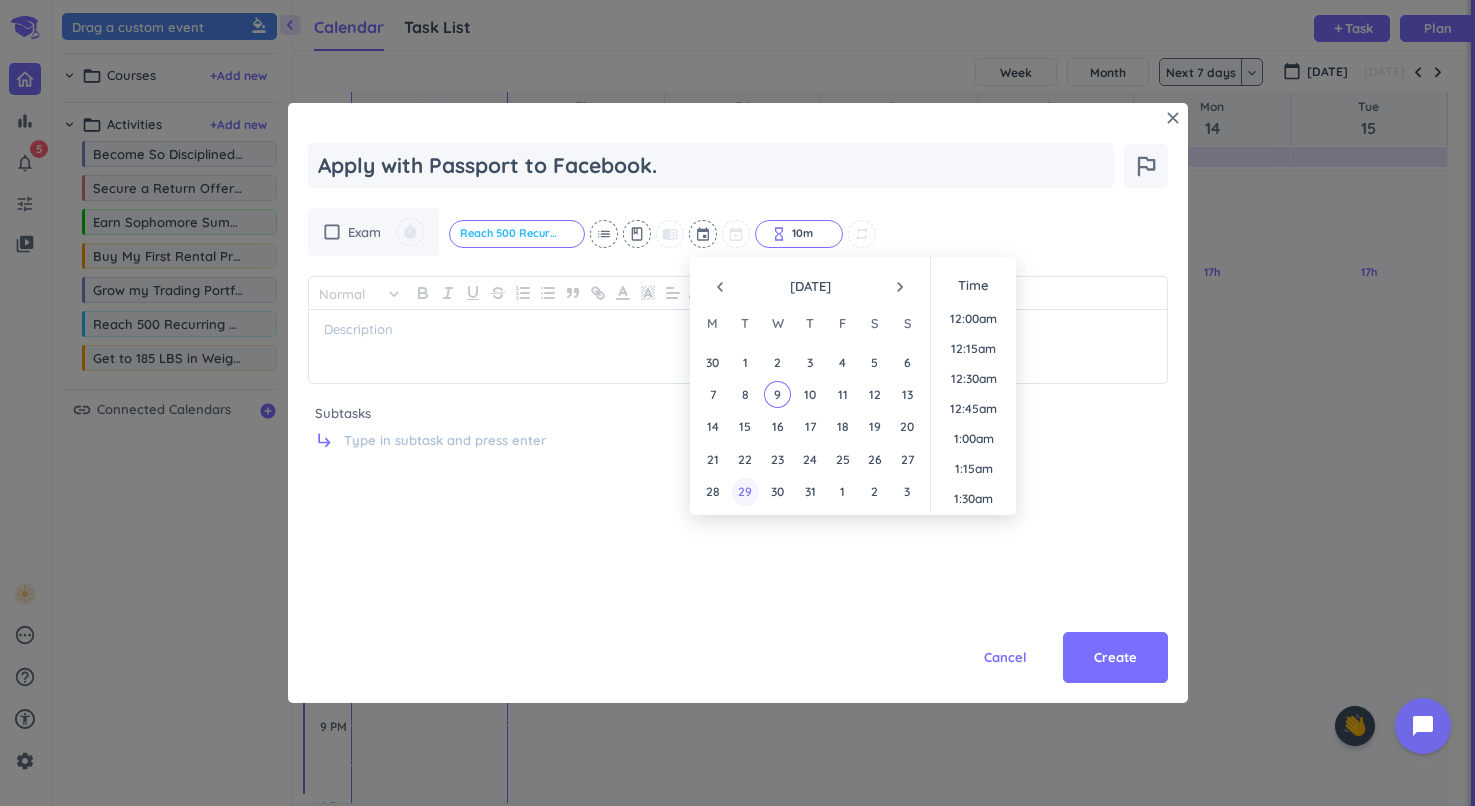 scroll, scrollTop: 2100, scrollLeft: 0, axis: vertical 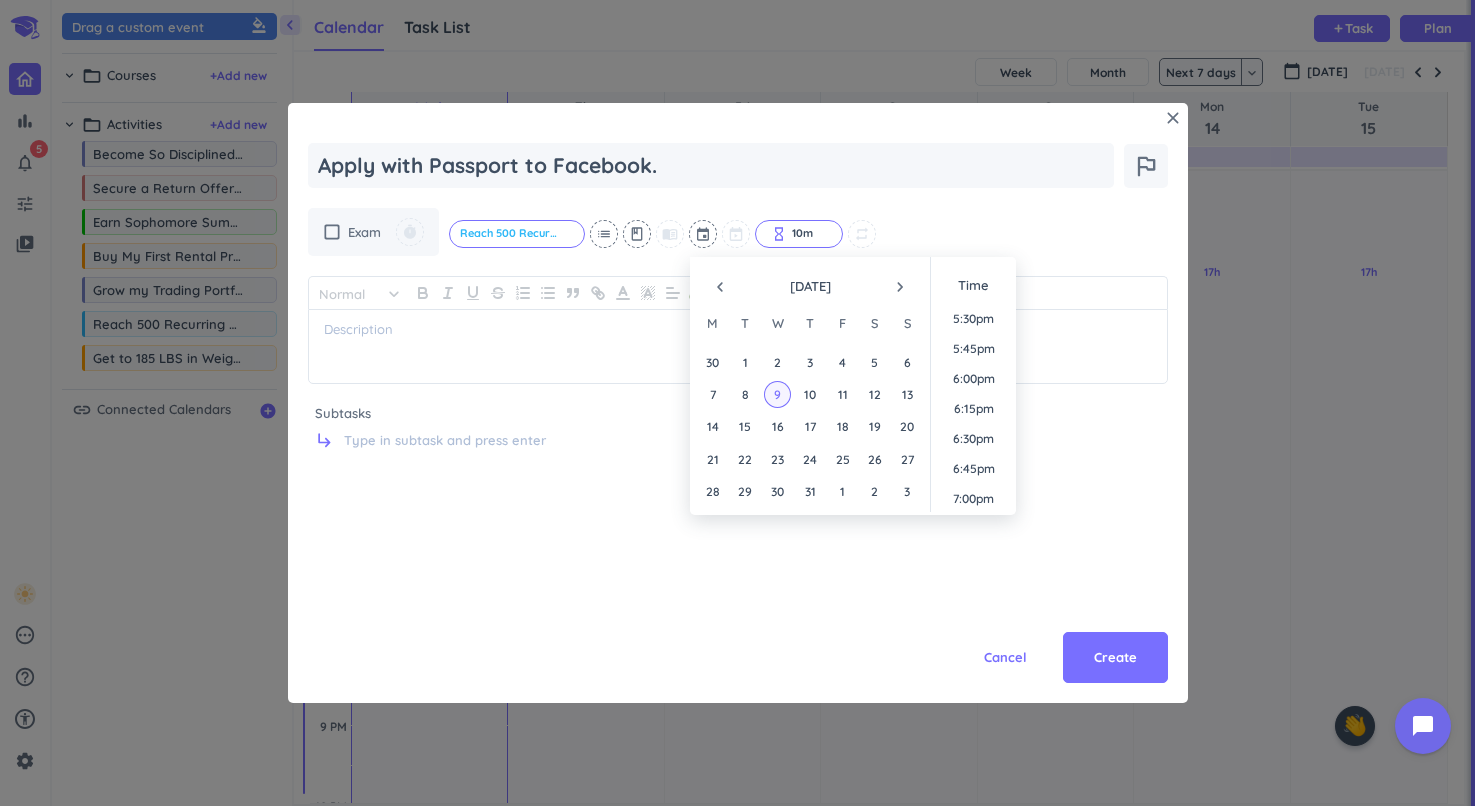 click on "9" at bounding box center (777, 394) 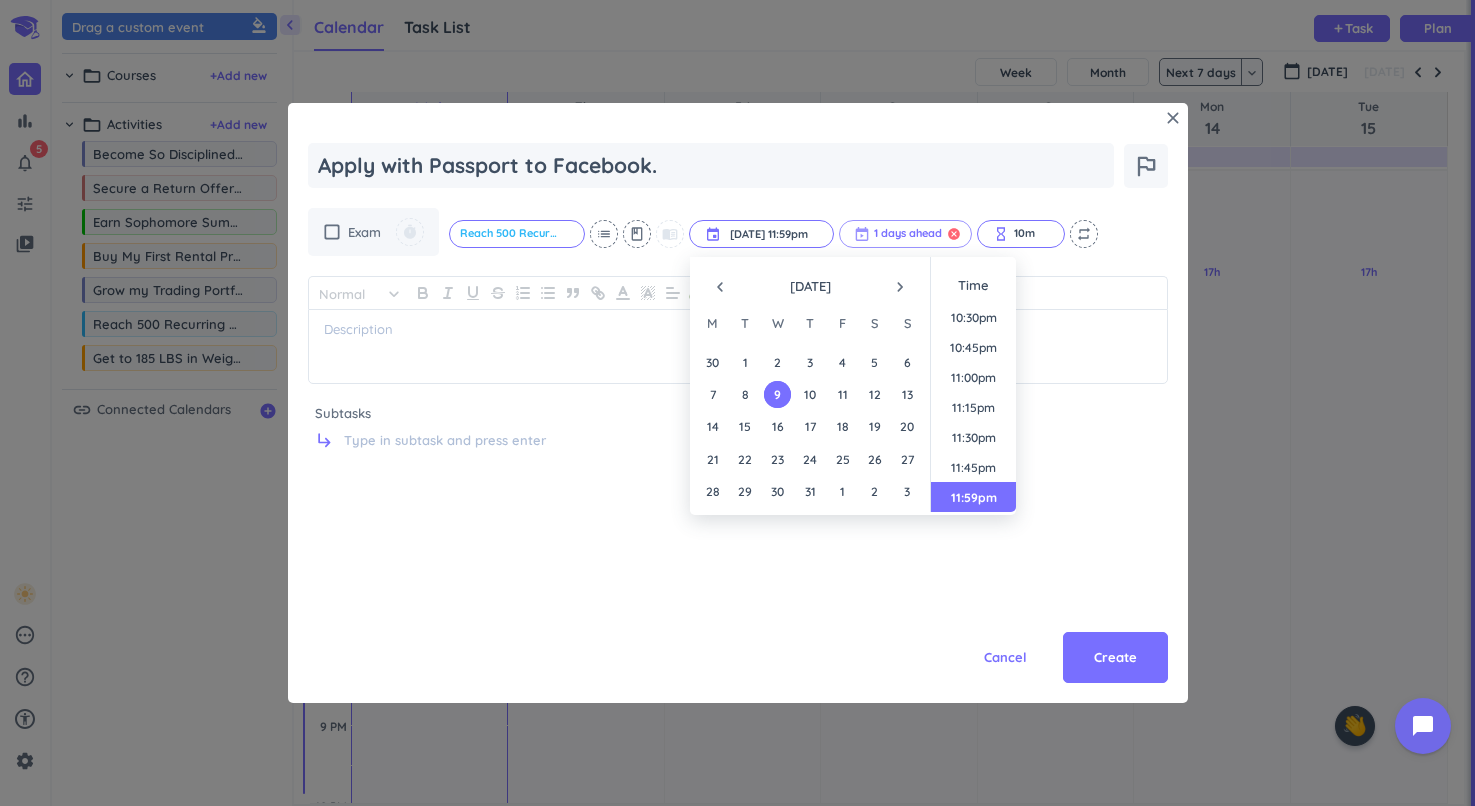 click on "cancel" at bounding box center (954, 234) 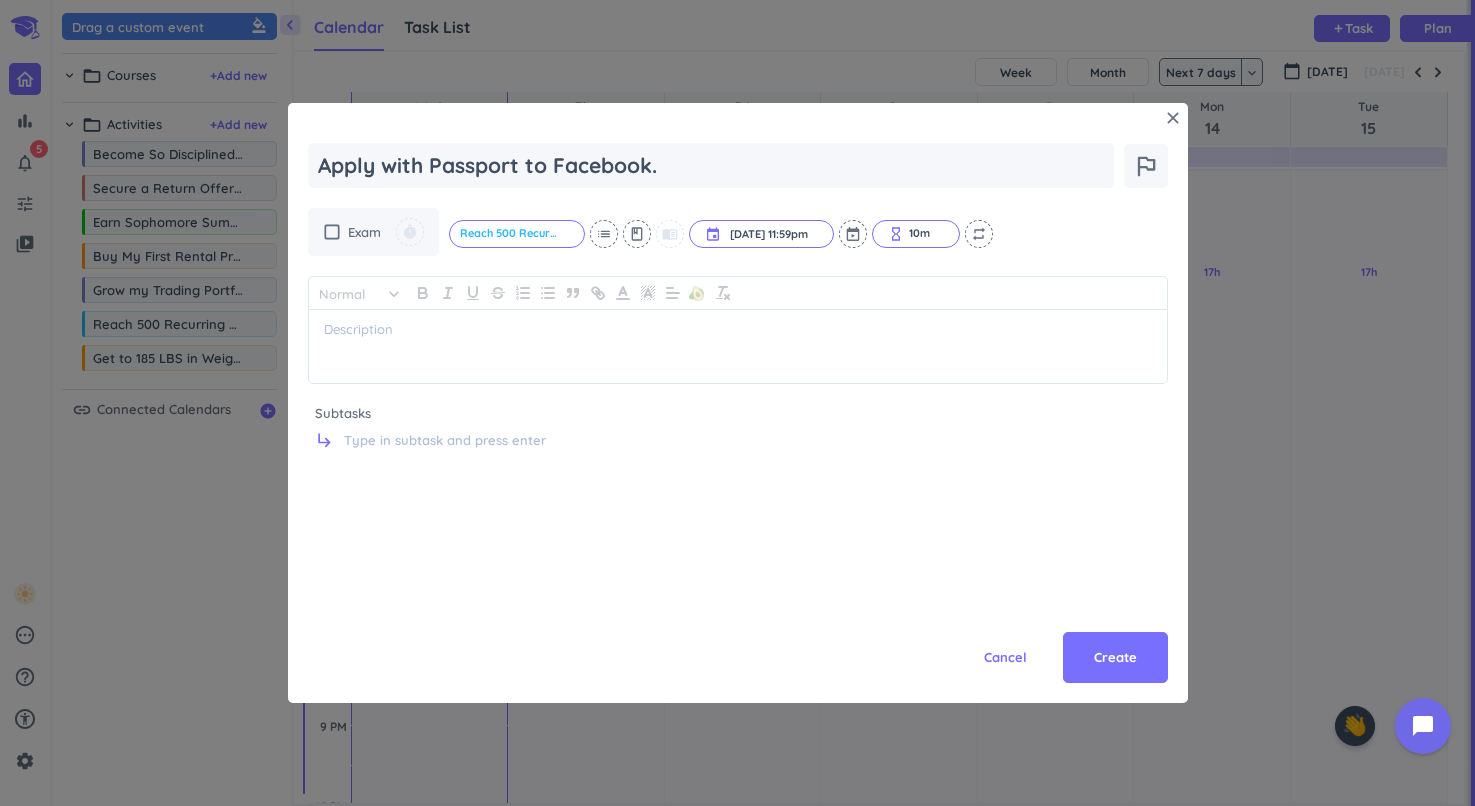 click on "Cancel Create" at bounding box center (738, 613) 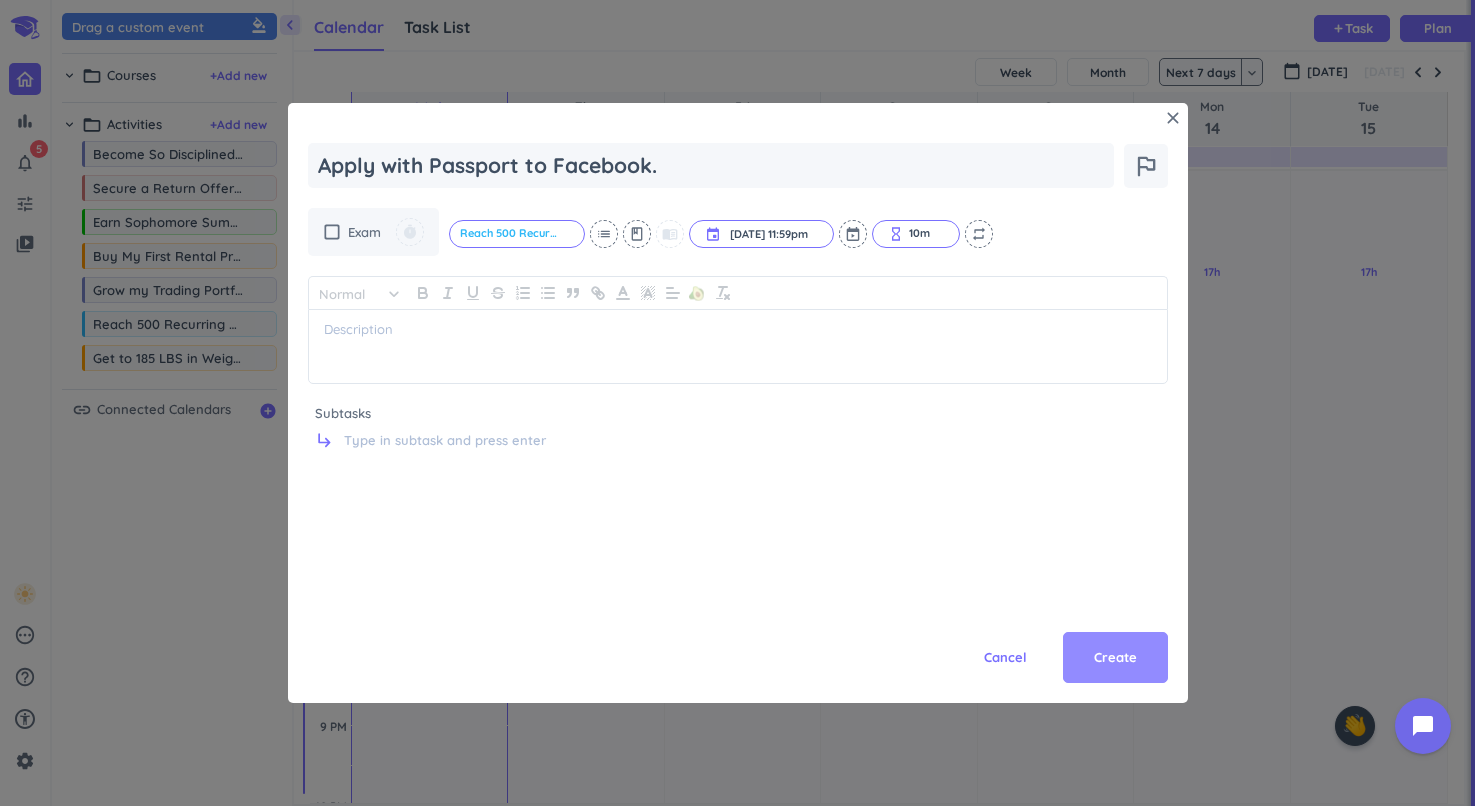 click on "Create" at bounding box center [1115, 658] 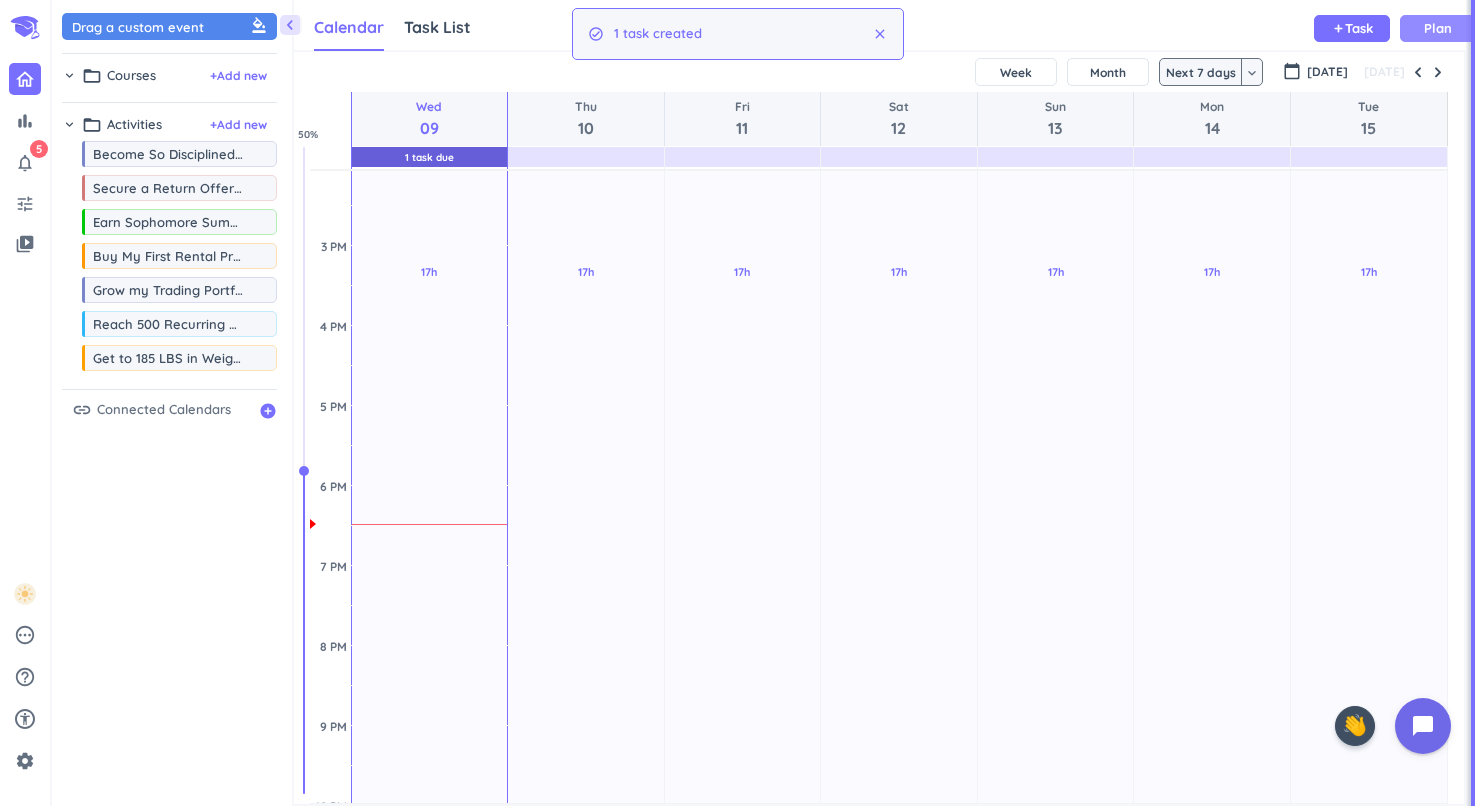 click on "Plan" at bounding box center (1438, 28) 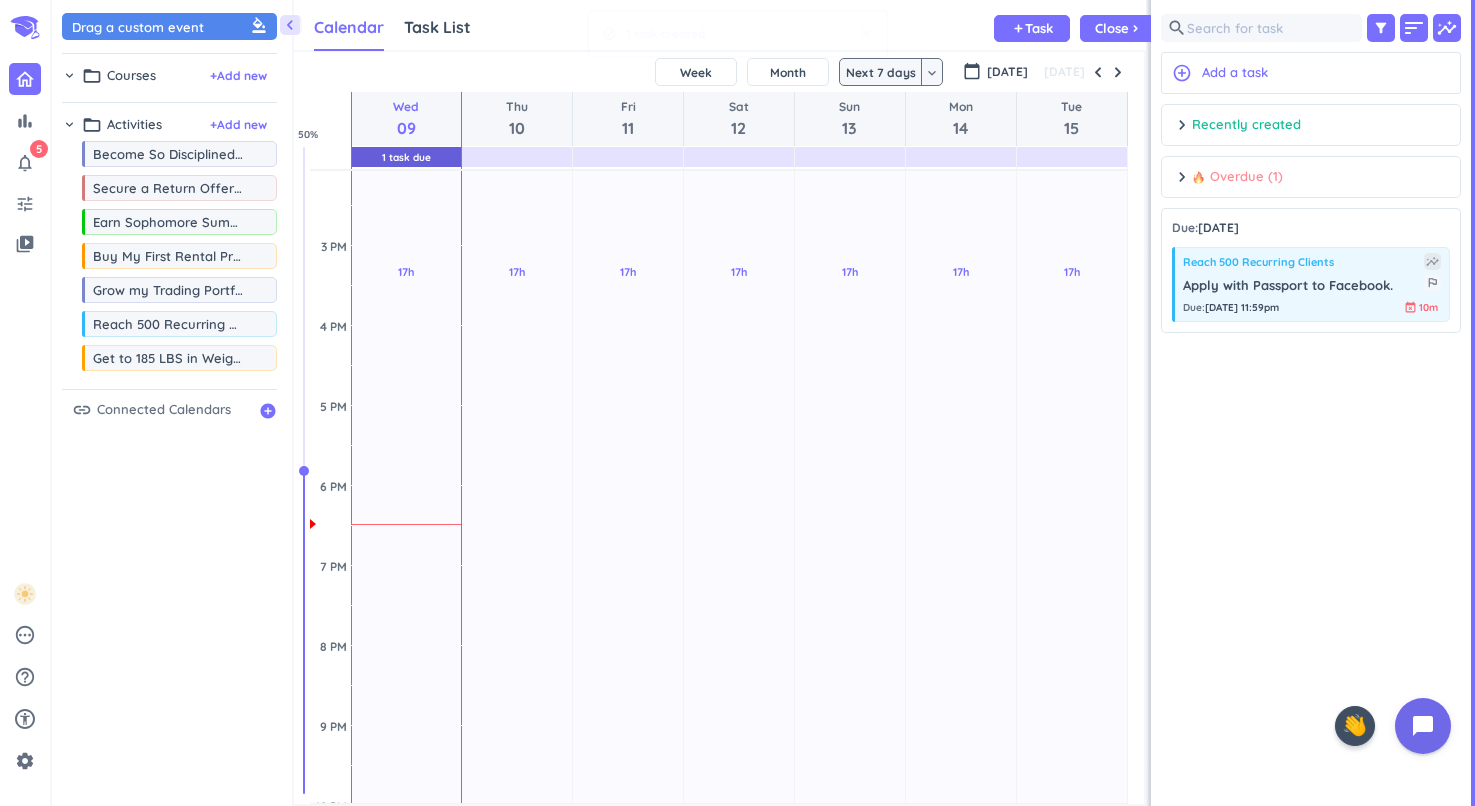 click on "Overdue (1)" at bounding box center [1237, 177] 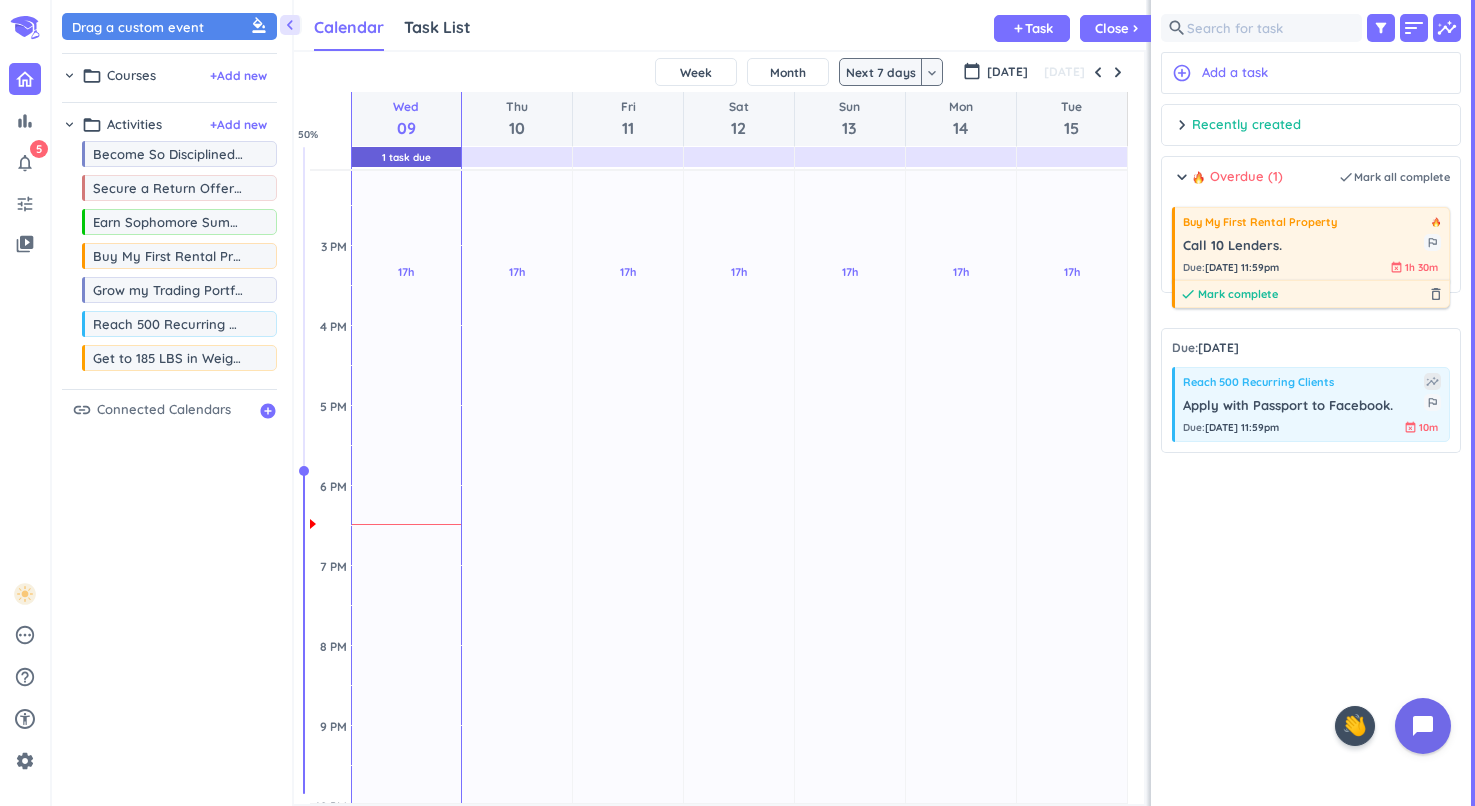 click on "Mark complete" at bounding box center (1238, 294) 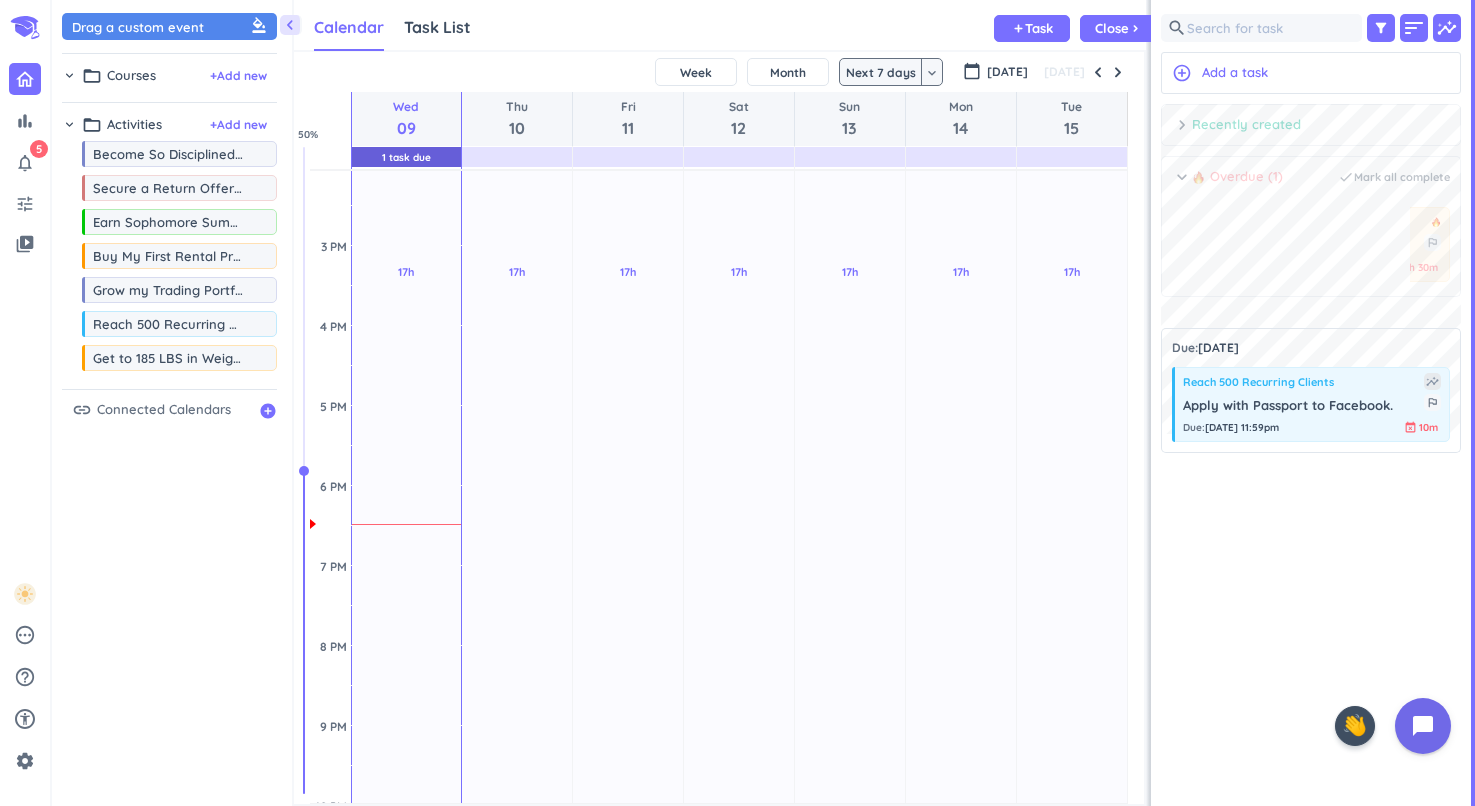 click on "Overdue (1)" at bounding box center (1237, 177) 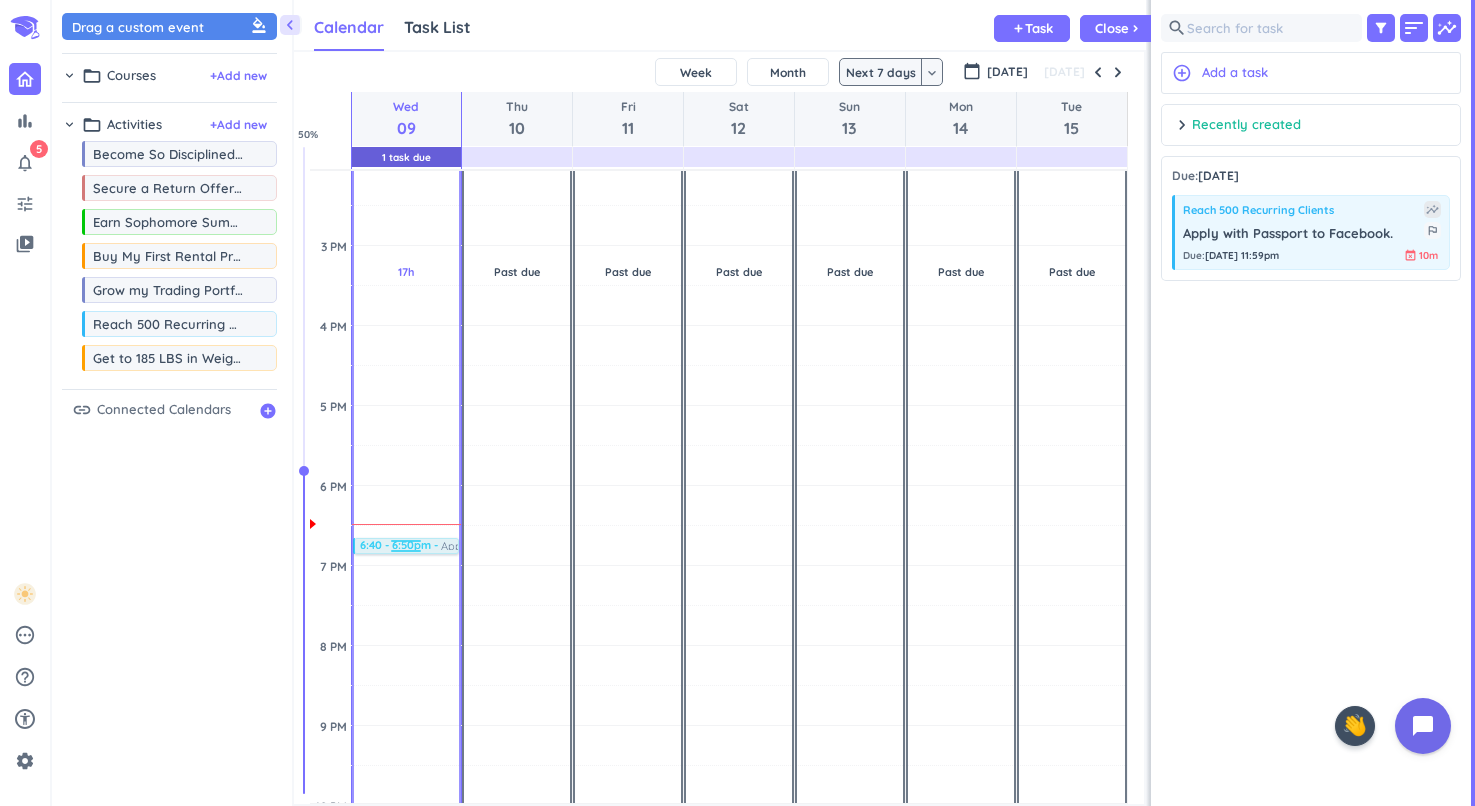 drag, startPoint x: 1280, startPoint y: 300, endPoint x: 431, endPoint y: 542, distance: 882.8165 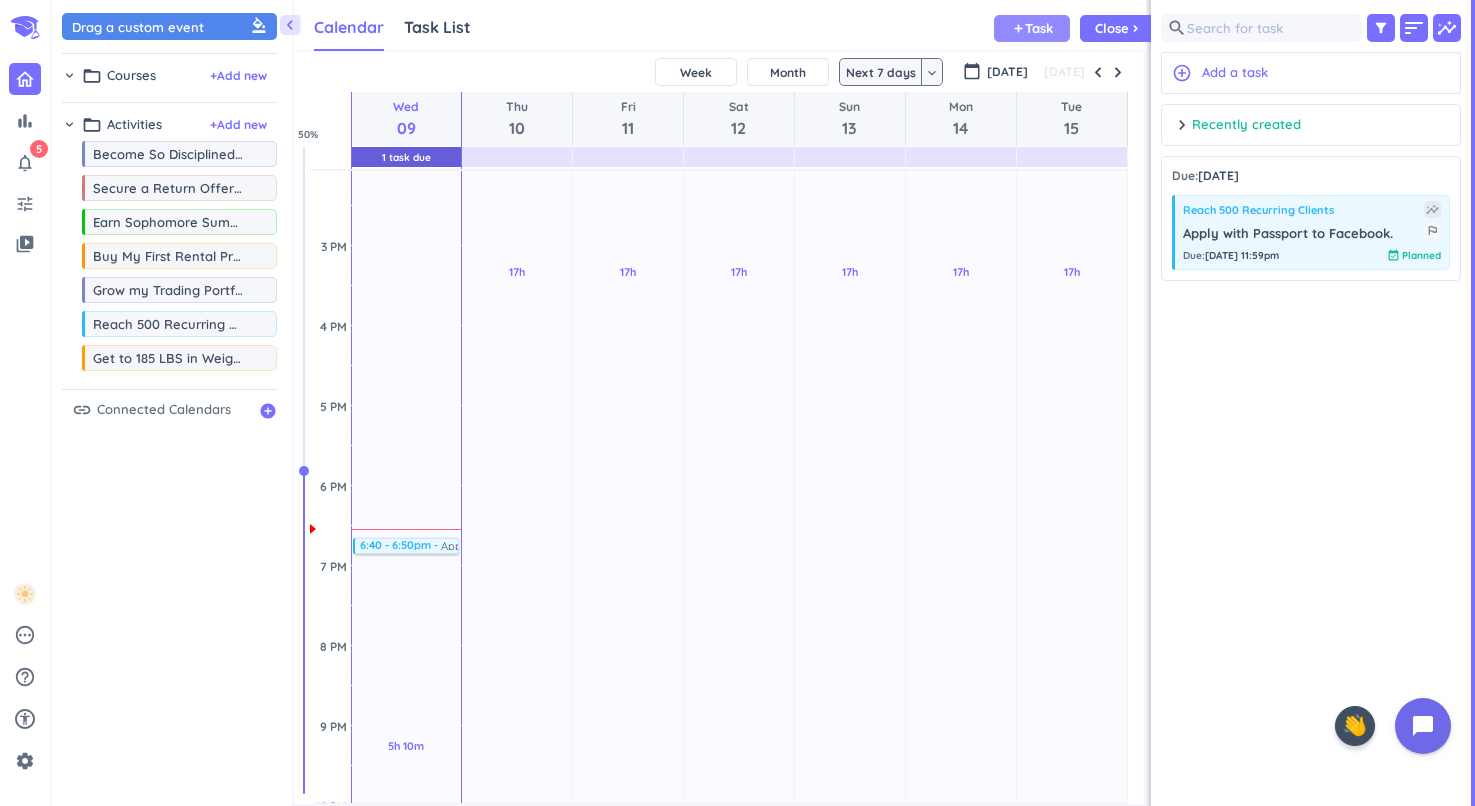 click on "Task" at bounding box center (1039, 28) 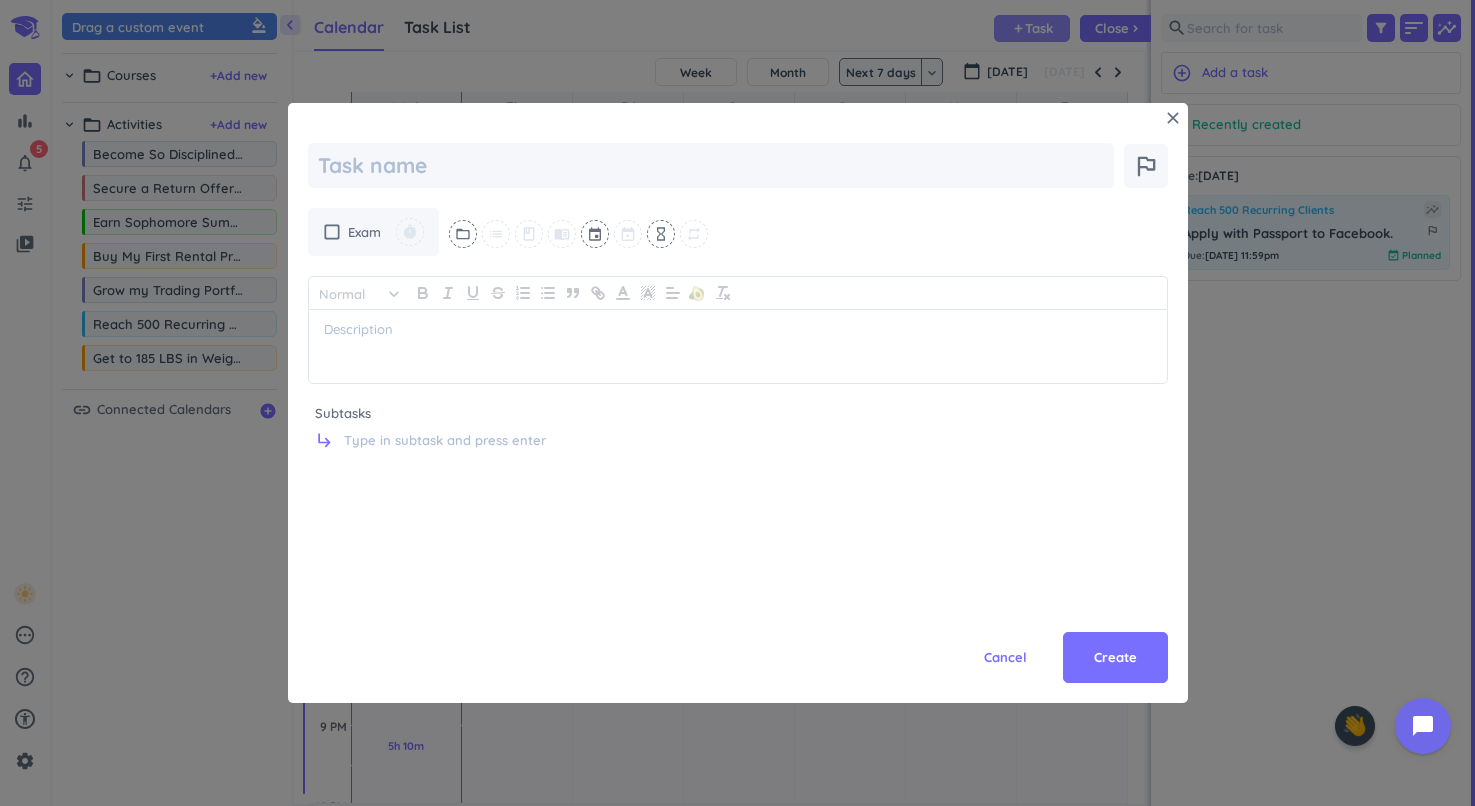 type on "x" 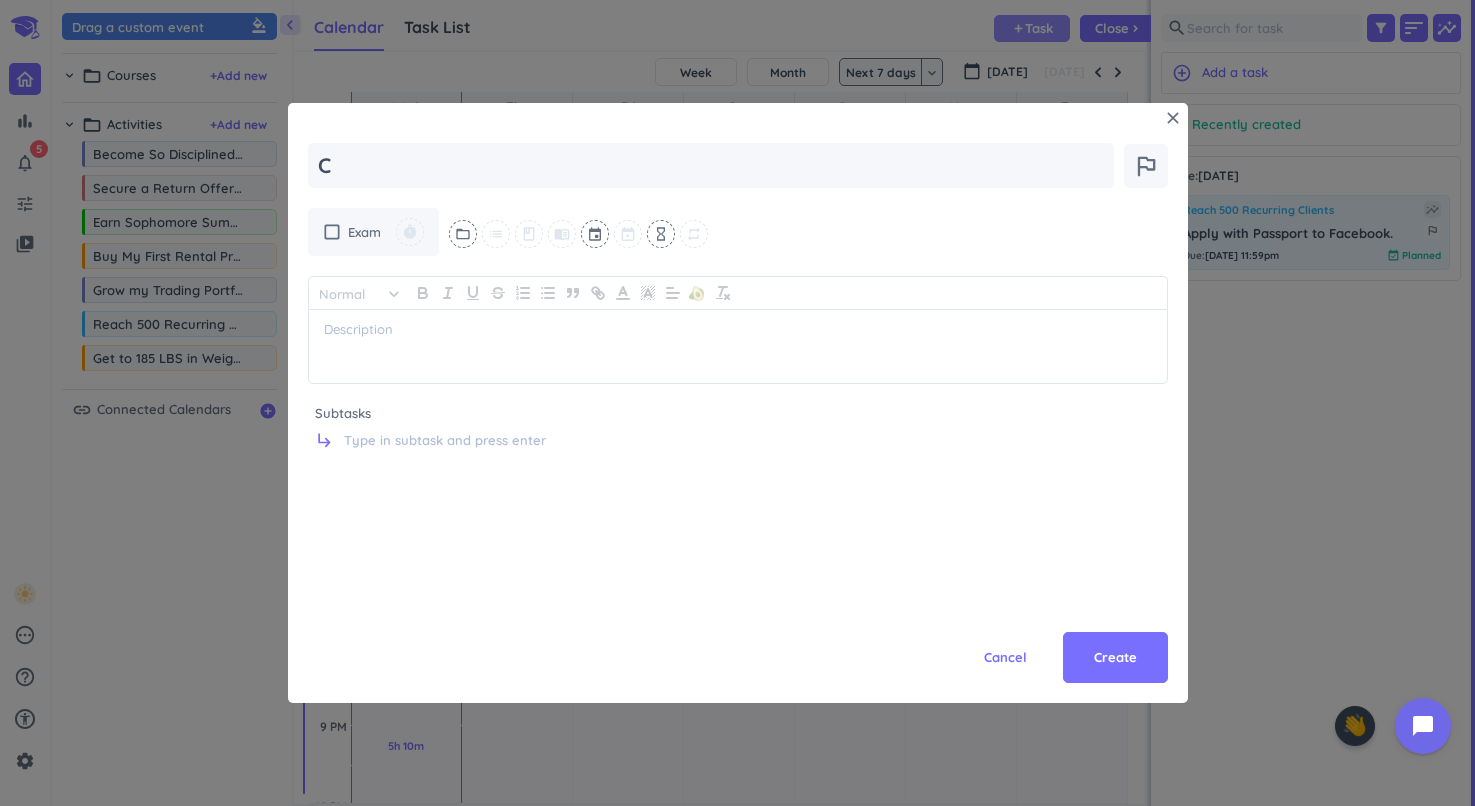 type on "x" 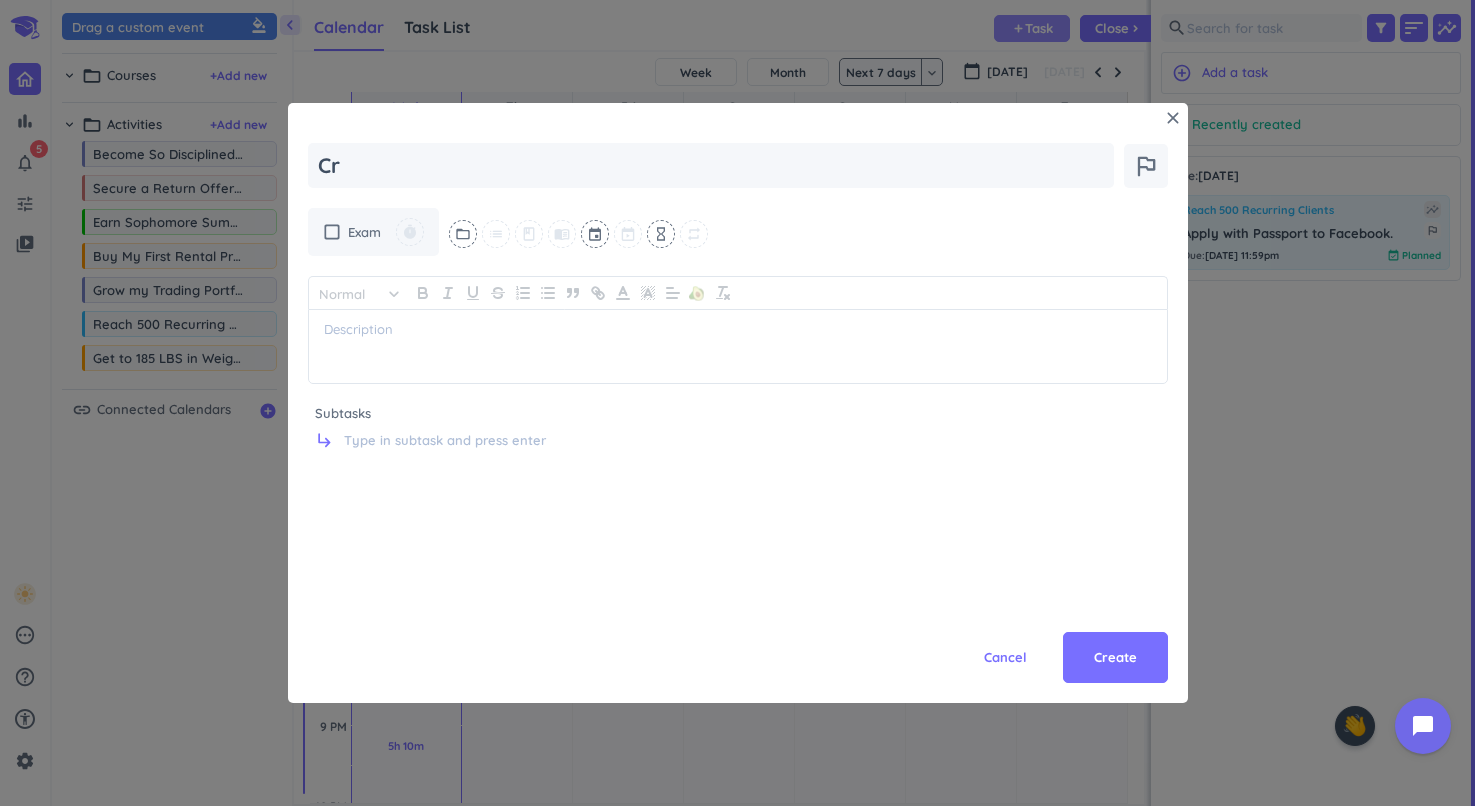 type on "x" 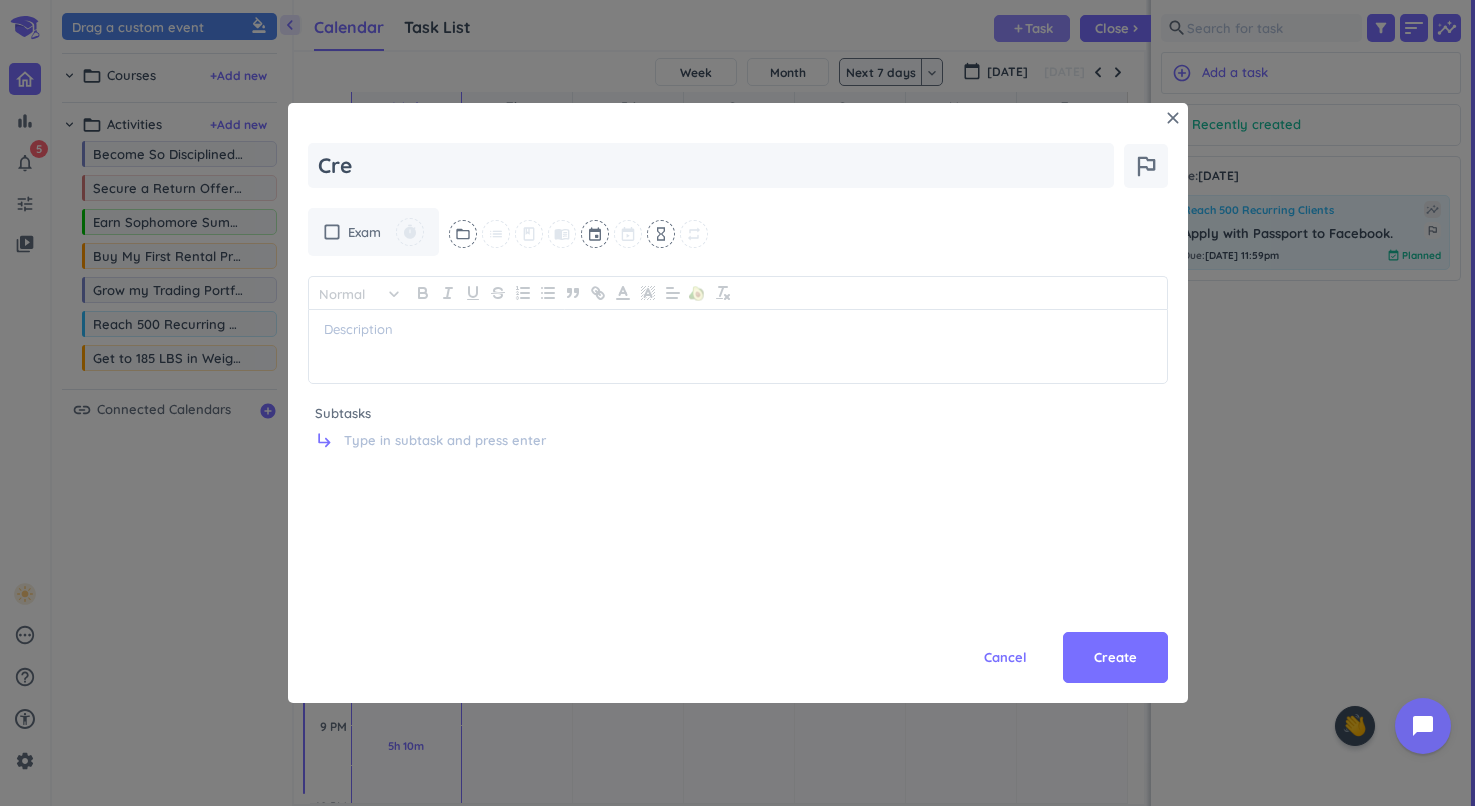 type on "x" 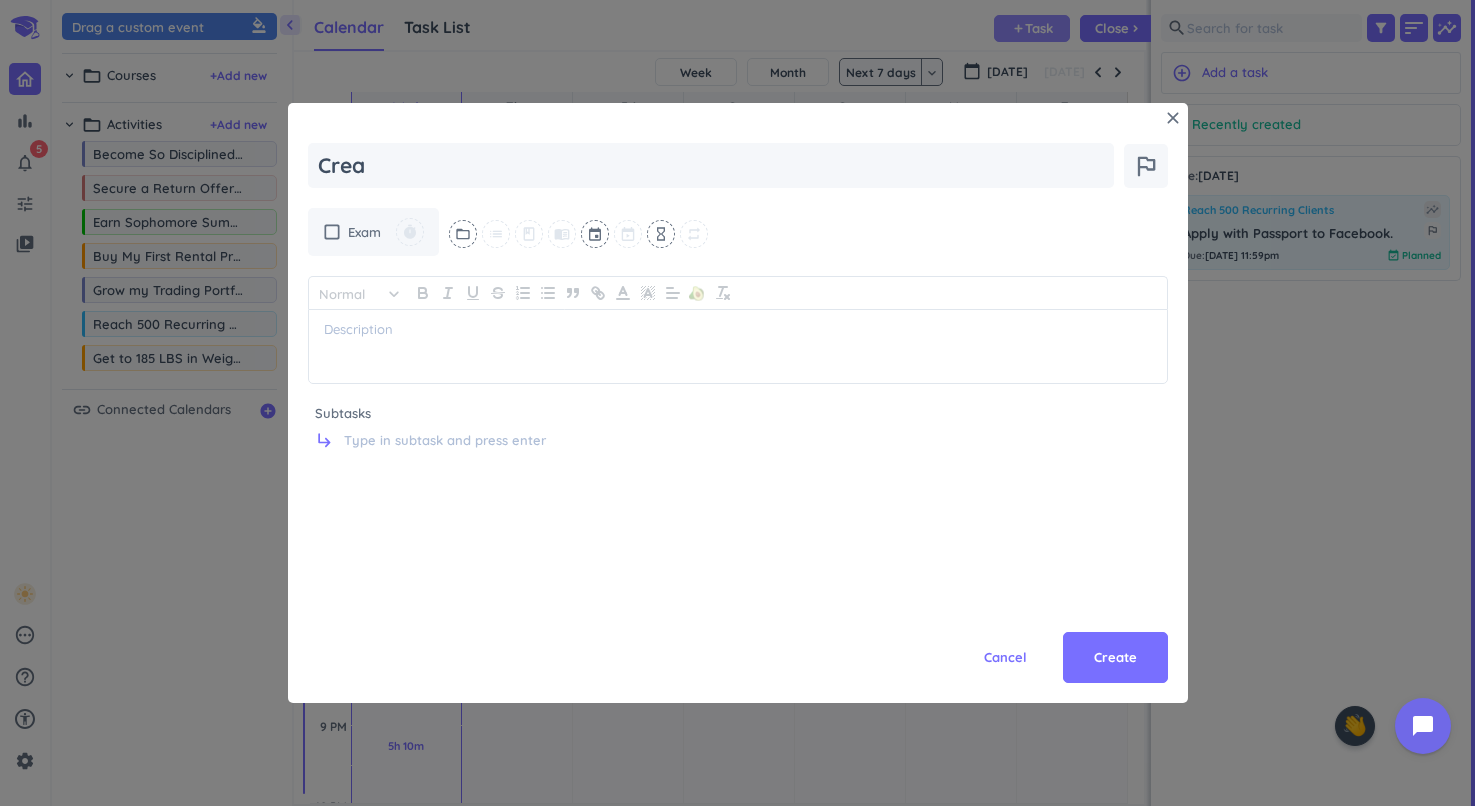 type on "x" 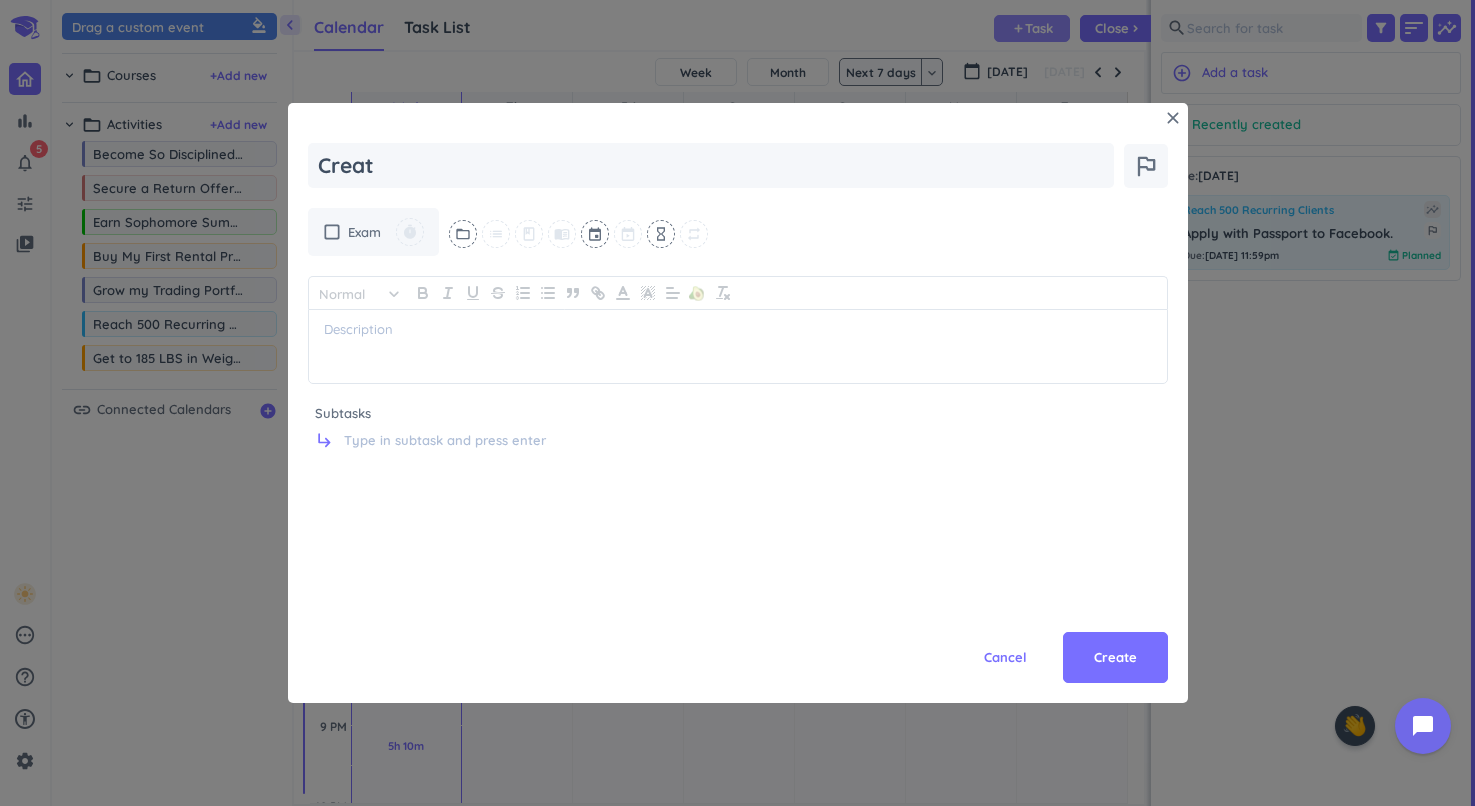 type on "x" 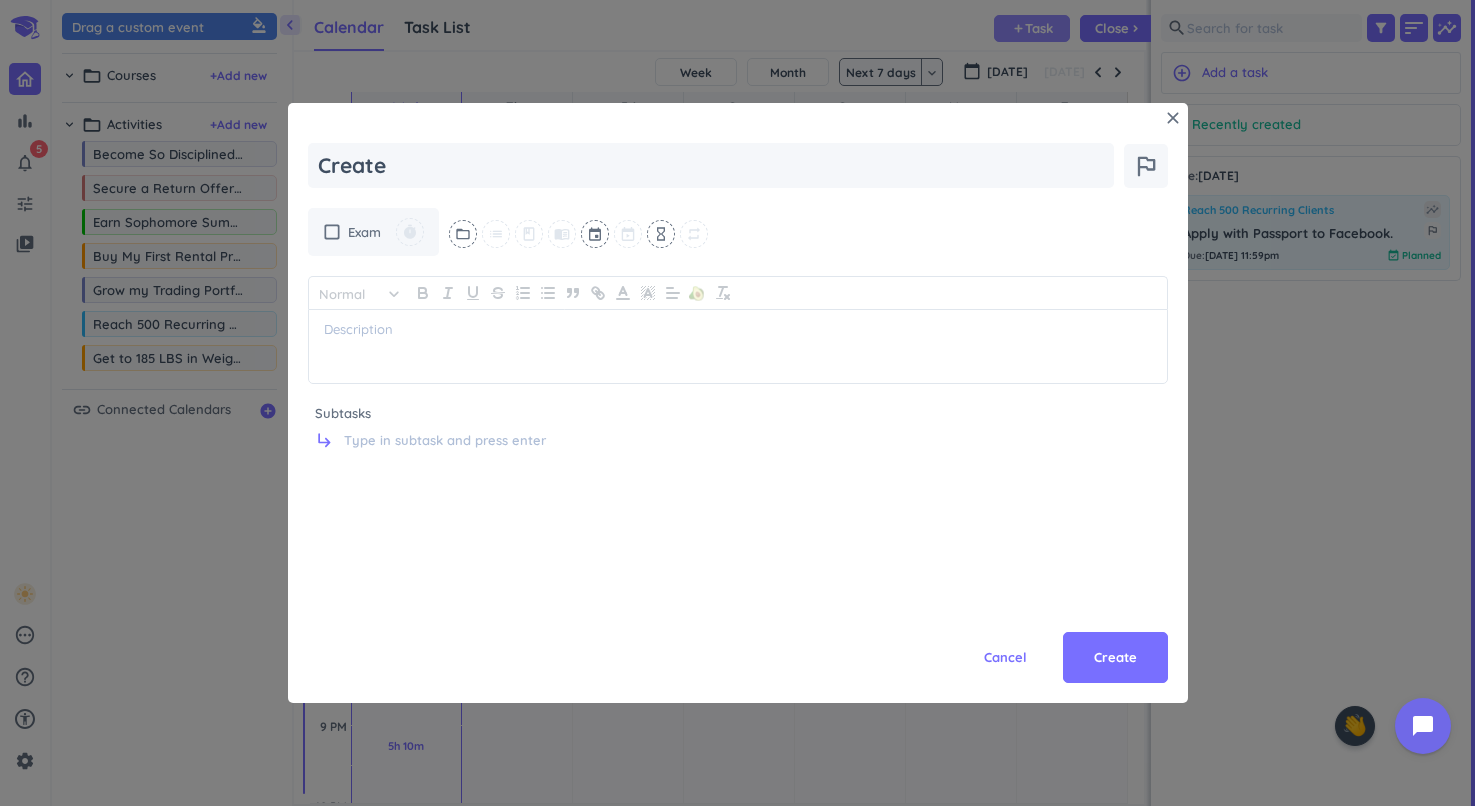 type on "x" 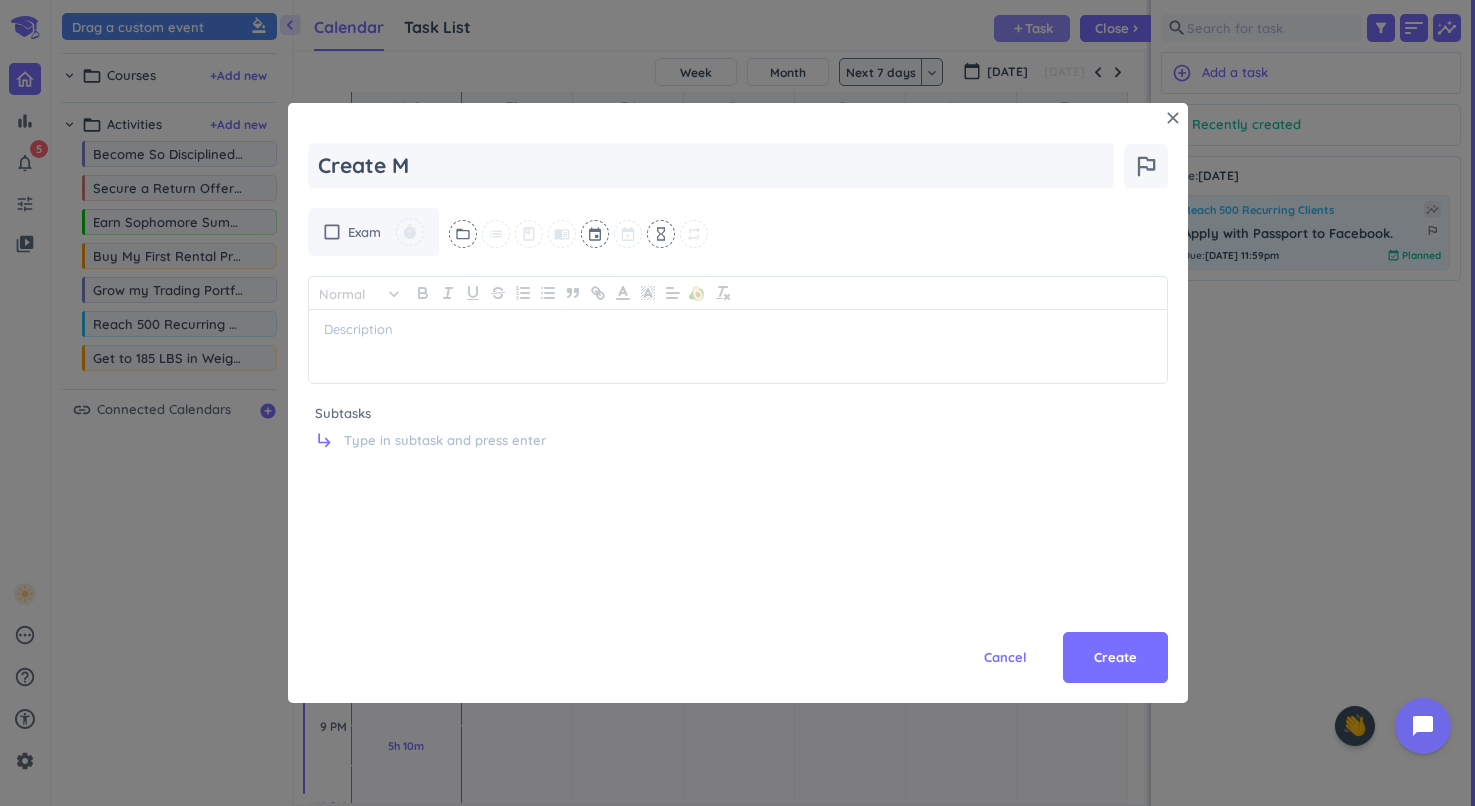 type on "x" 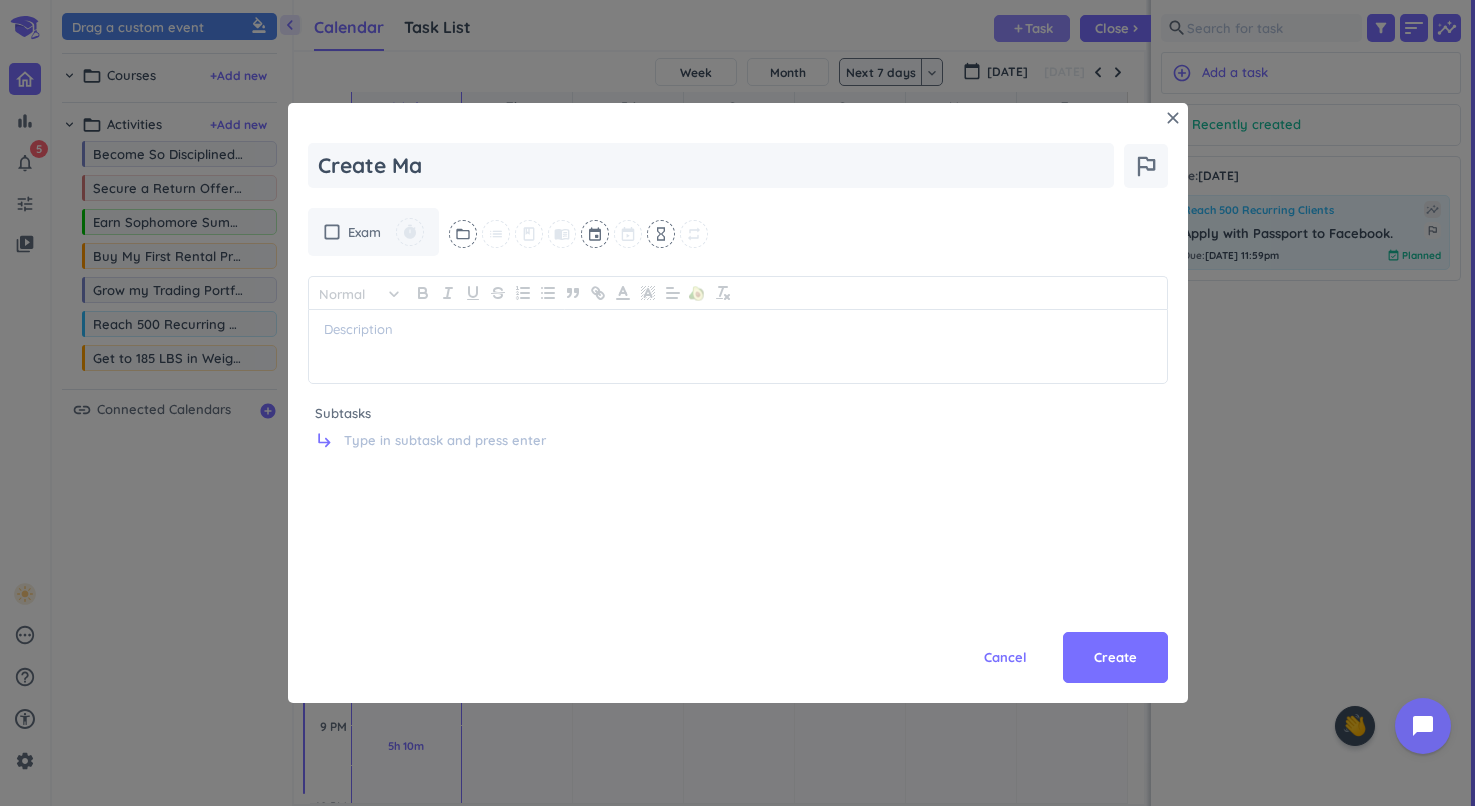 type on "x" 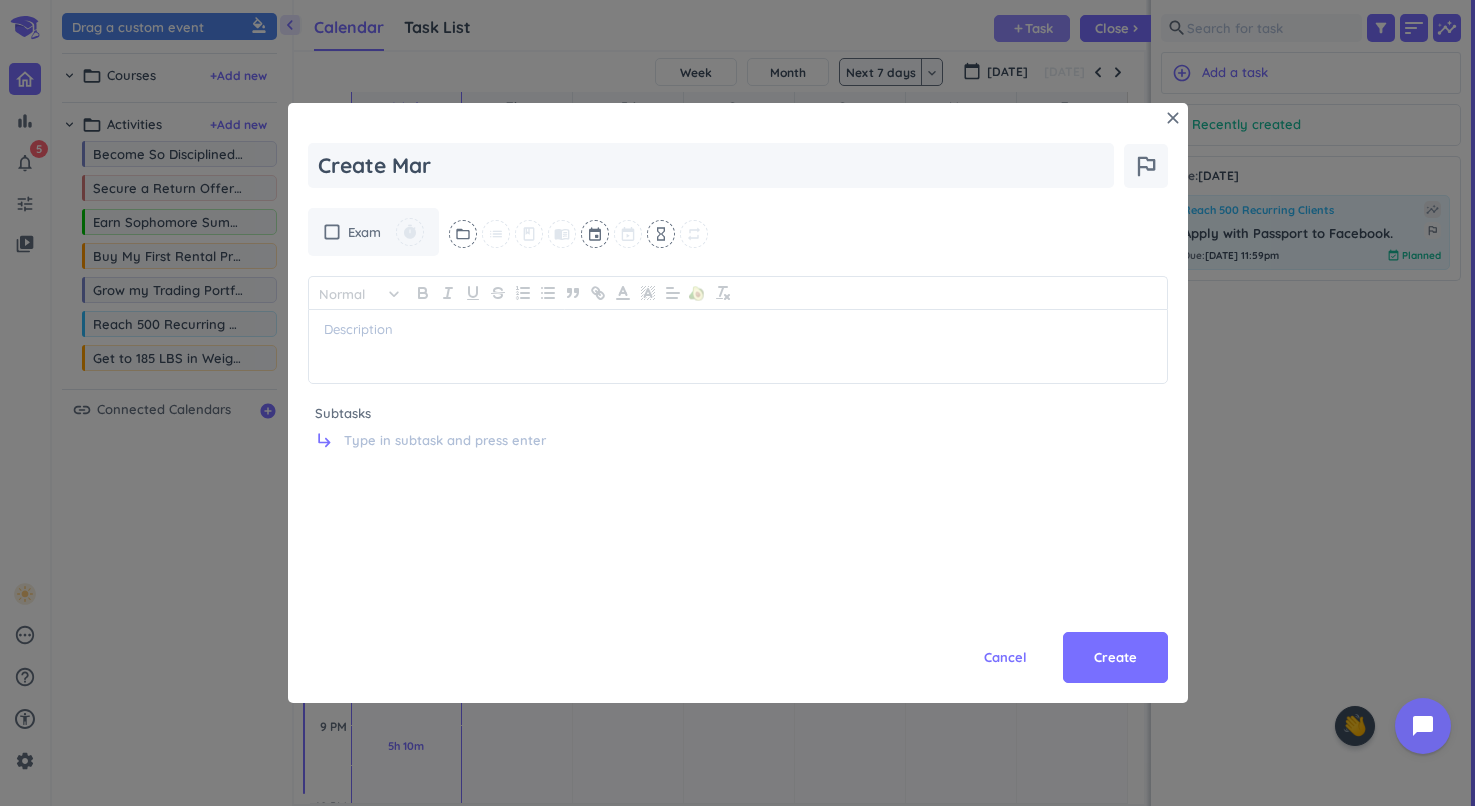 type on "x" 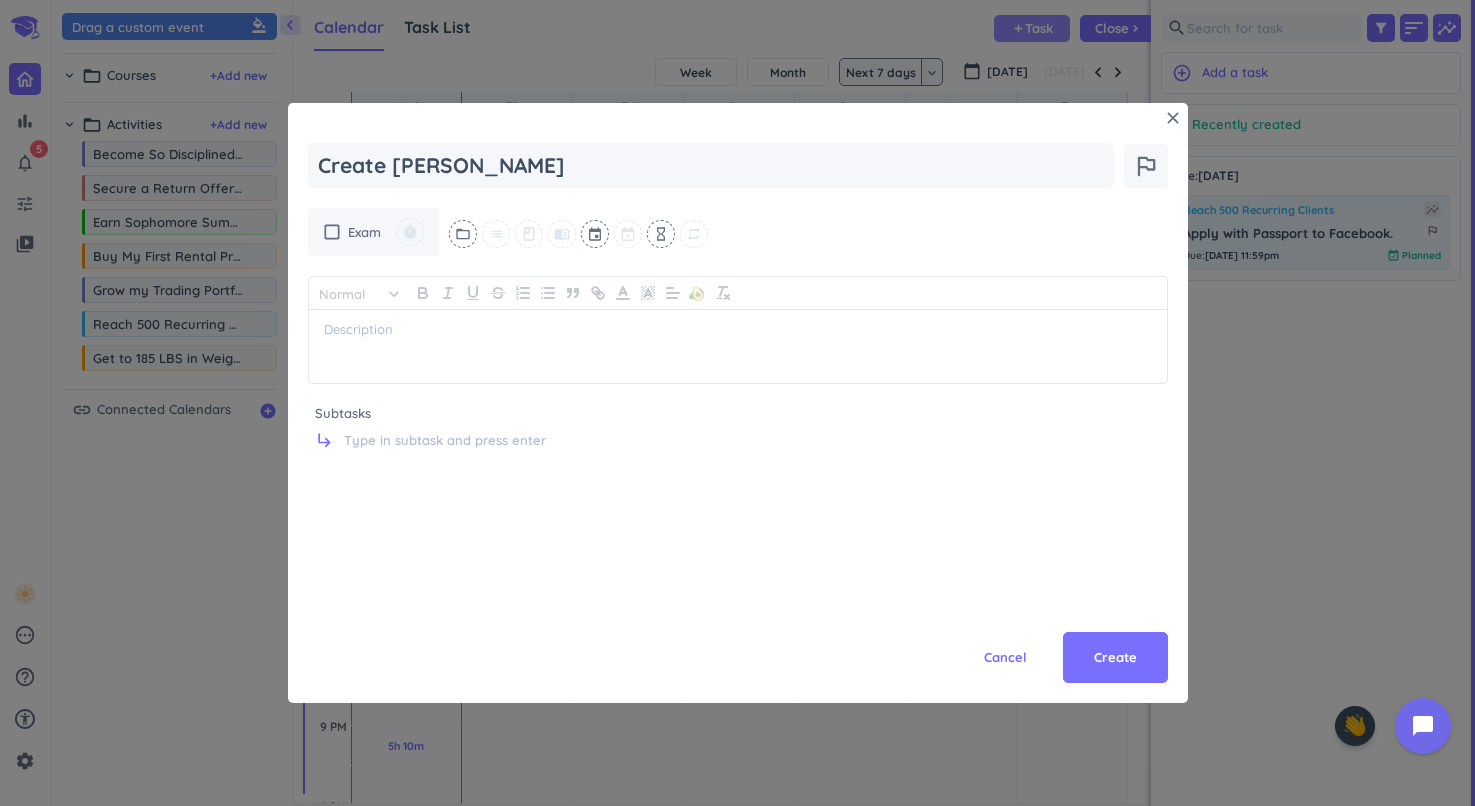type on "x" 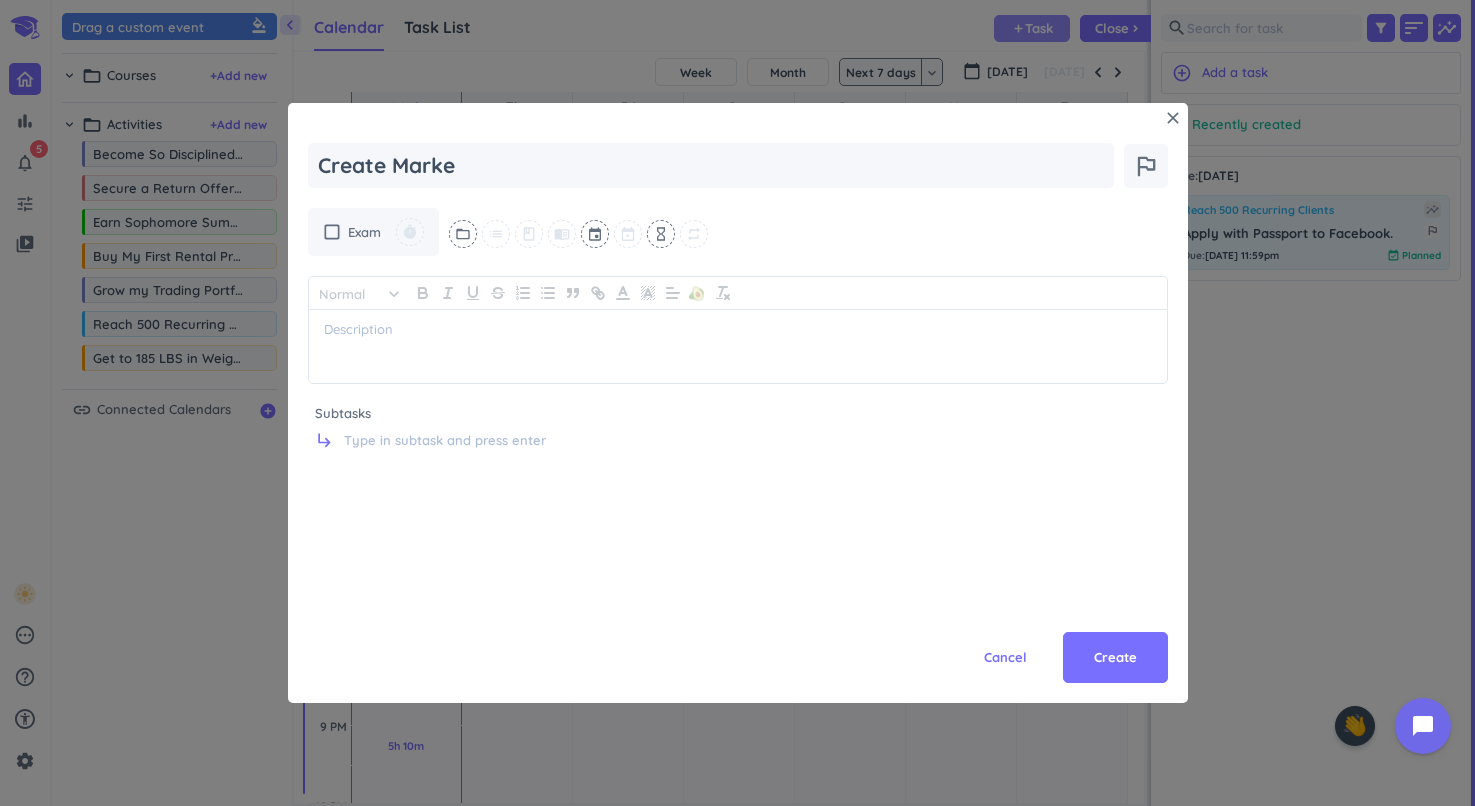 type on "x" 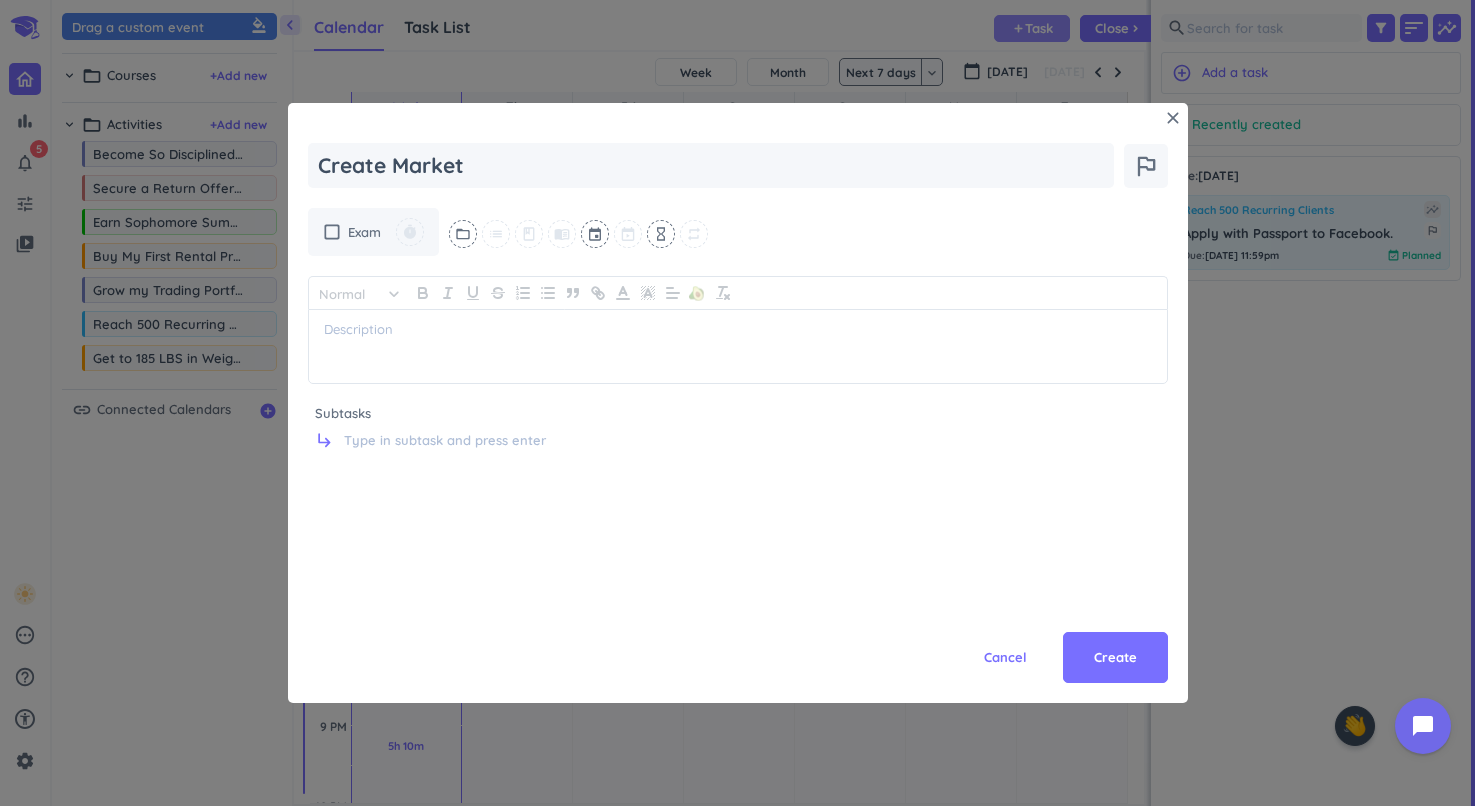 type on "x" 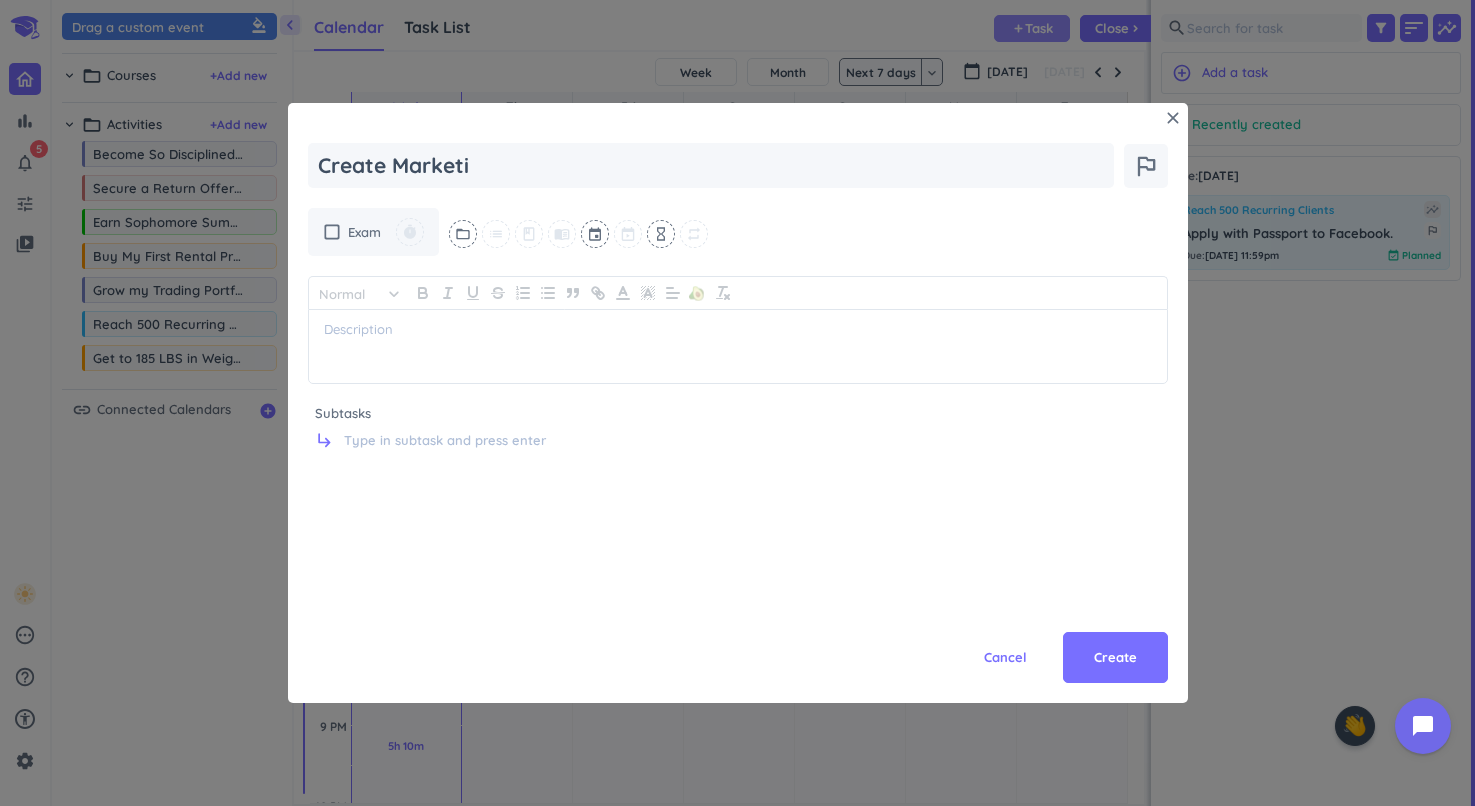 type on "x" 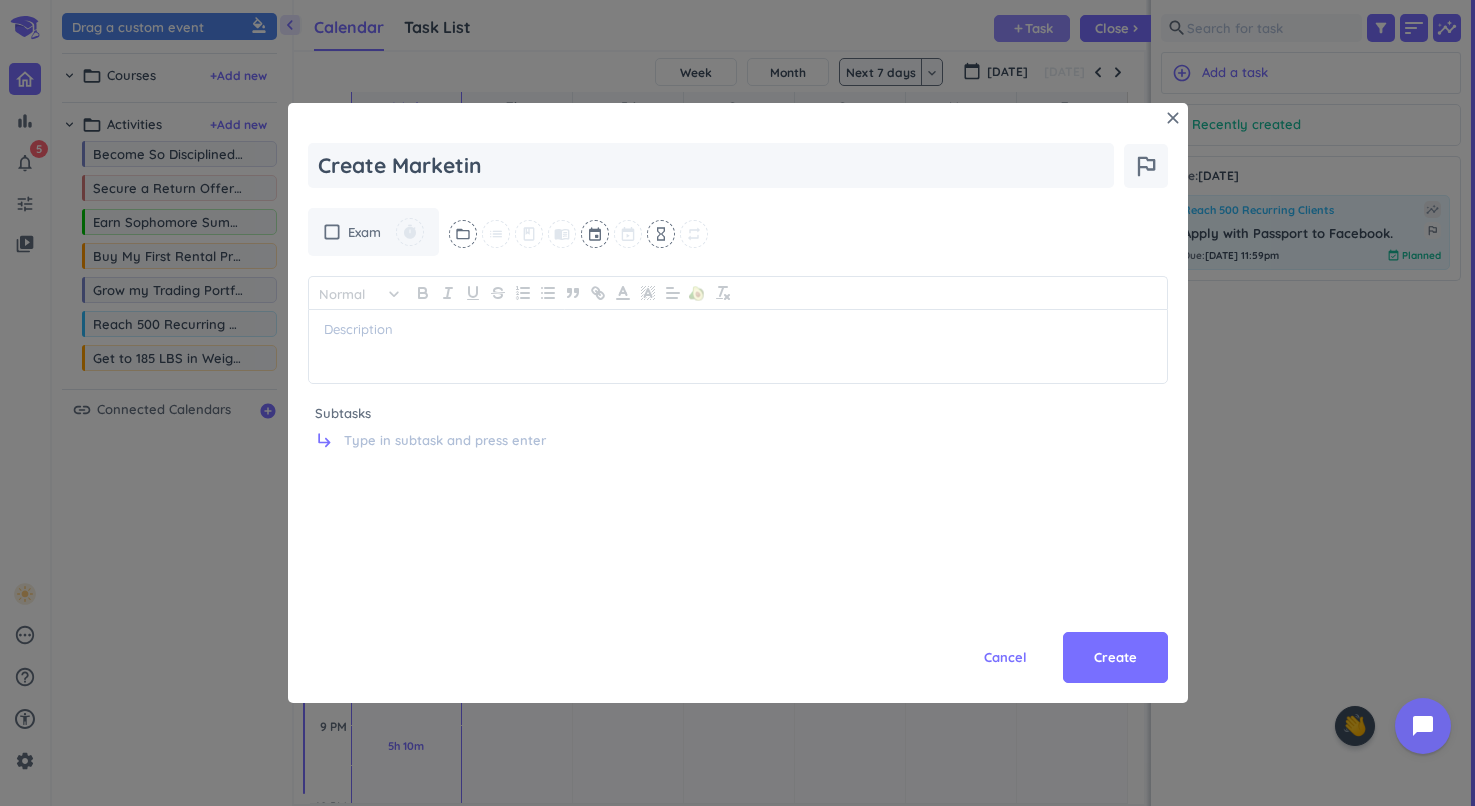 type on "x" 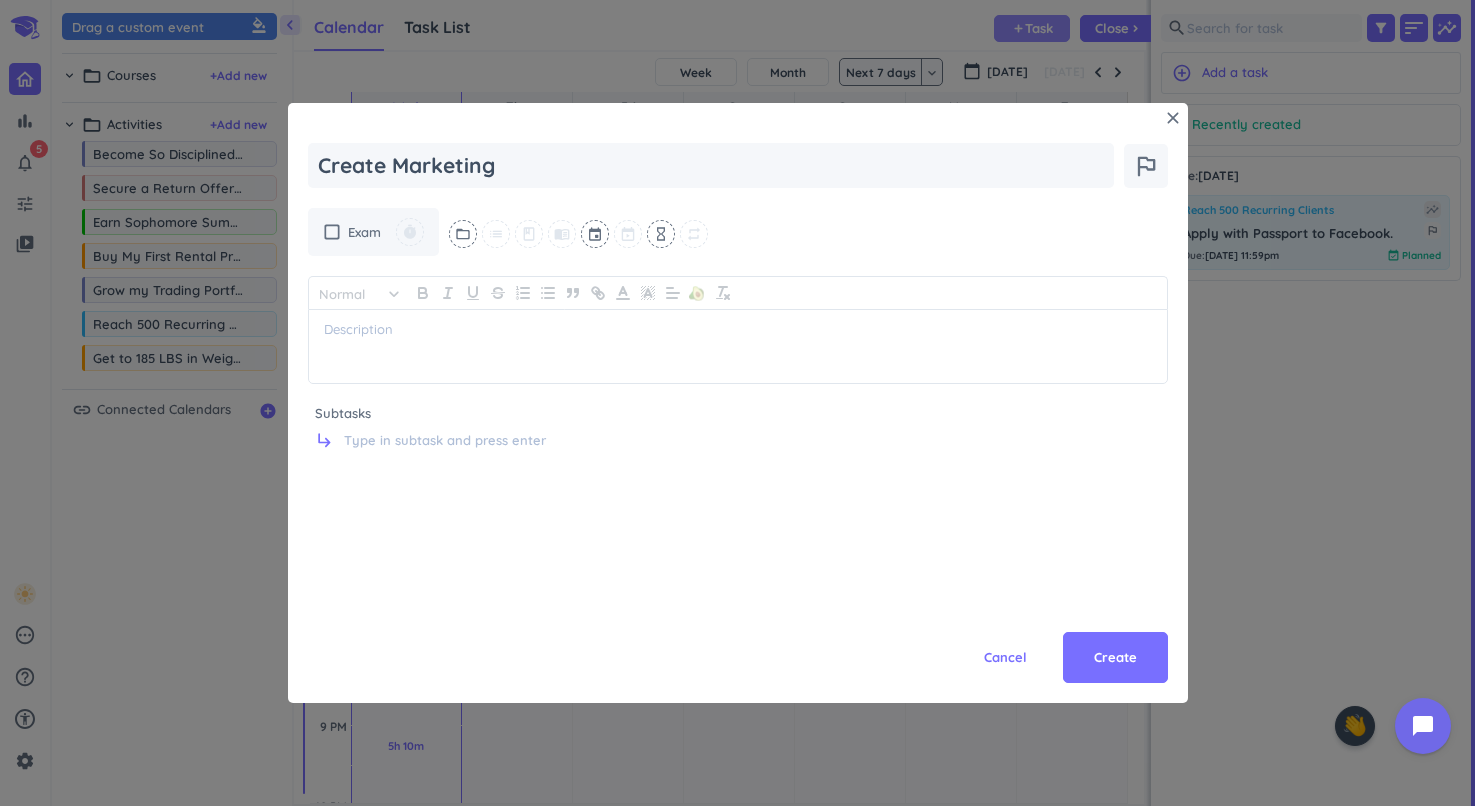 type on "x" 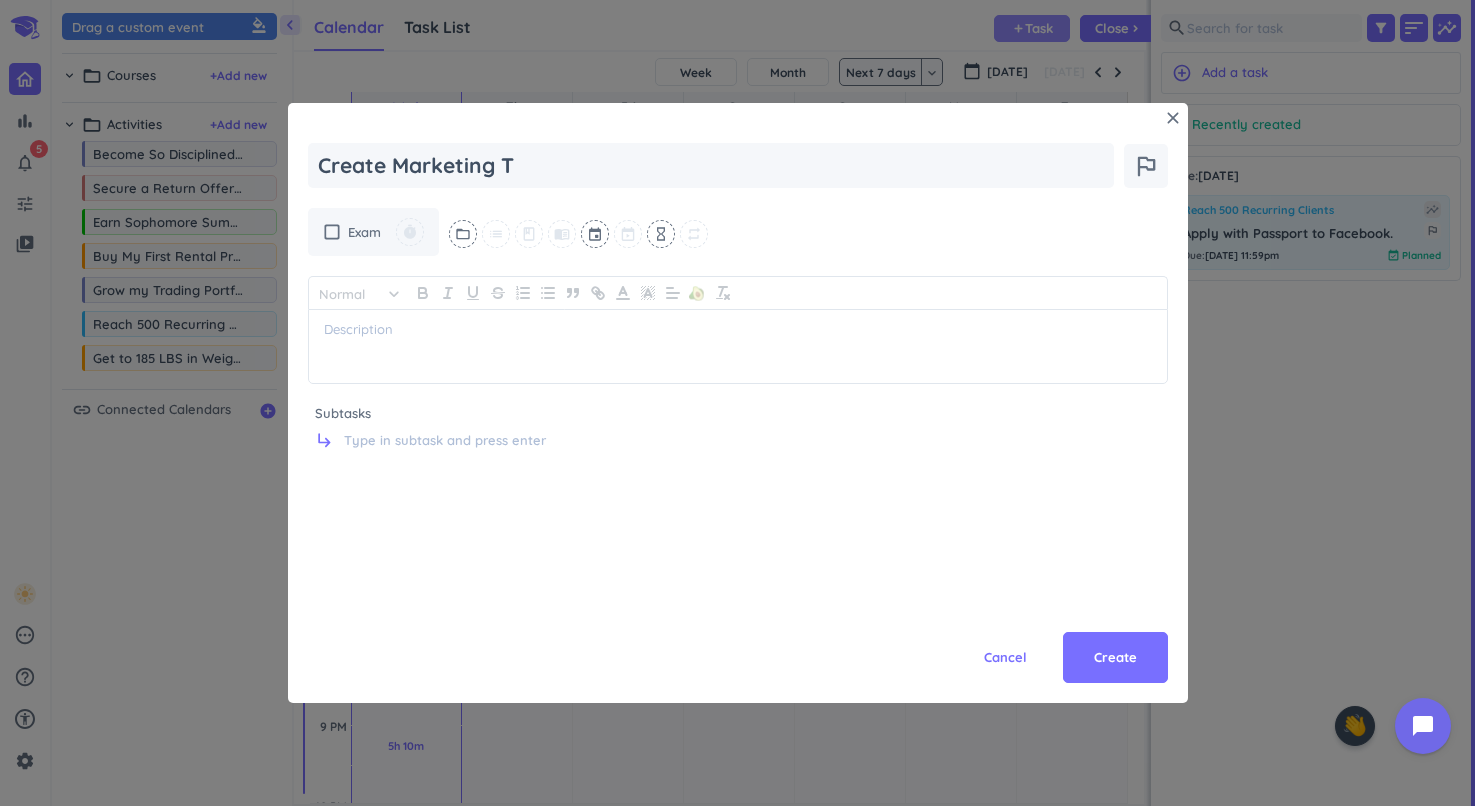 type on "x" 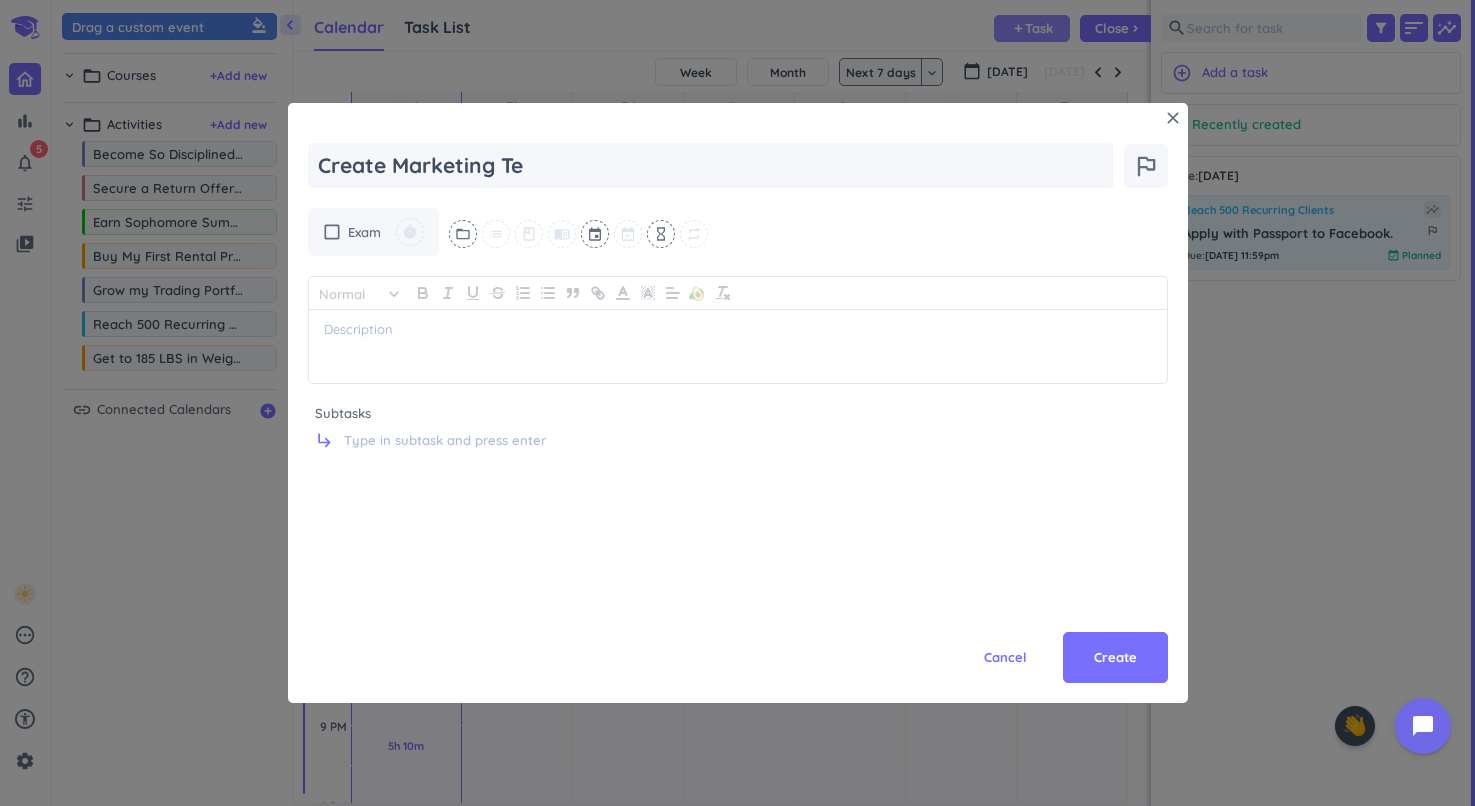 type on "x" 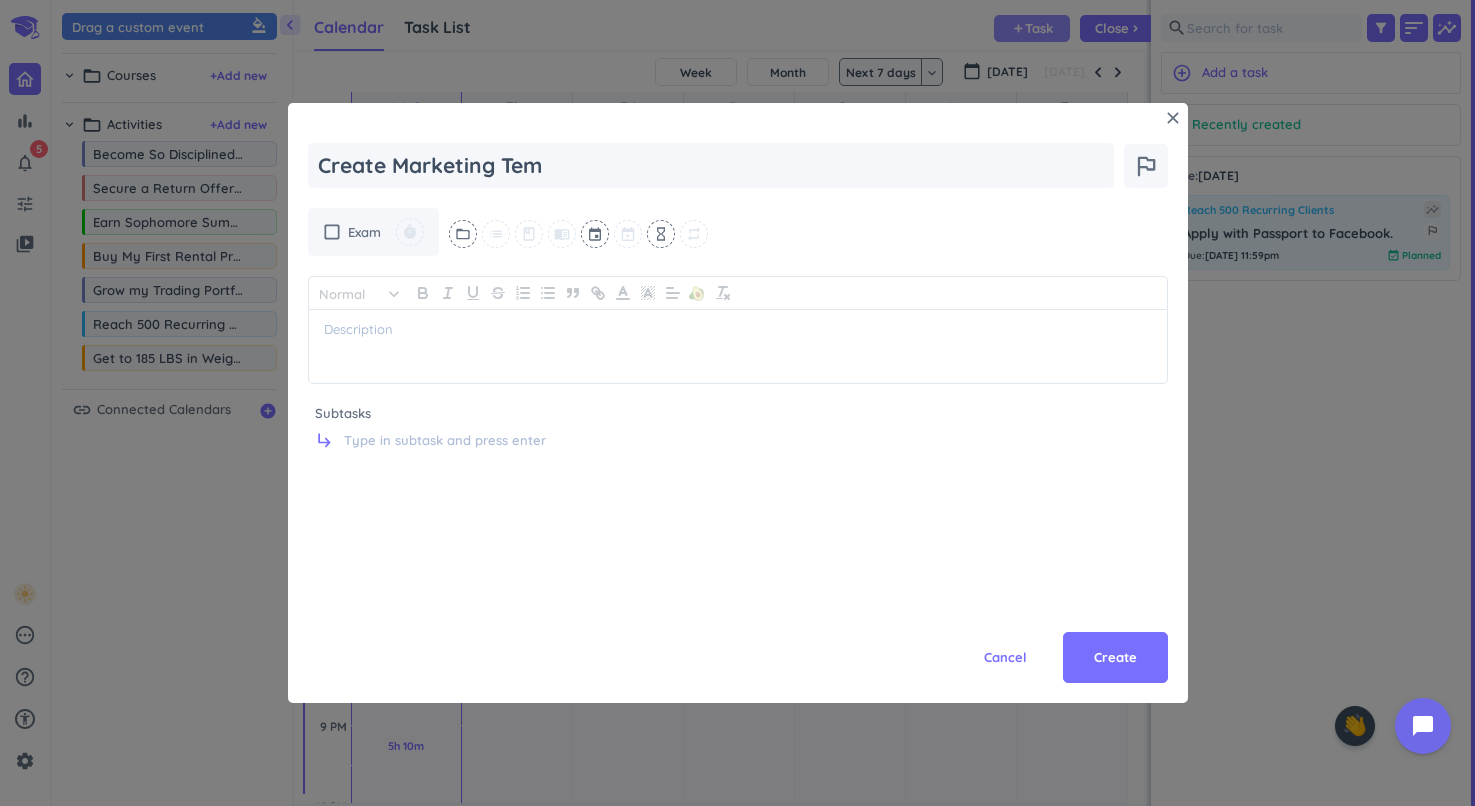 type on "x" 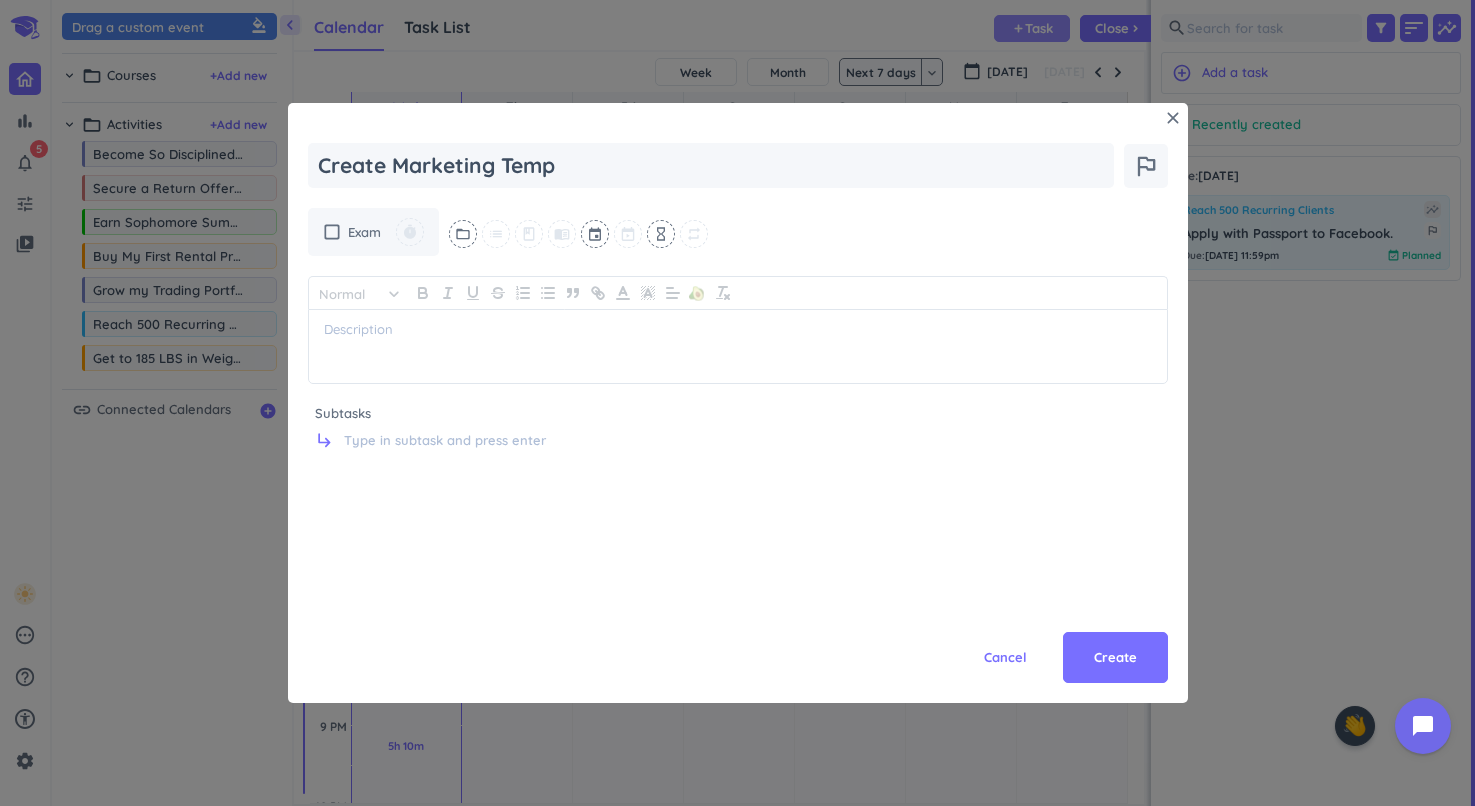 type on "x" 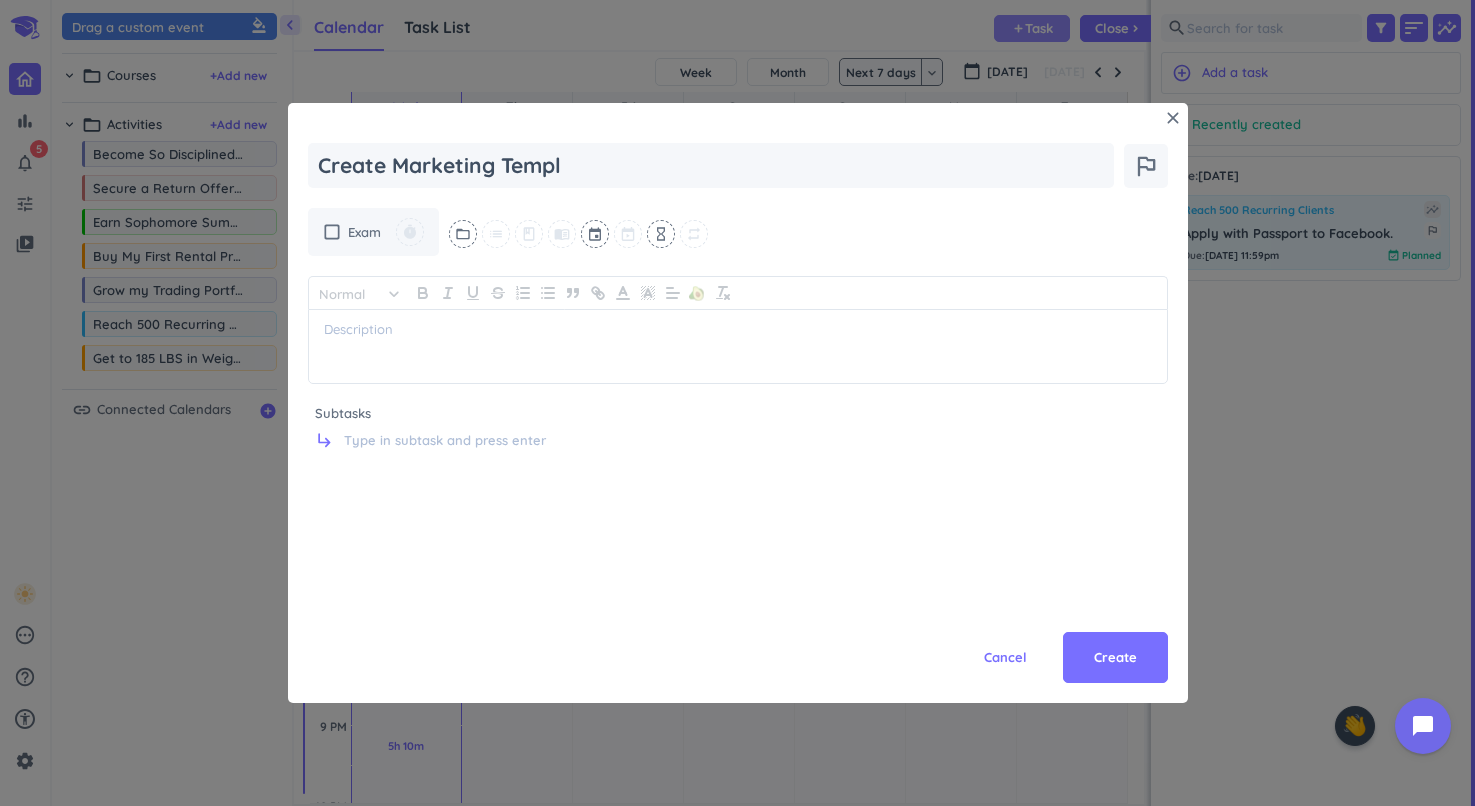type on "x" 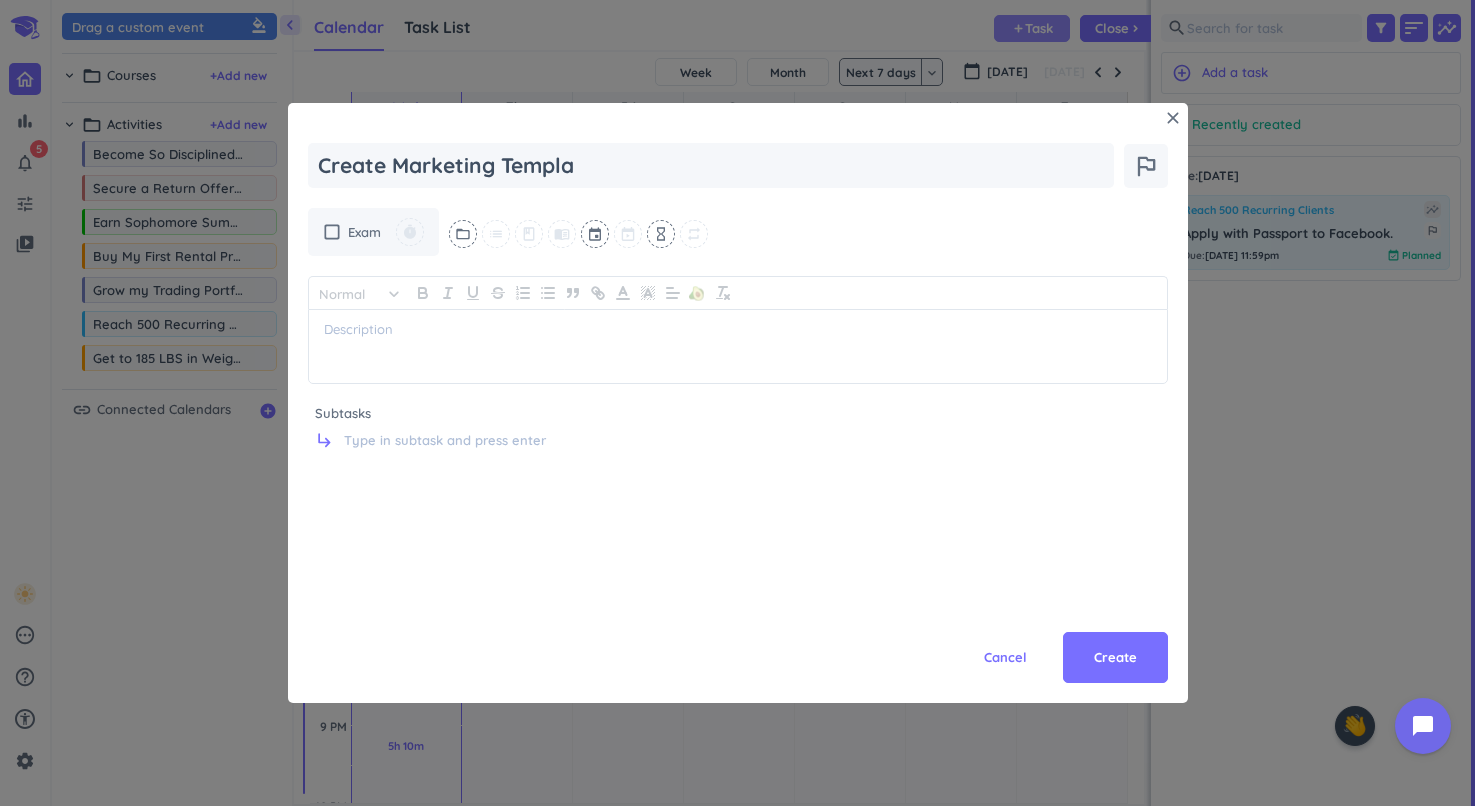 type on "x" 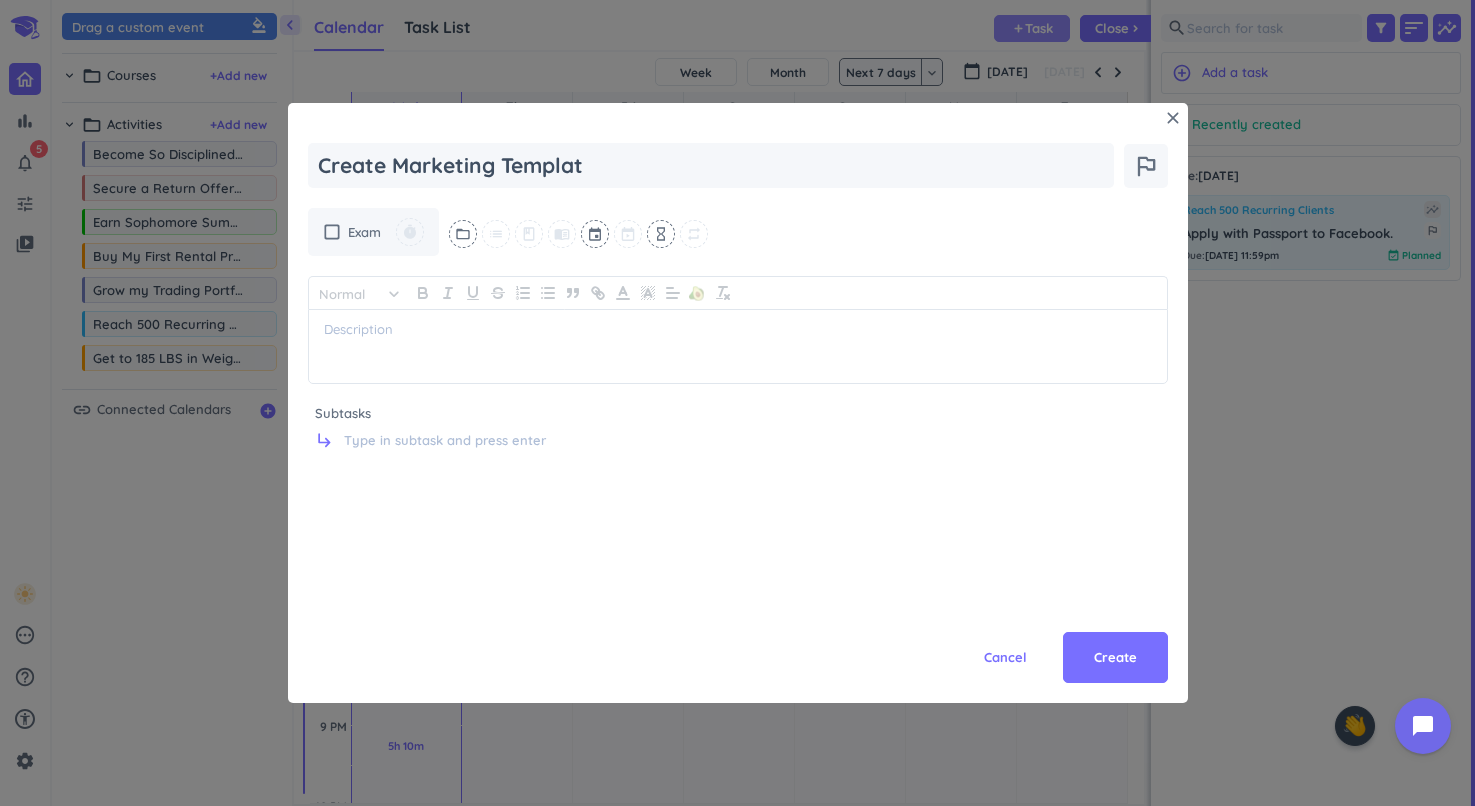 type on "x" 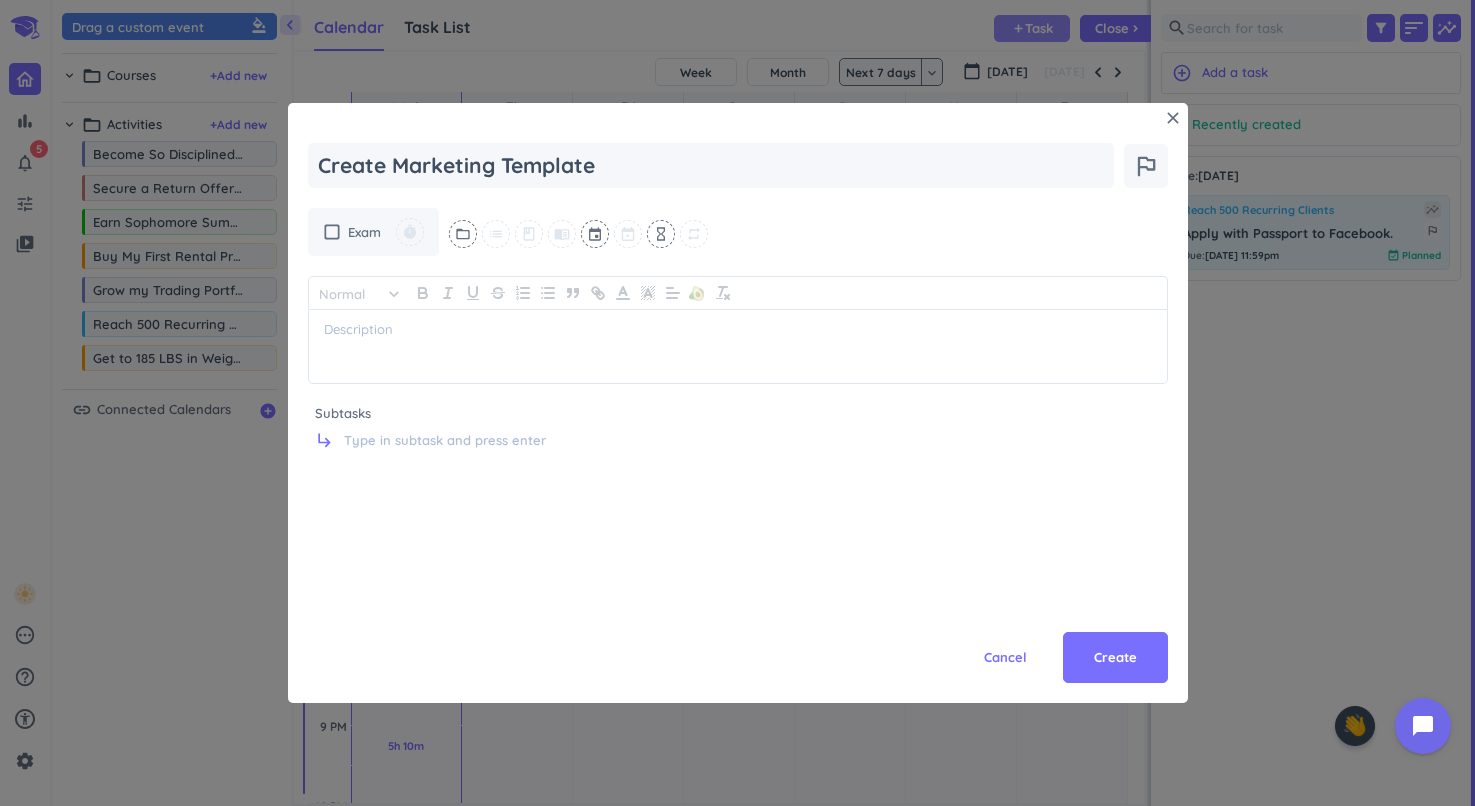 type on "x" 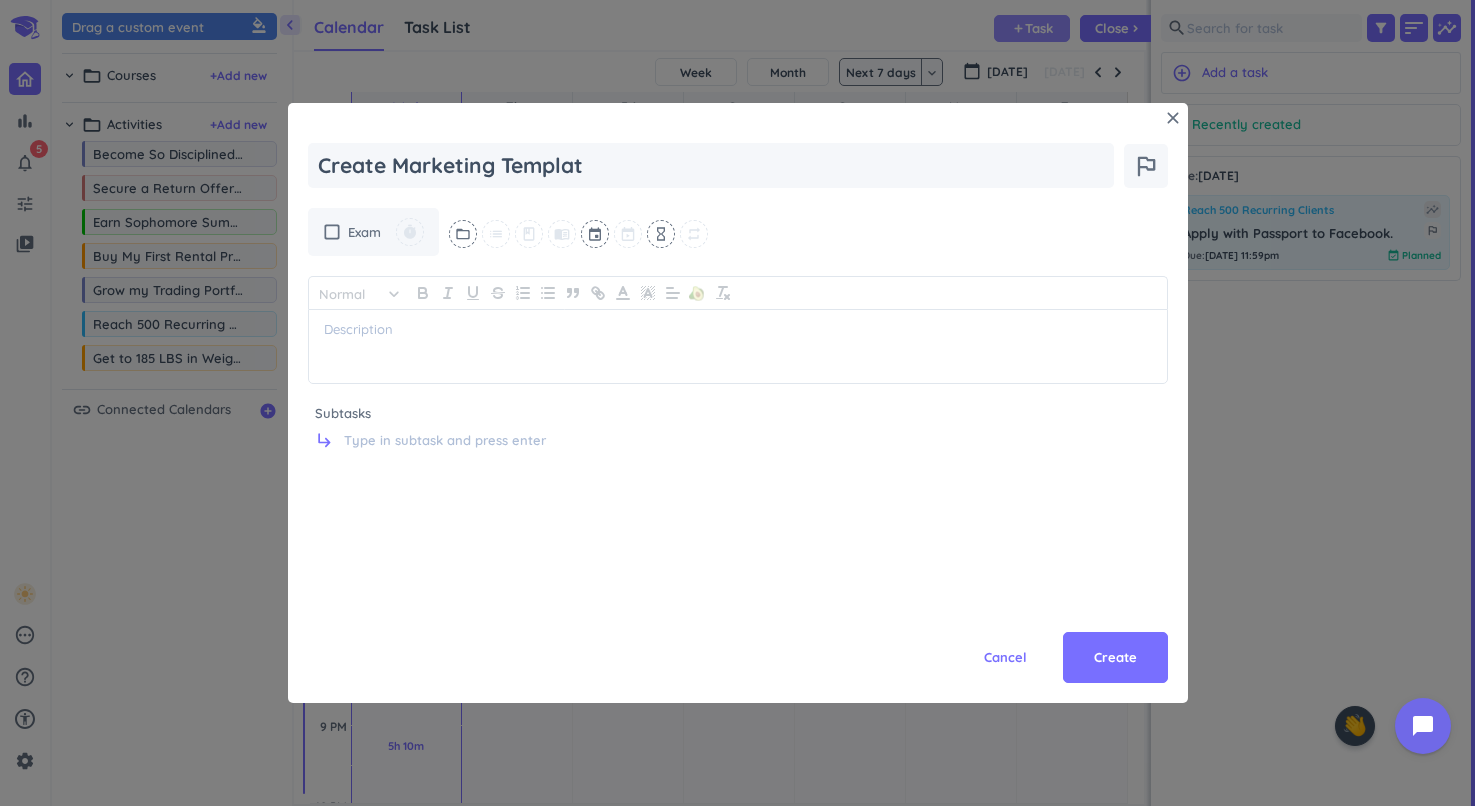type on "x" 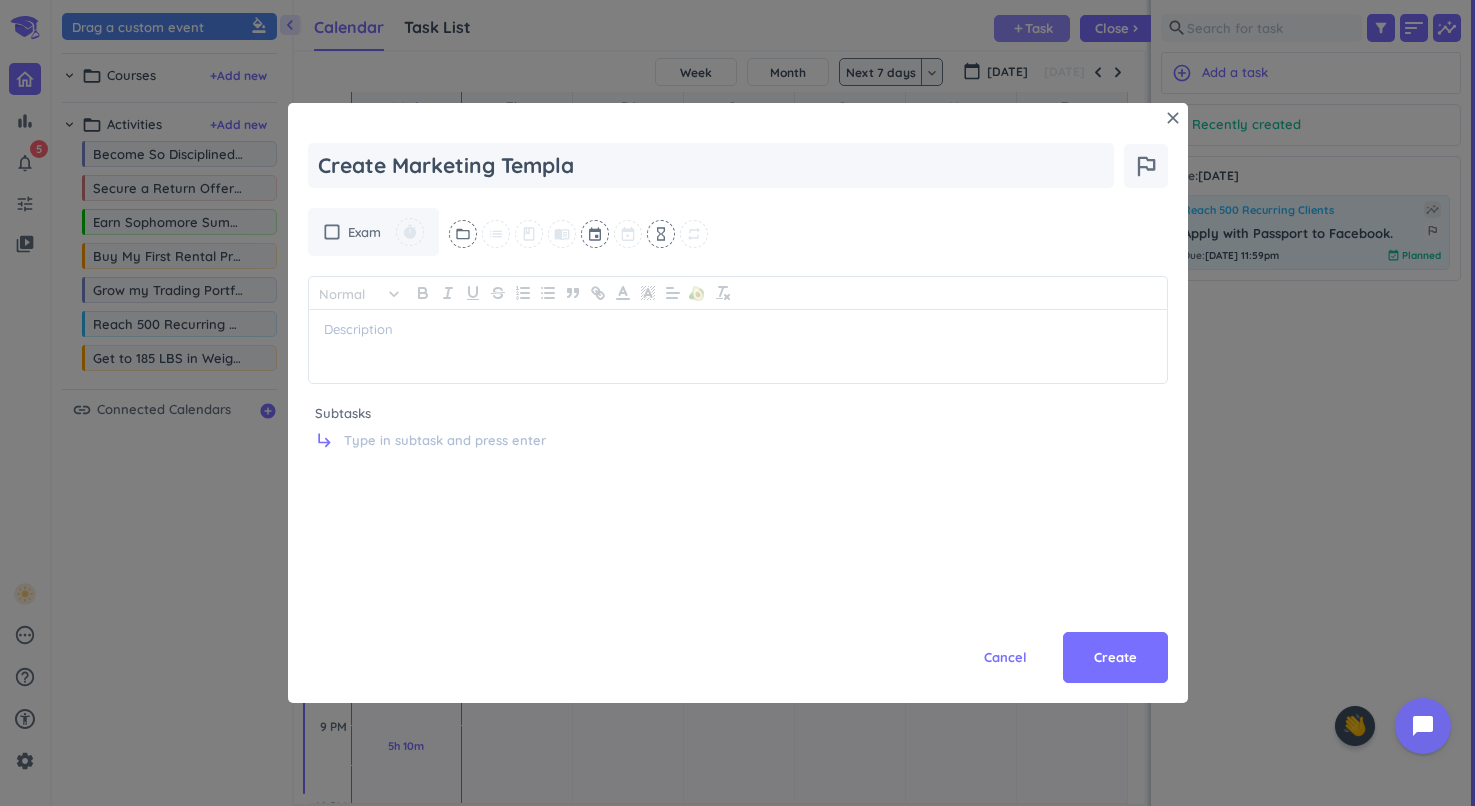 type on "x" 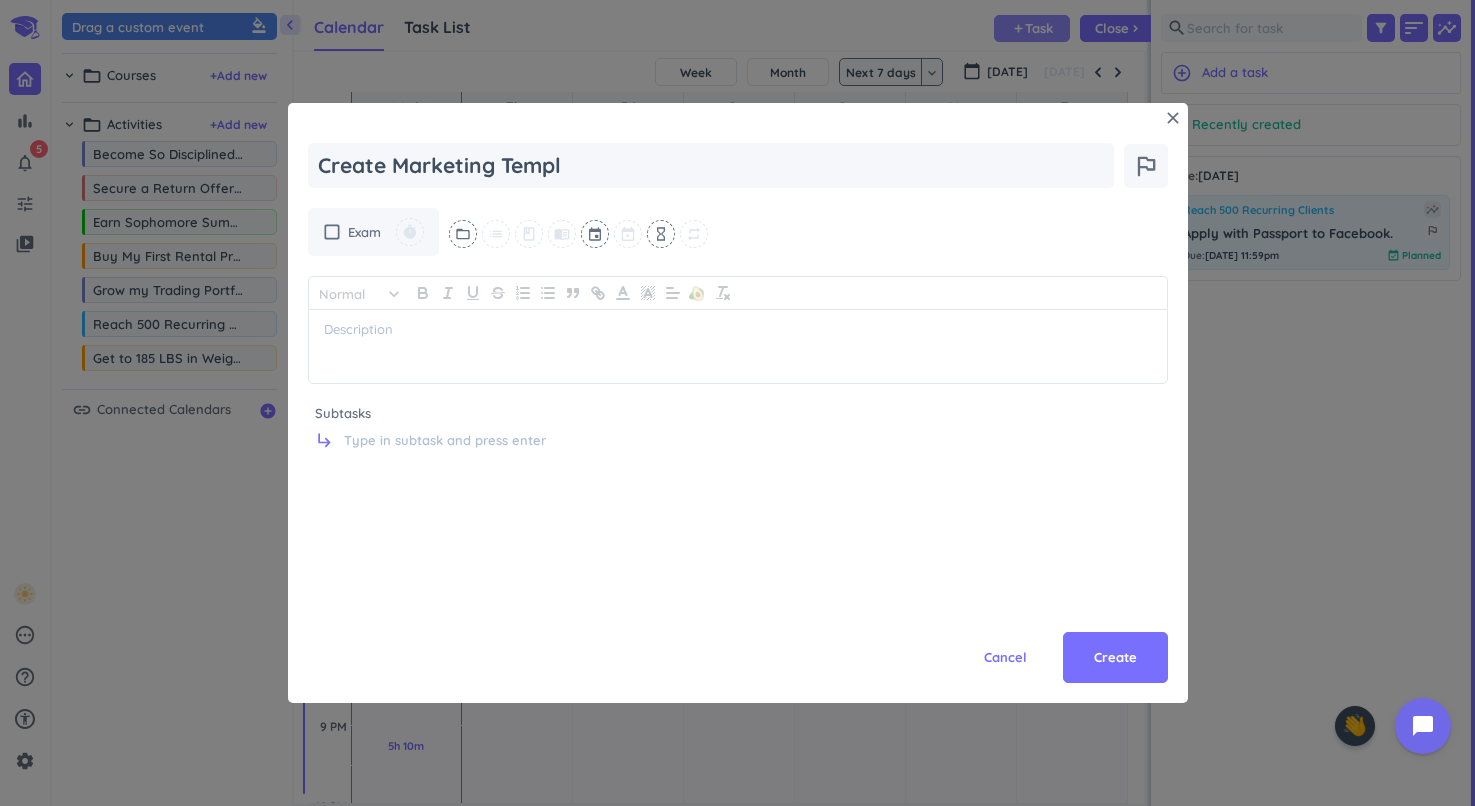 type on "x" 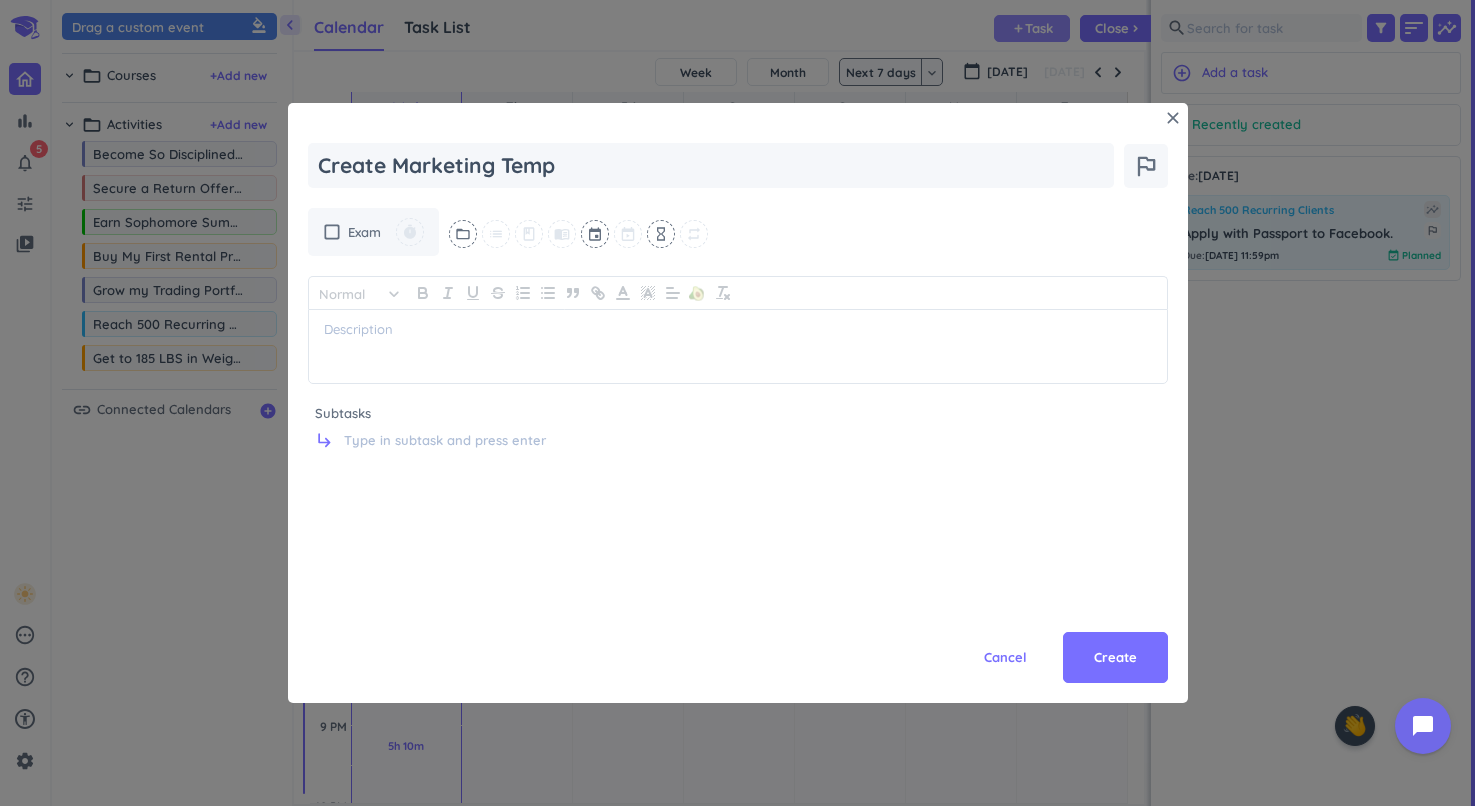 type on "x" 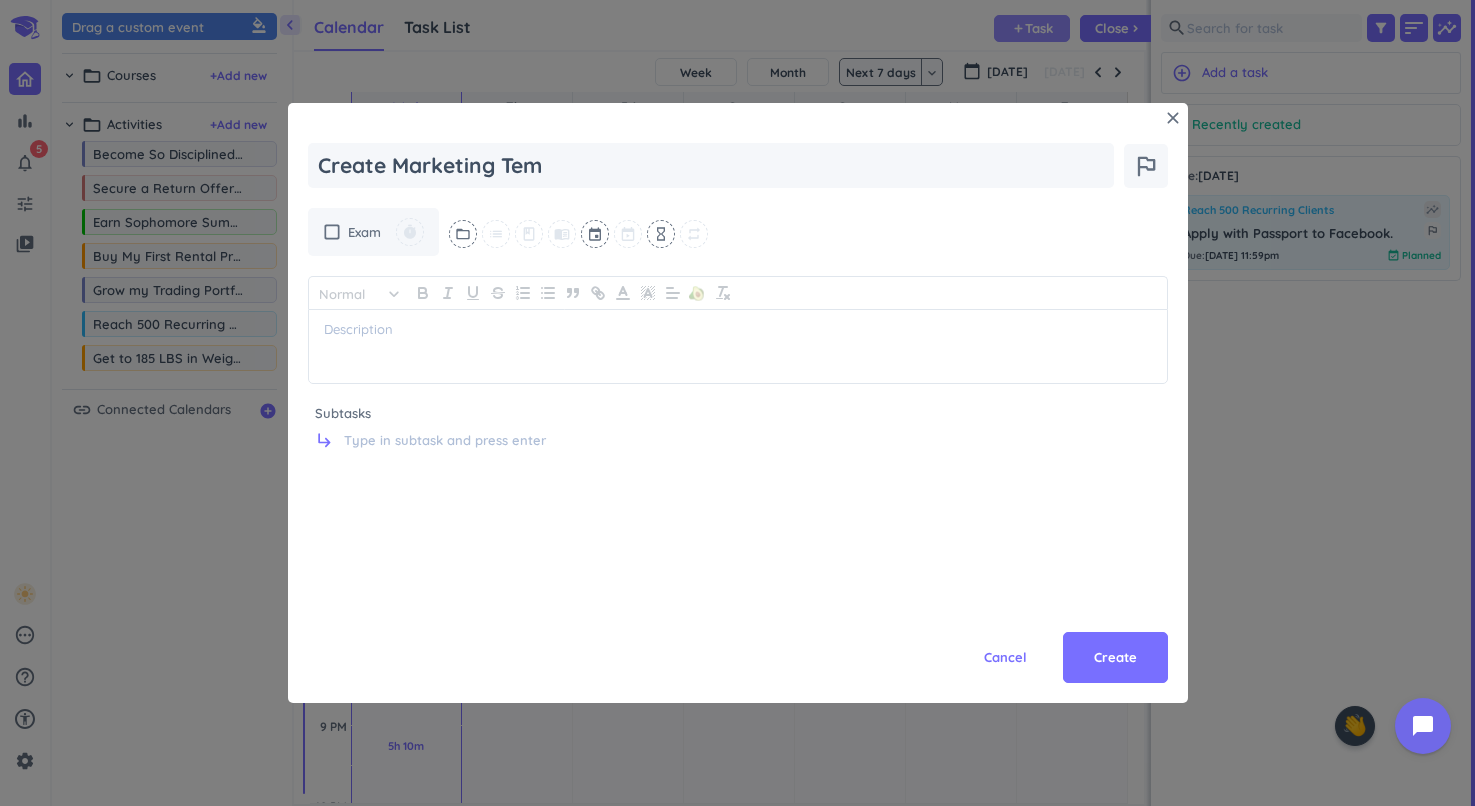 type on "x" 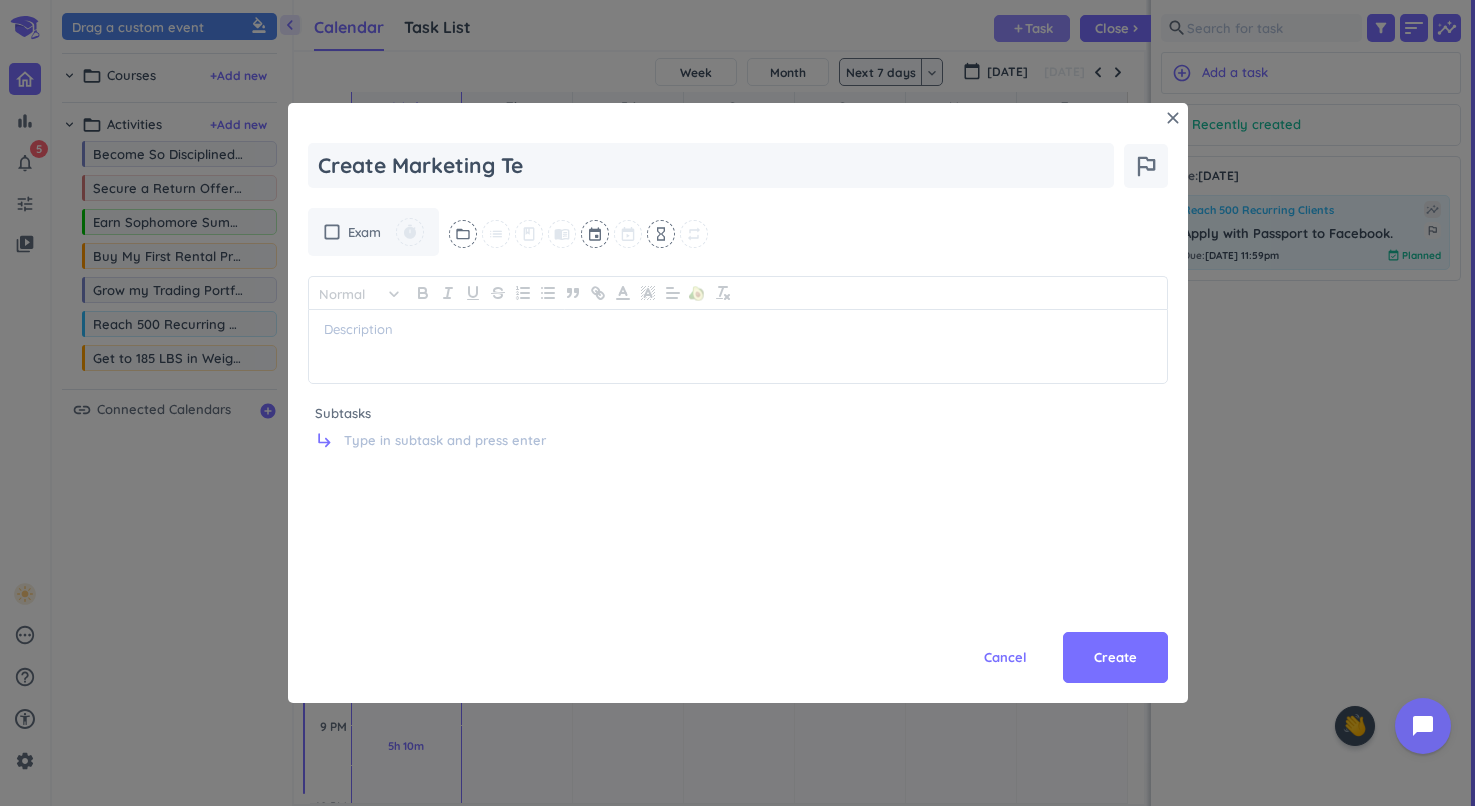 type on "x" 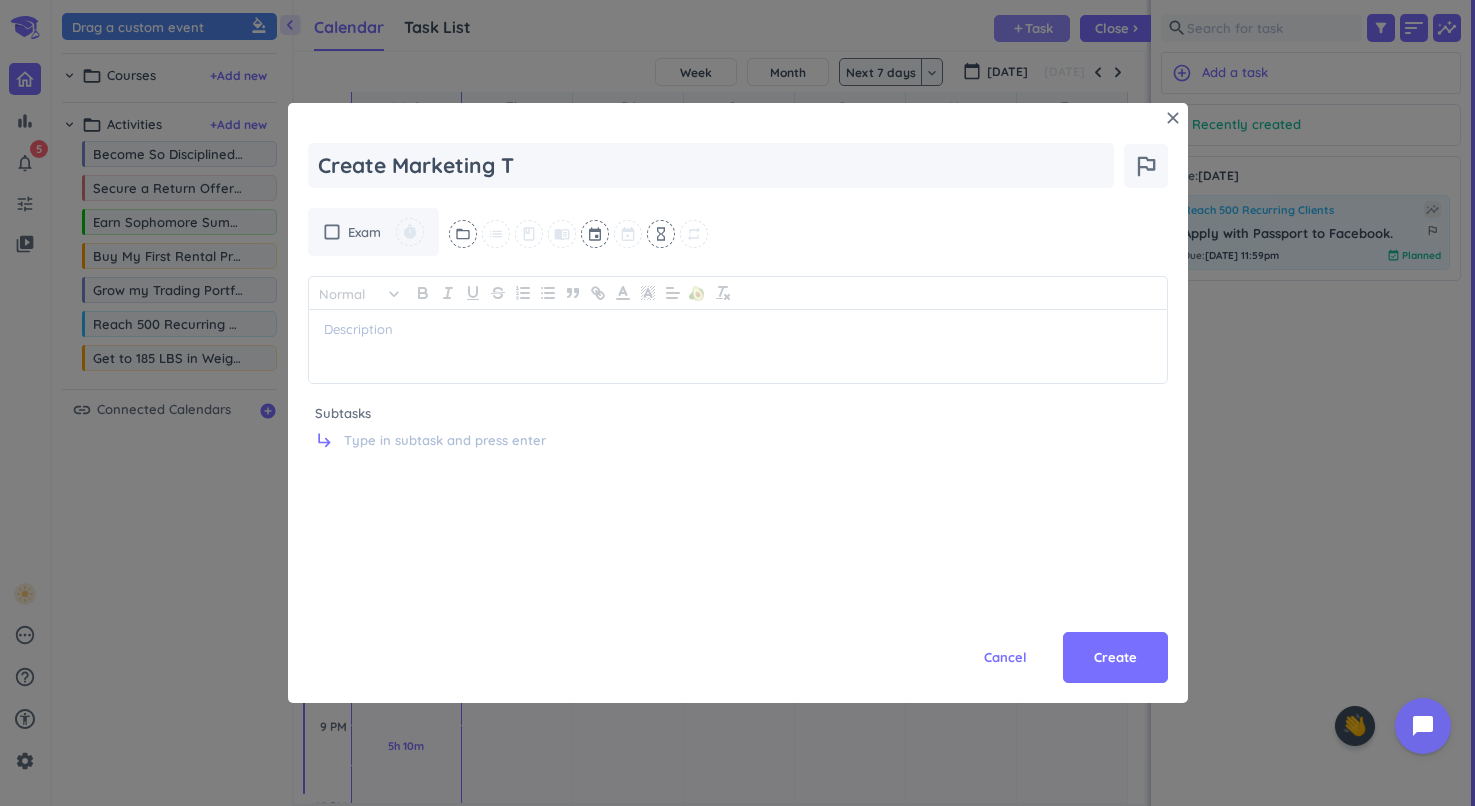 type on "x" 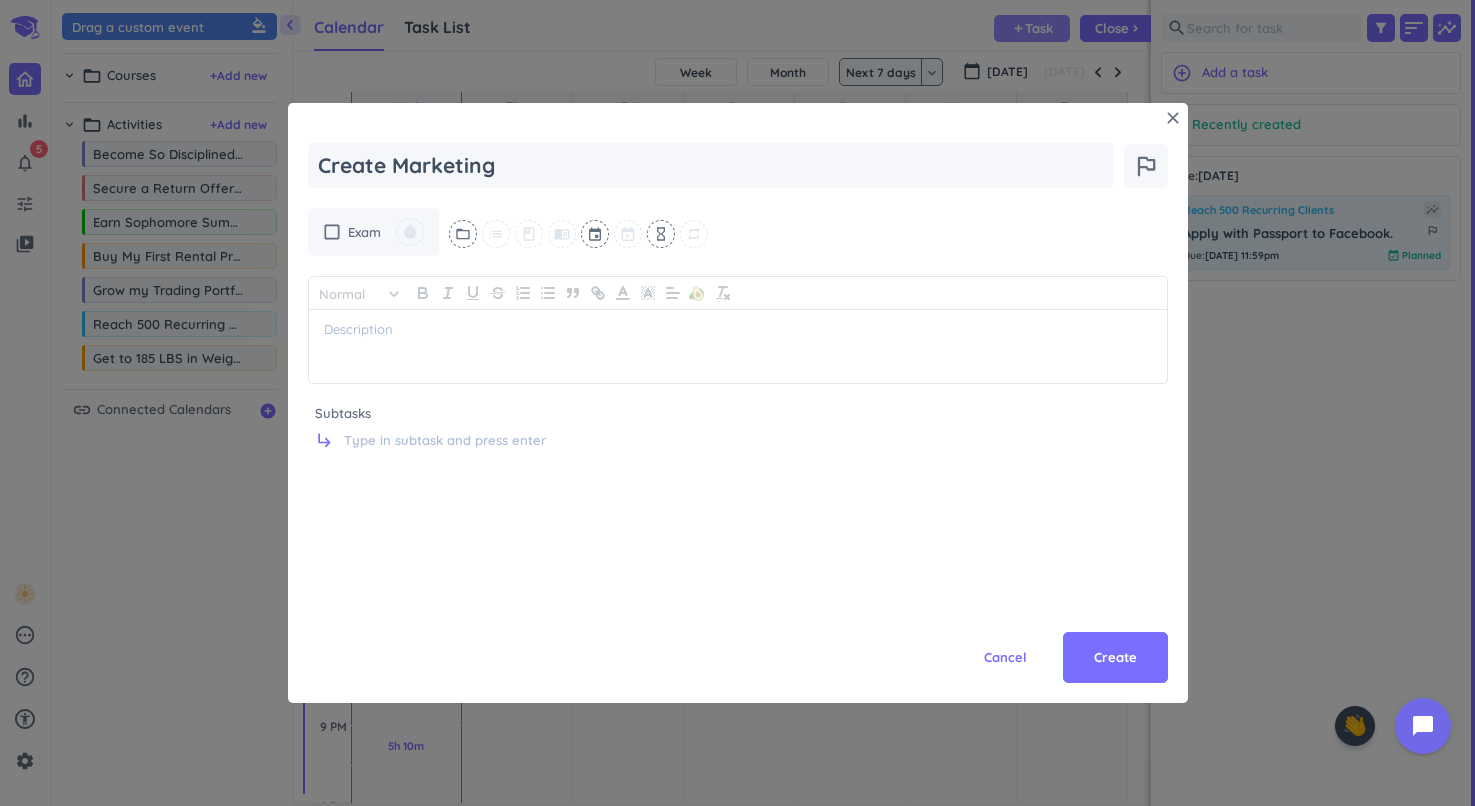 type on "x" 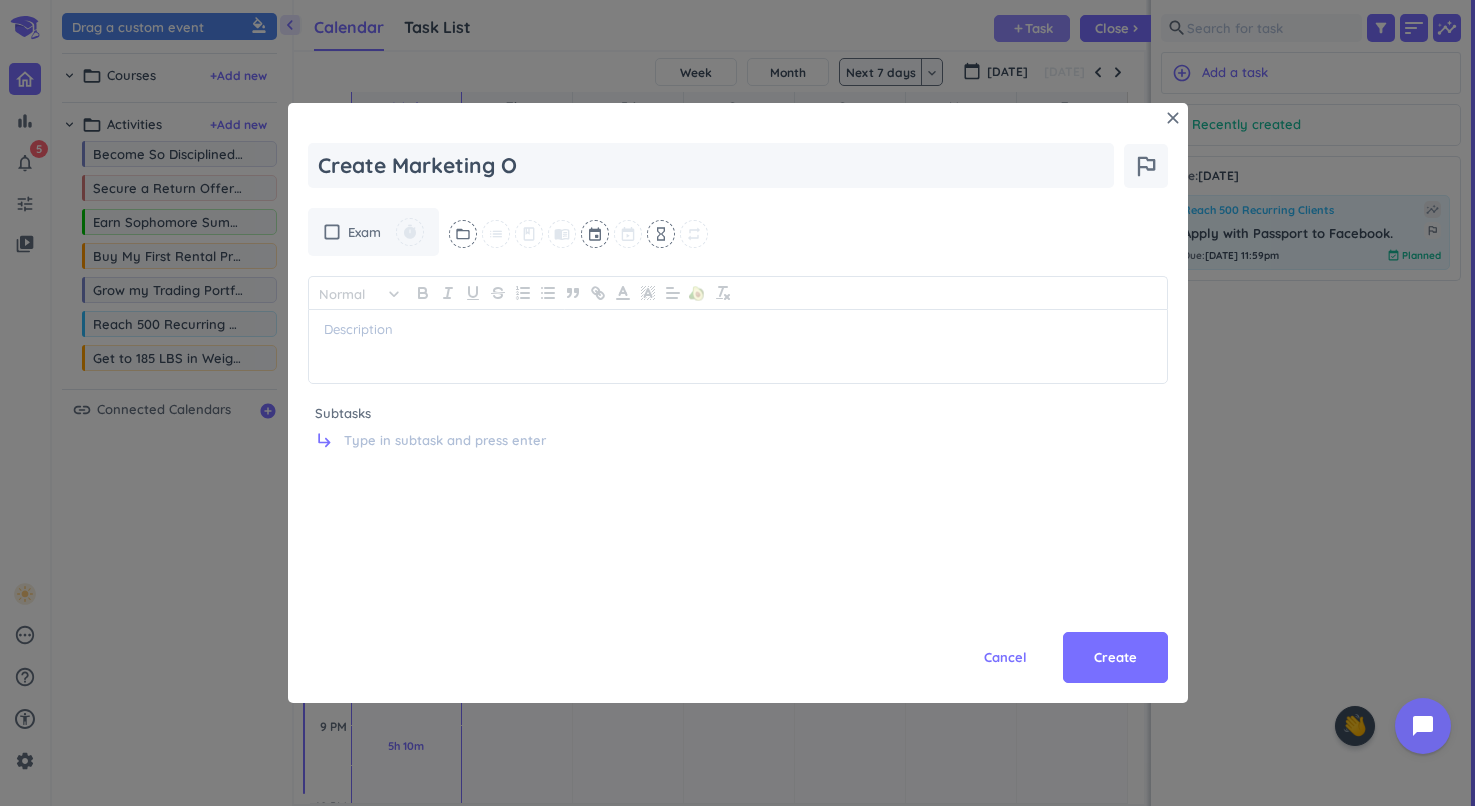 type on "x" 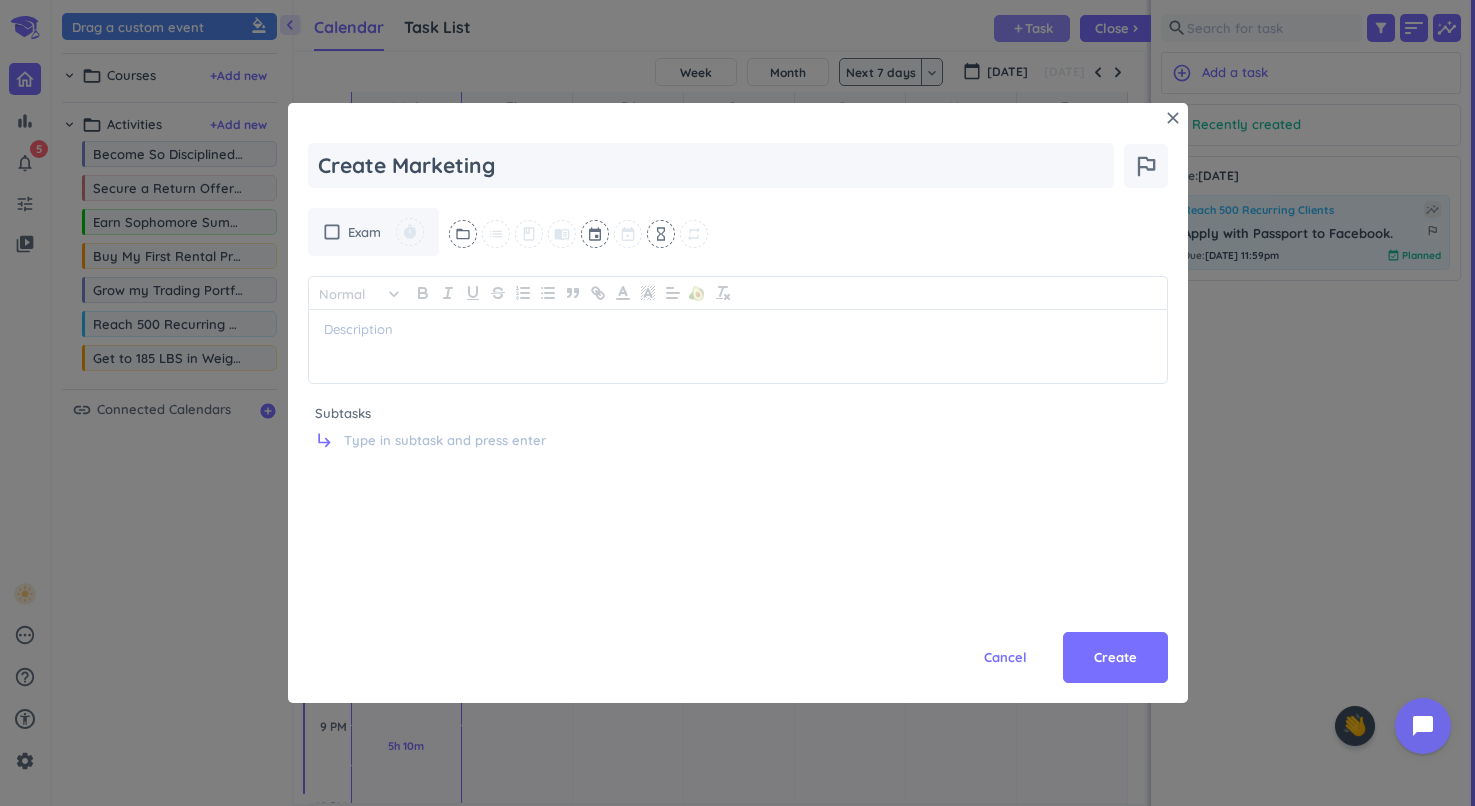 type on "x" 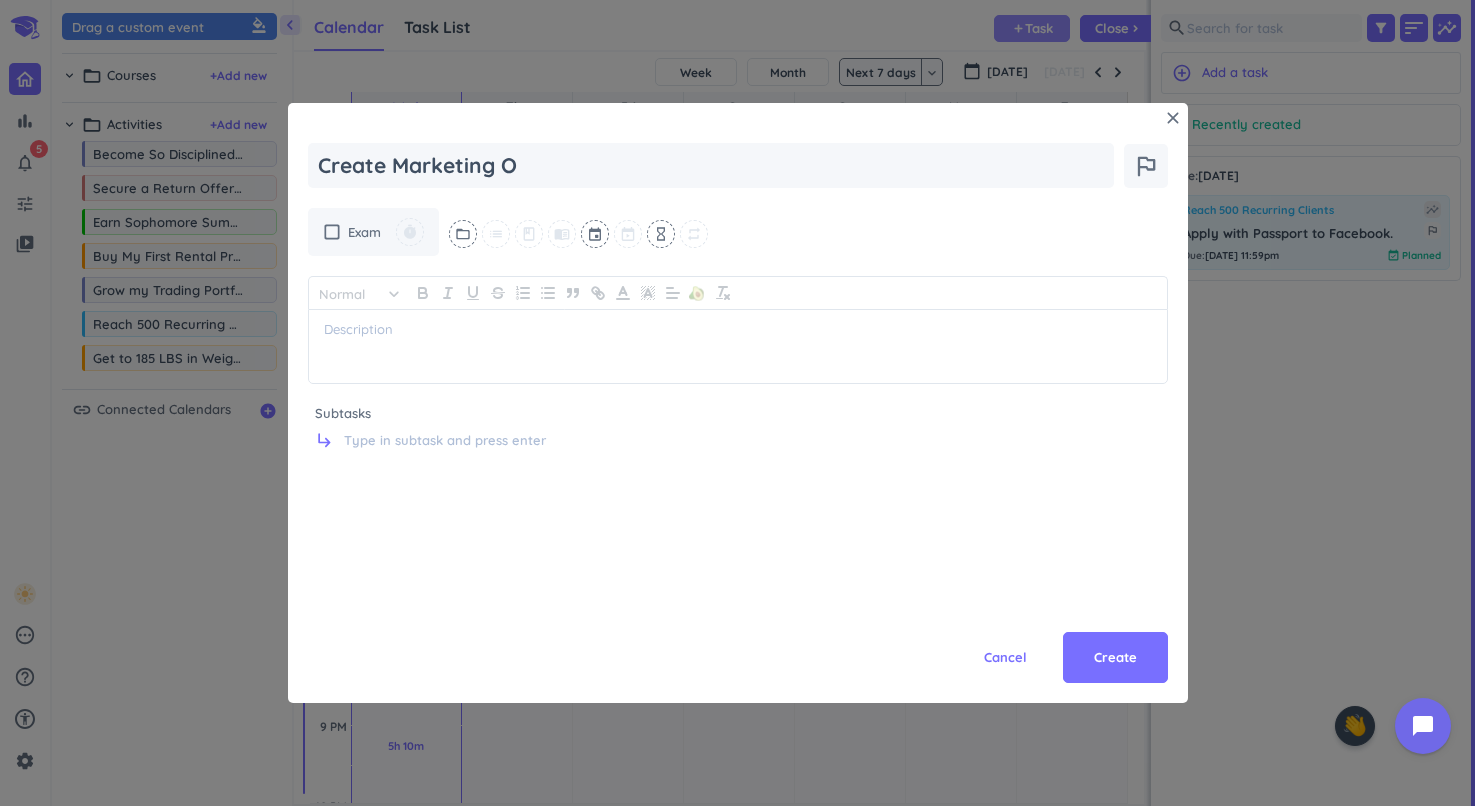 type on "x" 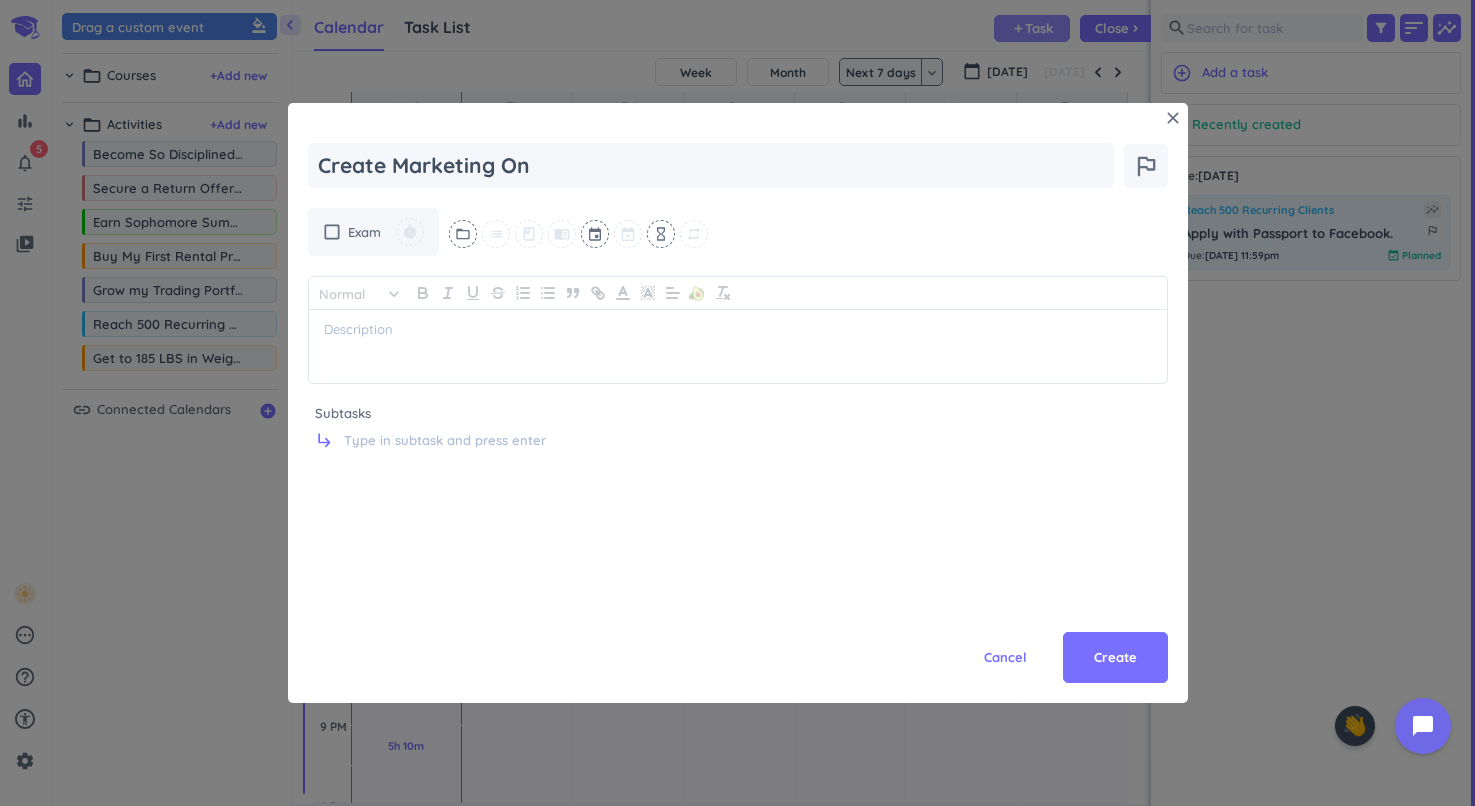 type on "x" 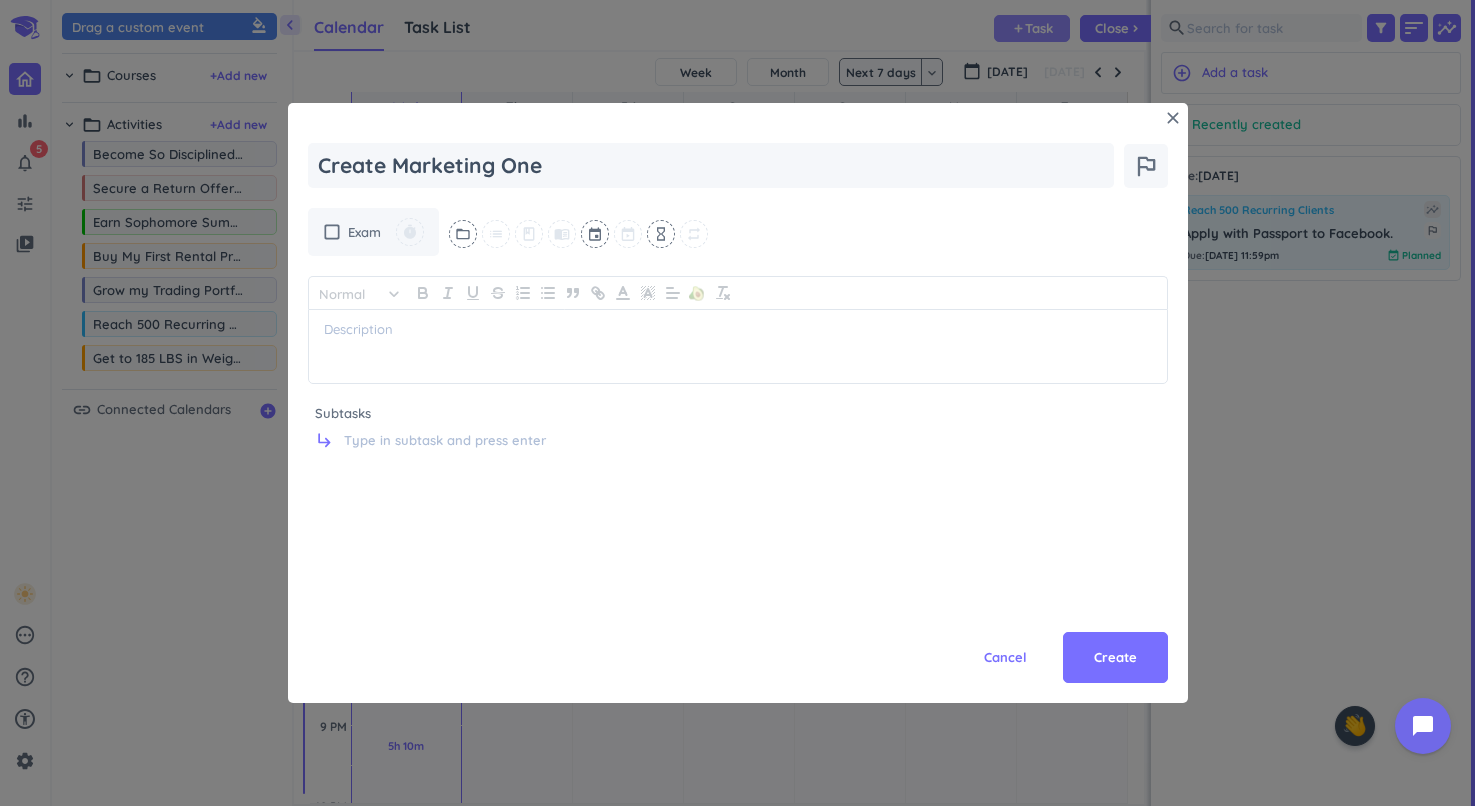 type on "x" 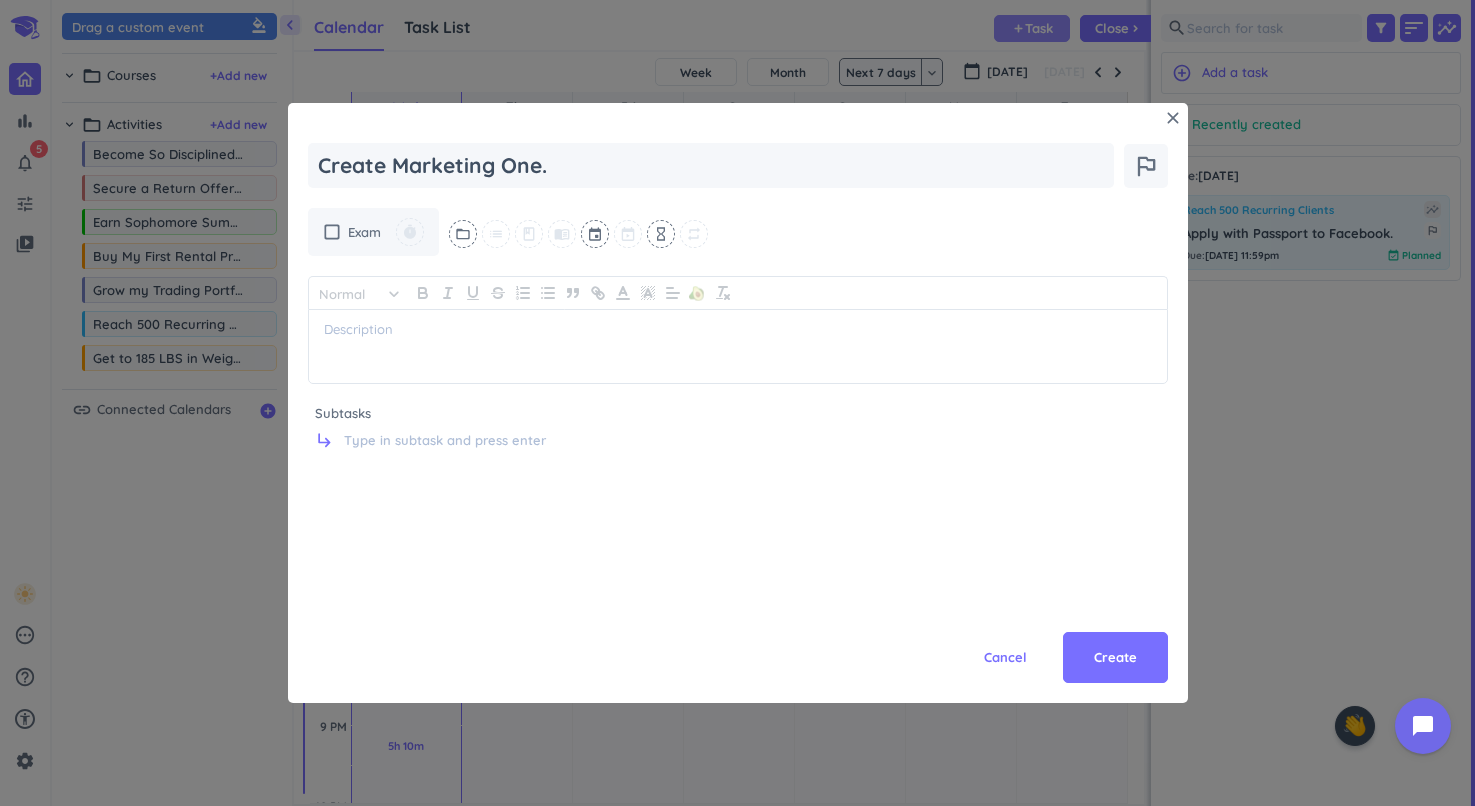 type on "x" 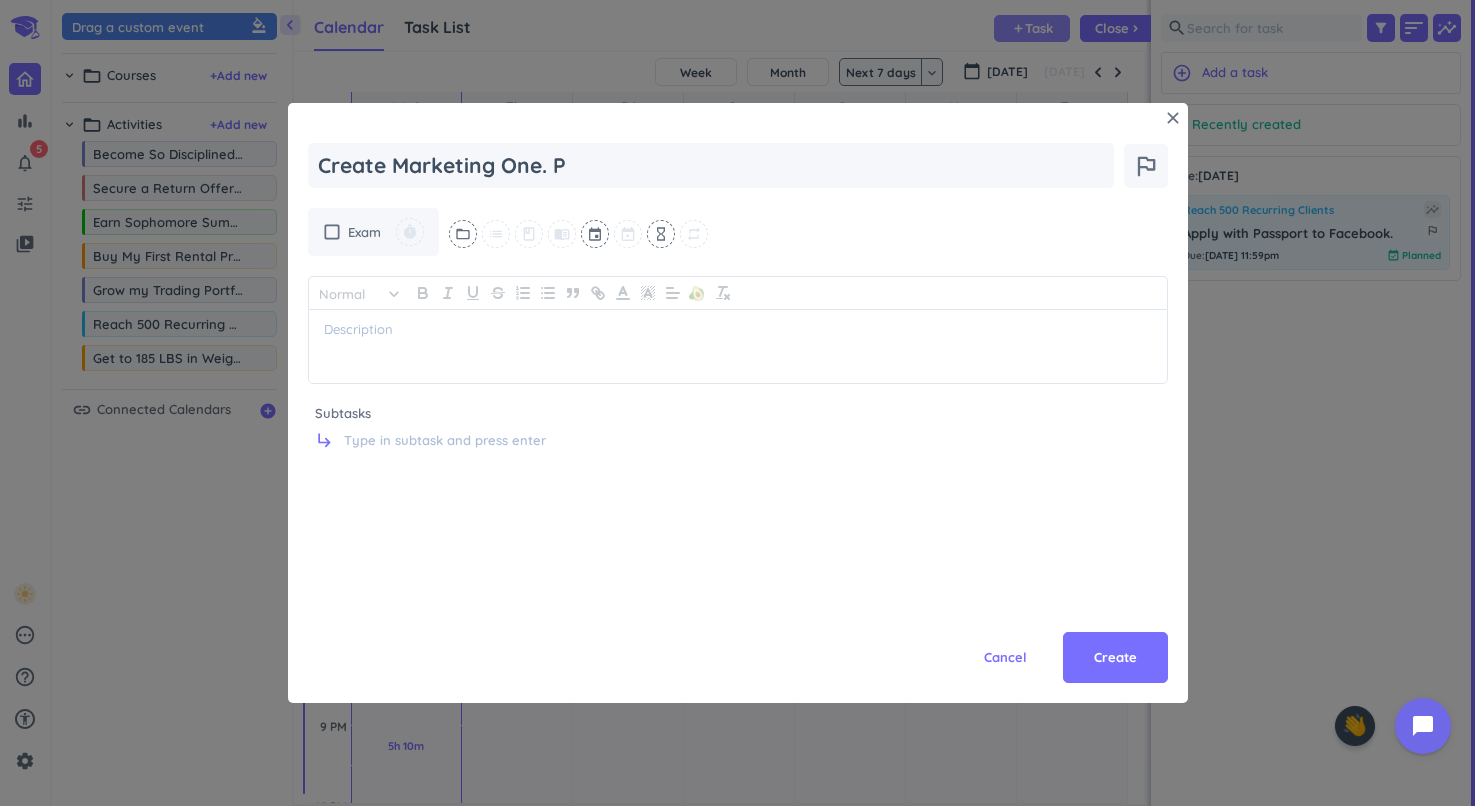 type on "x" 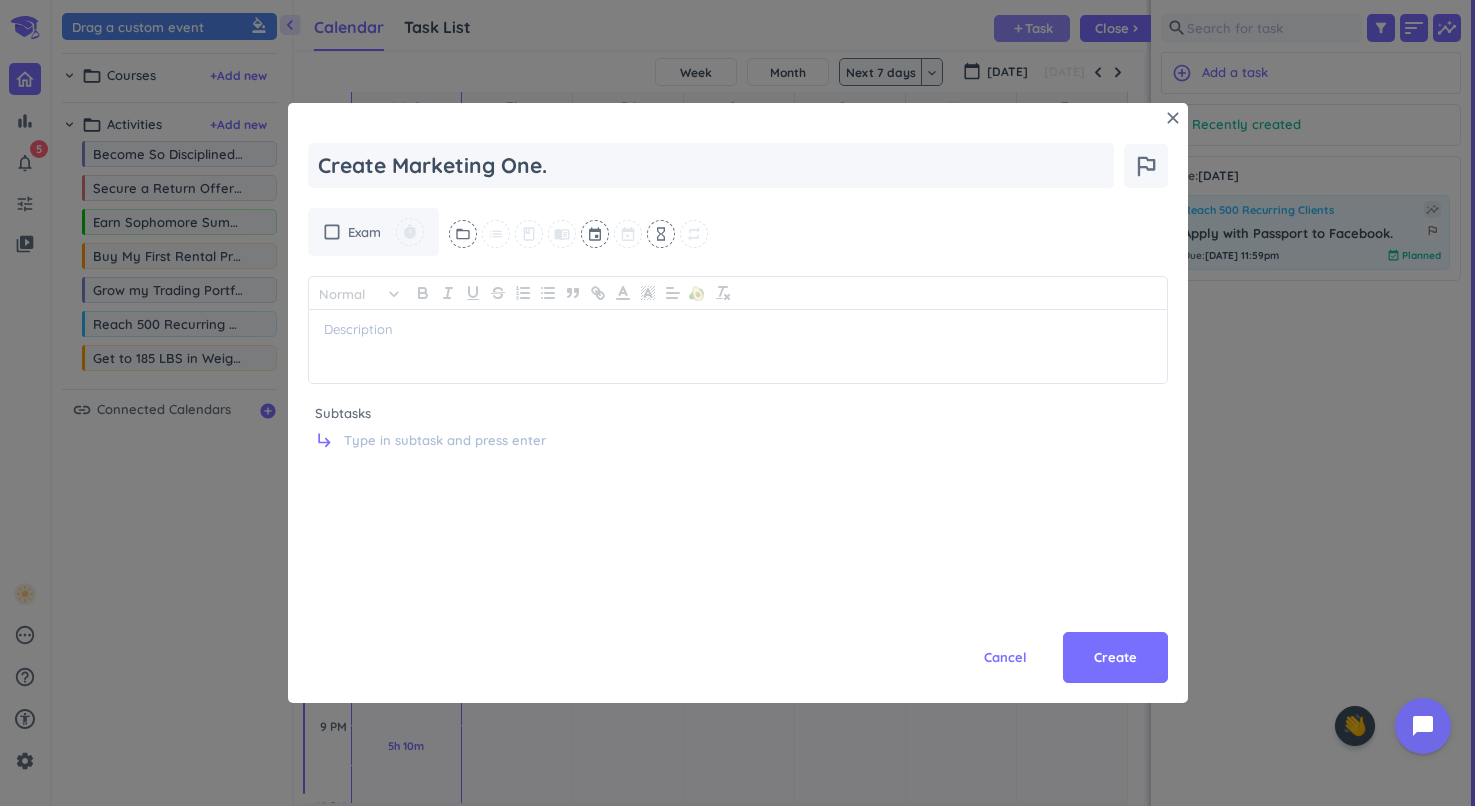 type on "x" 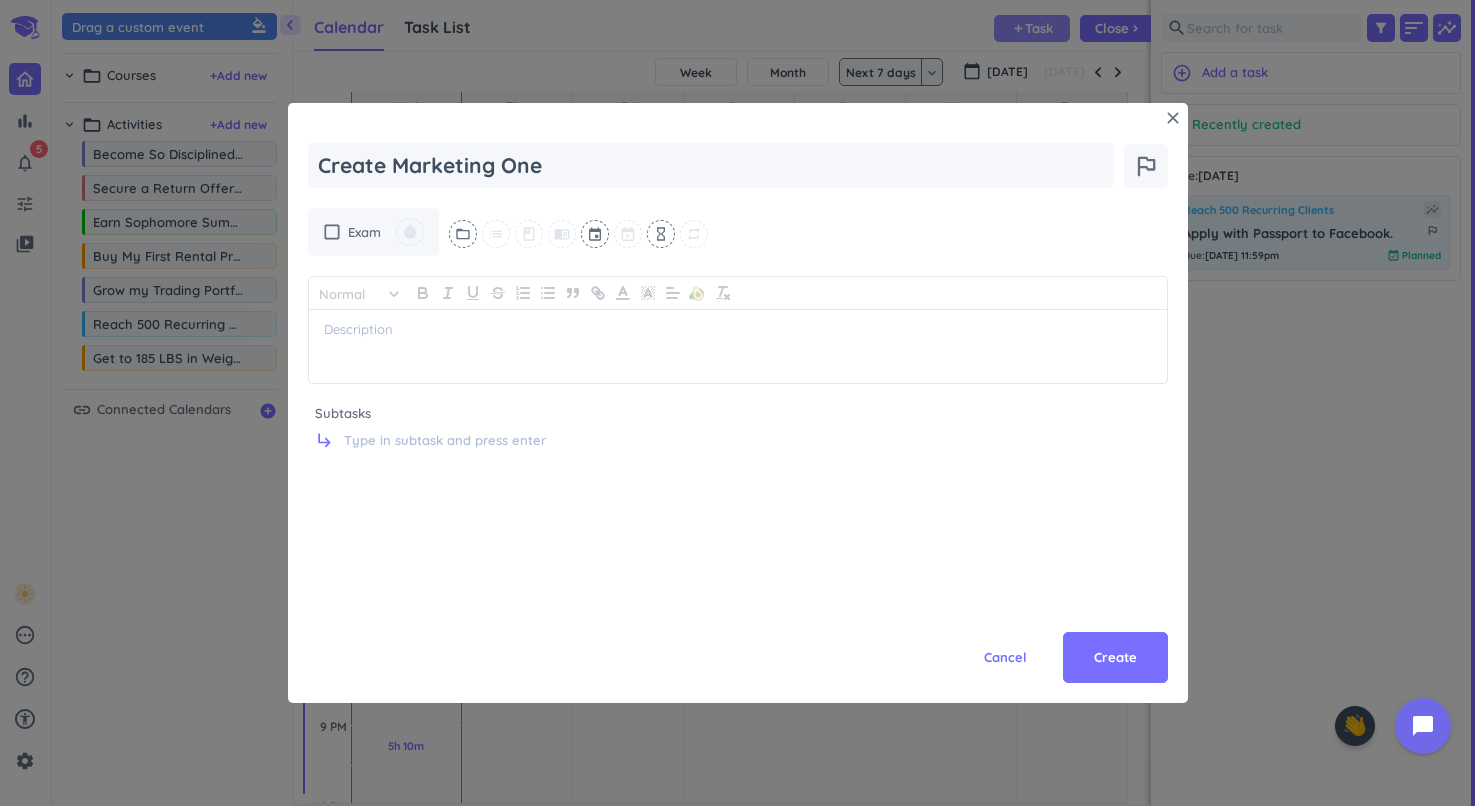 type on "x" 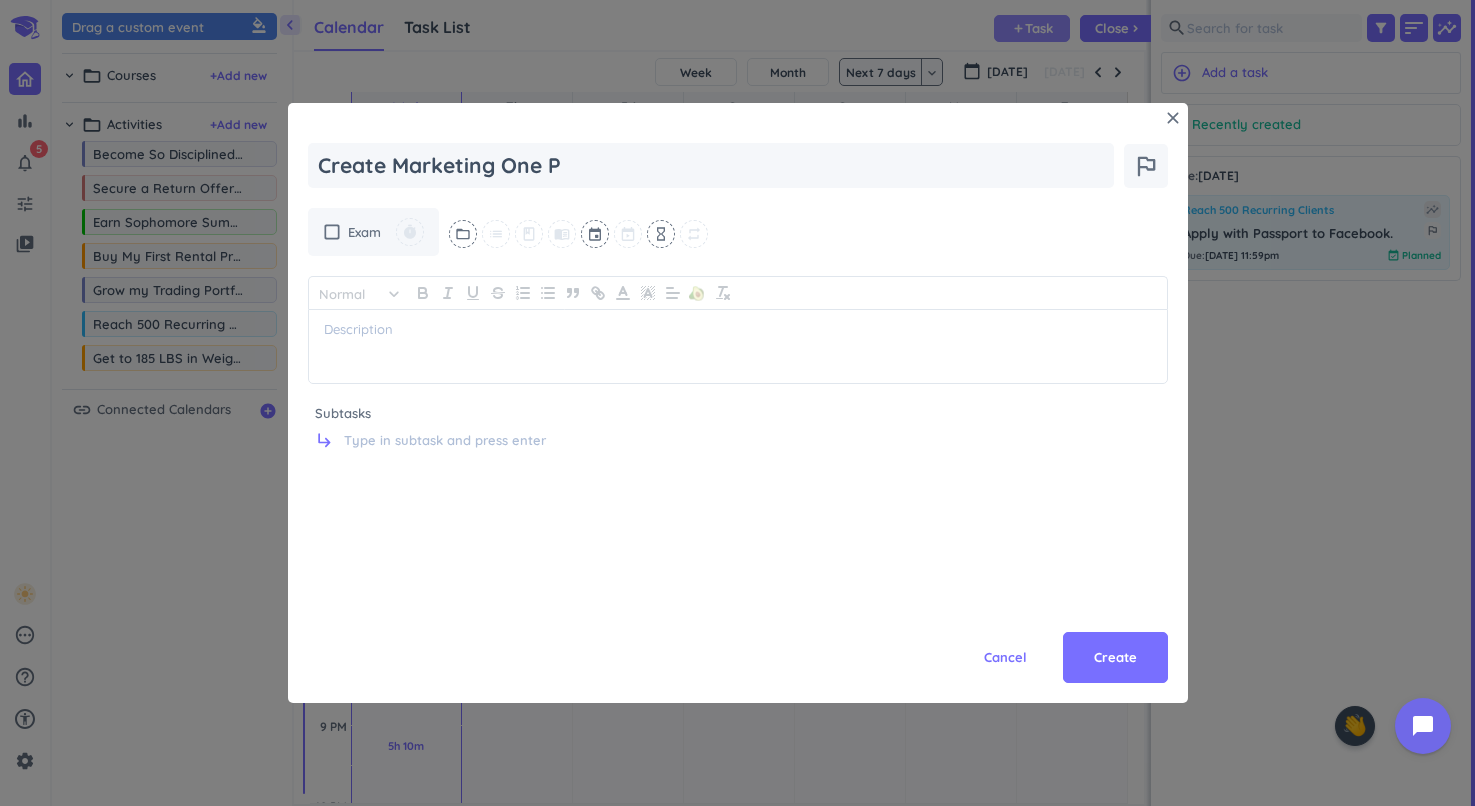 type on "x" 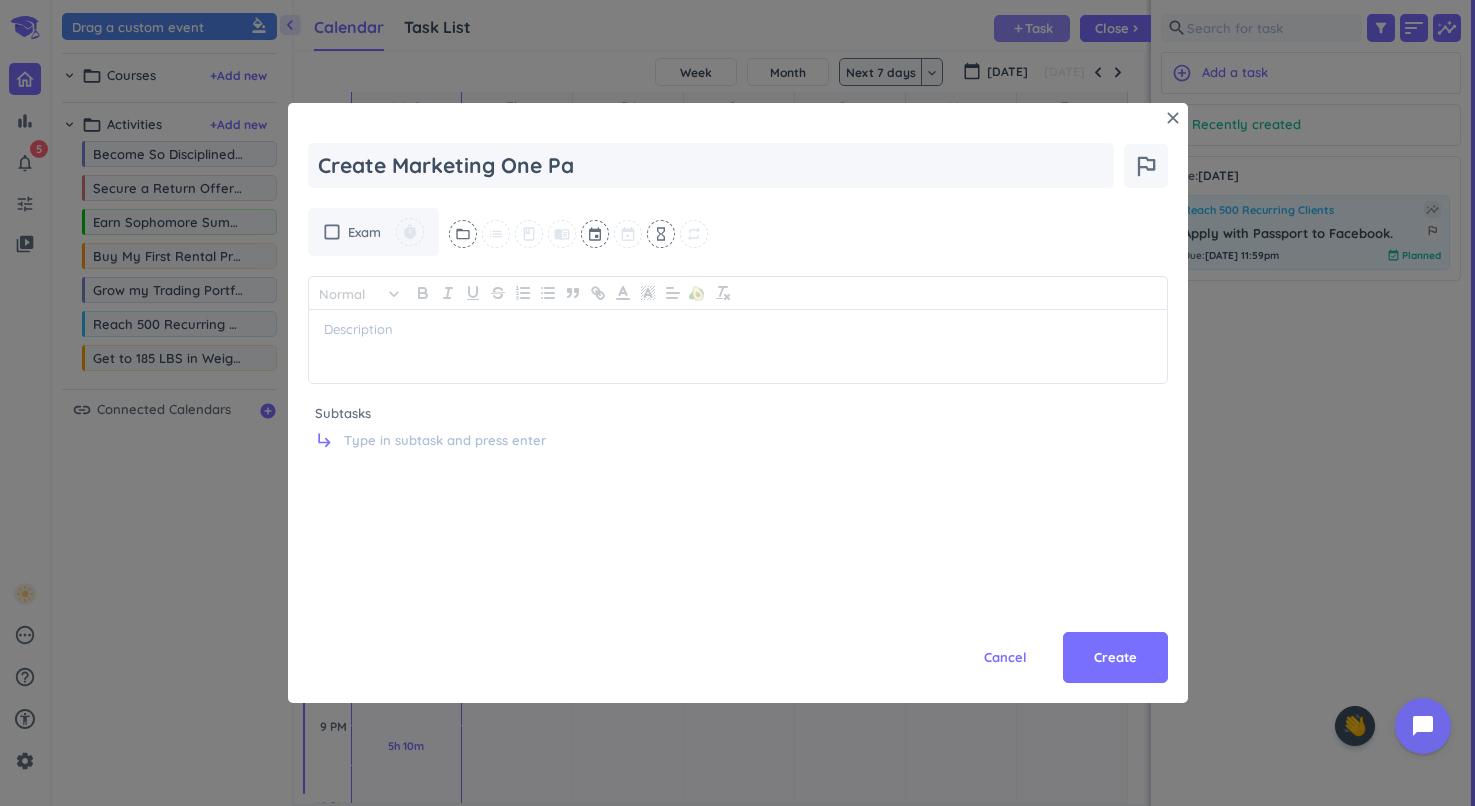 type on "x" 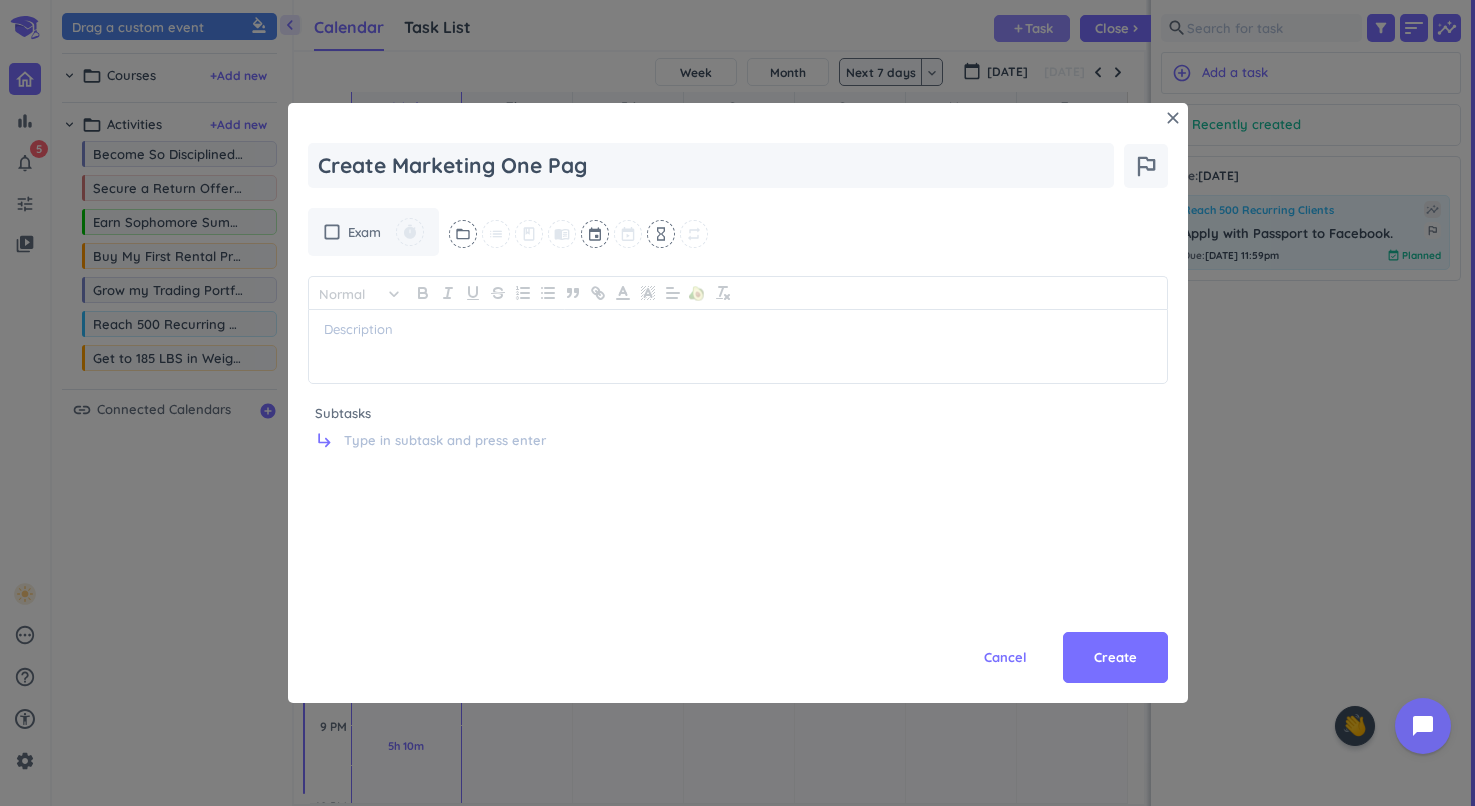 type on "x" 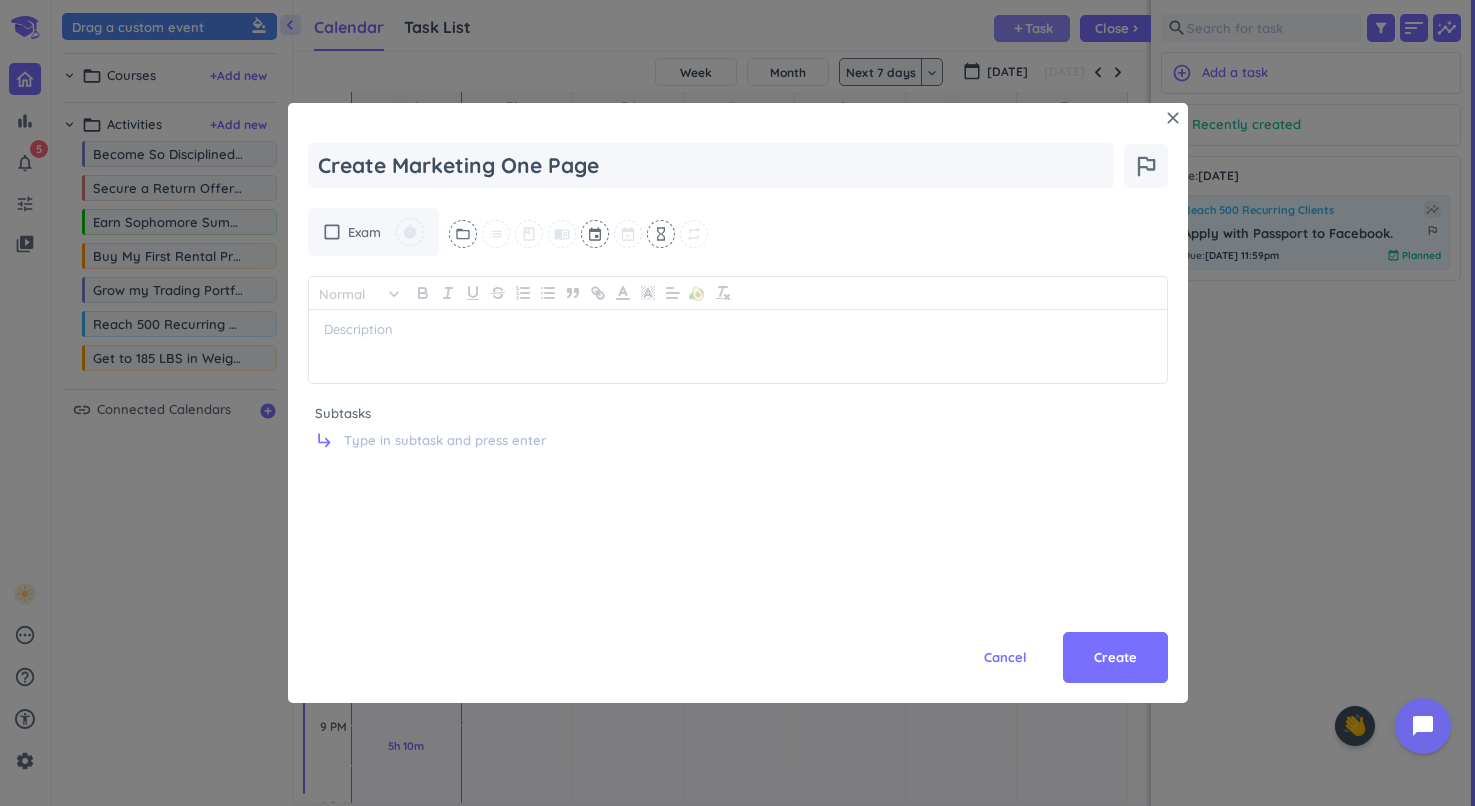 type on "x" 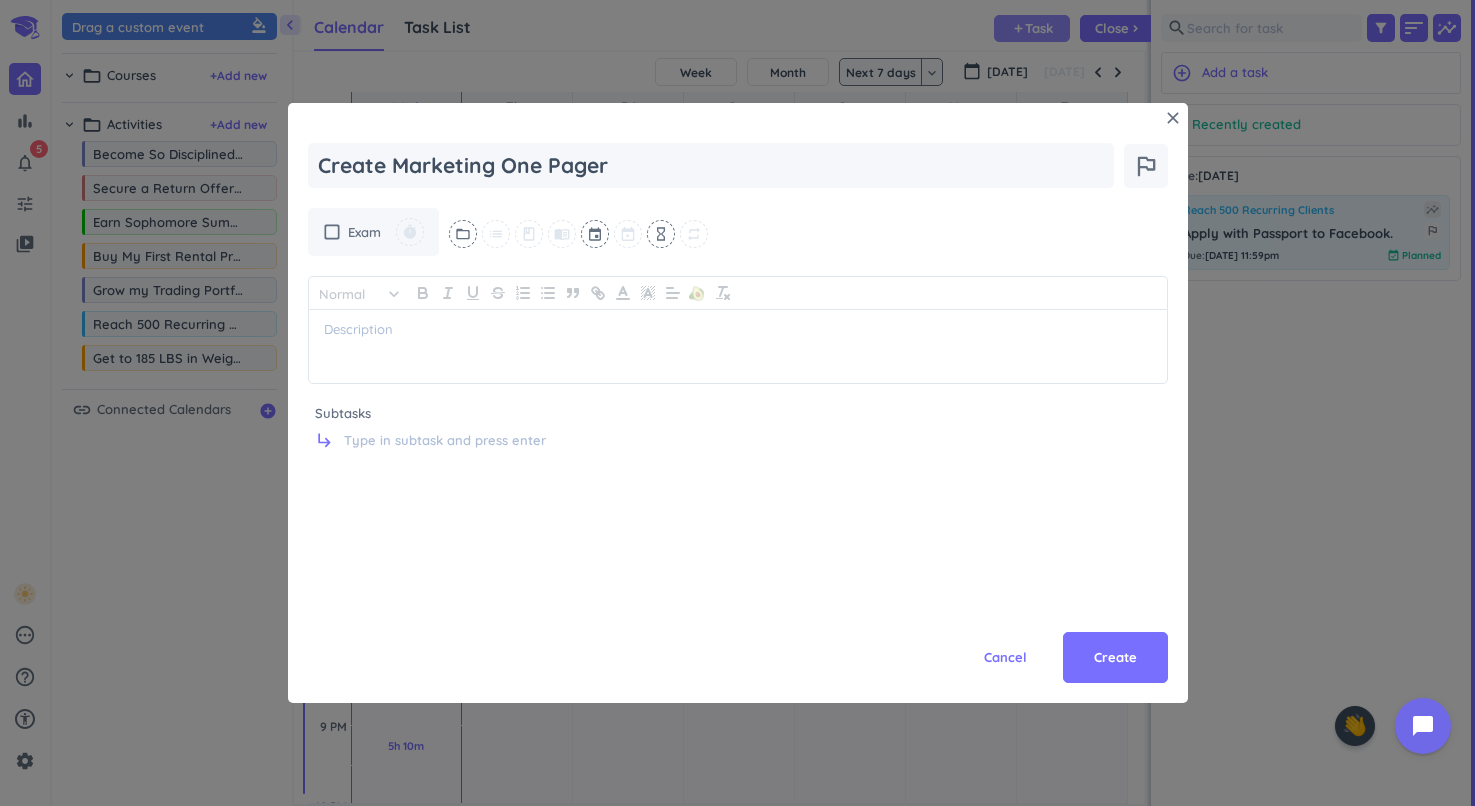 type on "x" 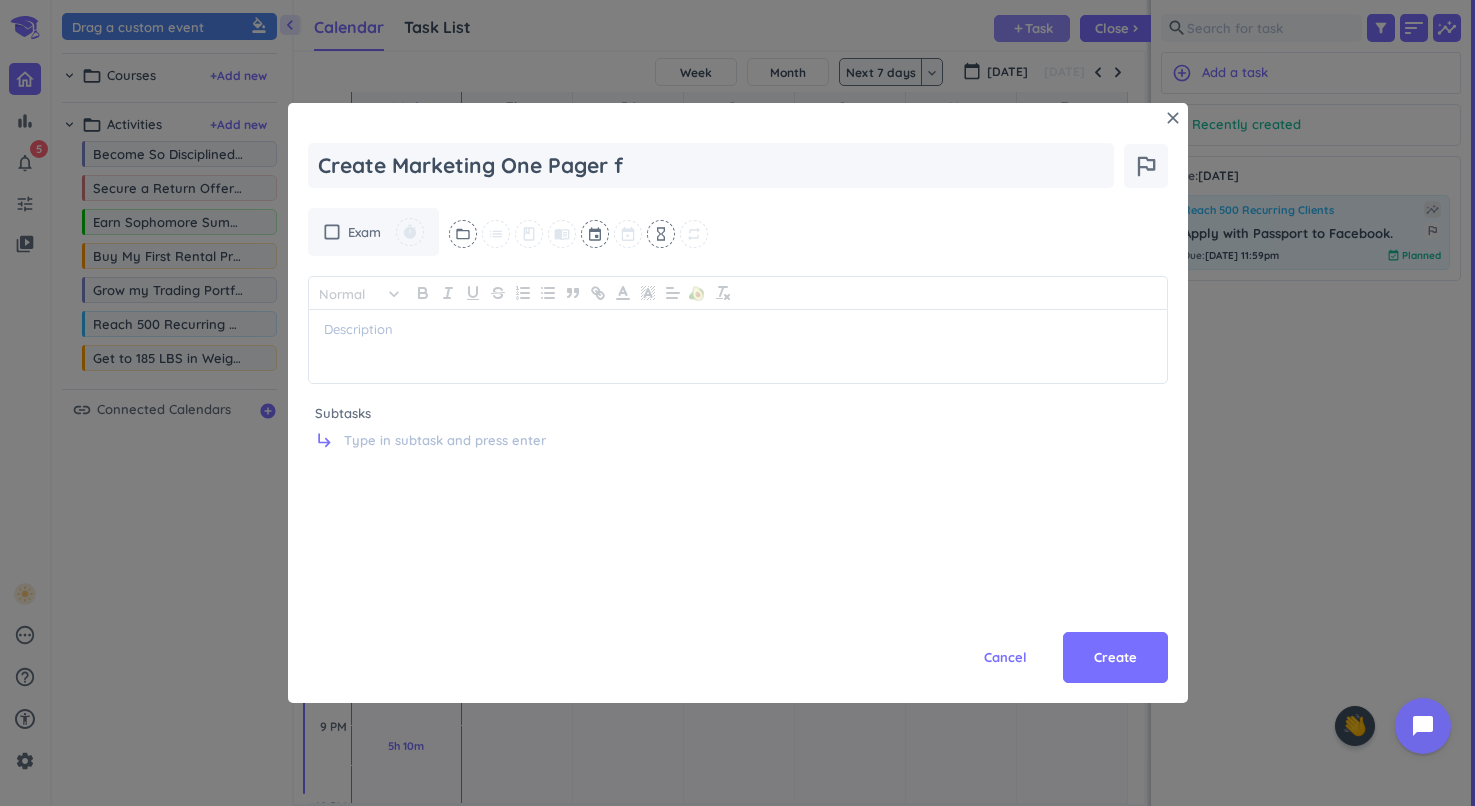 type on "x" 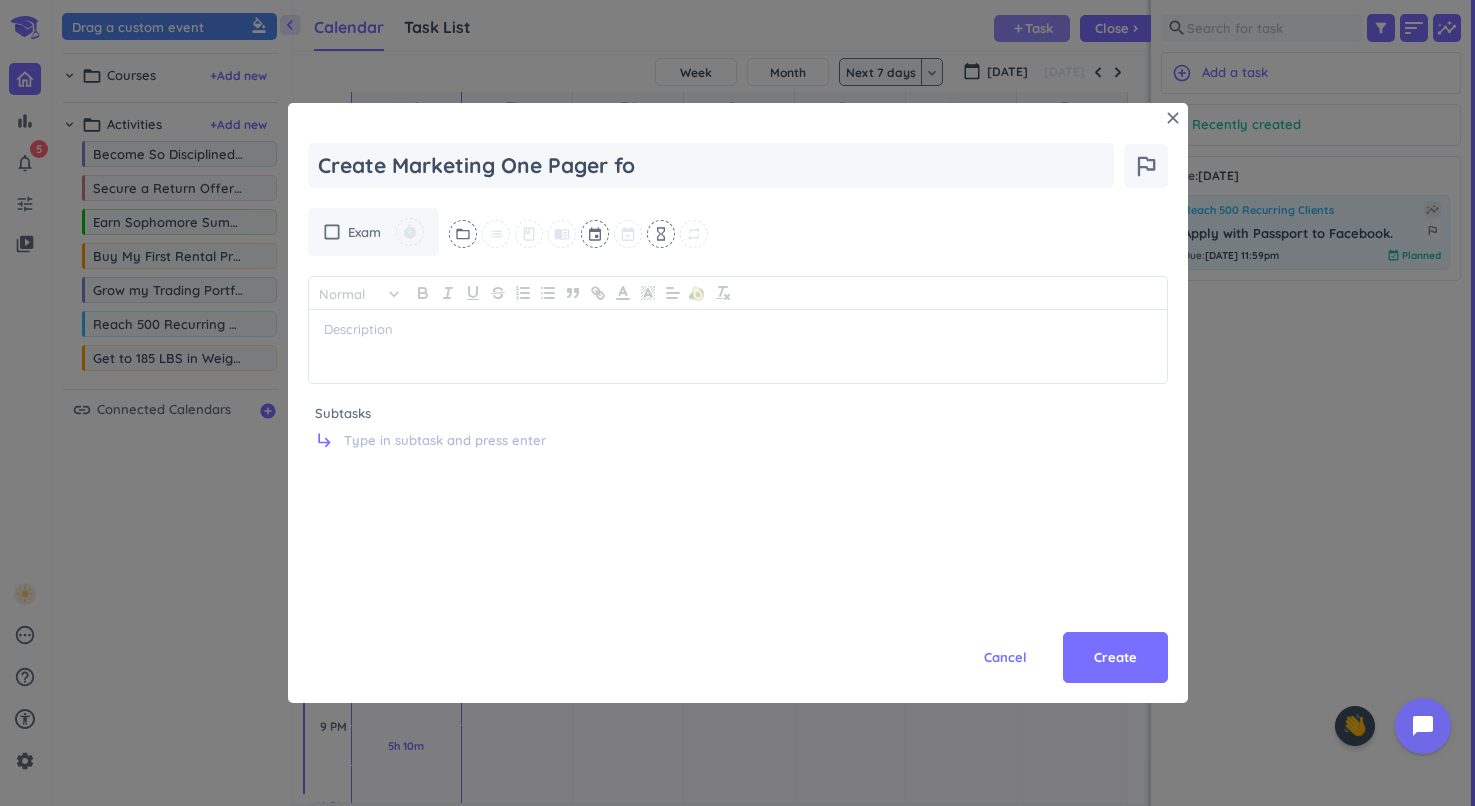 type on "x" 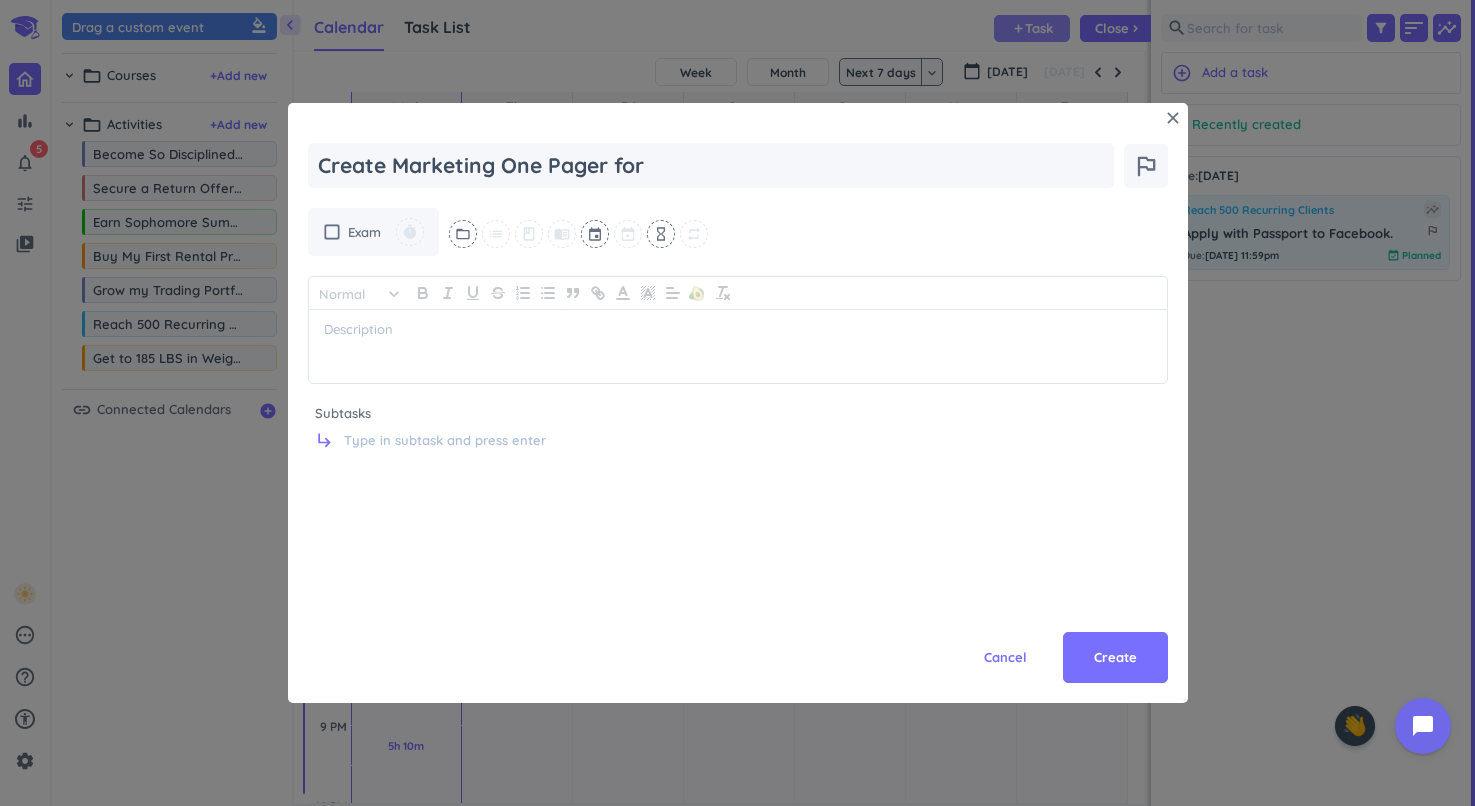 type on "x" 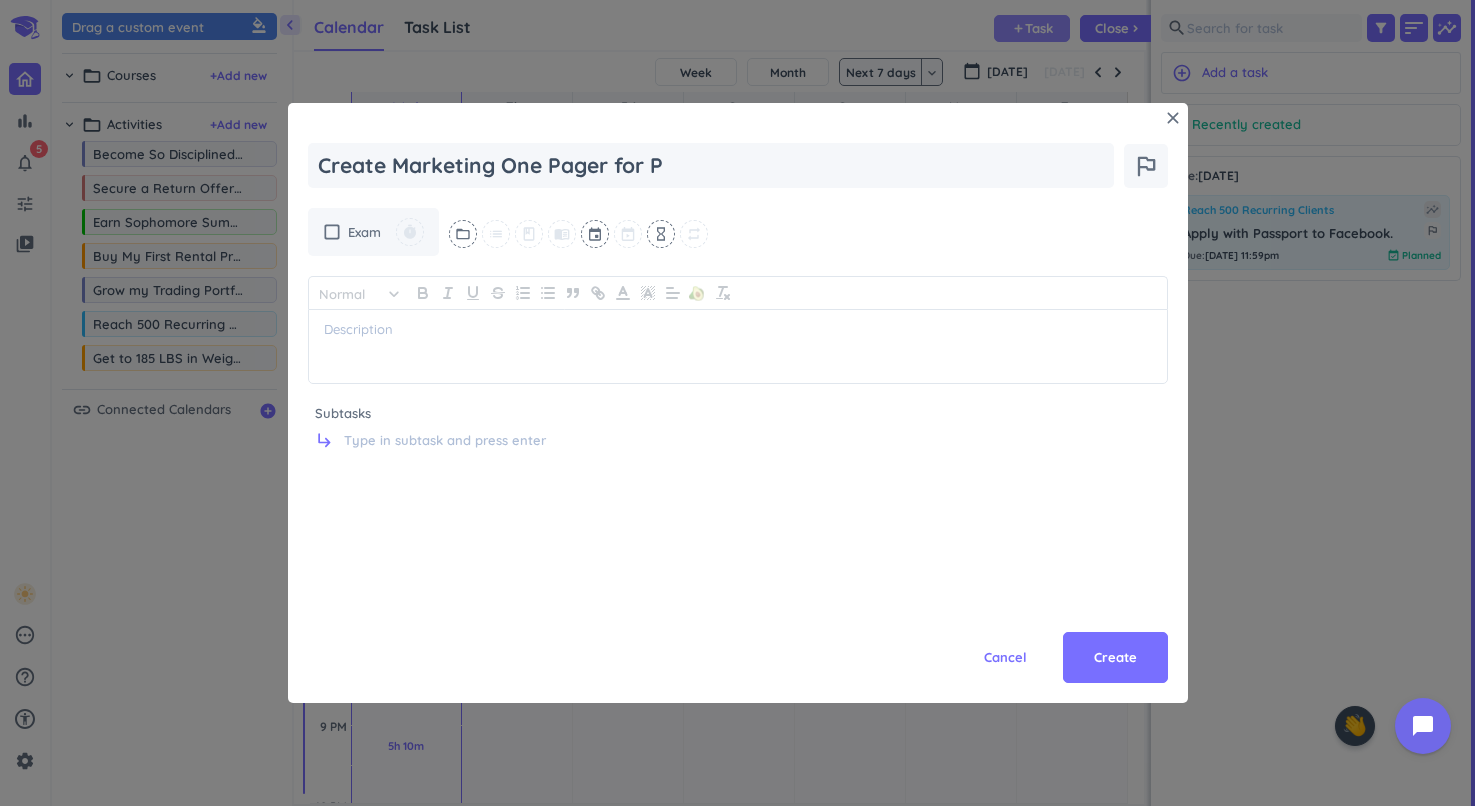 type on "x" 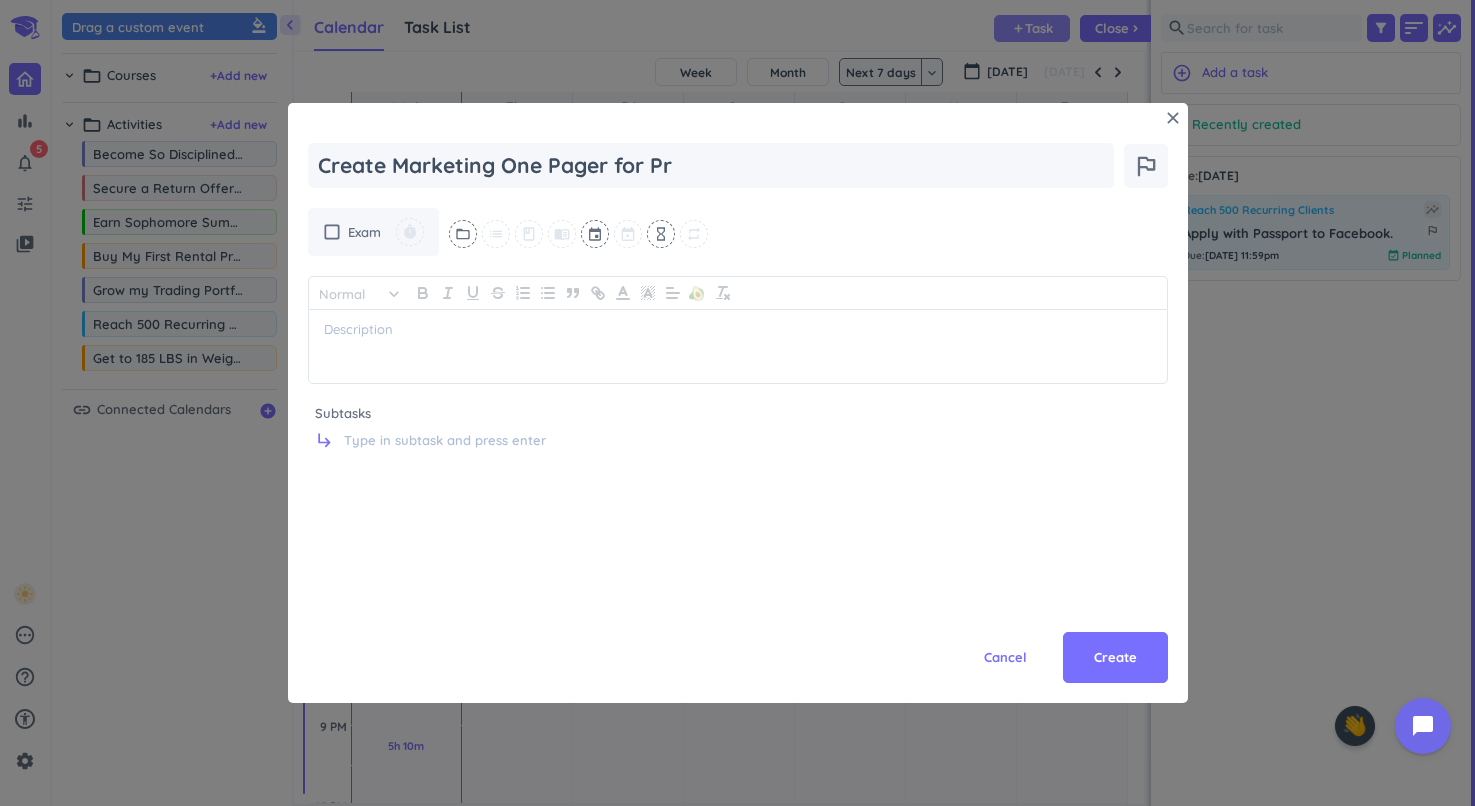 type on "x" 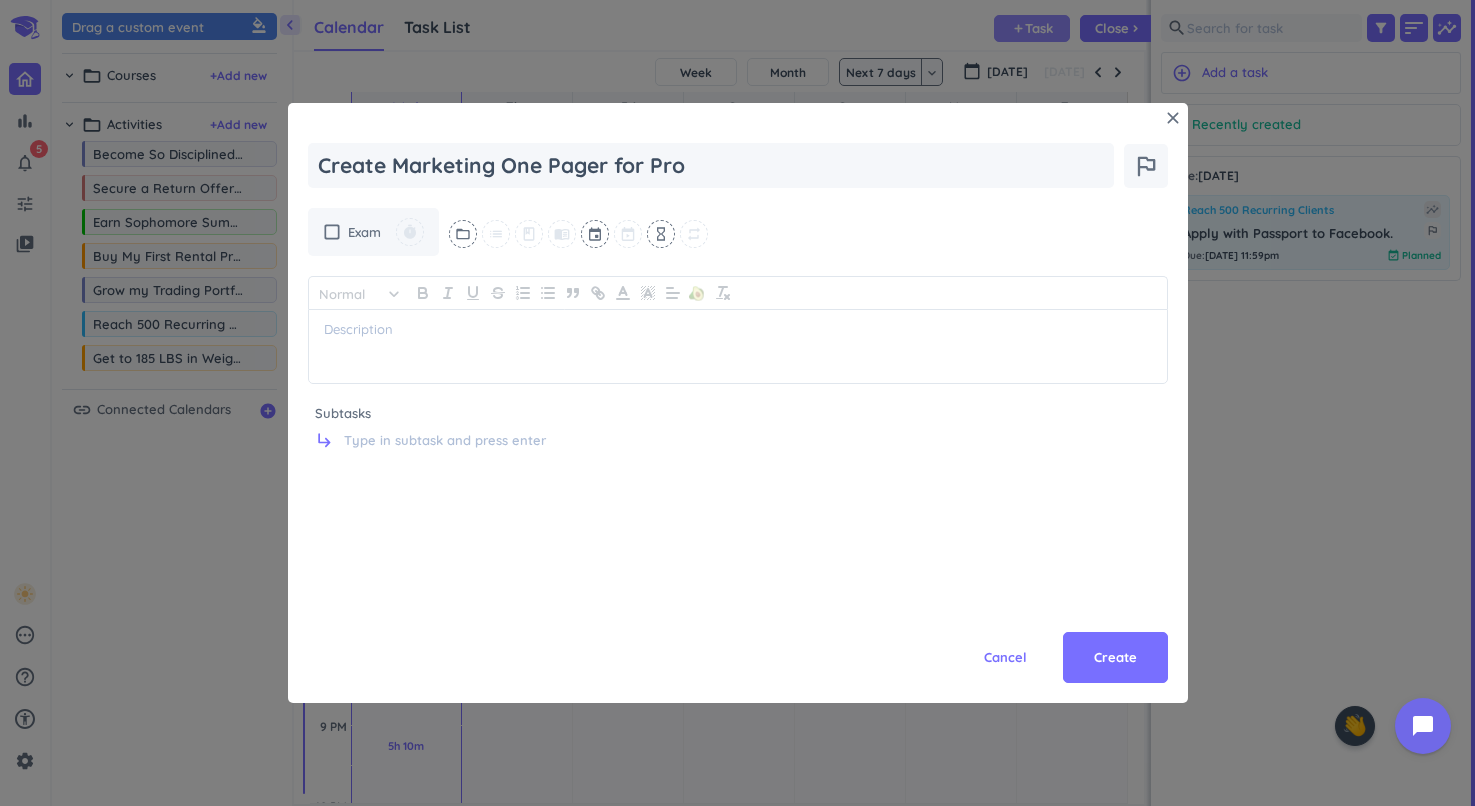 type on "x" 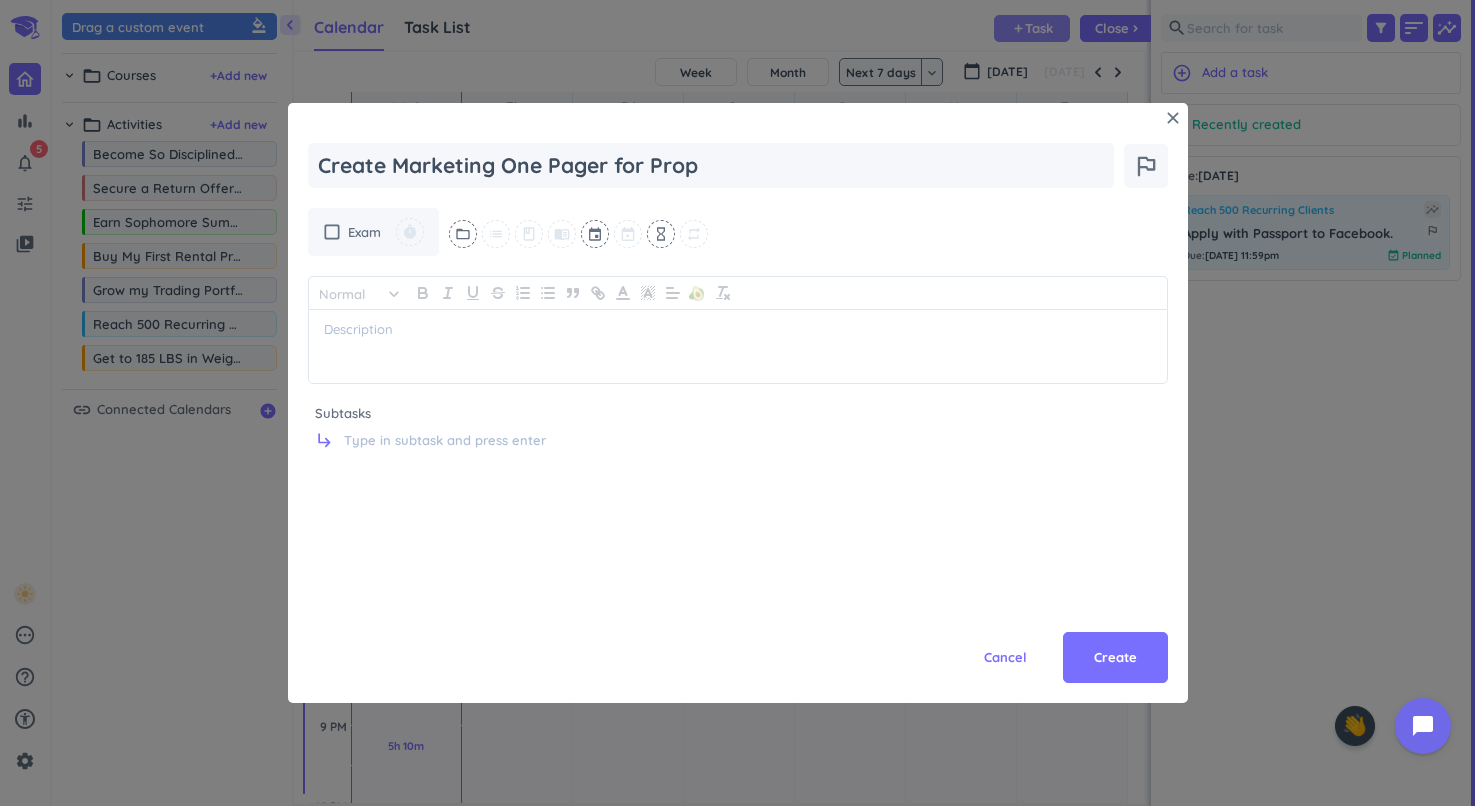 type on "x" 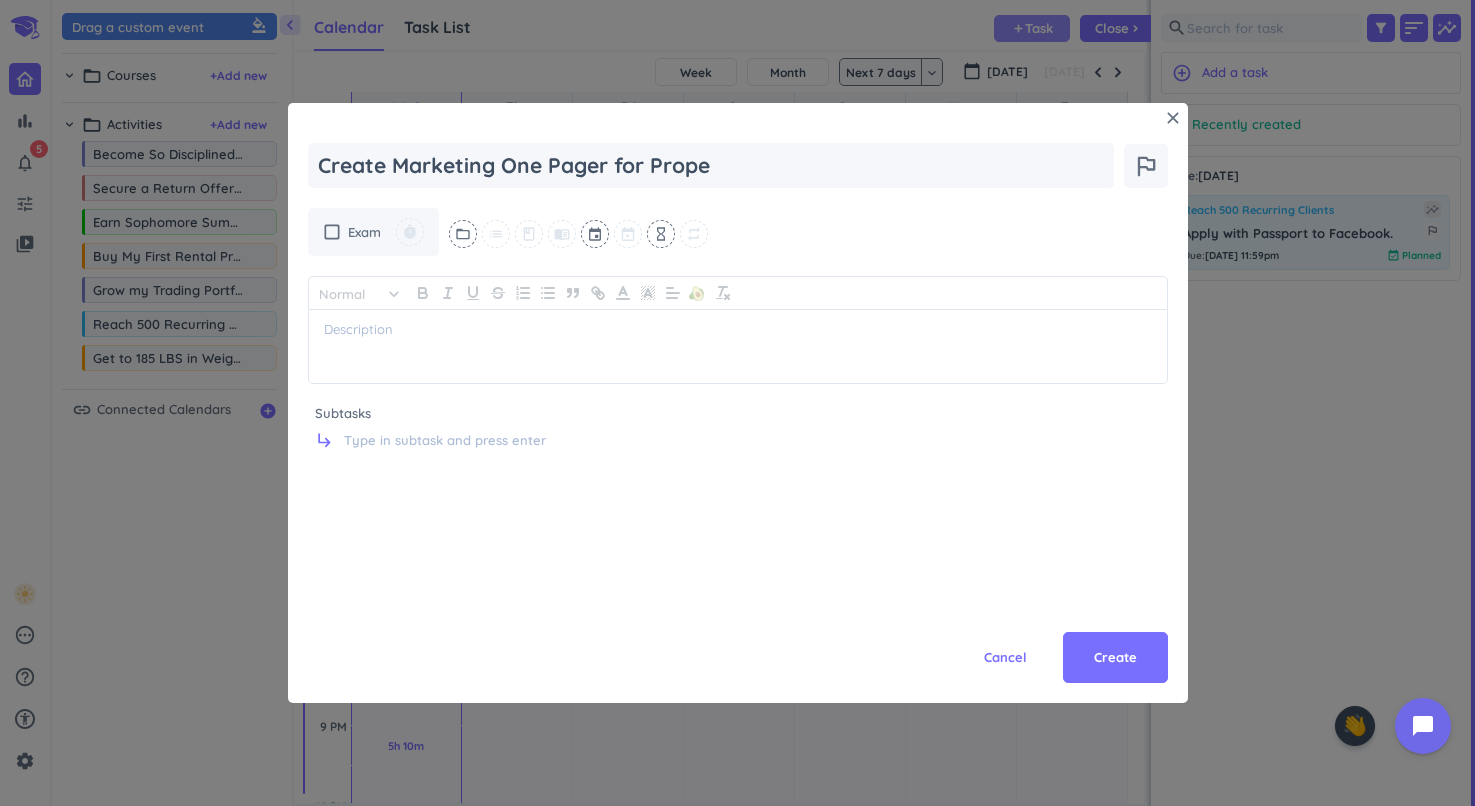 type on "x" 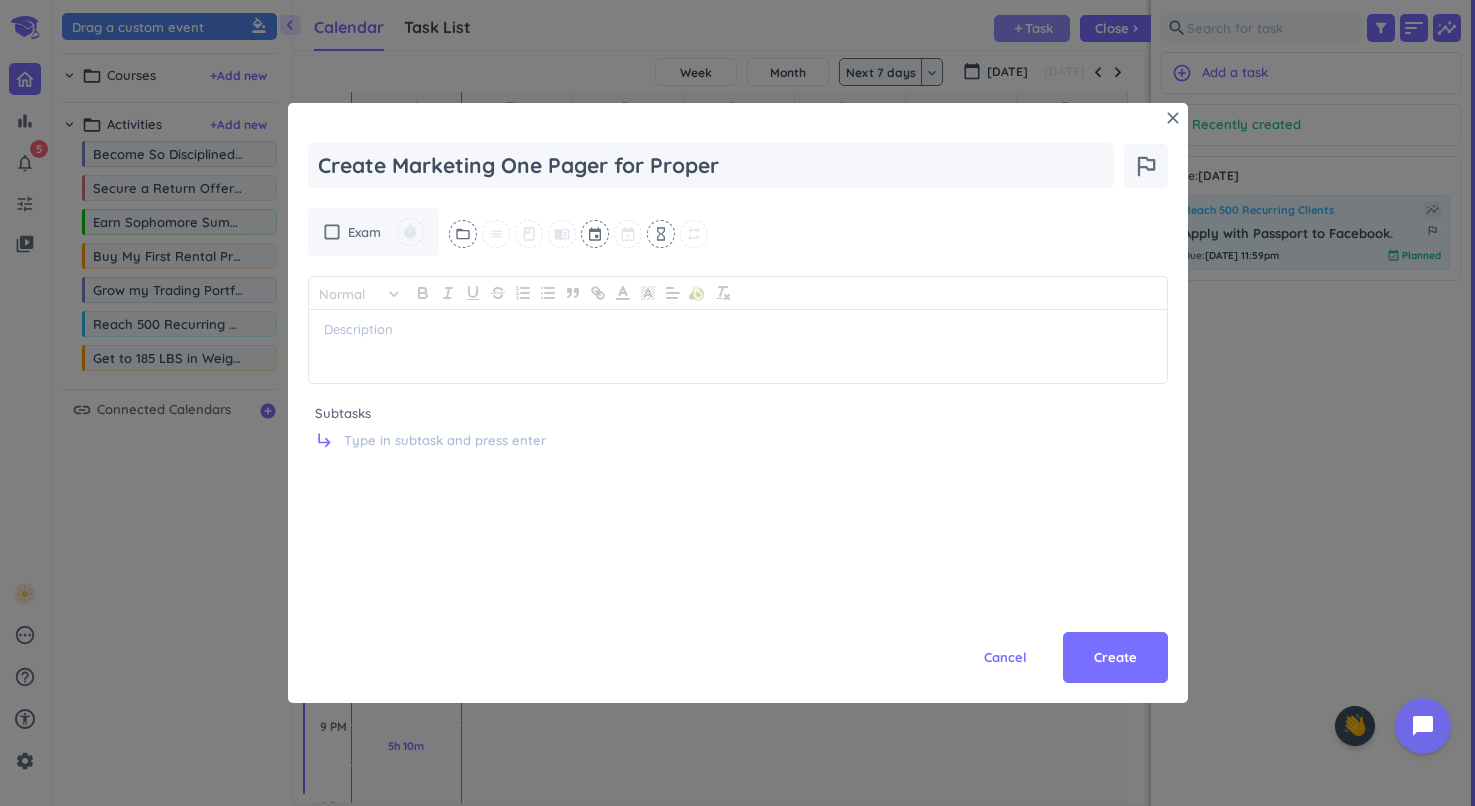 type on "x" 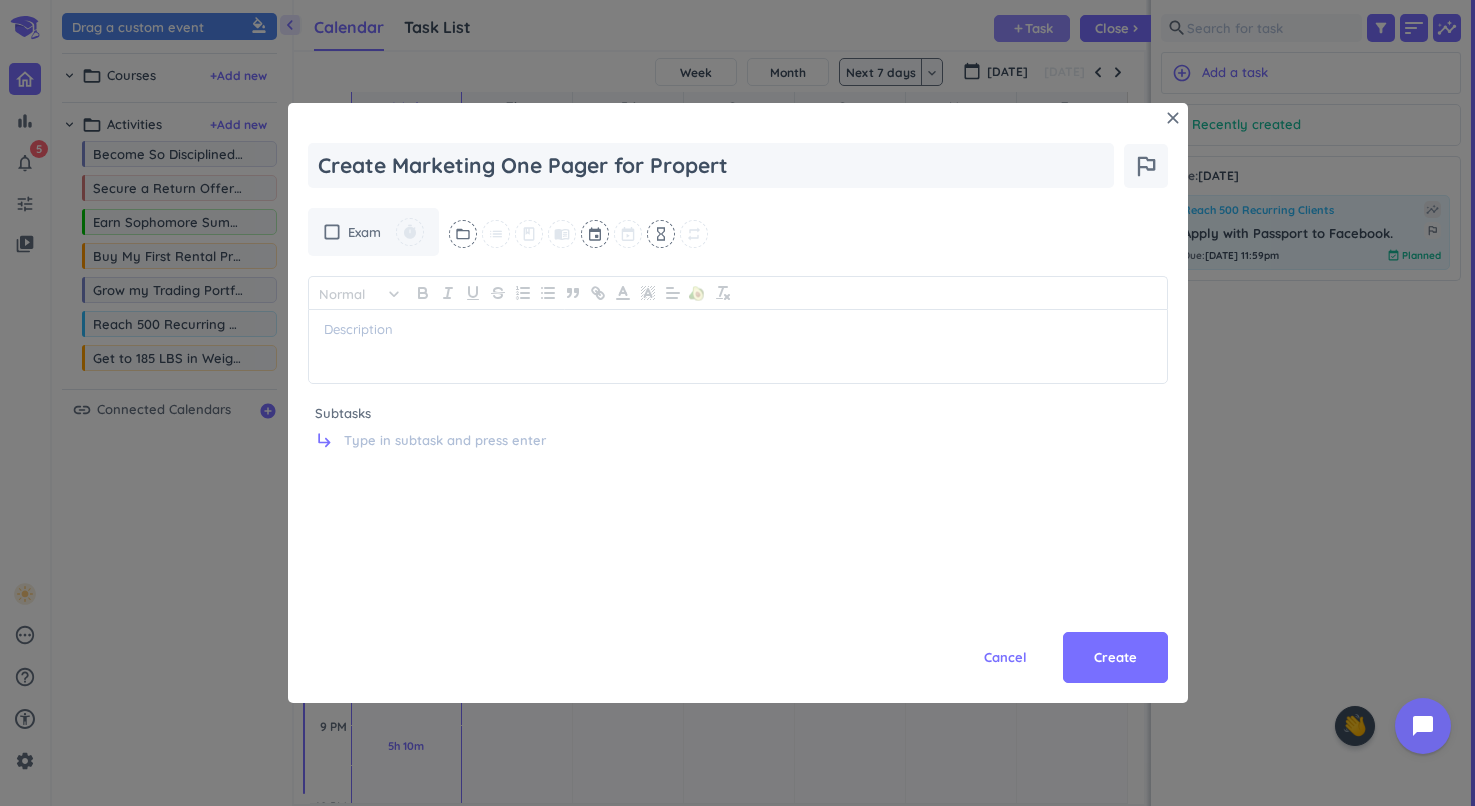type on "x" 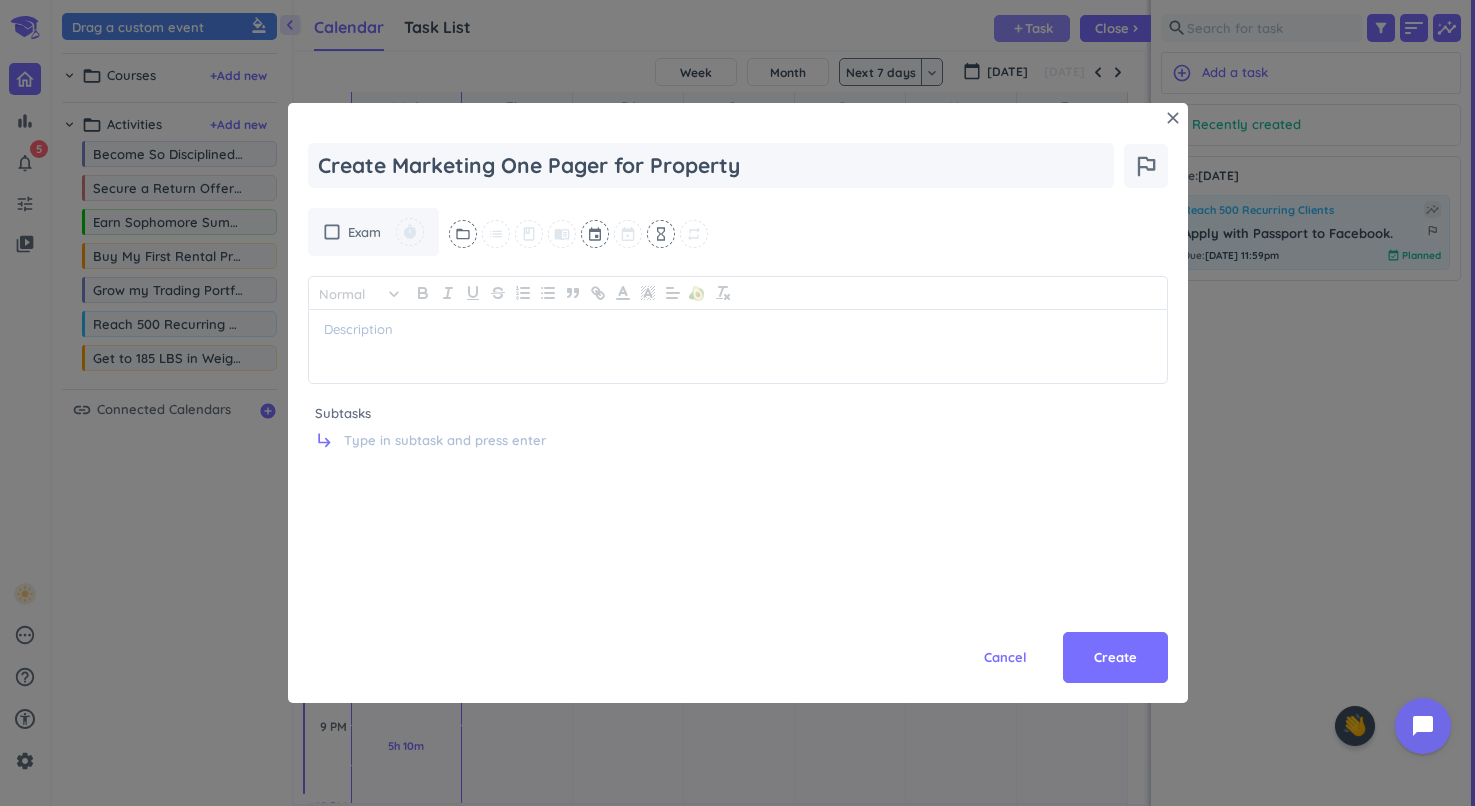 type on "x" 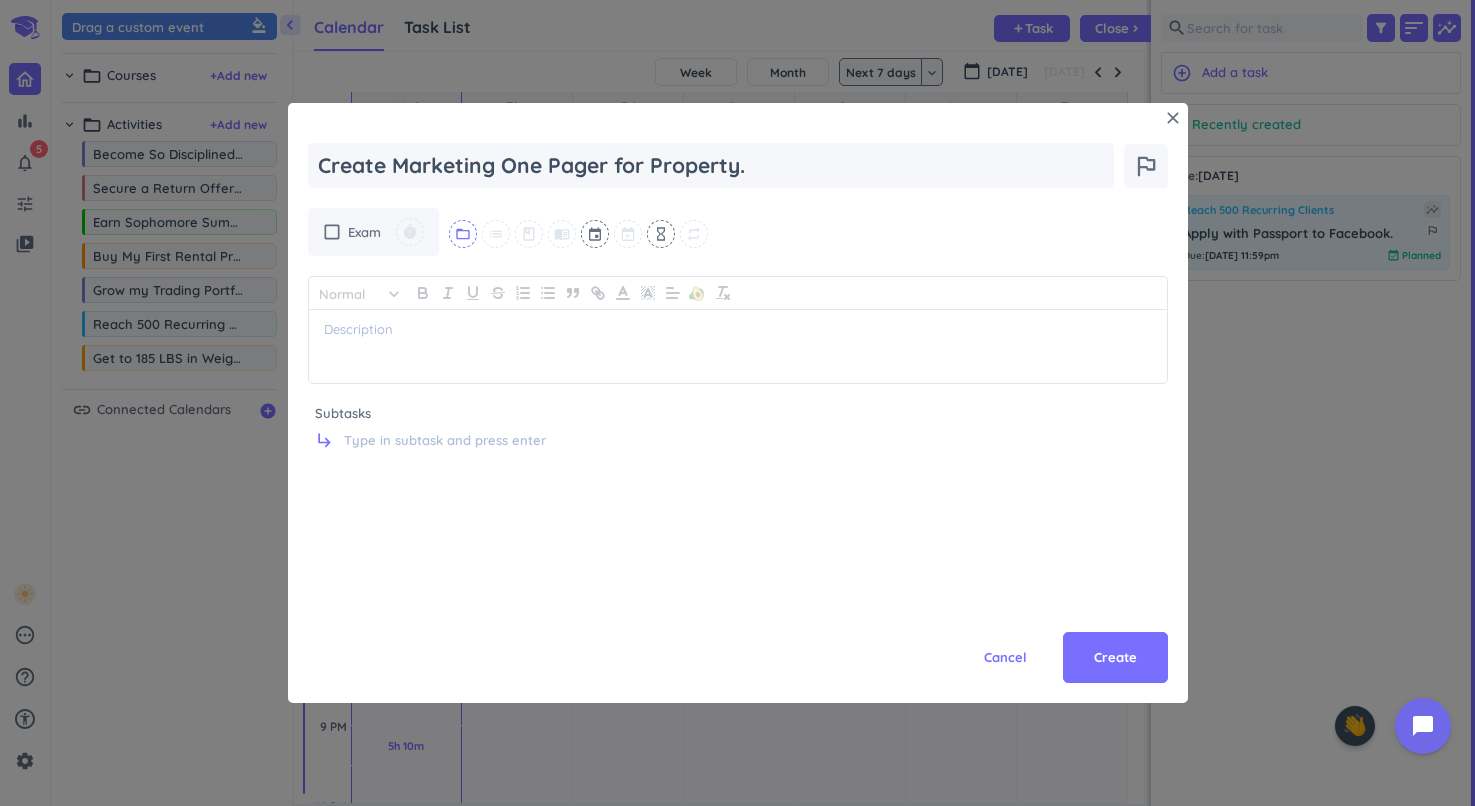 type on "Create Marketing One Pager for Property." 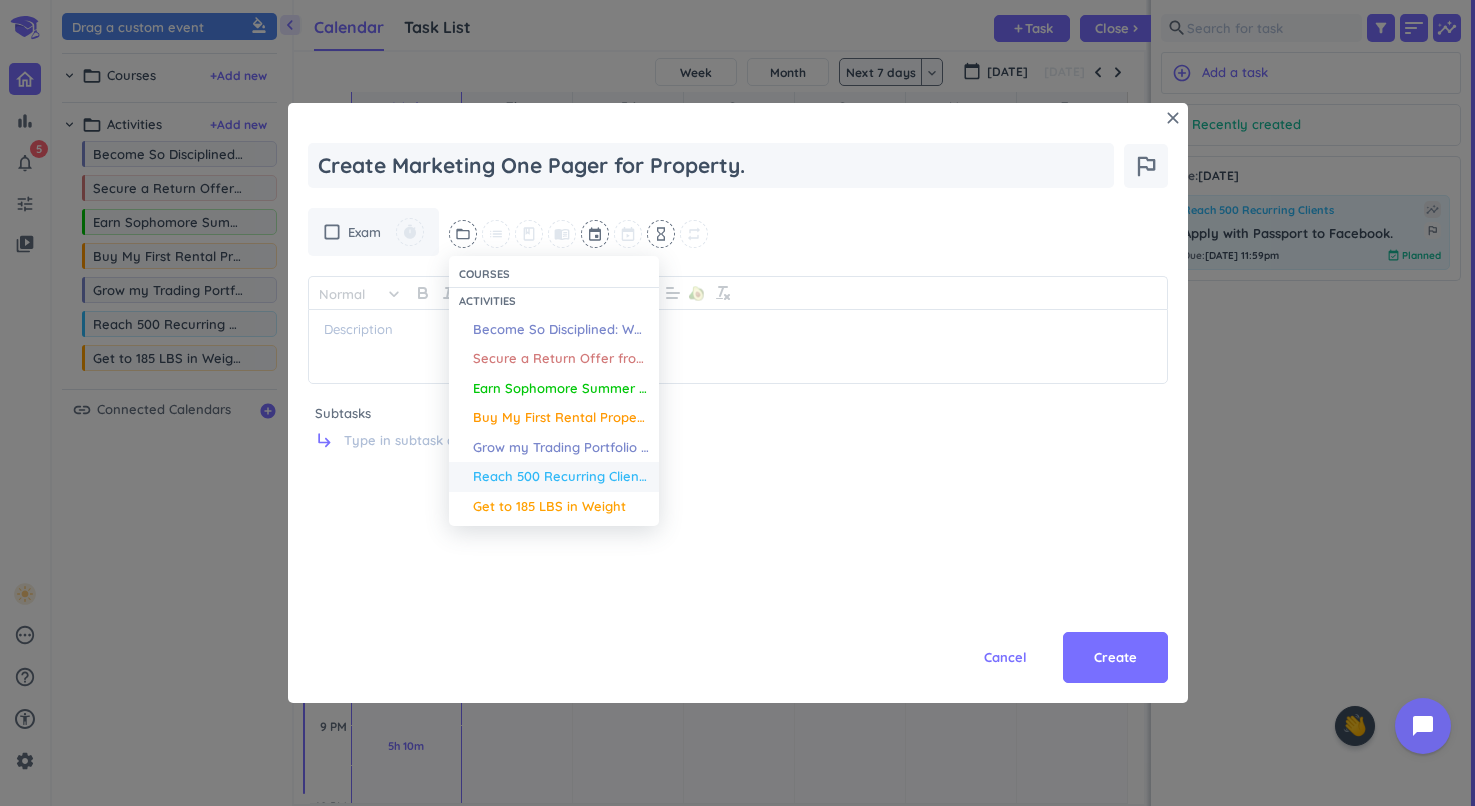 click on "Reach 500 Recurring Clients" at bounding box center [561, 477] 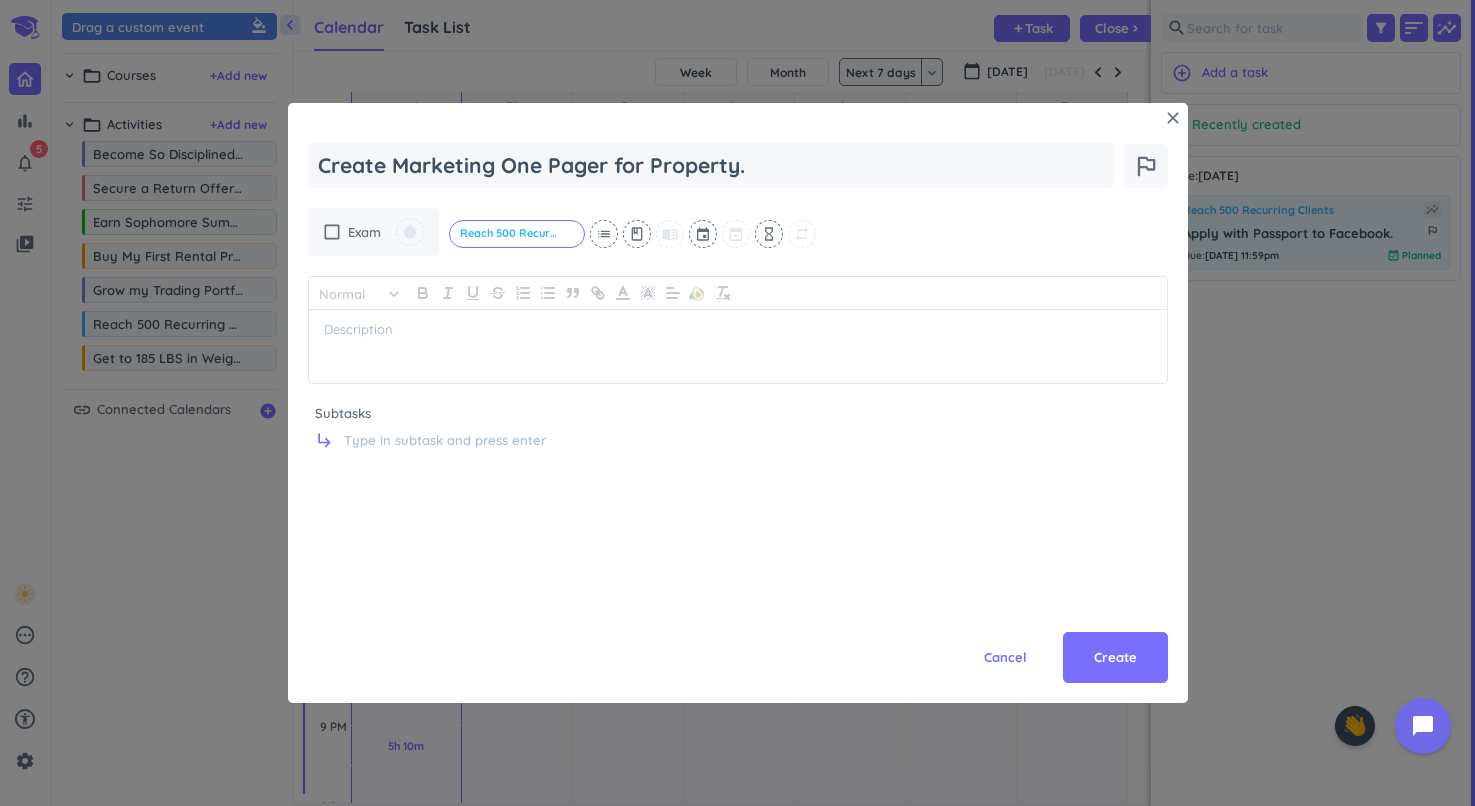 type on "x" 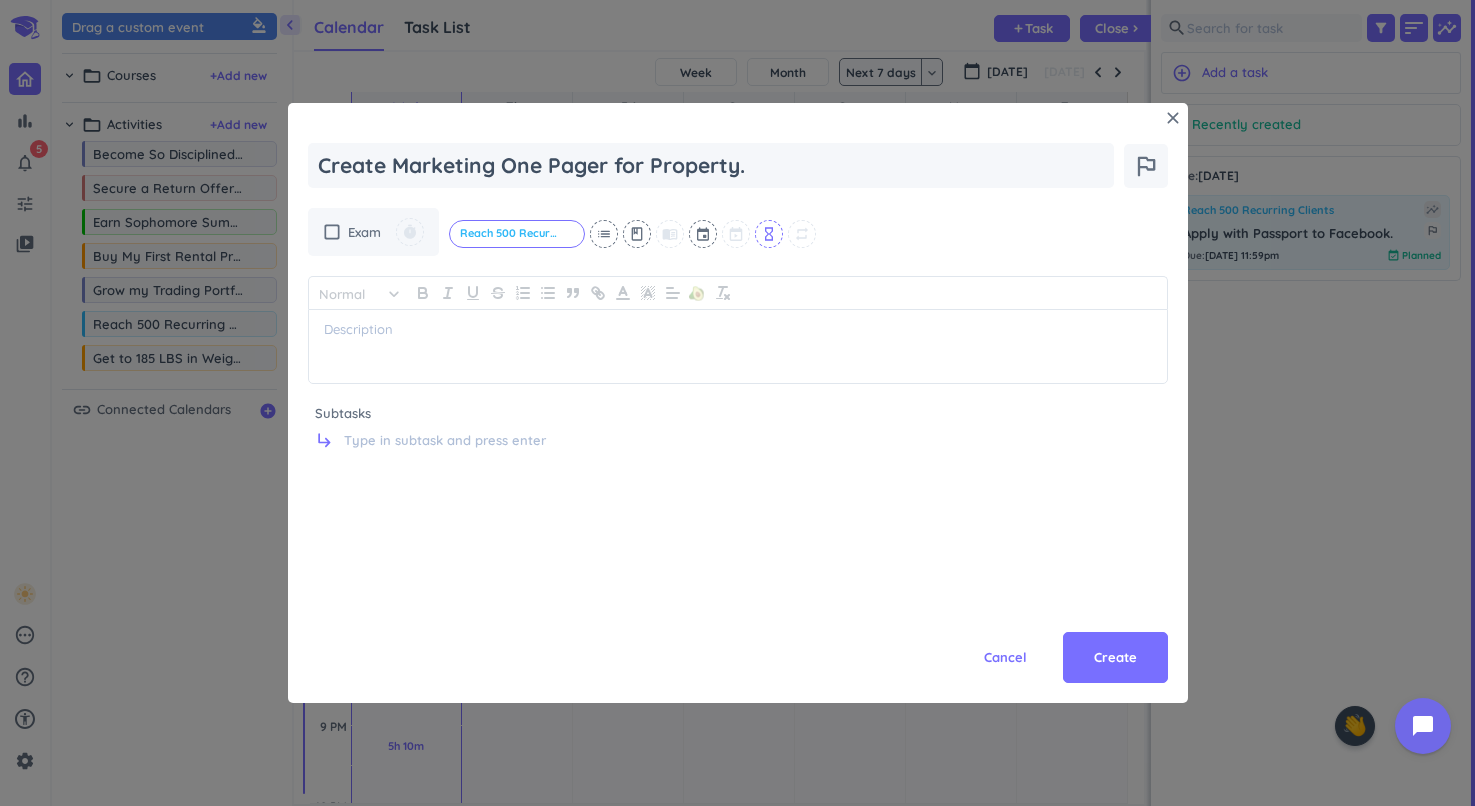 click on "hourglass_empty" at bounding box center (769, 234) 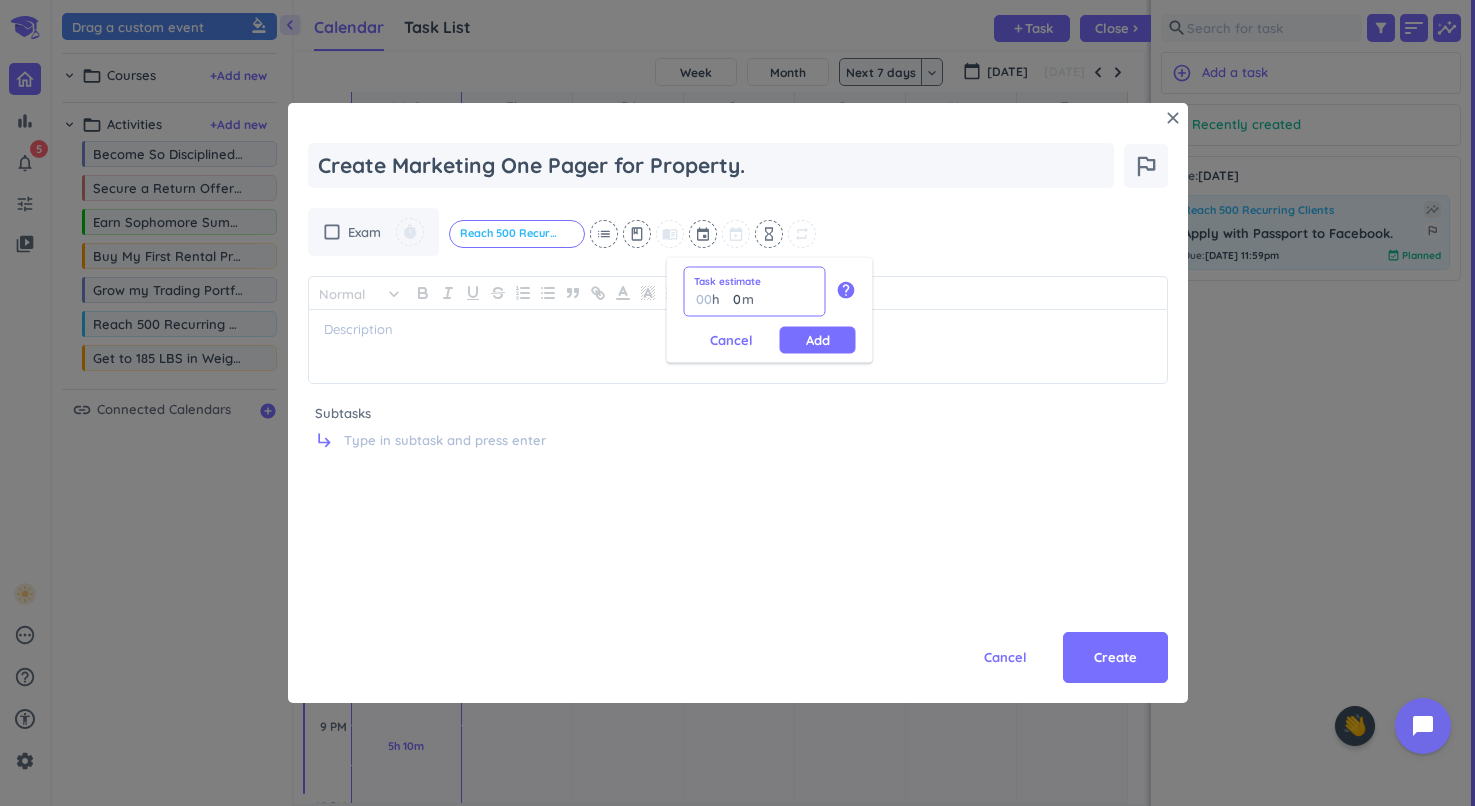 click on "0" at bounding box center [732, 299] 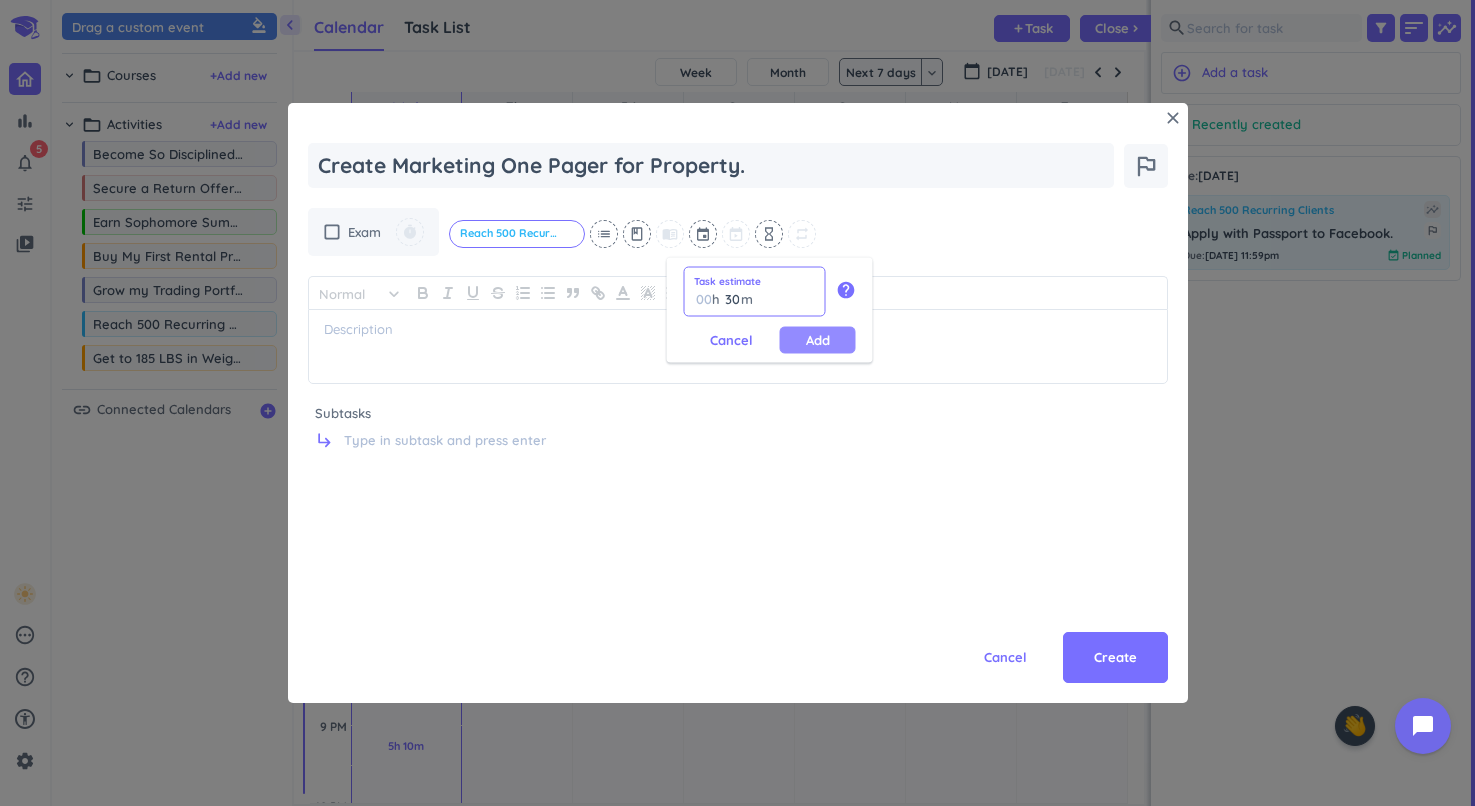 type on "30" 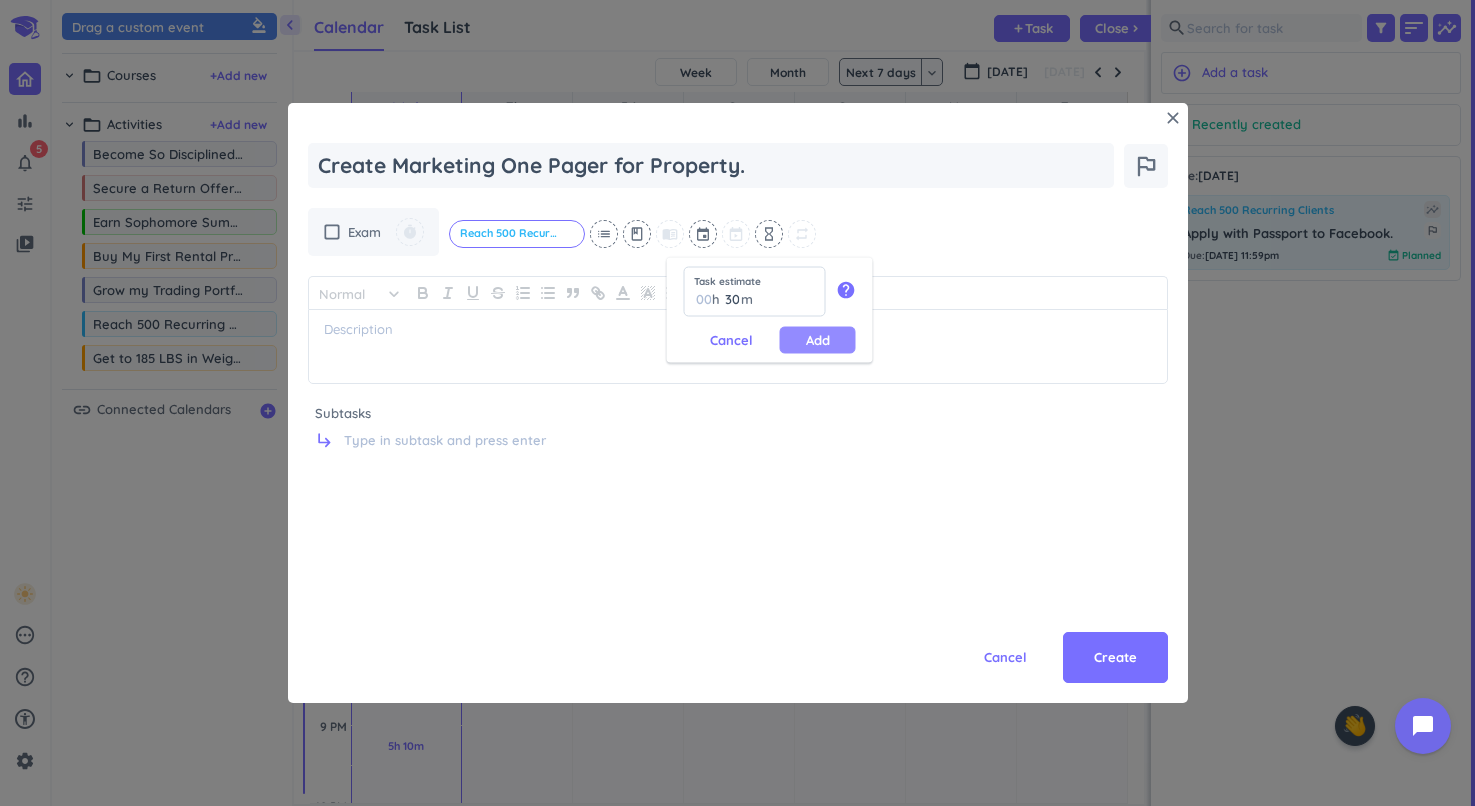 click on "Add" at bounding box center (818, 340) 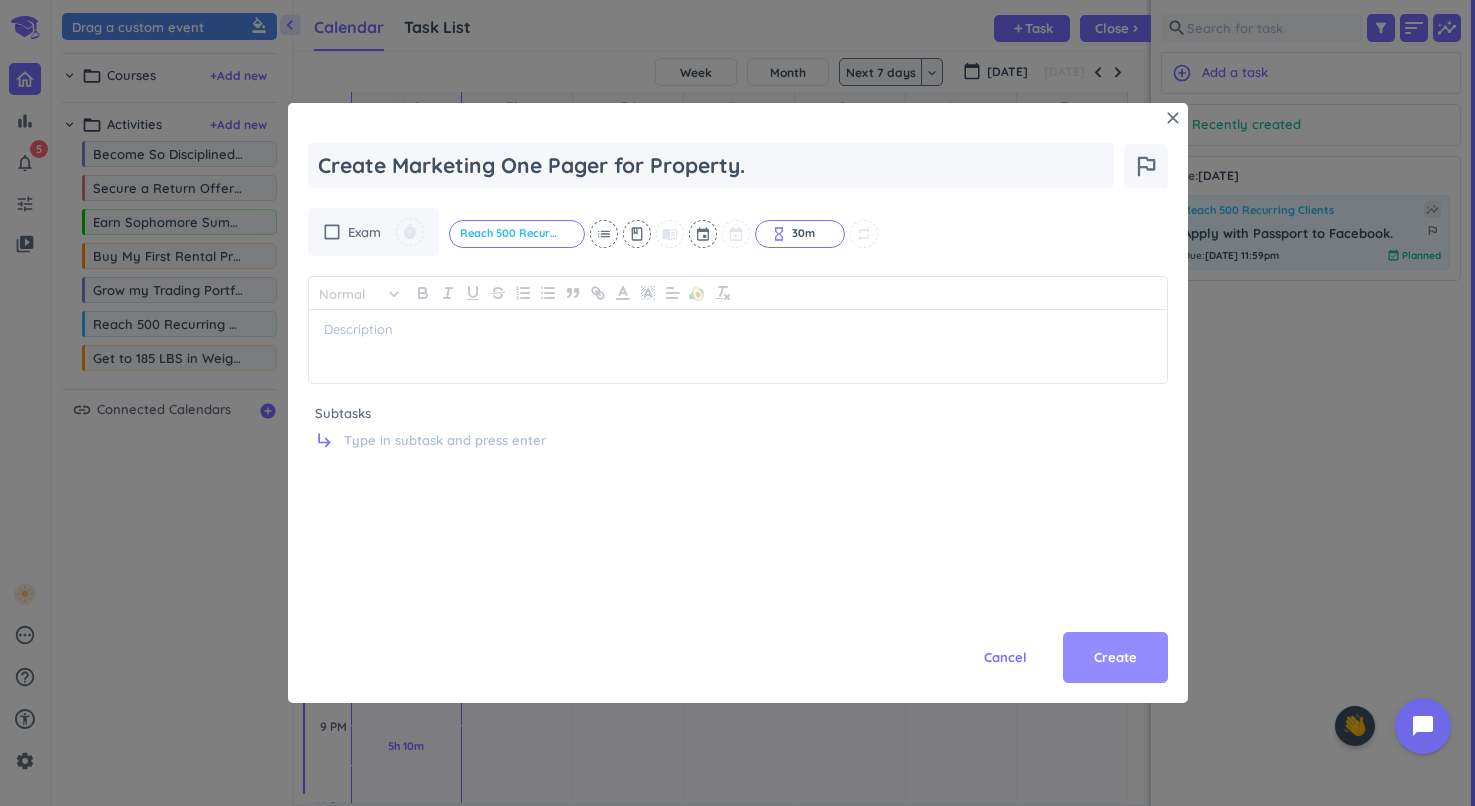 click on "Create" at bounding box center (1115, 658) 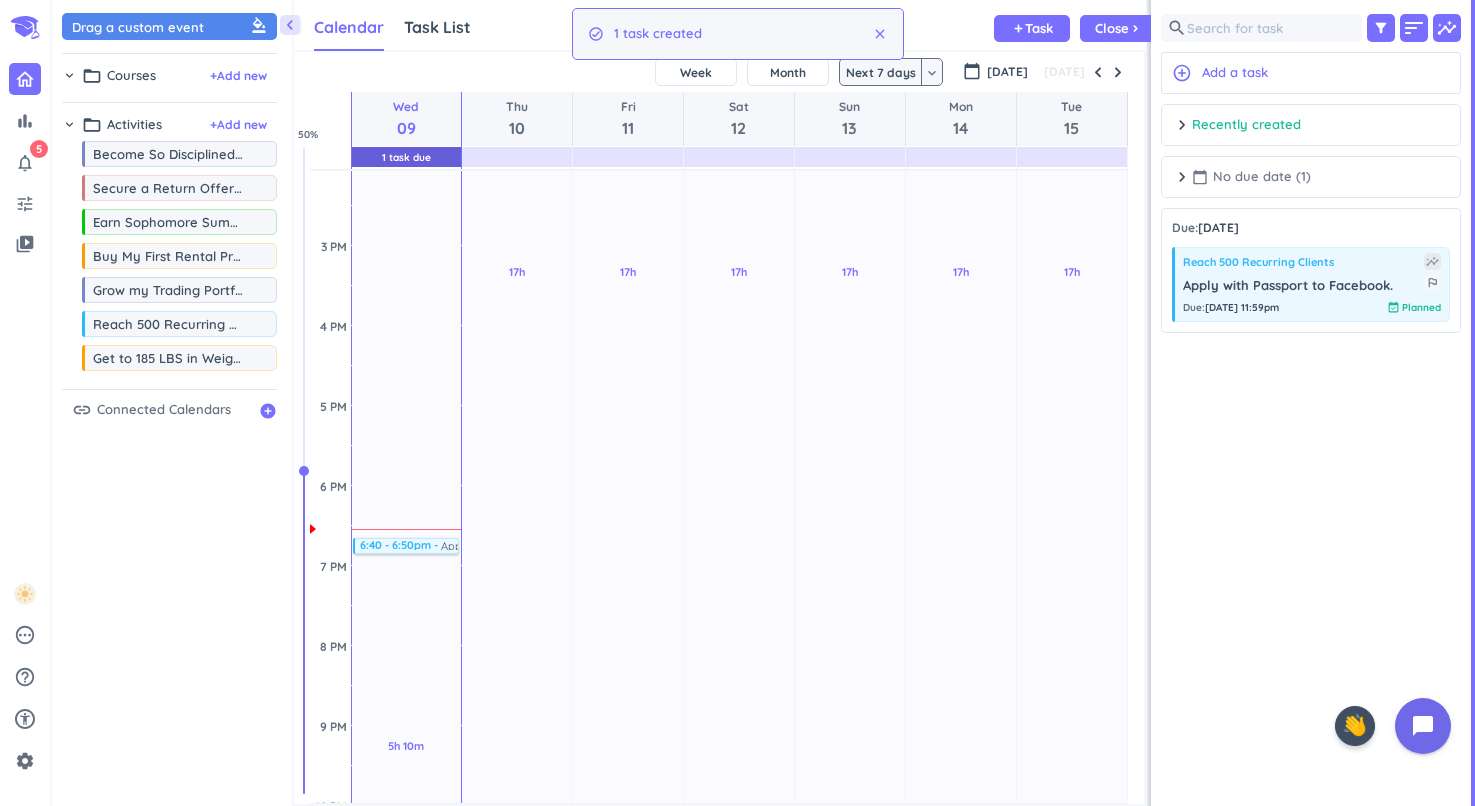 click on "calendar_today No due date (1)" at bounding box center [1251, 177] 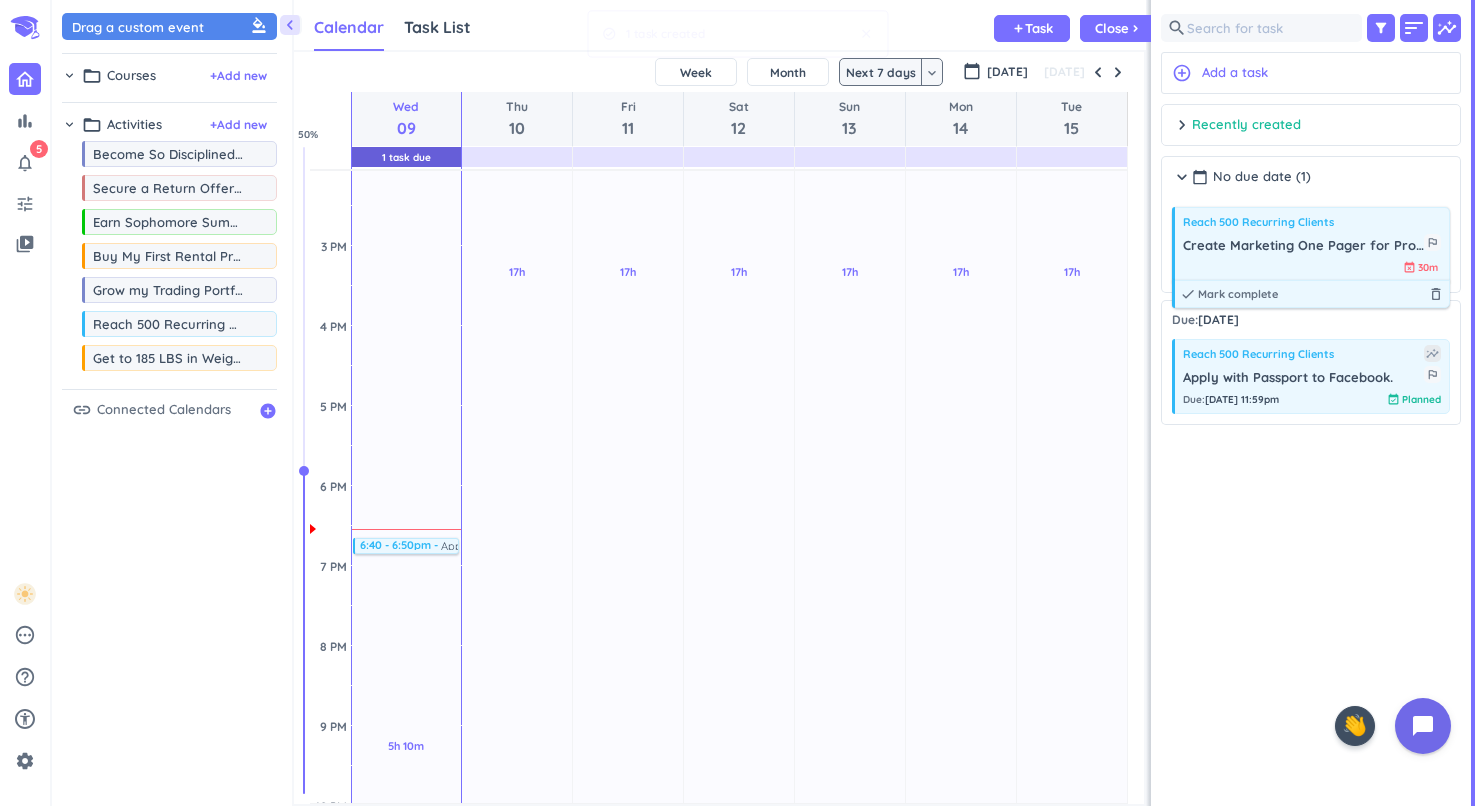 click on "Create Marketing One Pager for Property." at bounding box center (1303, 246) 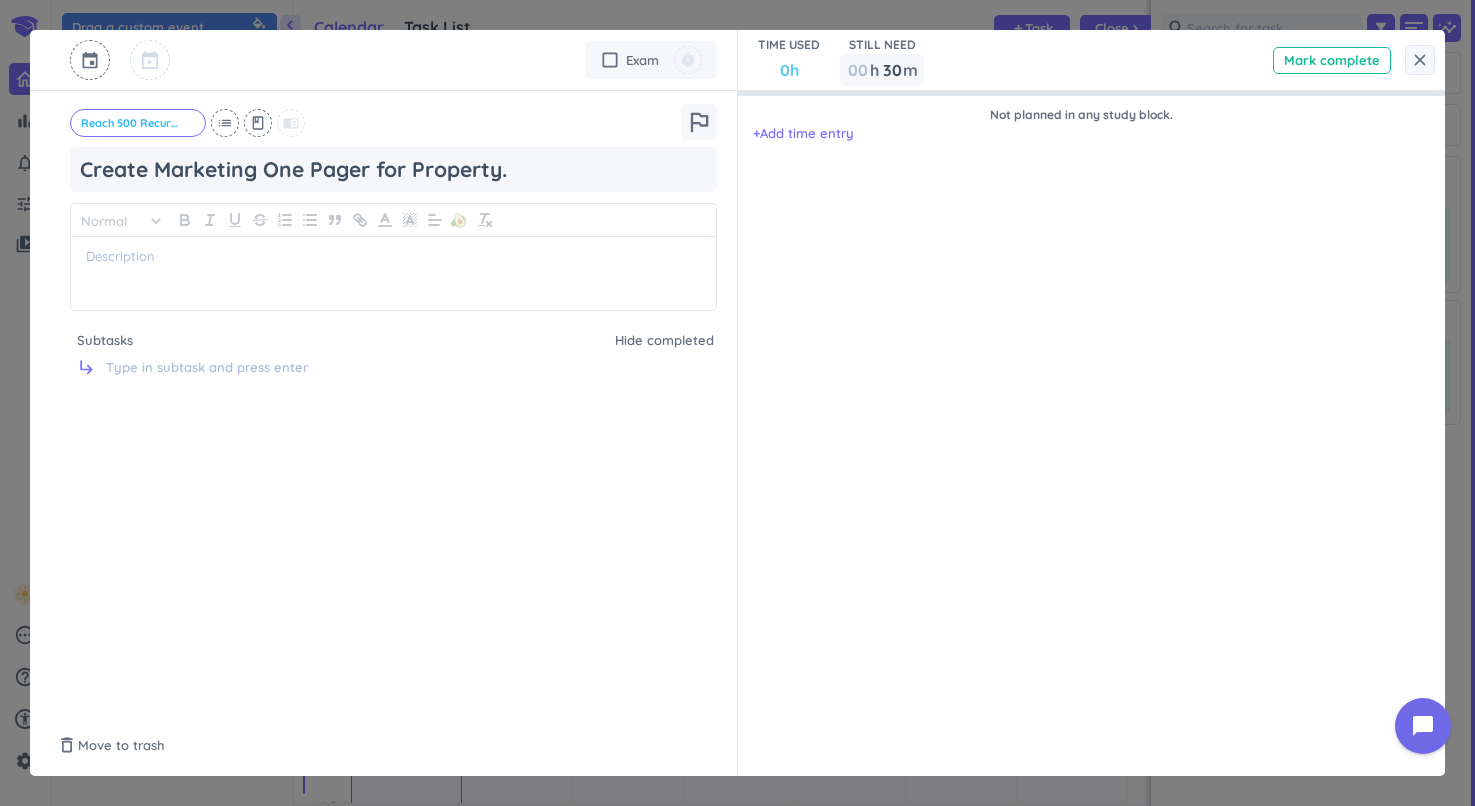 click at bounding box center (90, 60) 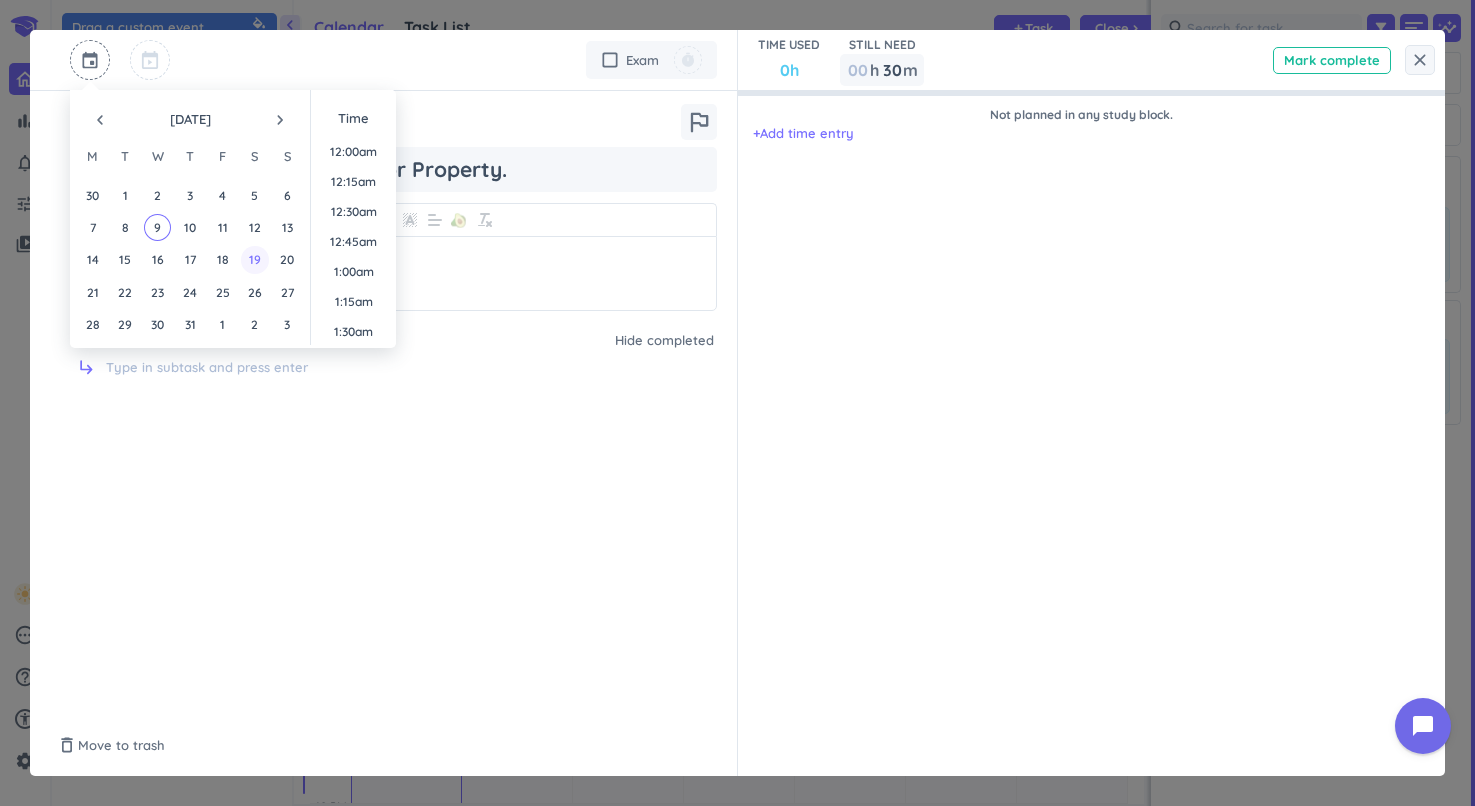 scroll, scrollTop: 2130, scrollLeft: 0, axis: vertical 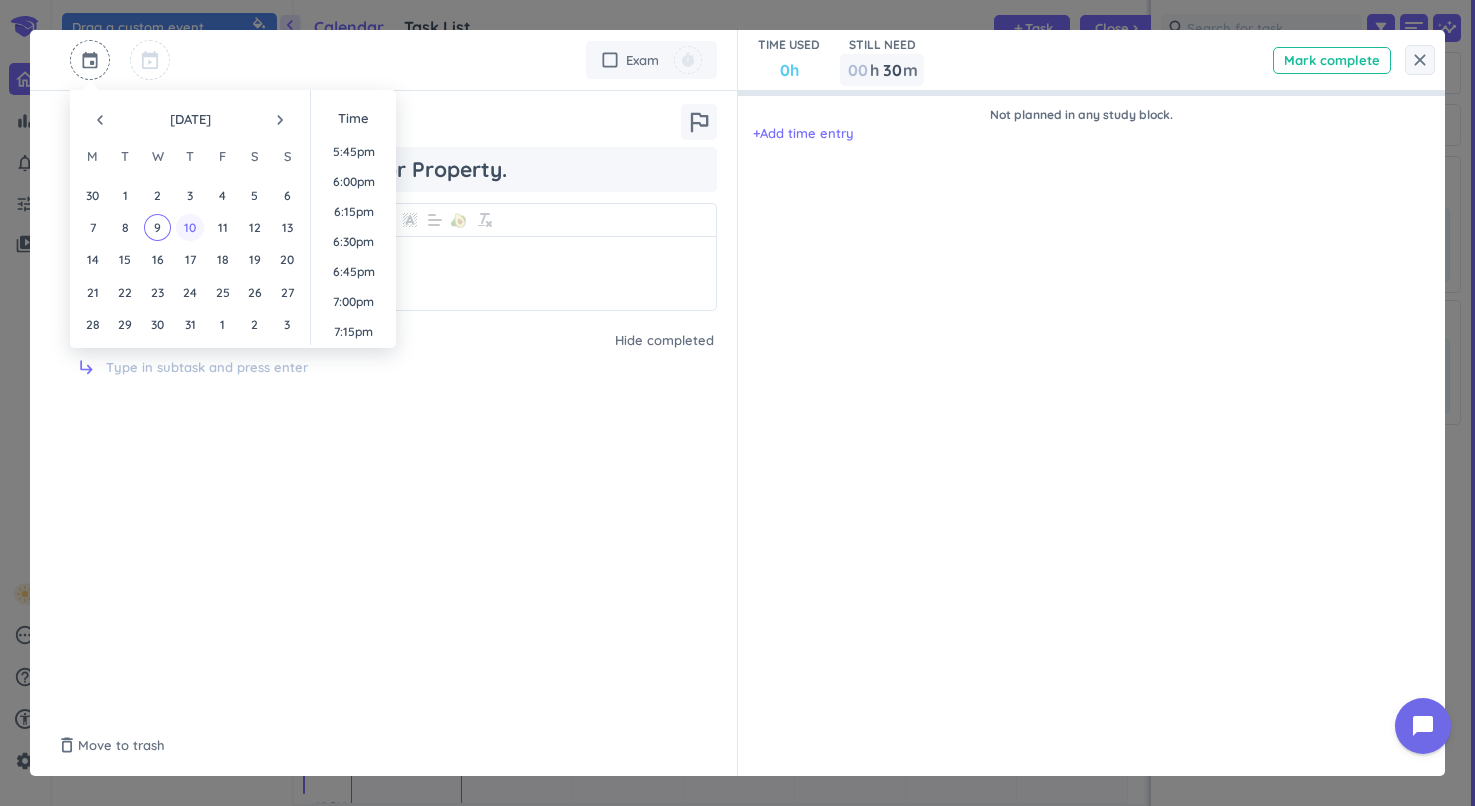 click on "10" at bounding box center [189, 227] 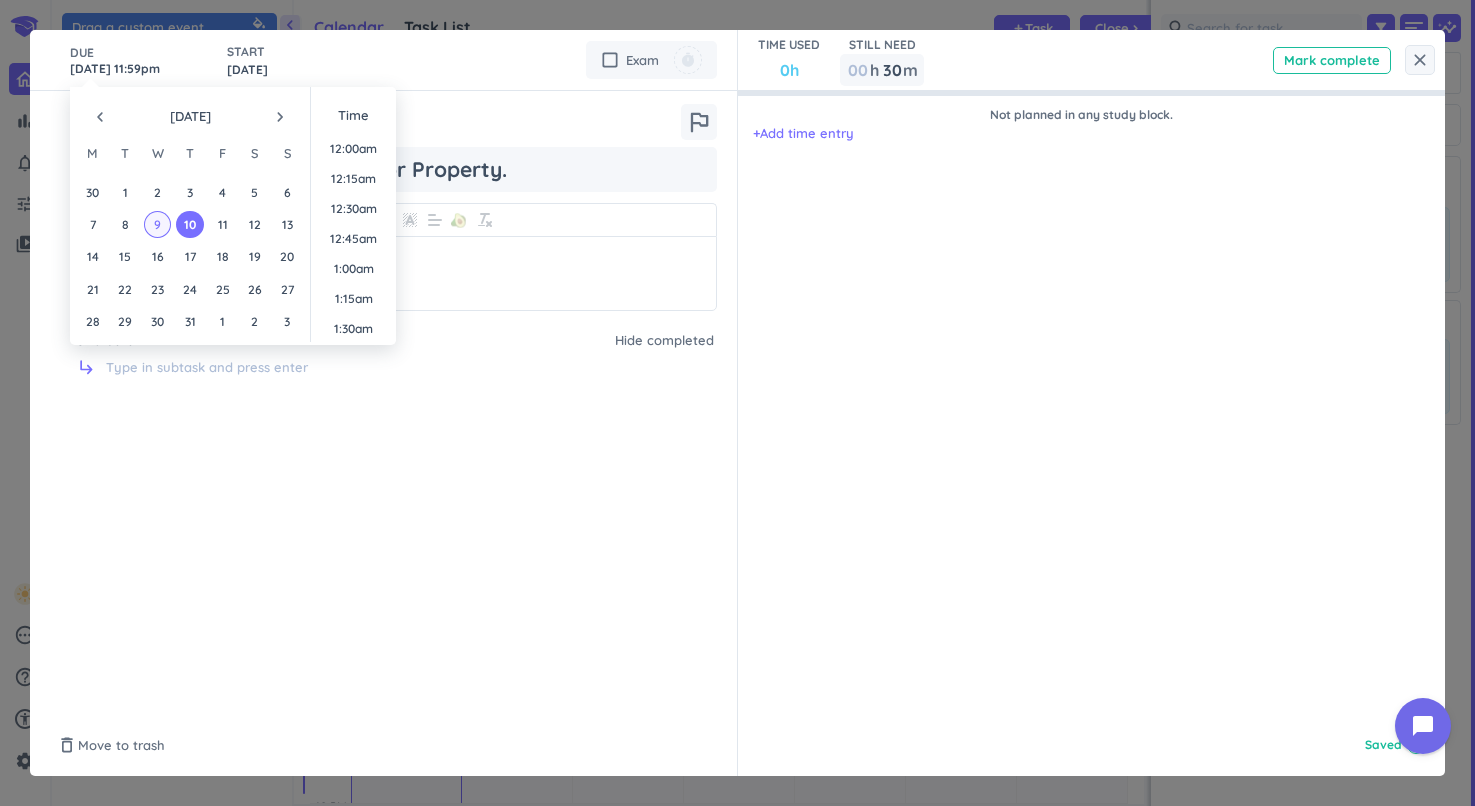scroll, scrollTop: 2701, scrollLeft: 0, axis: vertical 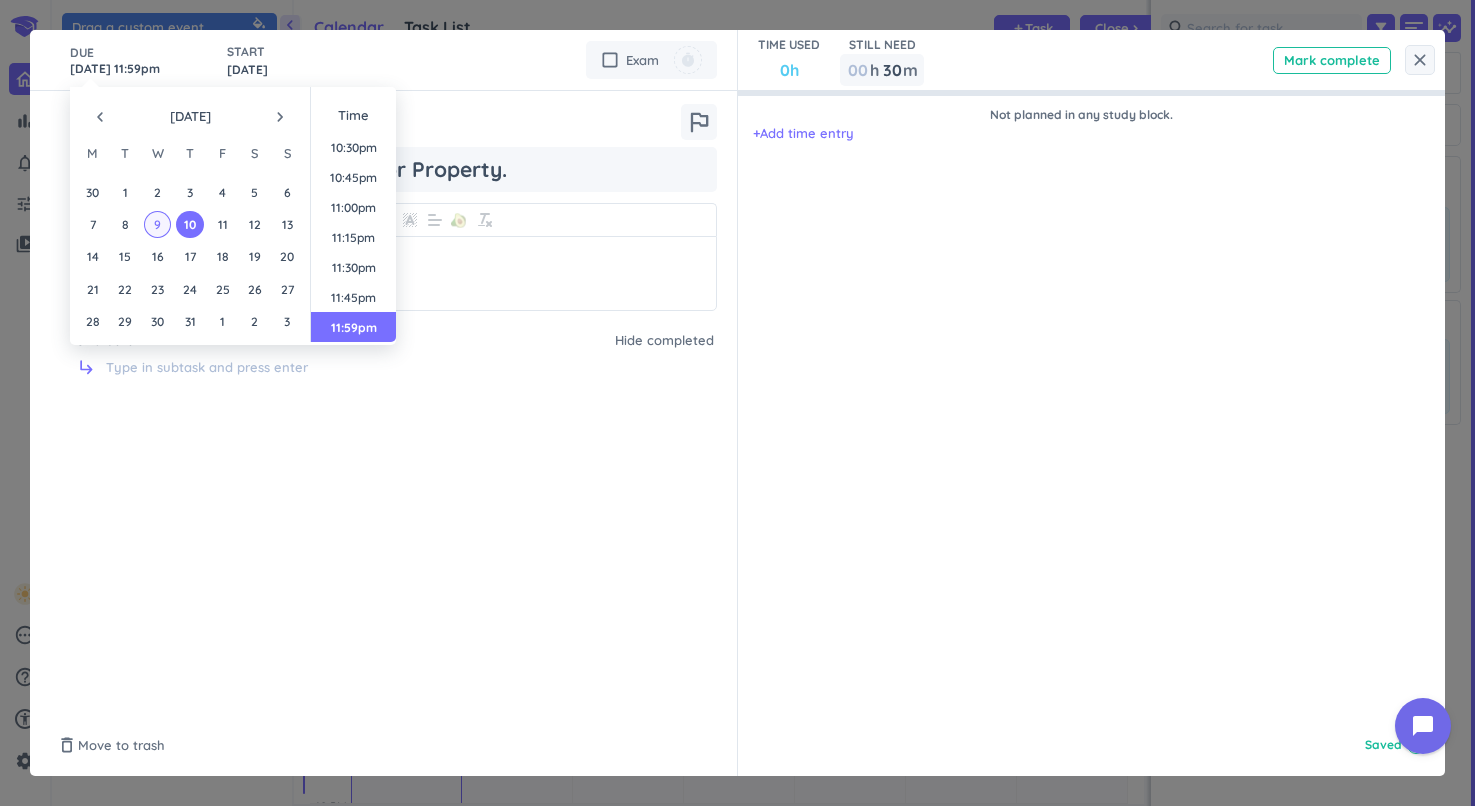 click on "9" at bounding box center [157, 224] 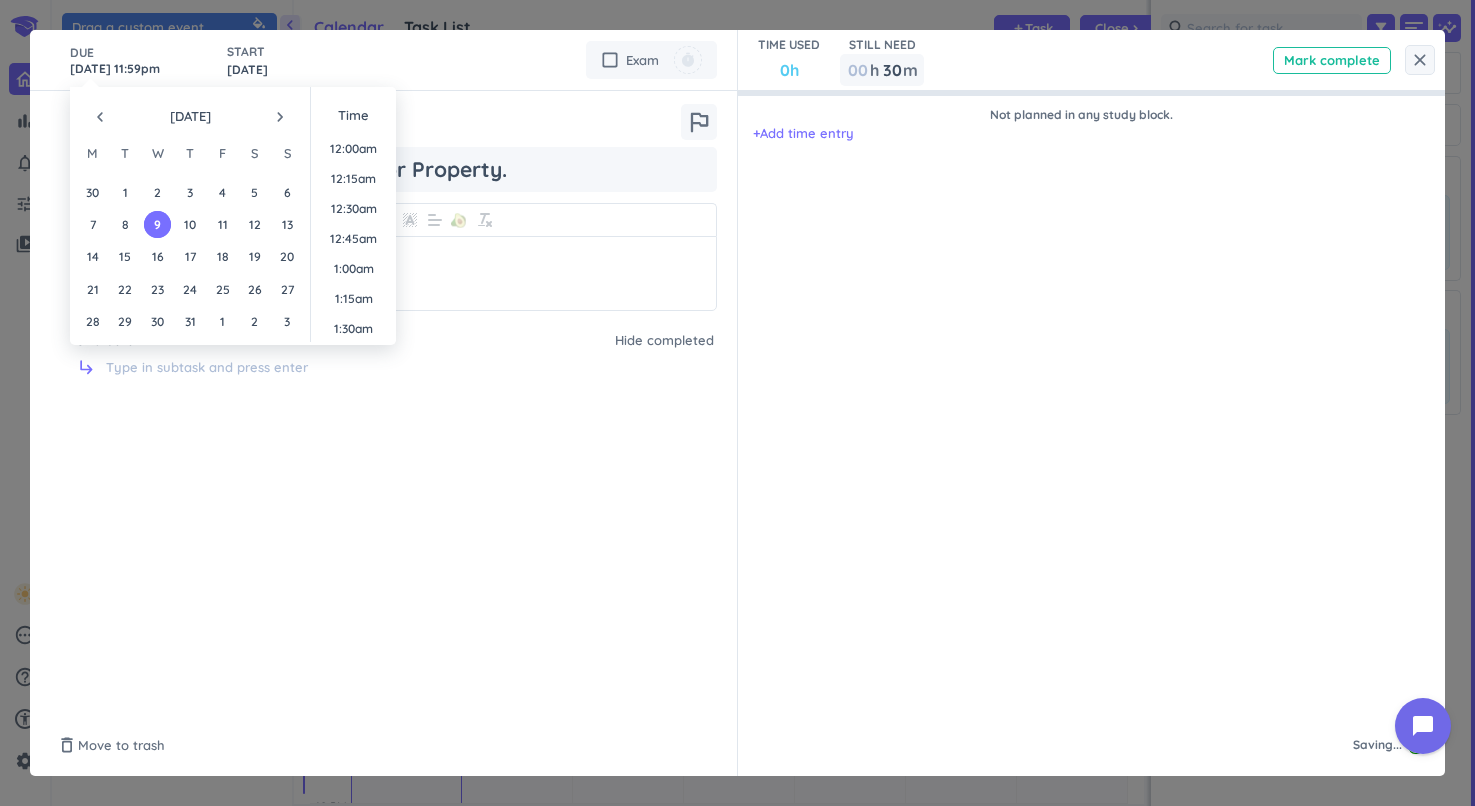type on "[DATE] 11:59pm" 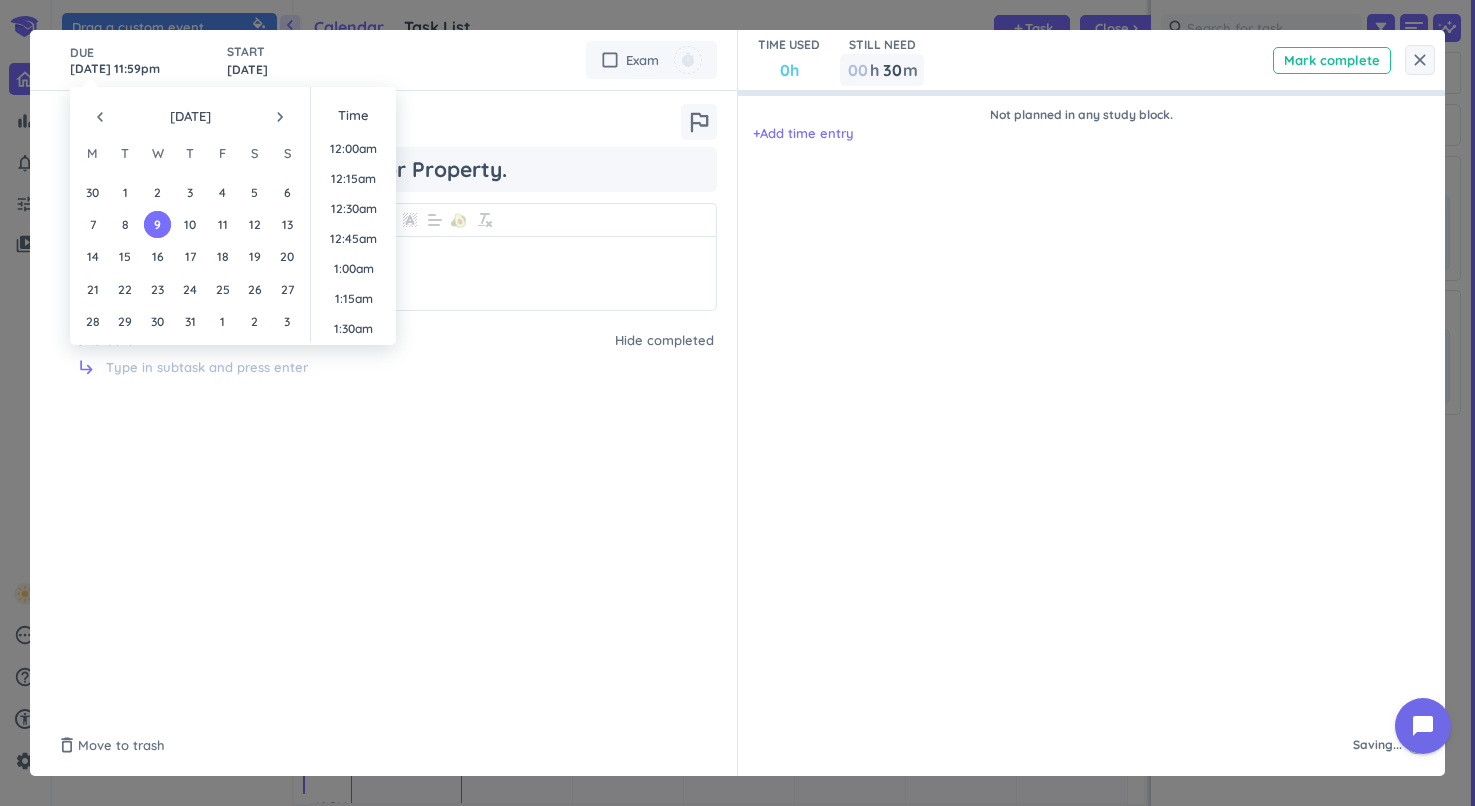 scroll, scrollTop: 0, scrollLeft: 0, axis: both 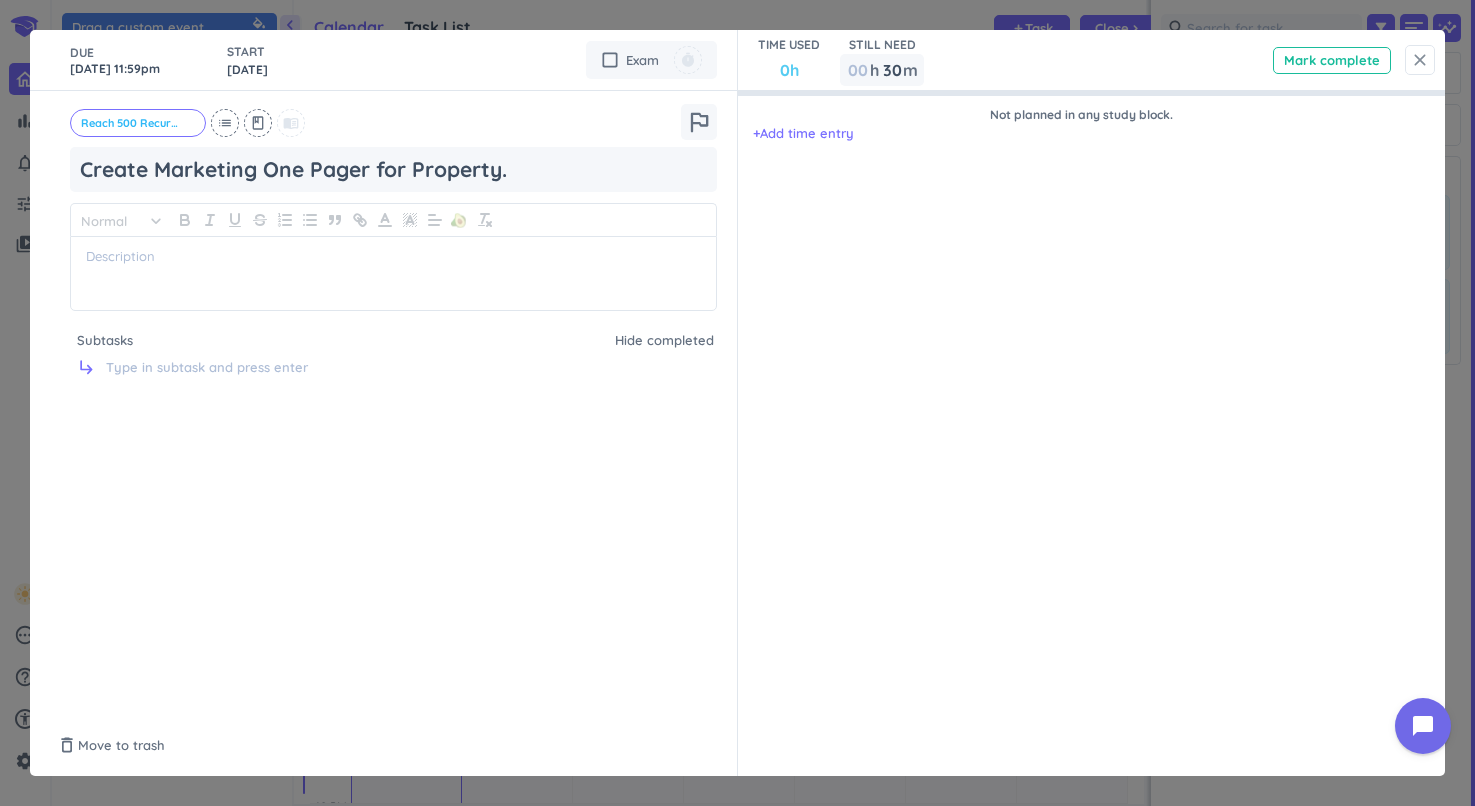 click on "close" at bounding box center [1420, 60] 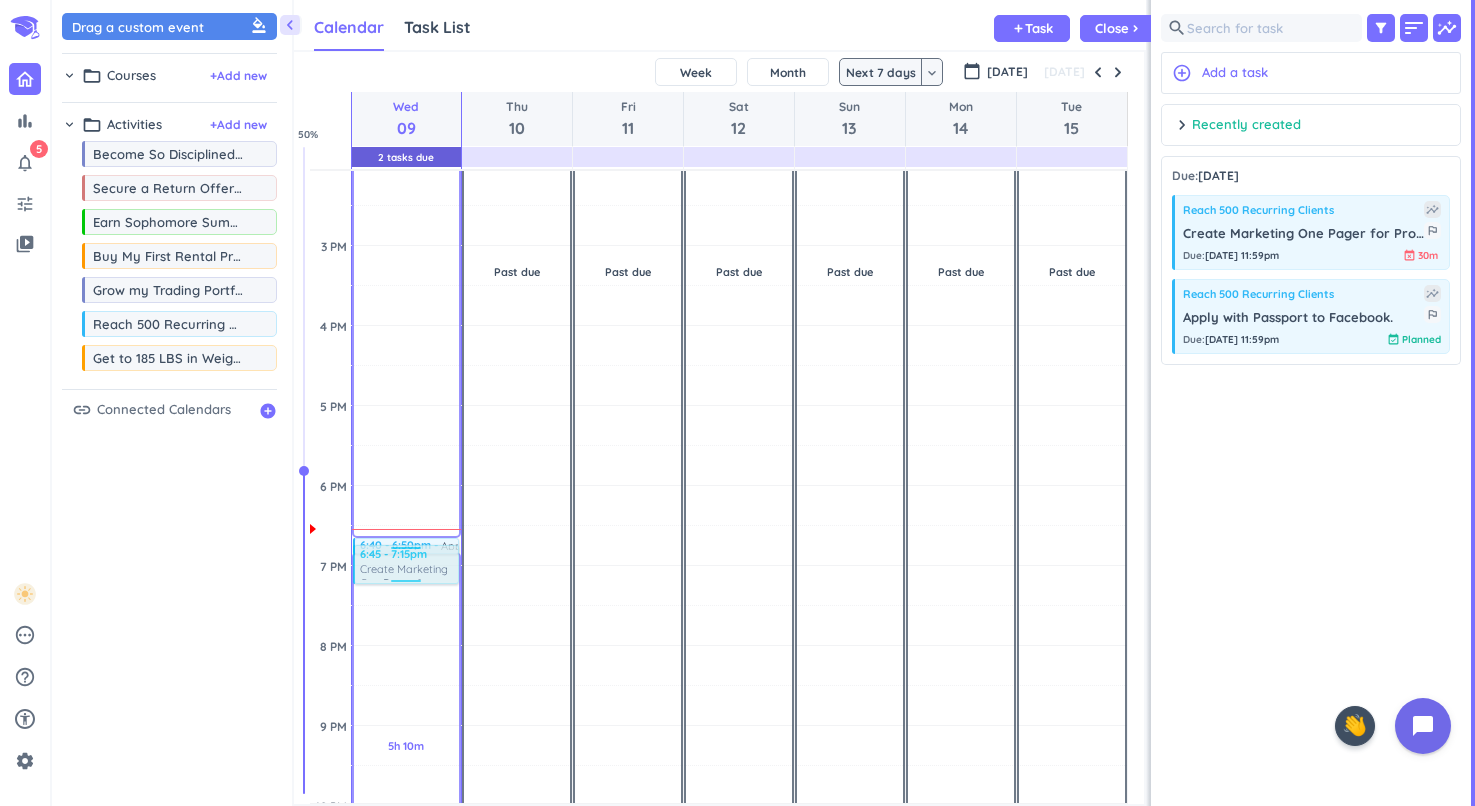 click on "chevron_left Drag a custom event format_color_fill chevron_right folder_open Courses   +  Add new chevron_right folder_open Activities   +  Add new drag_indicator Become So Disciplined: Whatever I say, I am going to do. more_horiz drag_indicator Secure a Return Offer from [PERSON_NAME] Collective more_horiz drag_indicator Earn Sophomore Summer Real Estate Private Equity Internship. more_horiz drag_indicator Buy My First Rental Property more_horiz drag_indicator Grow my Trading Portfolio from $30,000 --> $45,000 more_horiz drag_indicator Reach 500 Recurring Clients more_horiz drag_indicator Get to 185 LBS in Weight more_horiz link Connected Calendars add_circle Calendar Task List Calendar keyboard_arrow_down add Task Close chevron_right 2   Tasks   Due SHOVEL [DATE]T00:00:00-04:00 Week Month Next 7 days keyboard_arrow_down Next 7 days keyboard_arrow_down calendar_today [DATE] [DATE] Wed 09 Thu 10 Fri 11 Sat 12 Sun 13 Mon 14 Tue 15 4 AM 5 AM 6 AM 7 AM 8 AM 9 AM 10 AM 11 AM 12 PM 1 PM 2 PM 3 PM 4 PM 5 PM 6 PM 7 PM" at bounding box center (763, 403) 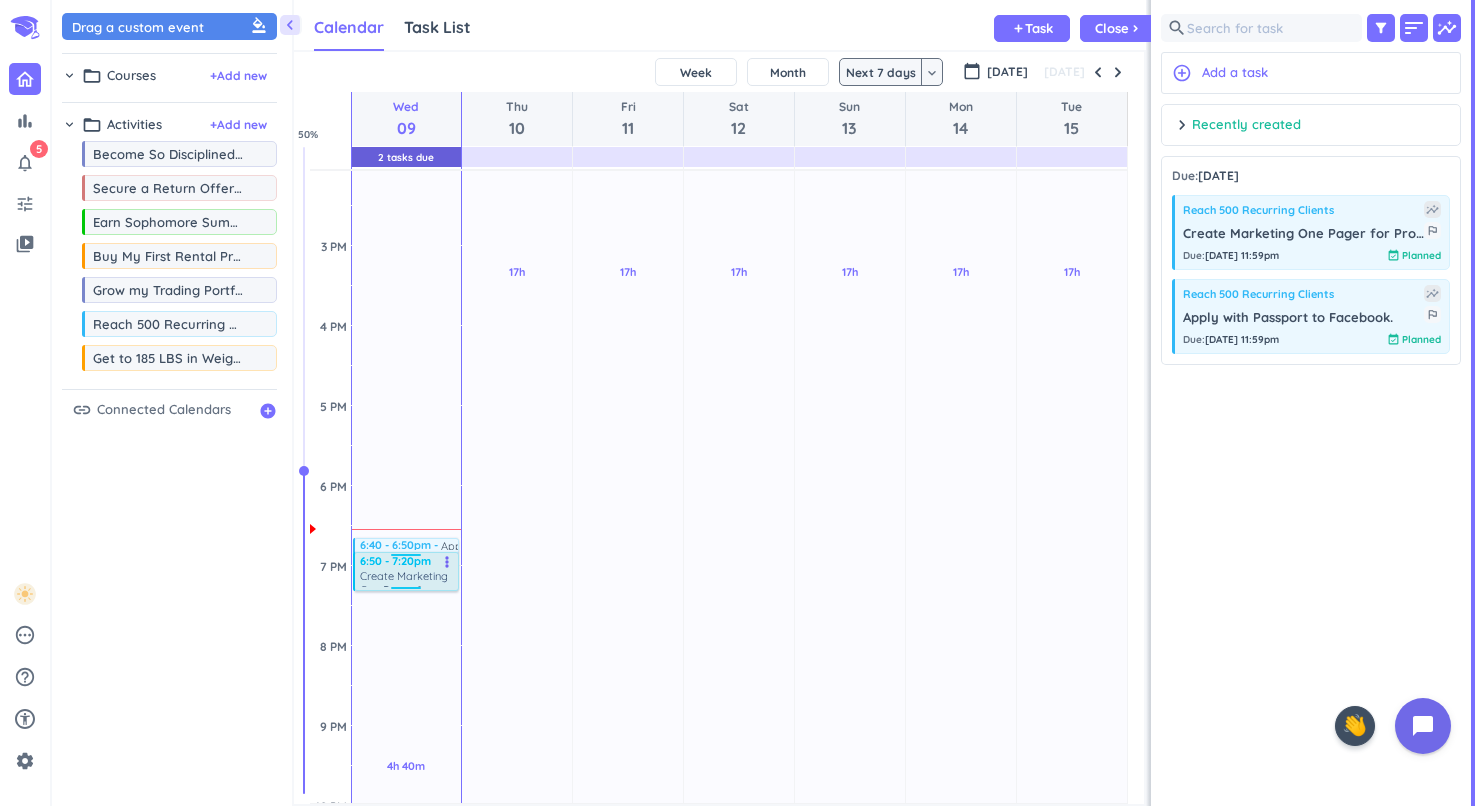 drag, startPoint x: 446, startPoint y: 552, endPoint x: 427, endPoint y: 572, distance: 27.58623 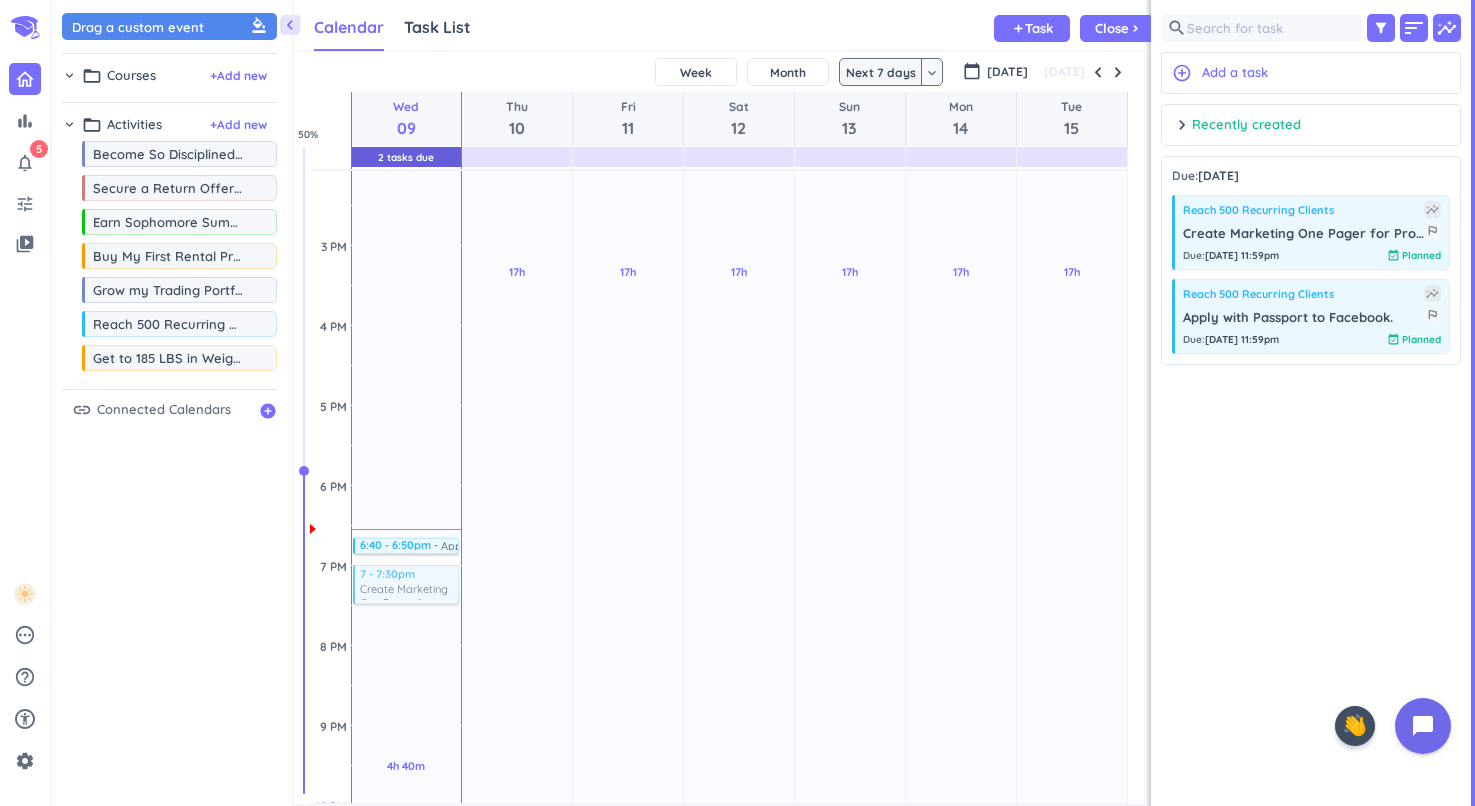 click on "11h 40m Past due Plan 4h 40m Past due Plan Adjust Awake Time Adjust Awake Time 6:40 - 6:50pm Apply with Passport to Facebook. more_vert 6:50 - 7:20pm Create Marketing One Pager for Property. more_vert 2  7 - 7:30pm Create Marketing One Pager for Property. more_vert" at bounding box center (407, 325) 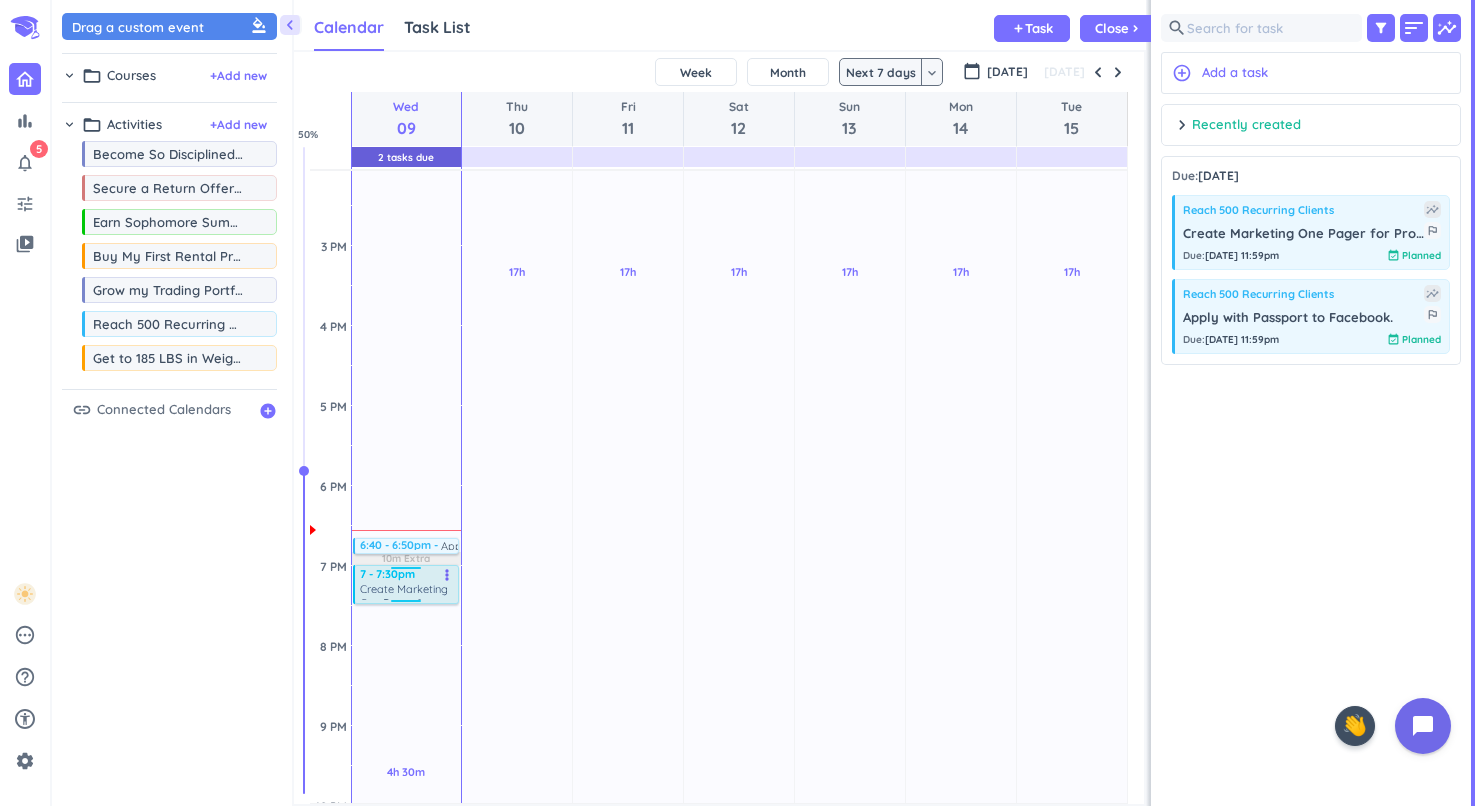 click on "Create Marketing One Pager for Property." at bounding box center (407, 591) 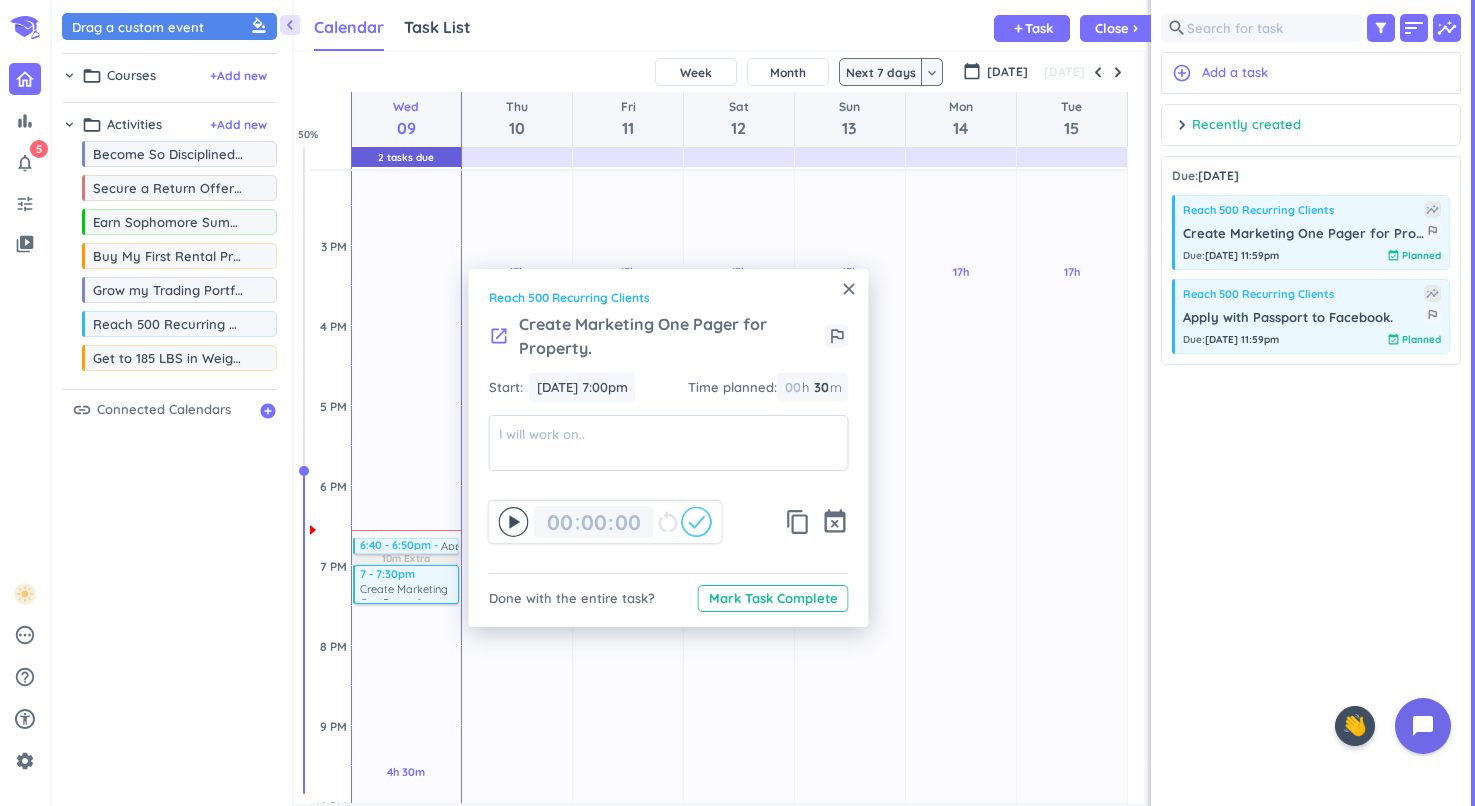 click on "close" at bounding box center [849, 289] 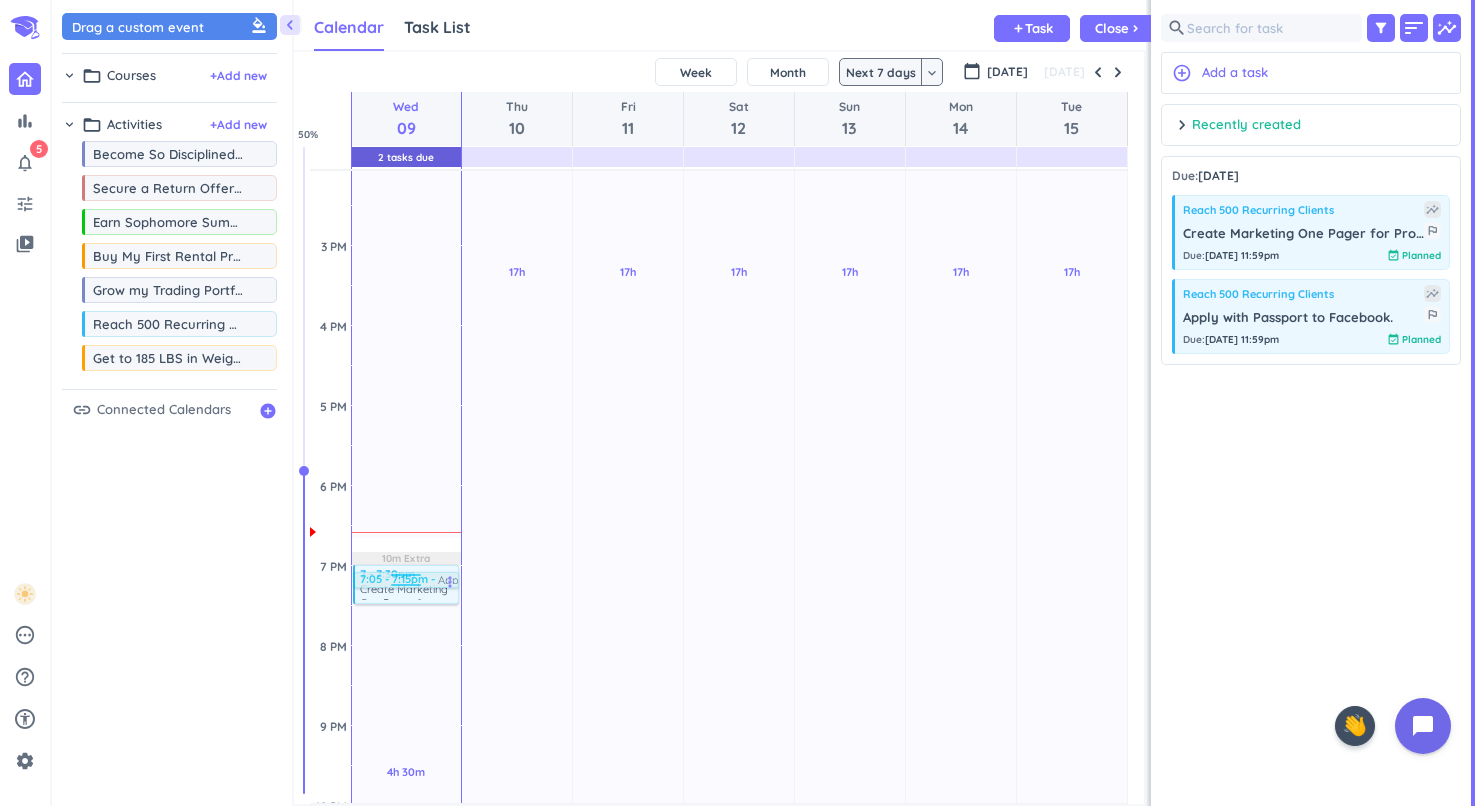 drag, startPoint x: 433, startPoint y: 548, endPoint x: 433, endPoint y: 583, distance: 35 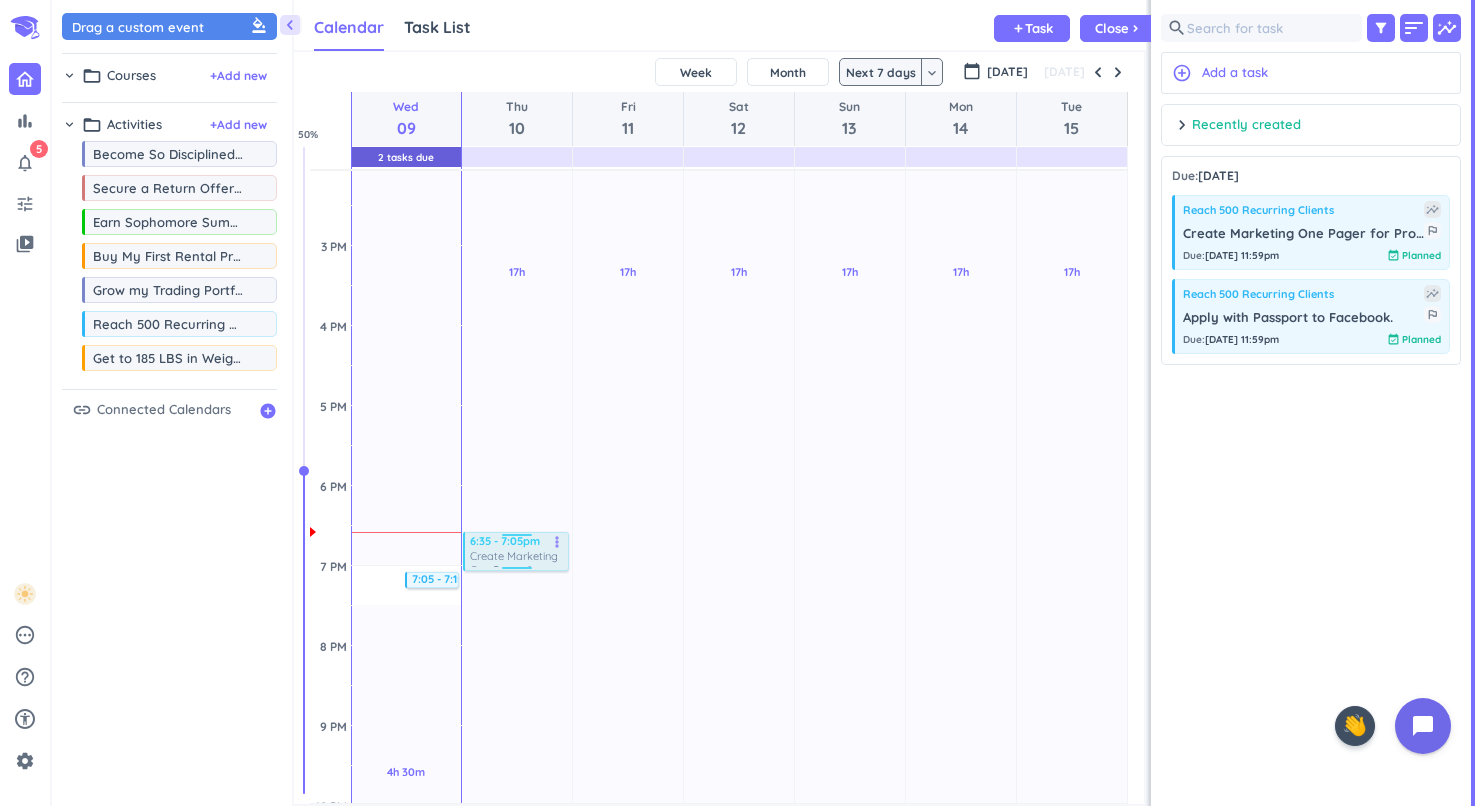 drag, startPoint x: 382, startPoint y: 586, endPoint x: 505, endPoint y: 556, distance: 126.60569 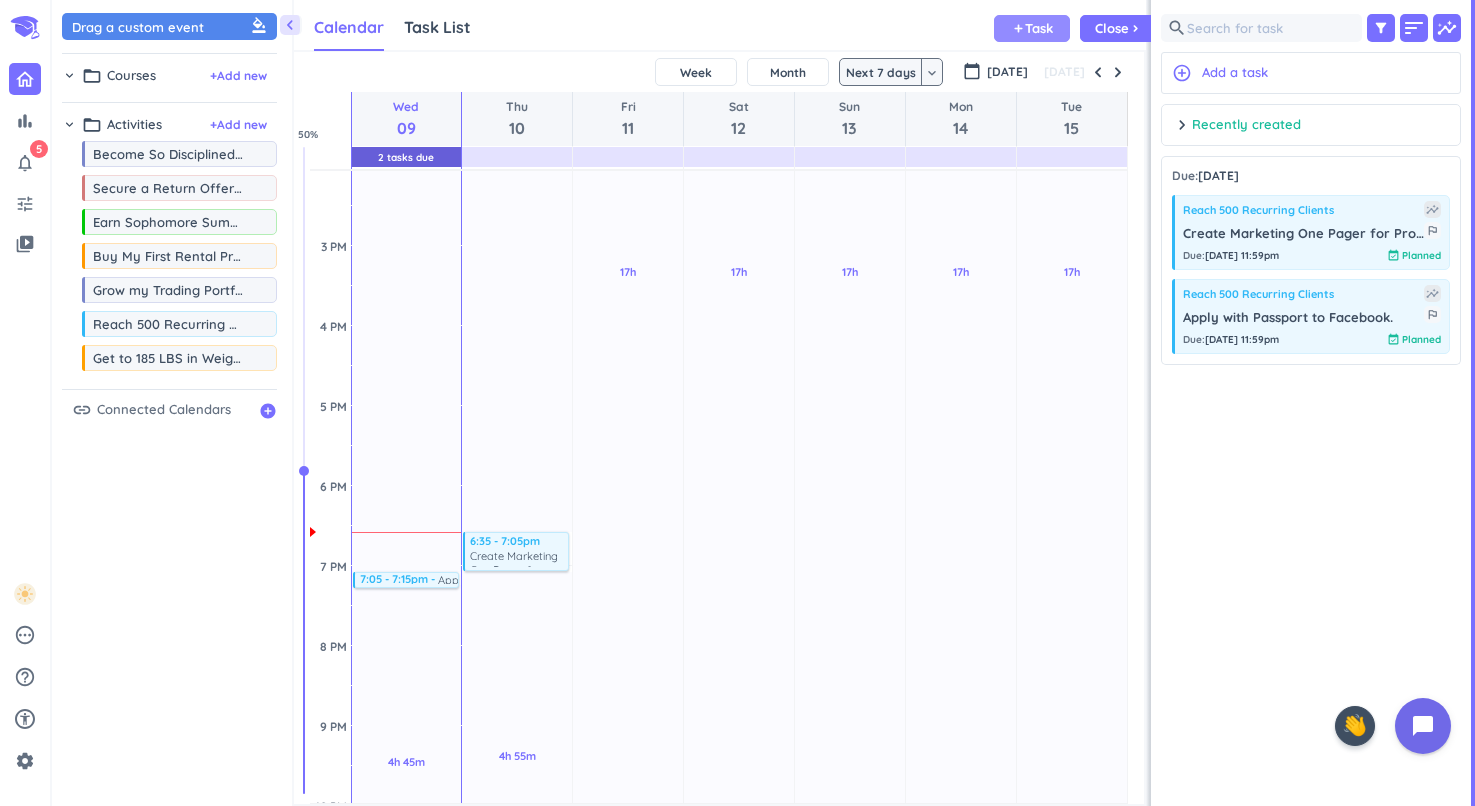 click on "add Task" at bounding box center (1032, 28) 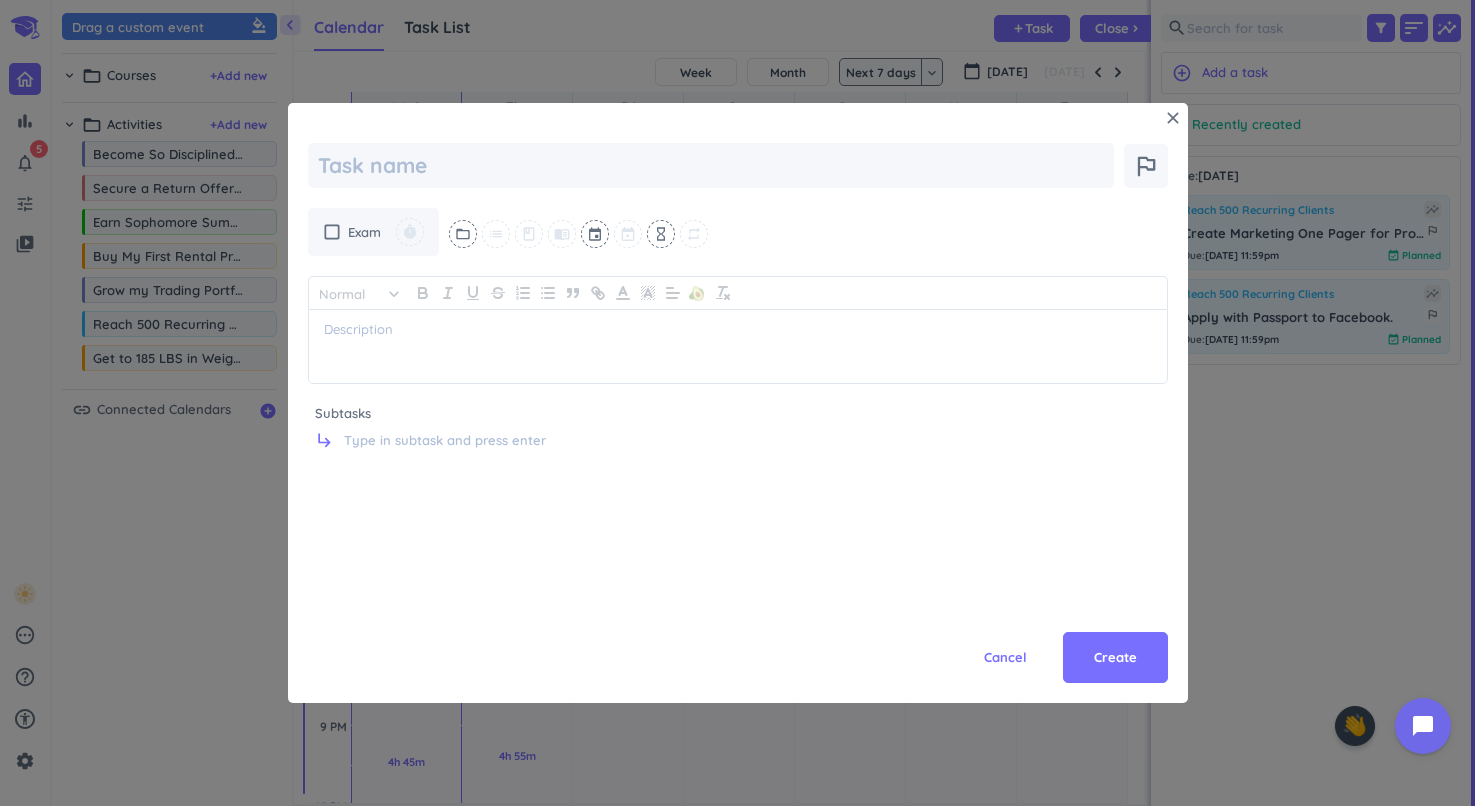 type on "x" 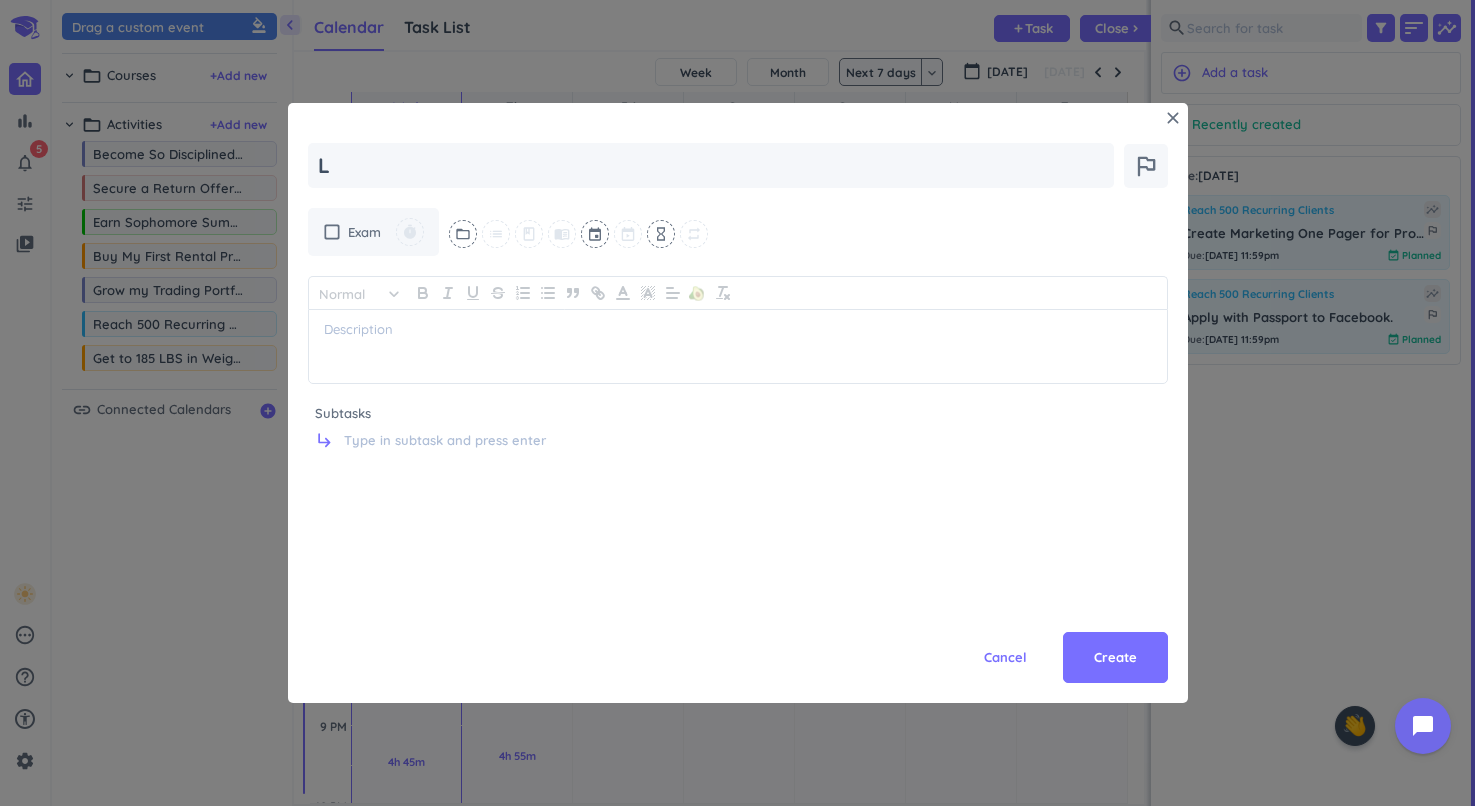 type on "x" 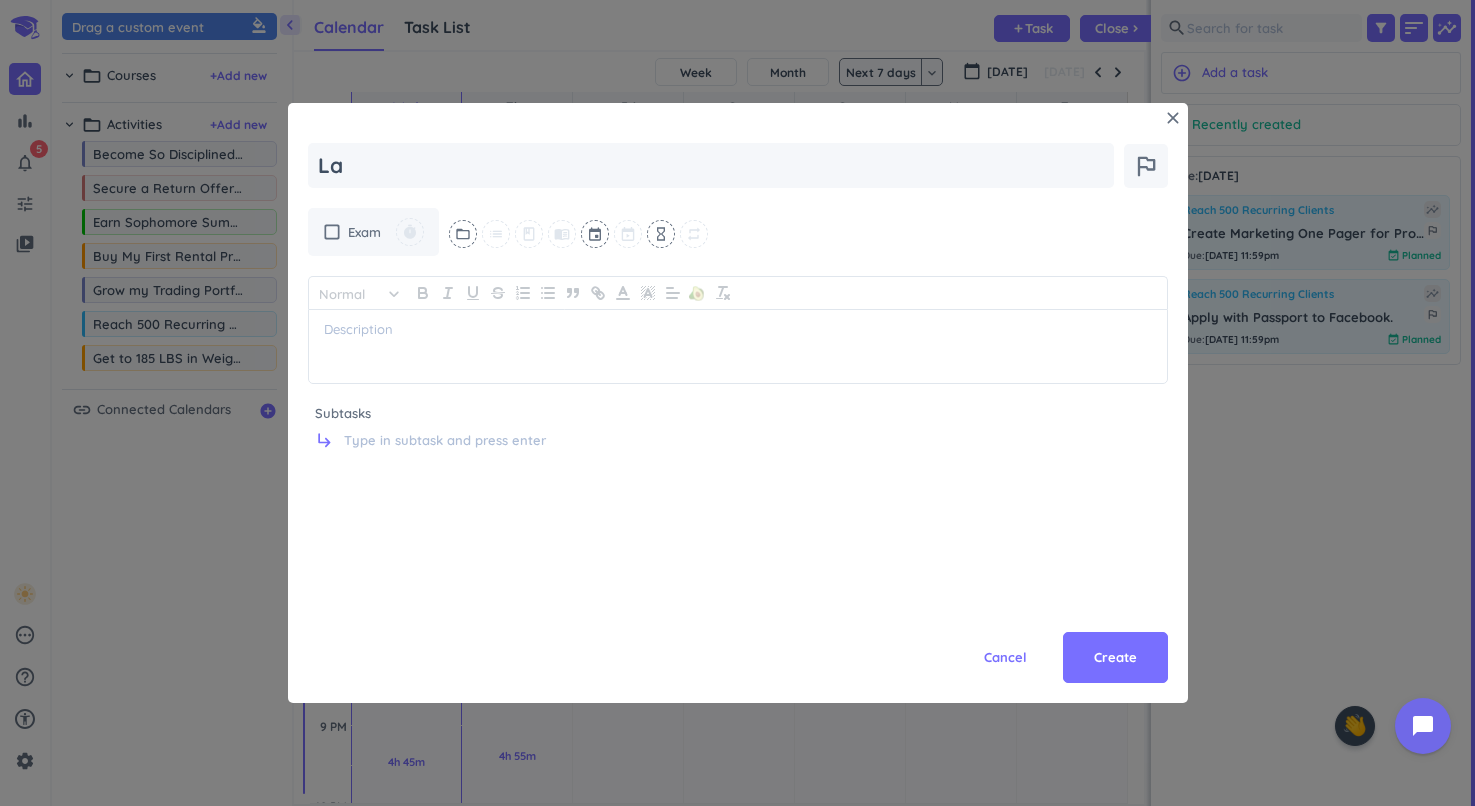 type 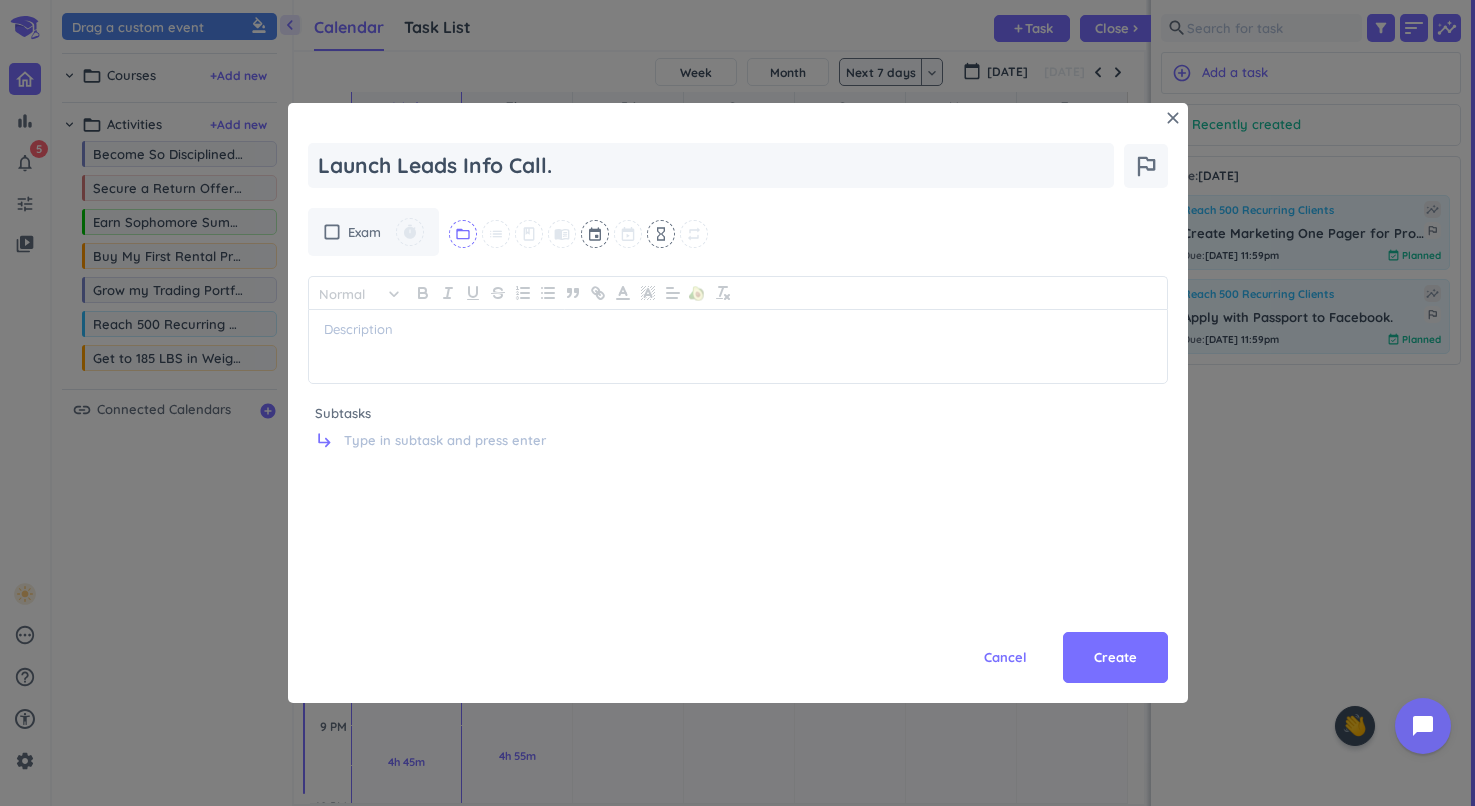click on "folder_open" at bounding box center (463, 234) 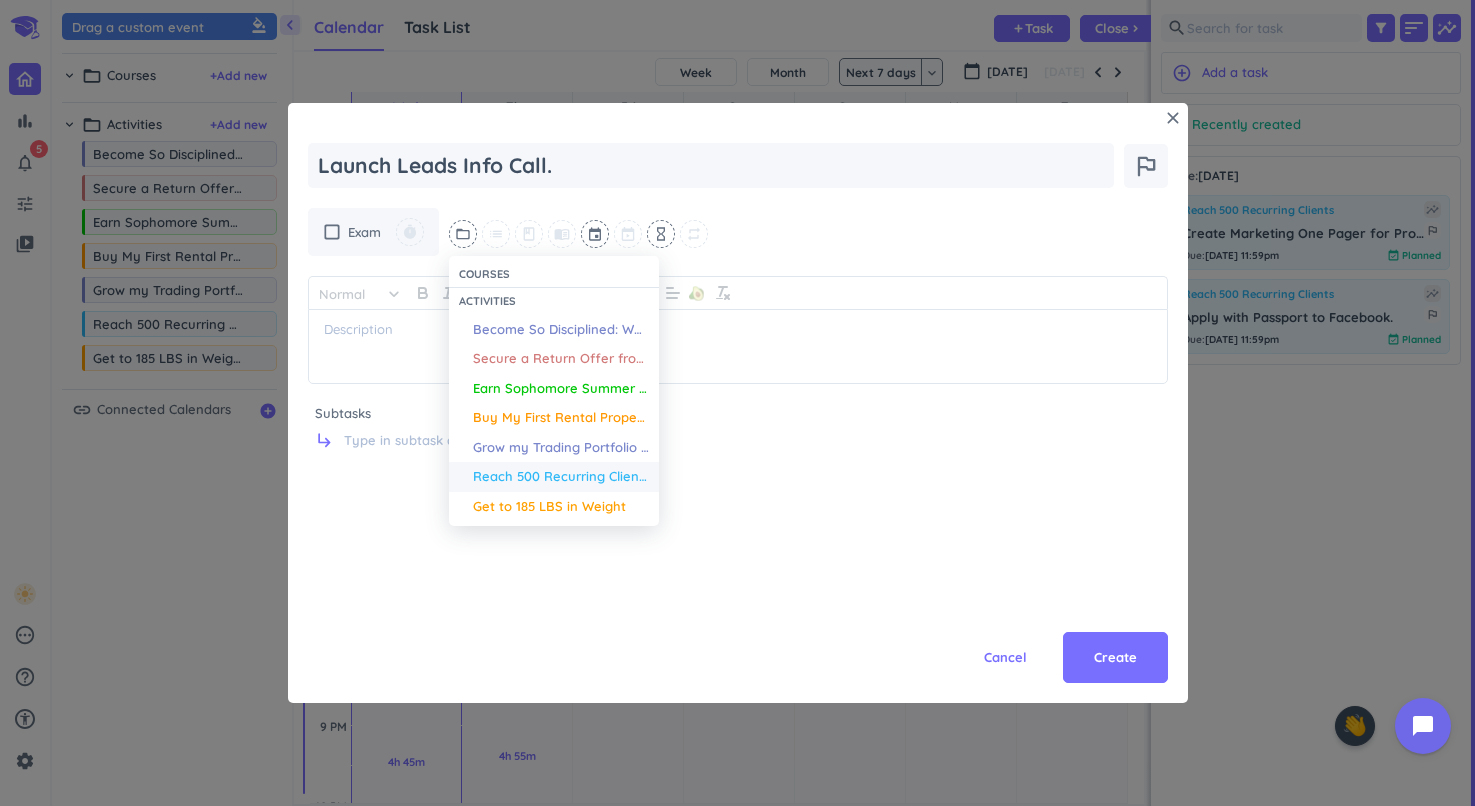 click on "Reach 500 Recurring Clients" at bounding box center [561, 477] 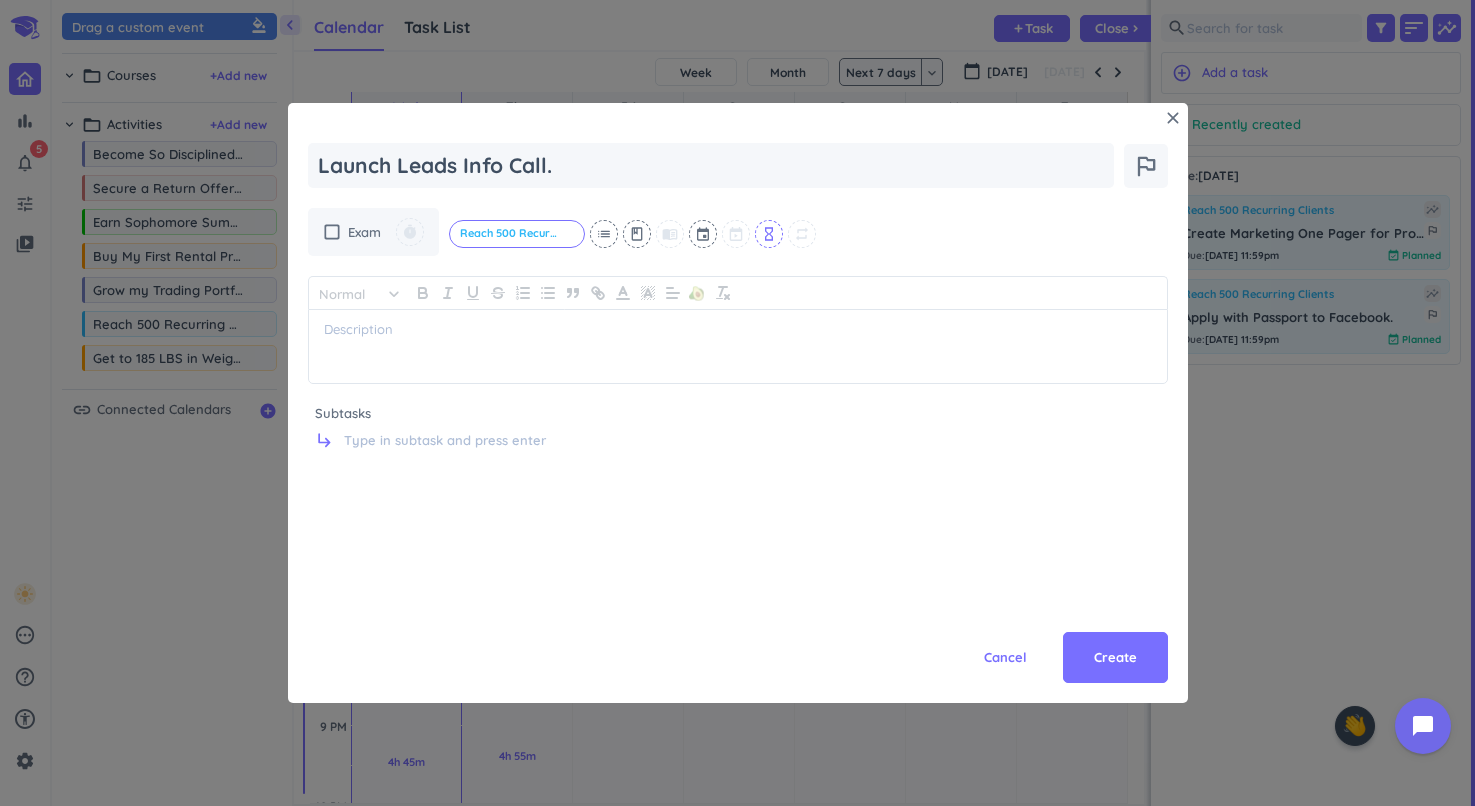 click on "hourglass_empty" at bounding box center [769, 234] 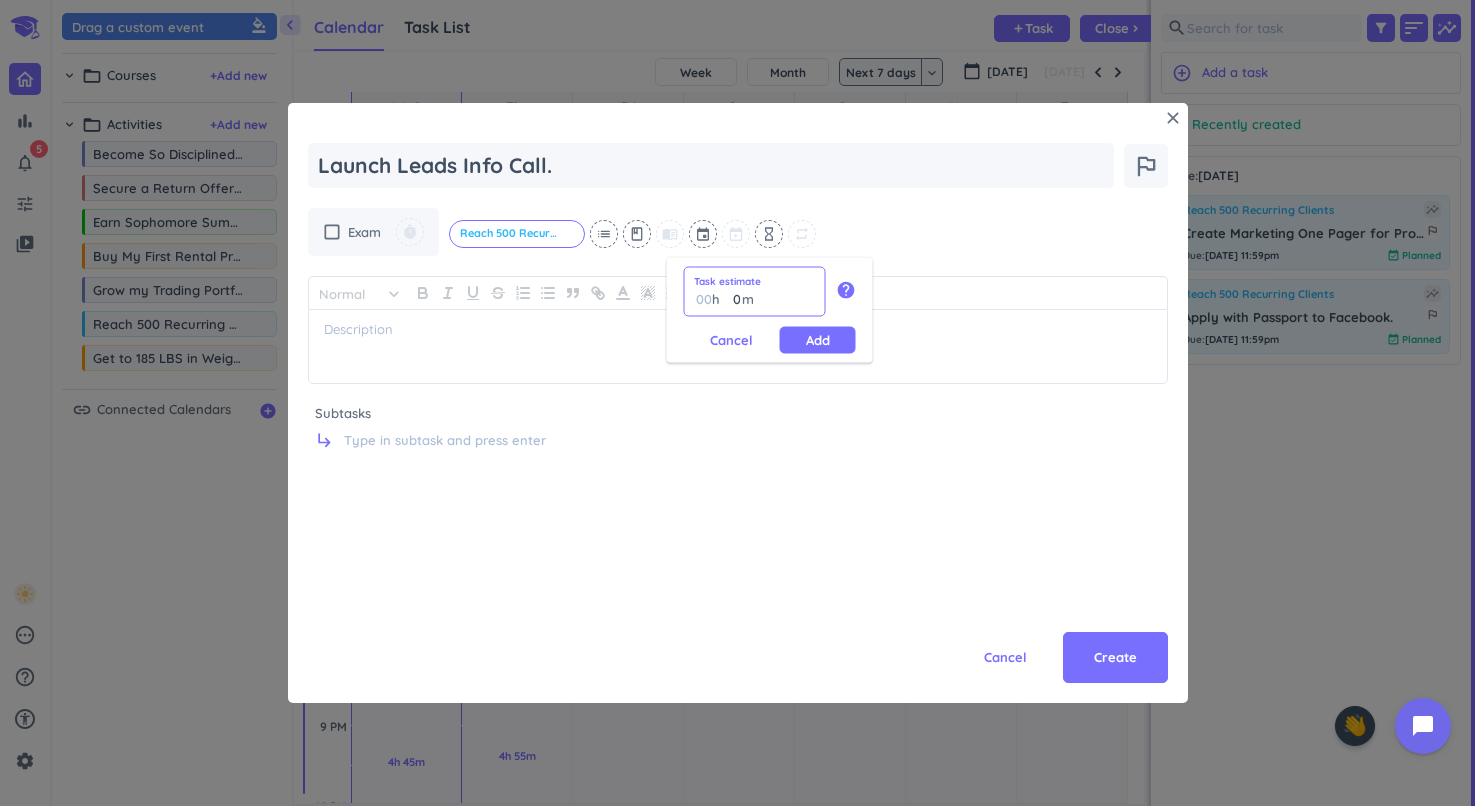 click on "0" at bounding box center (732, 299) 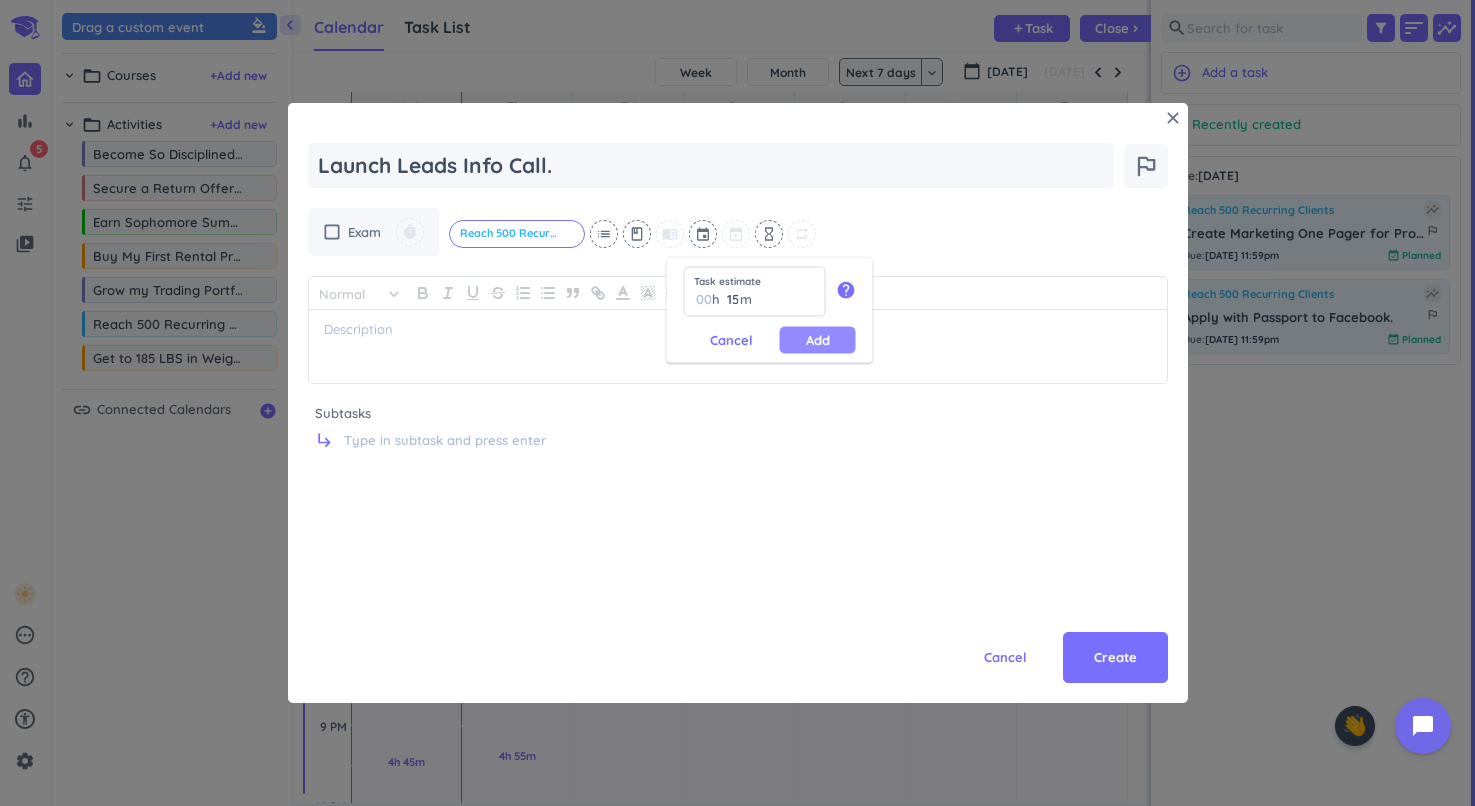 click on "Add" at bounding box center (818, 340) 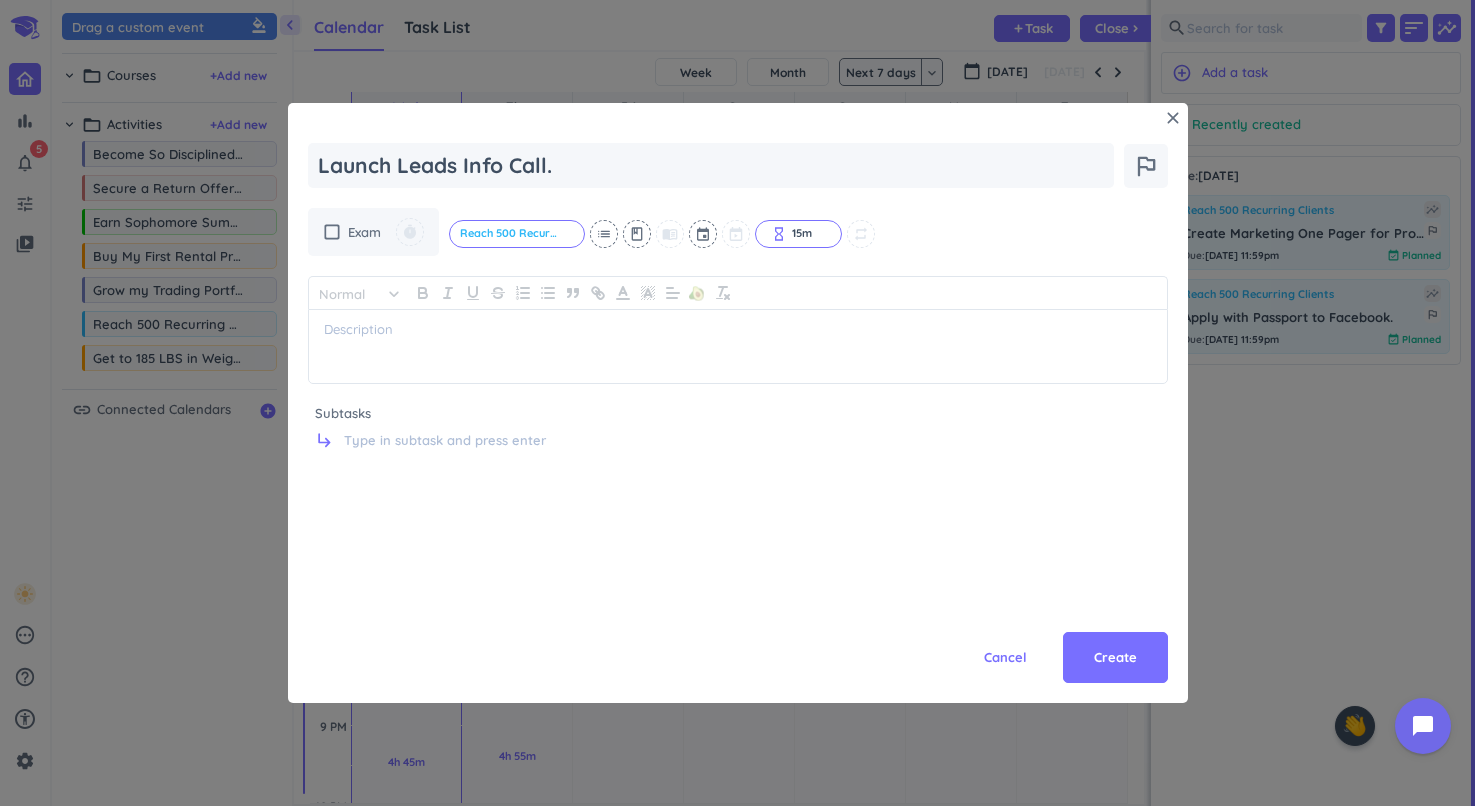 drag, startPoint x: 701, startPoint y: 237, endPoint x: 712, endPoint y: 253, distance: 19.416489 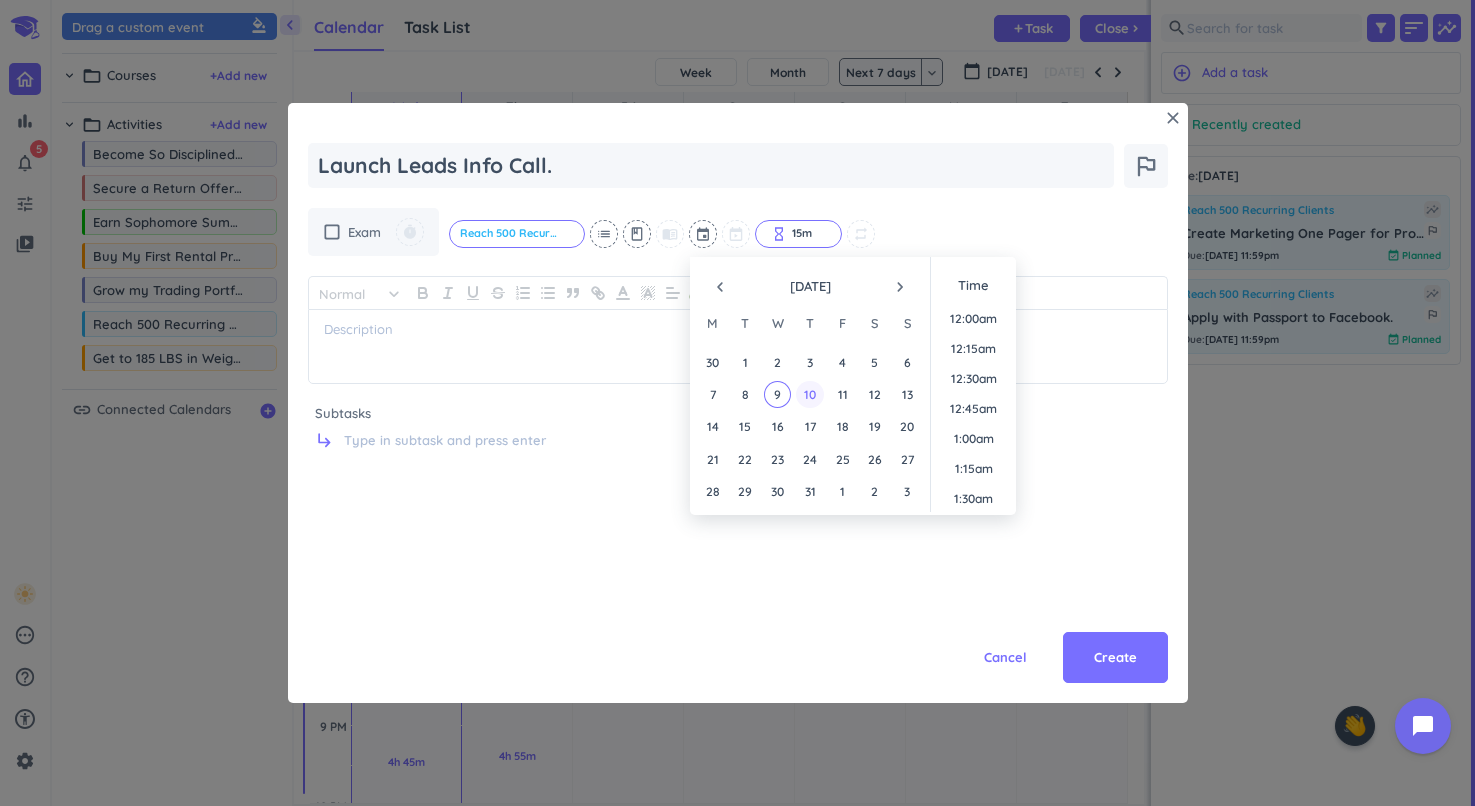 scroll, scrollTop: 2130, scrollLeft: 0, axis: vertical 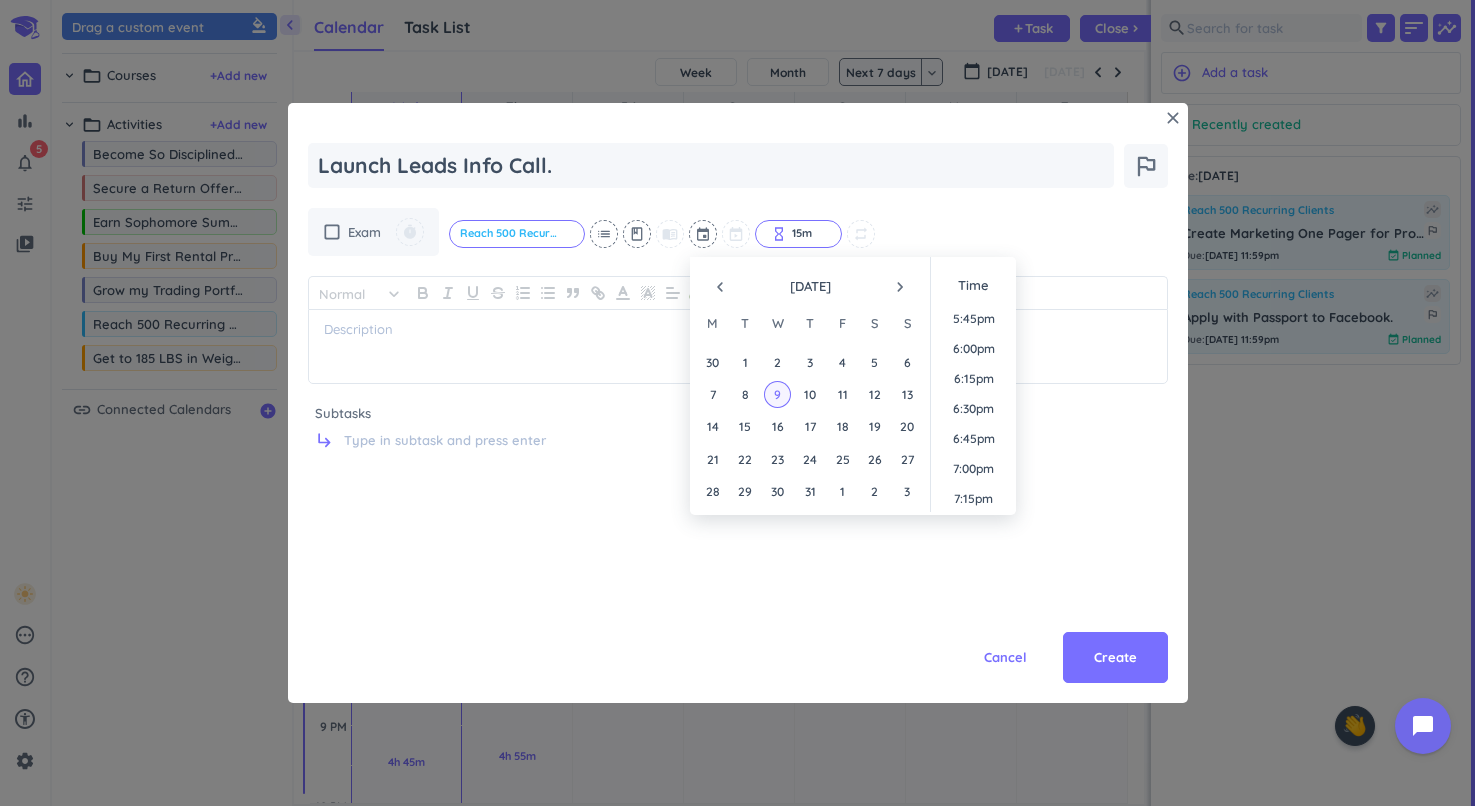 click on "9" at bounding box center [777, 394] 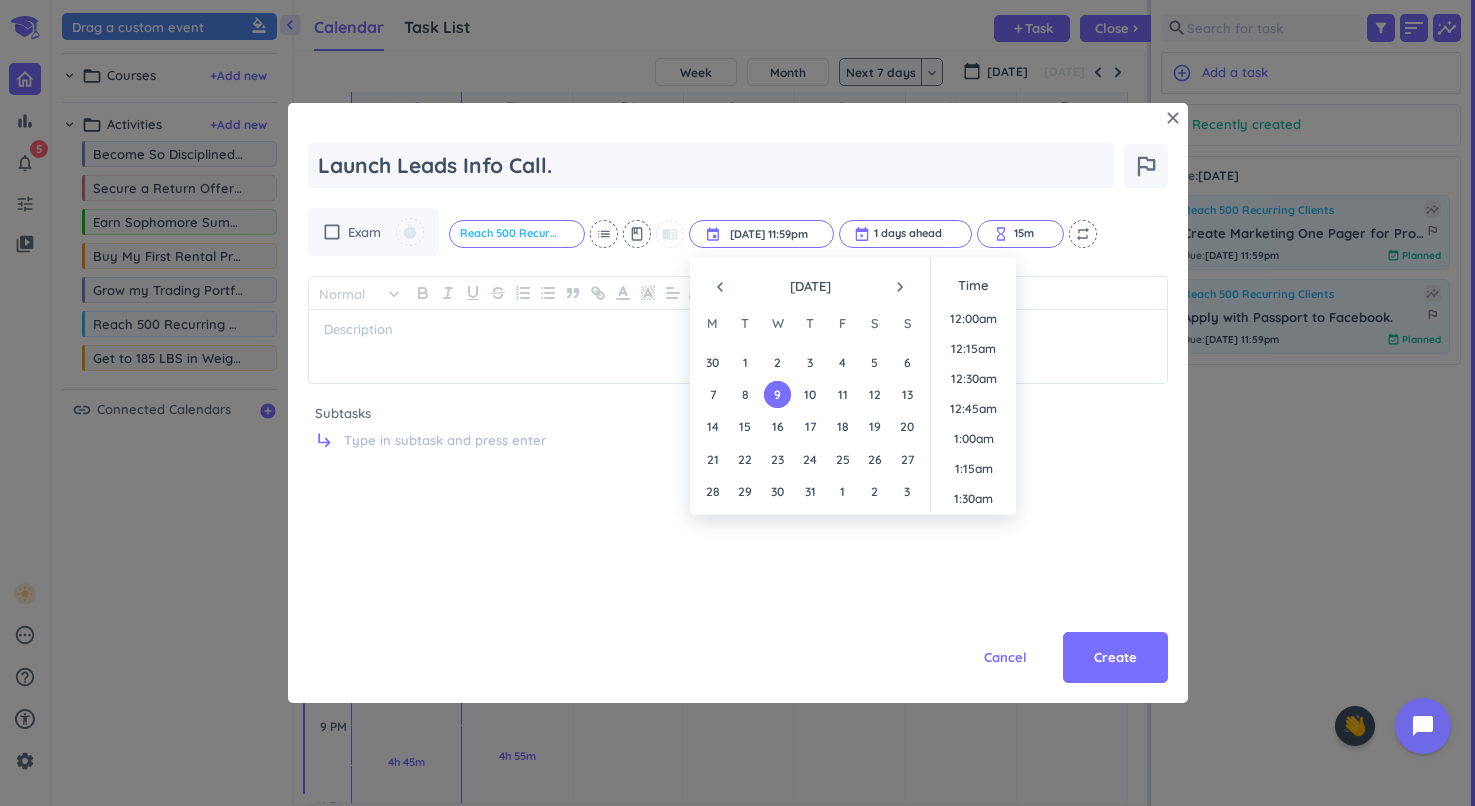 scroll, scrollTop: 2701, scrollLeft: 0, axis: vertical 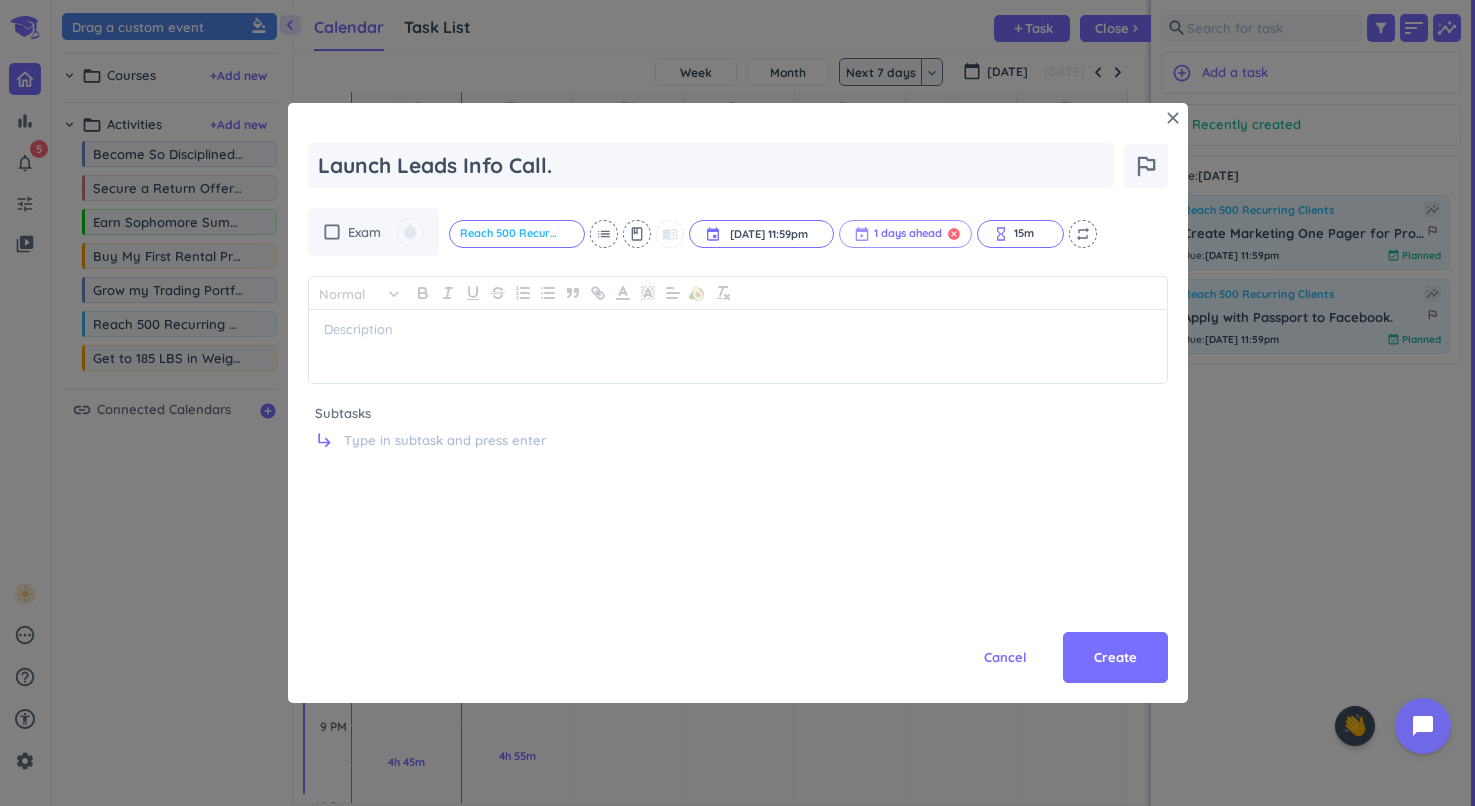 click on "cancel" at bounding box center (954, 234) 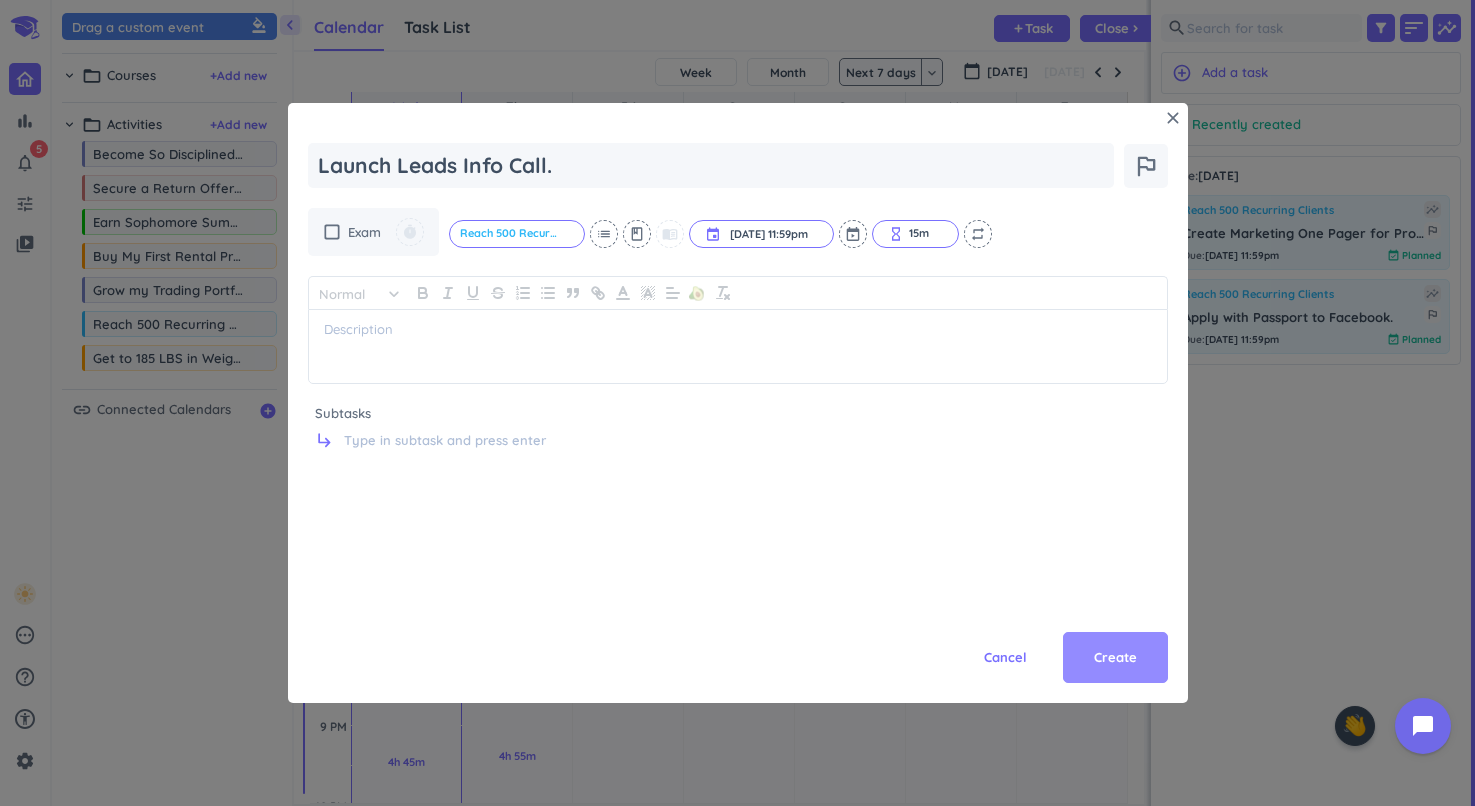click on "Create" at bounding box center (1115, 658) 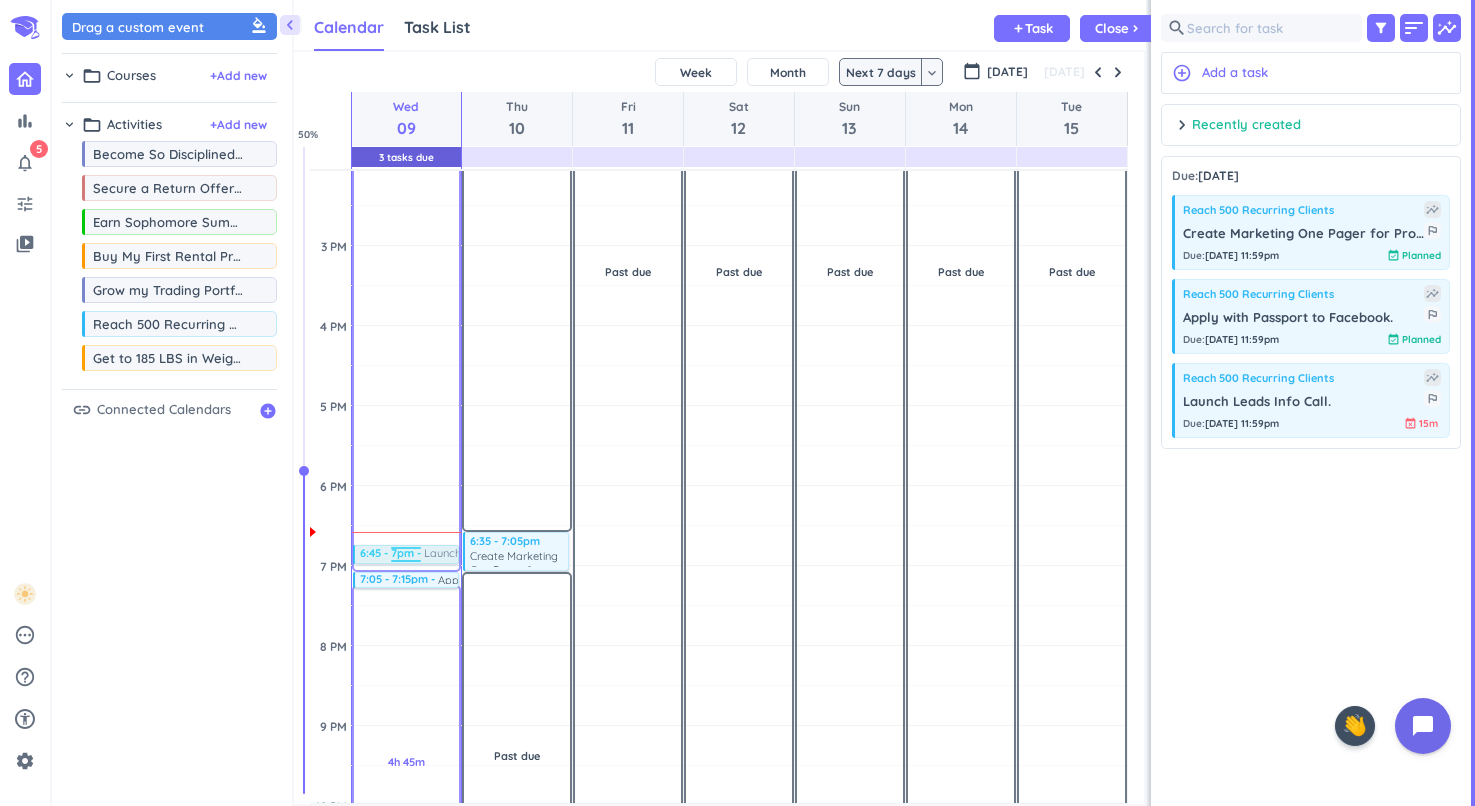 drag, startPoint x: 1329, startPoint y: 404, endPoint x: 396, endPoint y: 550, distance: 944.35425 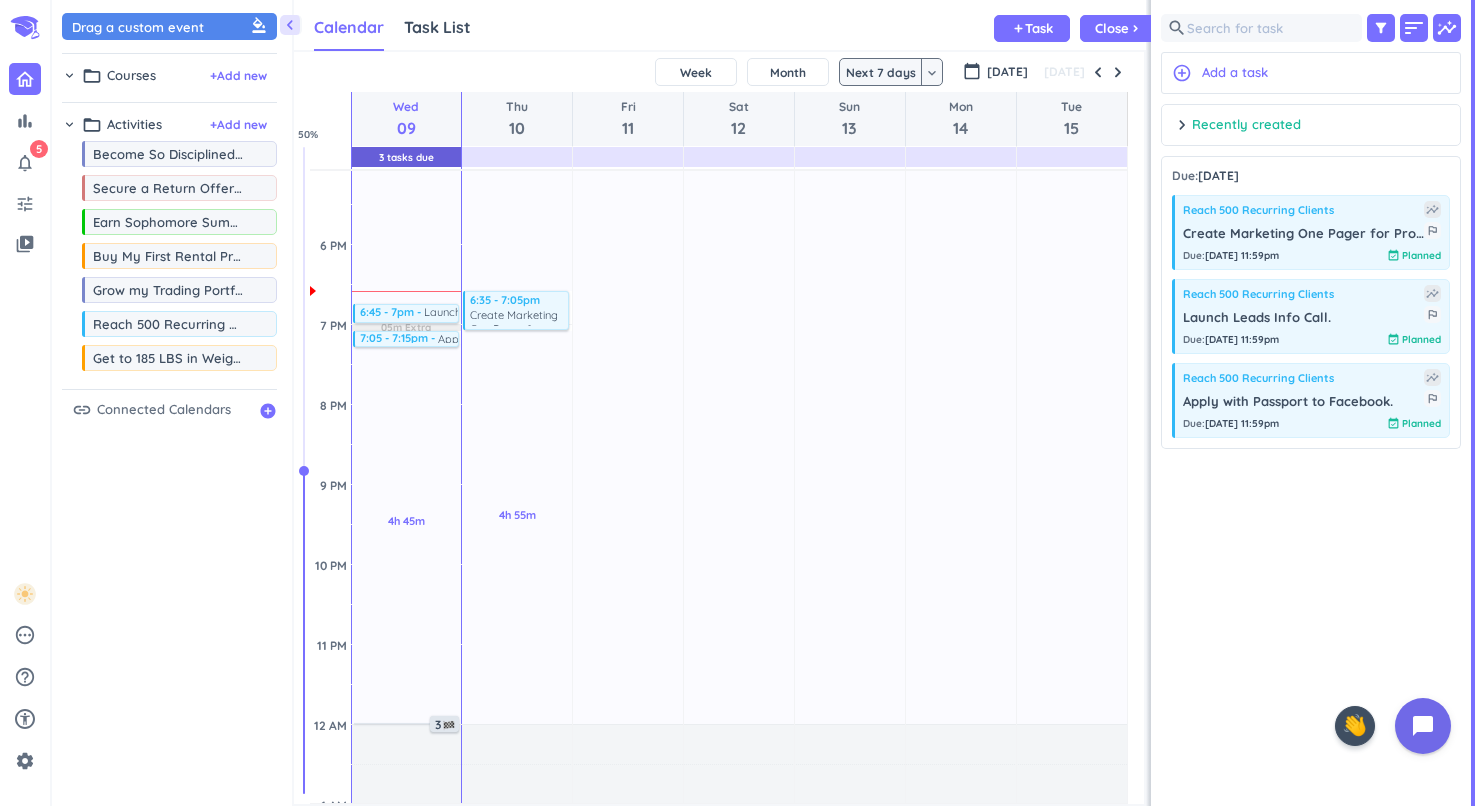 scroll, scrollTop: 997, scrollLeft: 0, axis: vertical 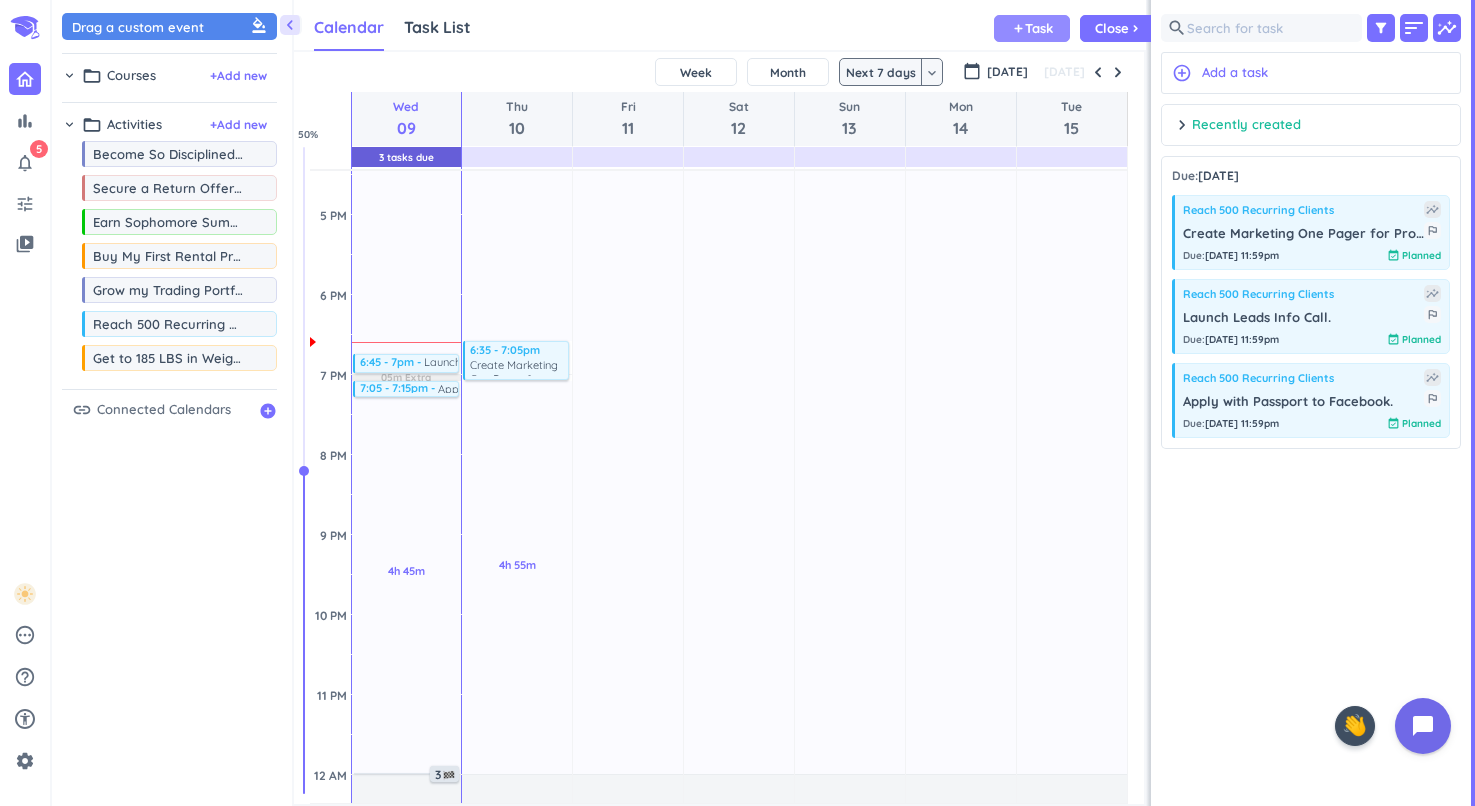 click on "Task" at bounding box center (1039, 28) 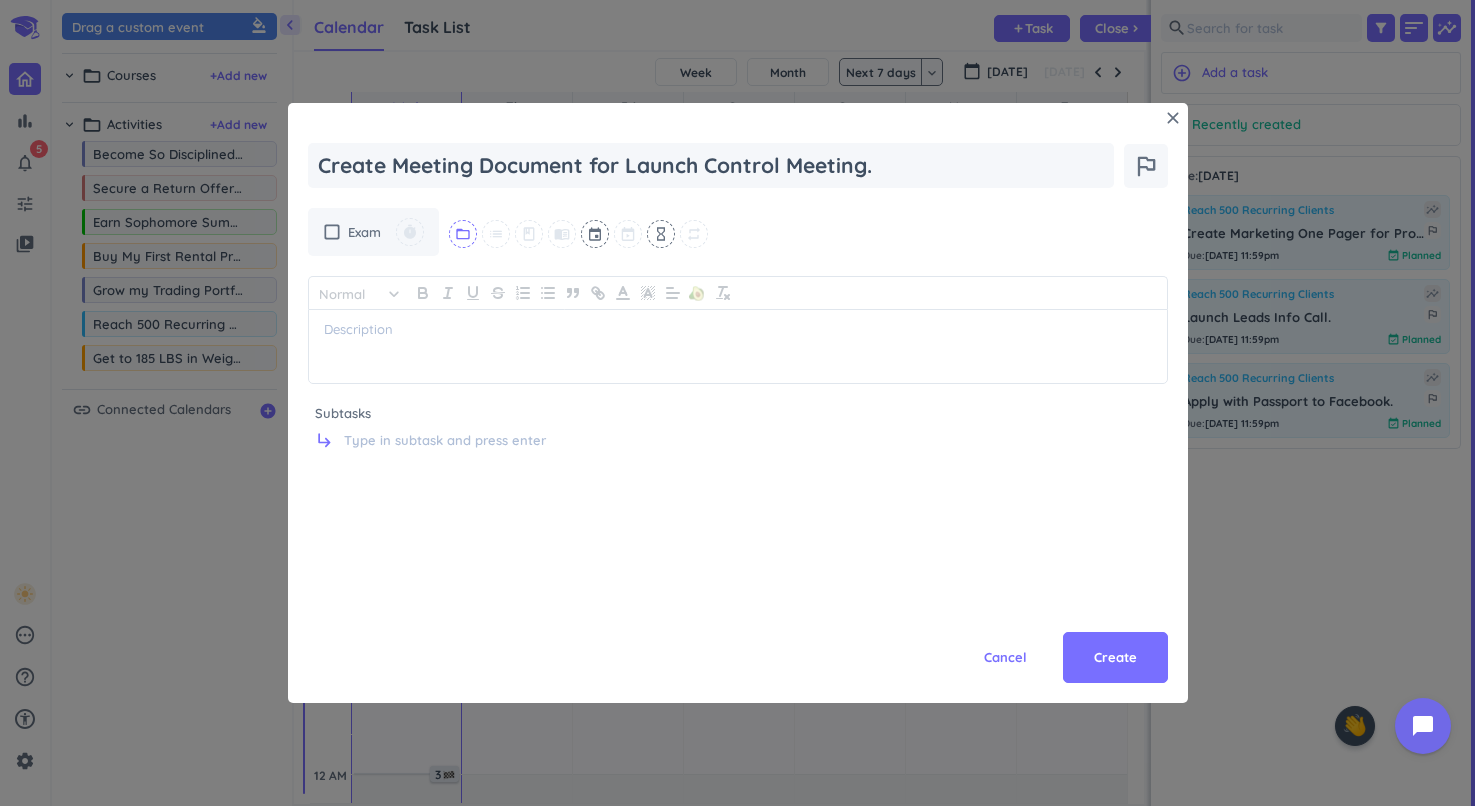click on "folder_open" at bounding box center [463, 234] 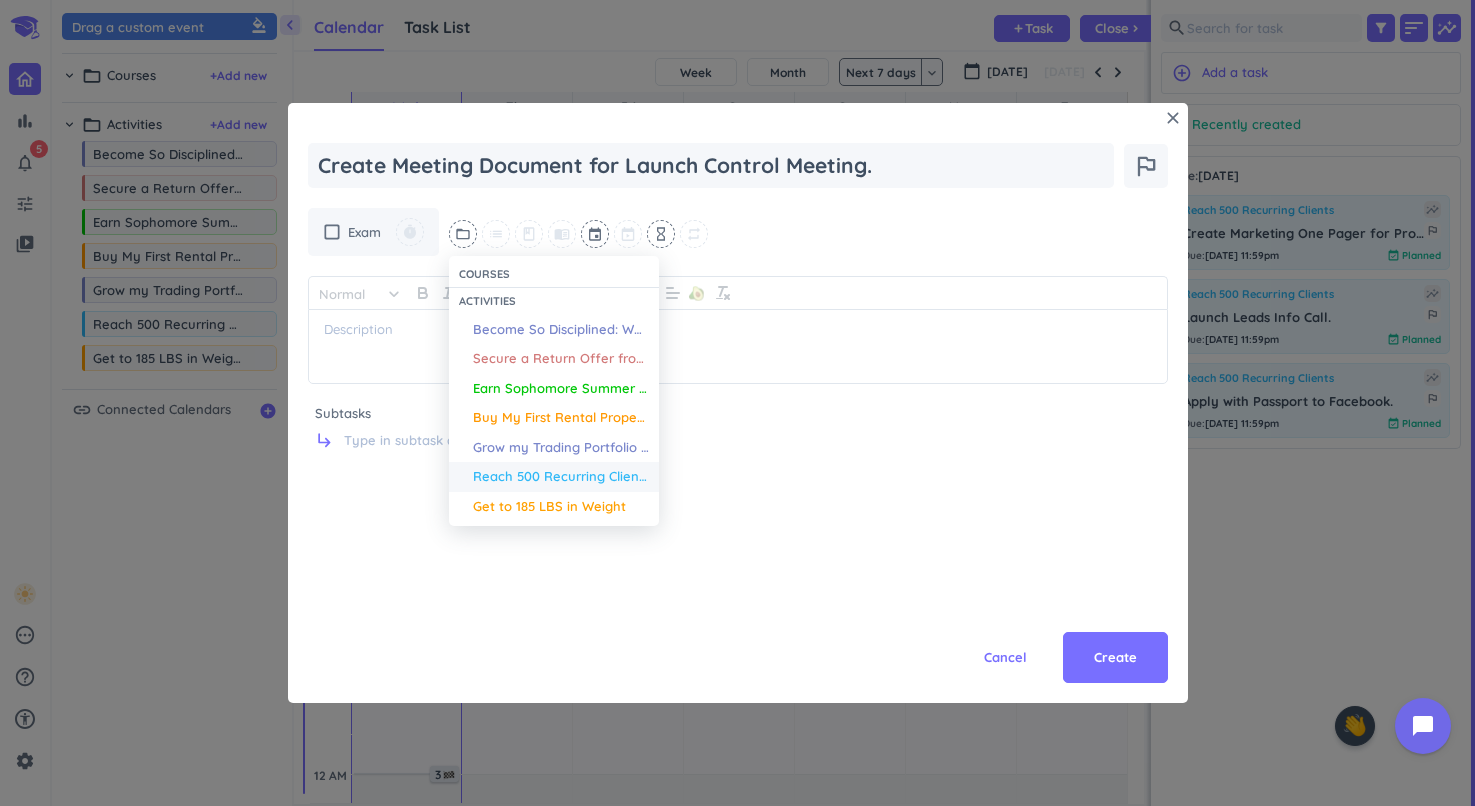 click on "Reach 500 Recurring Clients" at bounding box center (561, 477) 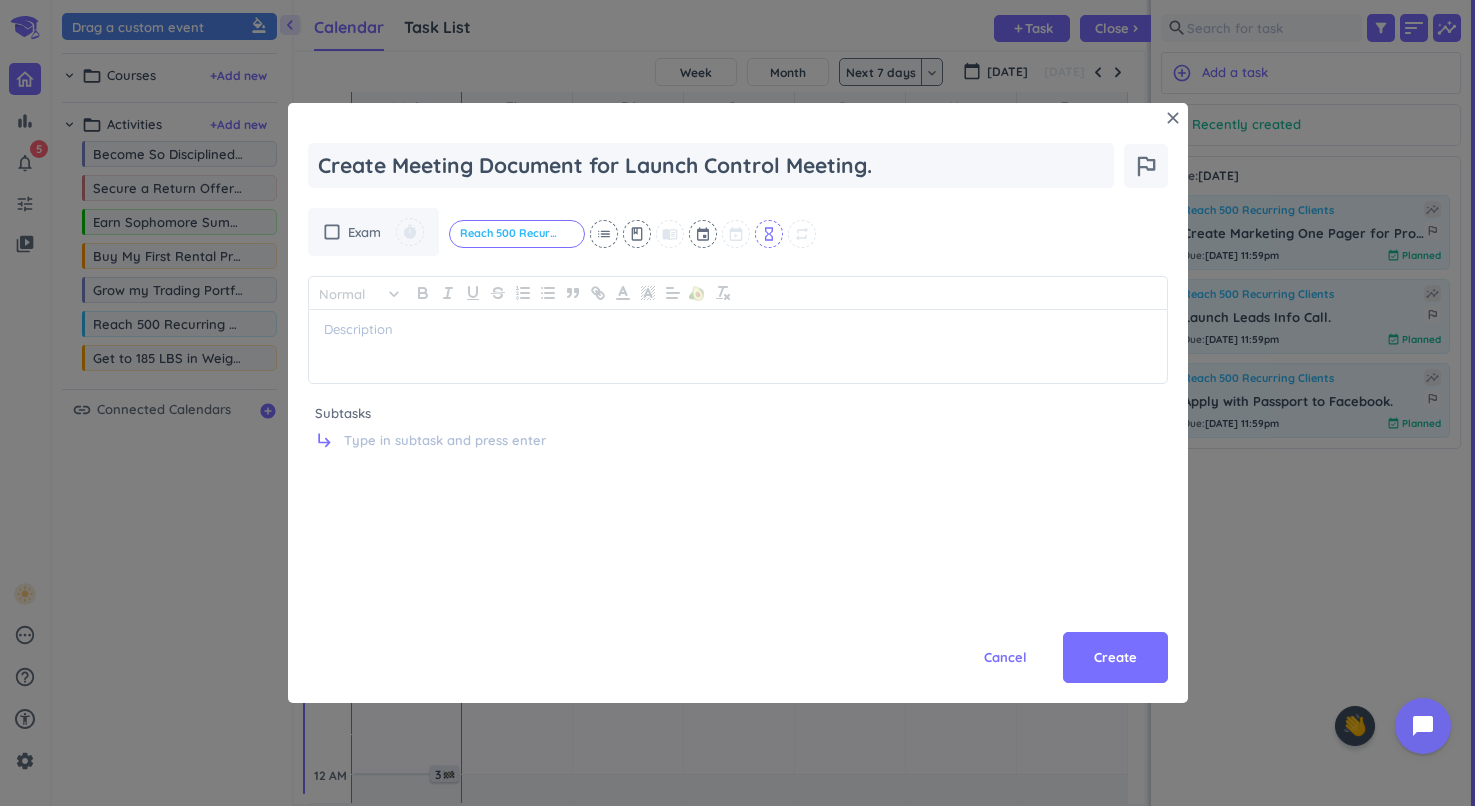 click on "hourglass_empty" at bounding box center (769, 234) 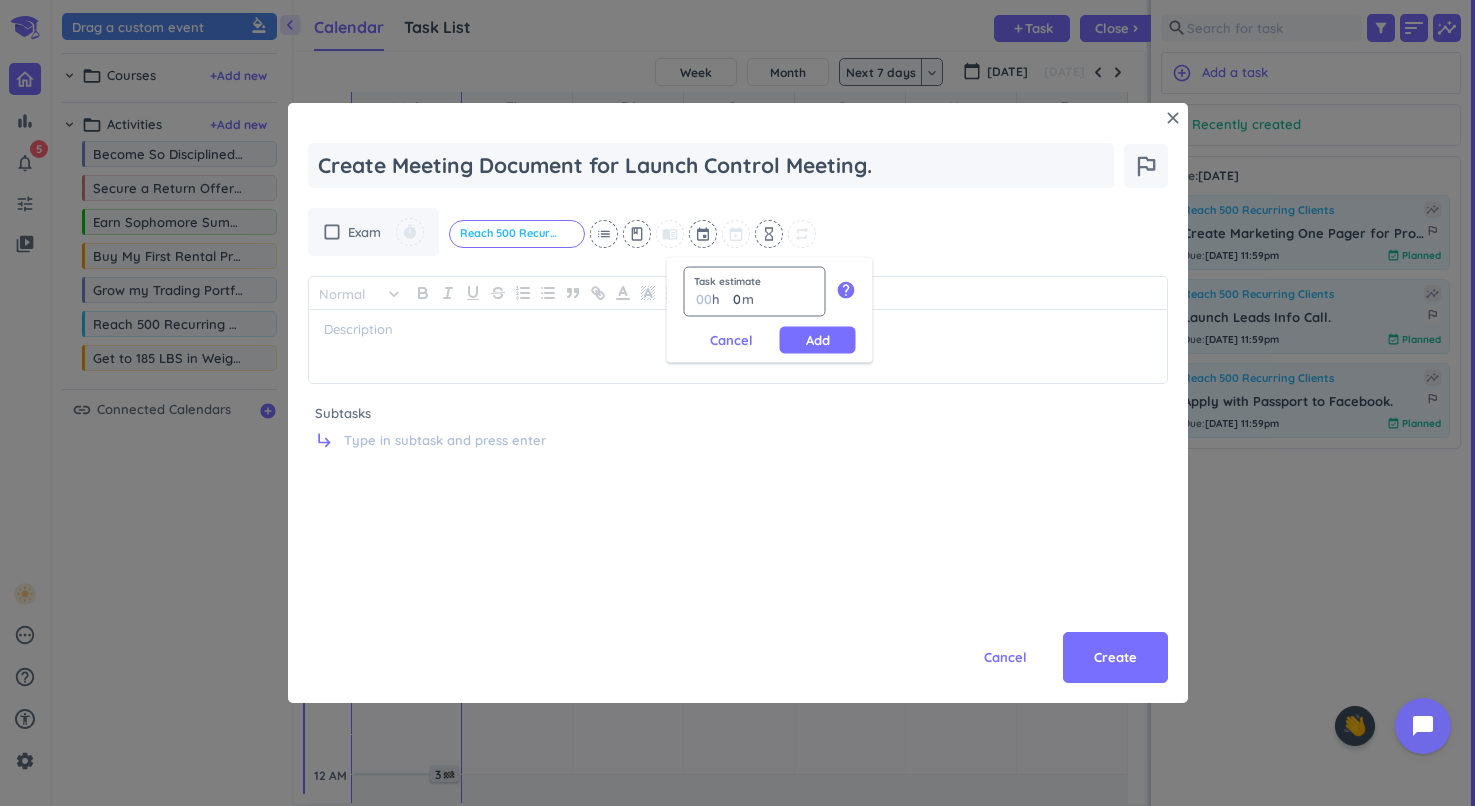 click on "0 0 00" at bounding box center (739, 299) 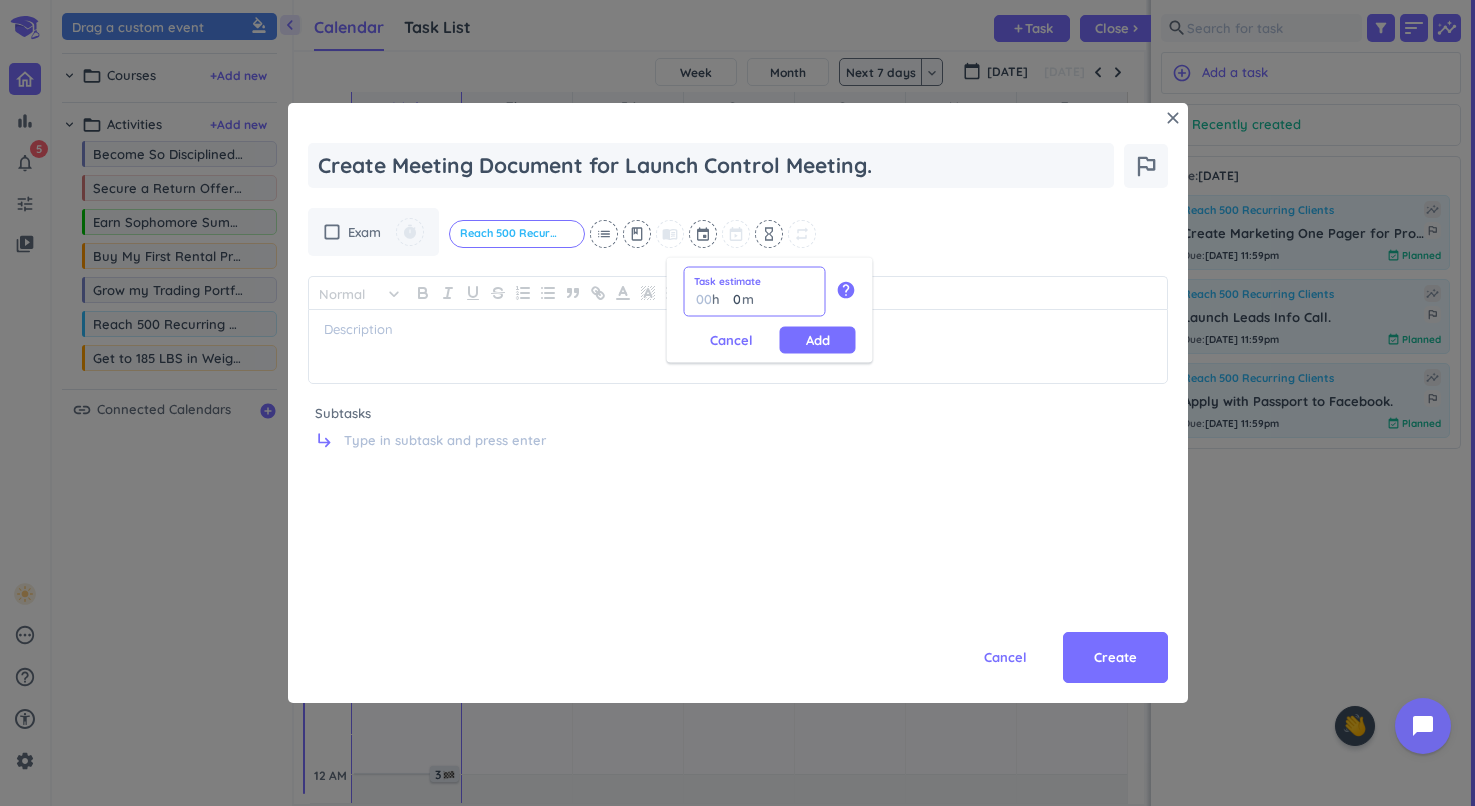 click on "0" at bounding box center (732, 299) 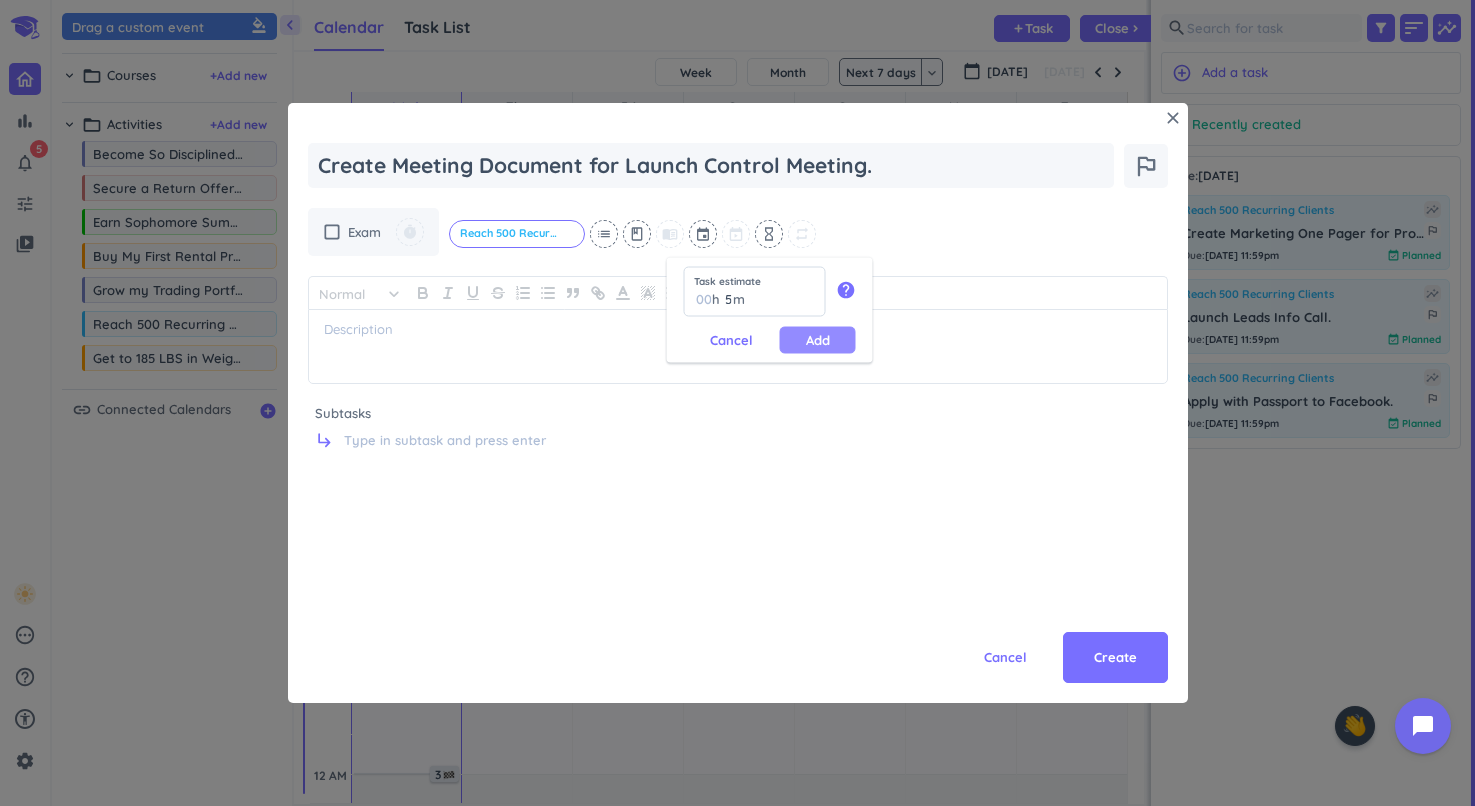 click on "Add" at bounding box center [818, 340] 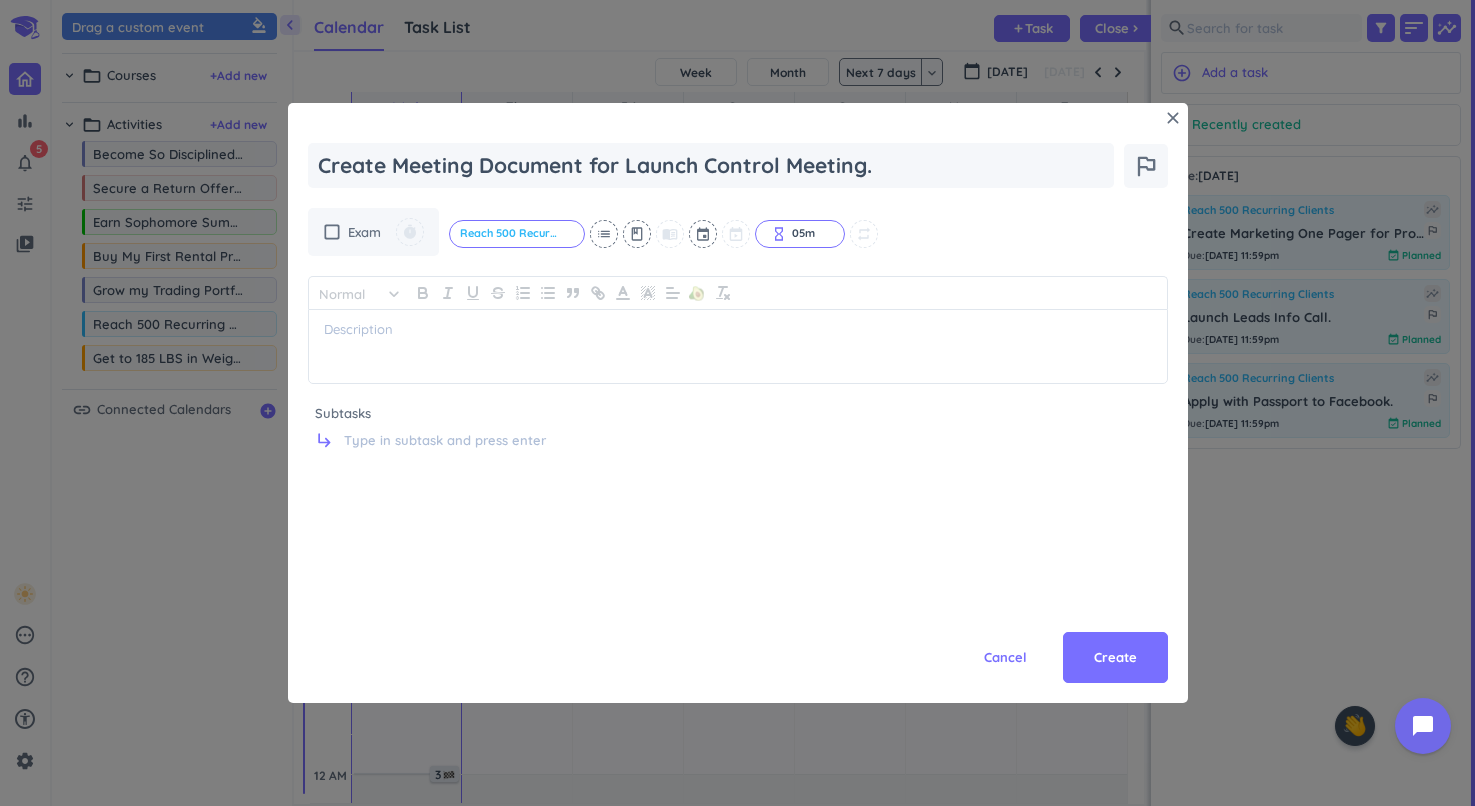 click on "check_box_outline_blank Exam timer Reach 500 Recurring Clients cancel list class menu_book event hourglass_empty 05m cancel repeat" at bounding box center [738, 232] 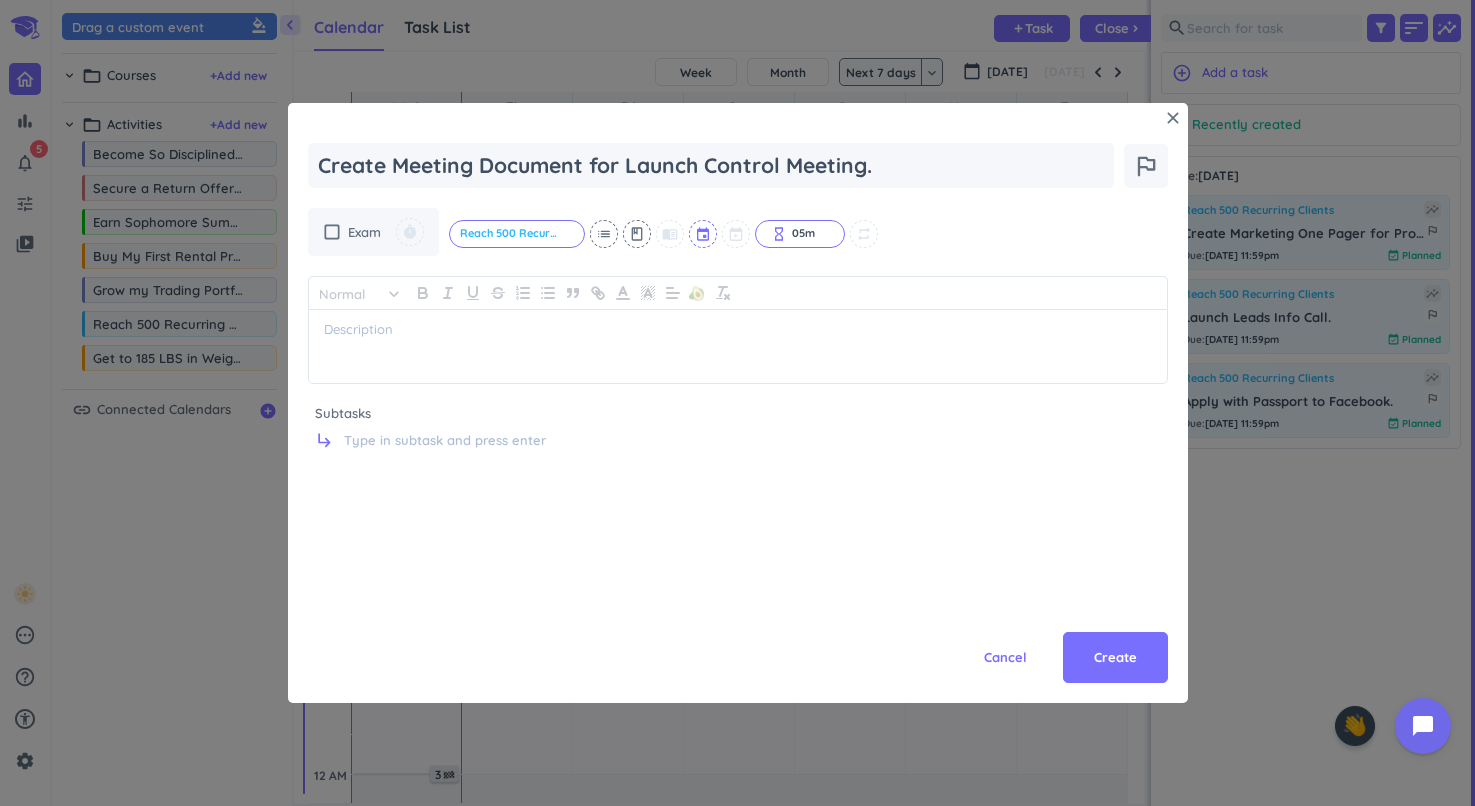 click at bounding box center (704, 234) 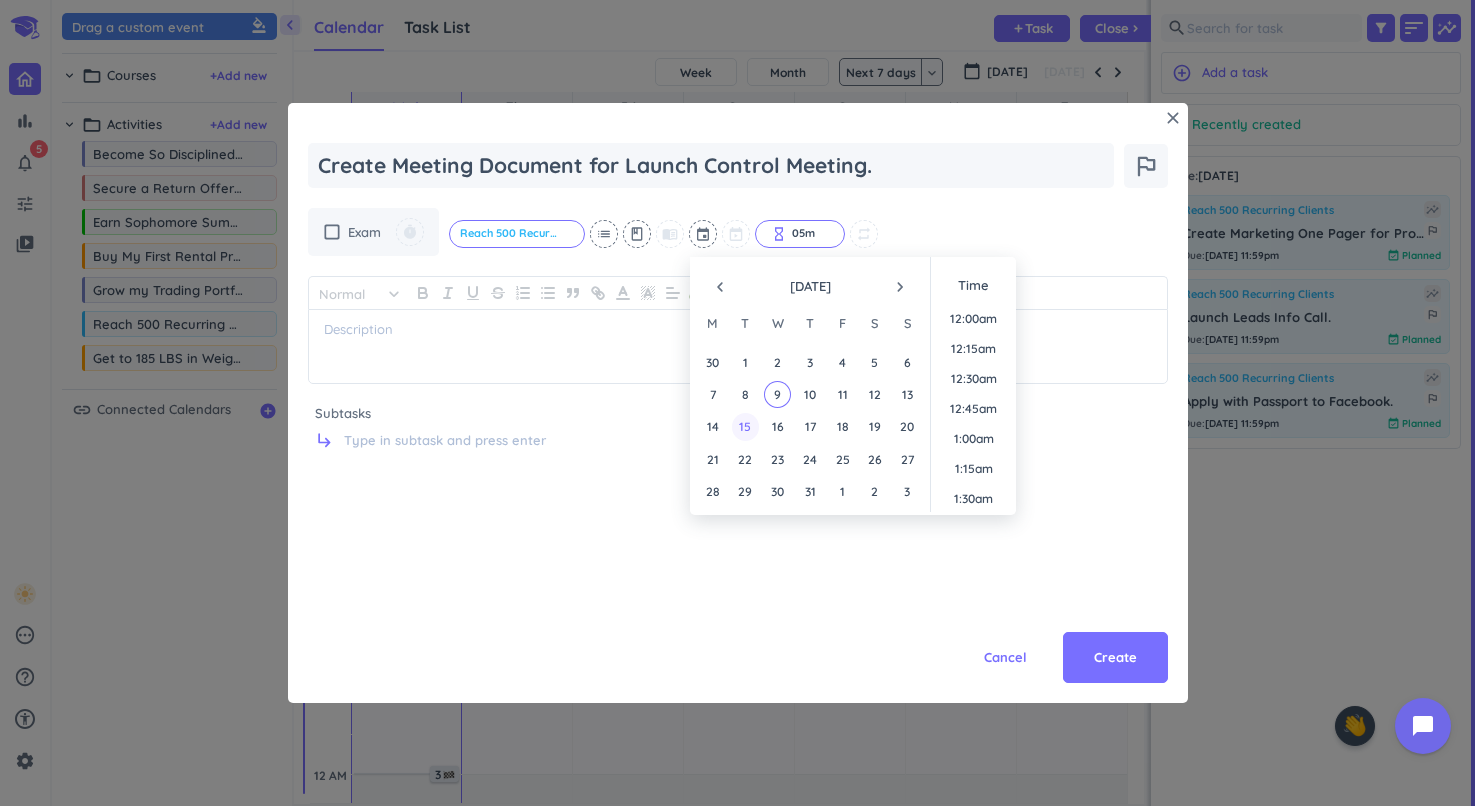 scroll, scrollTop: 2130, scrollLeft: 0, axis: vertical 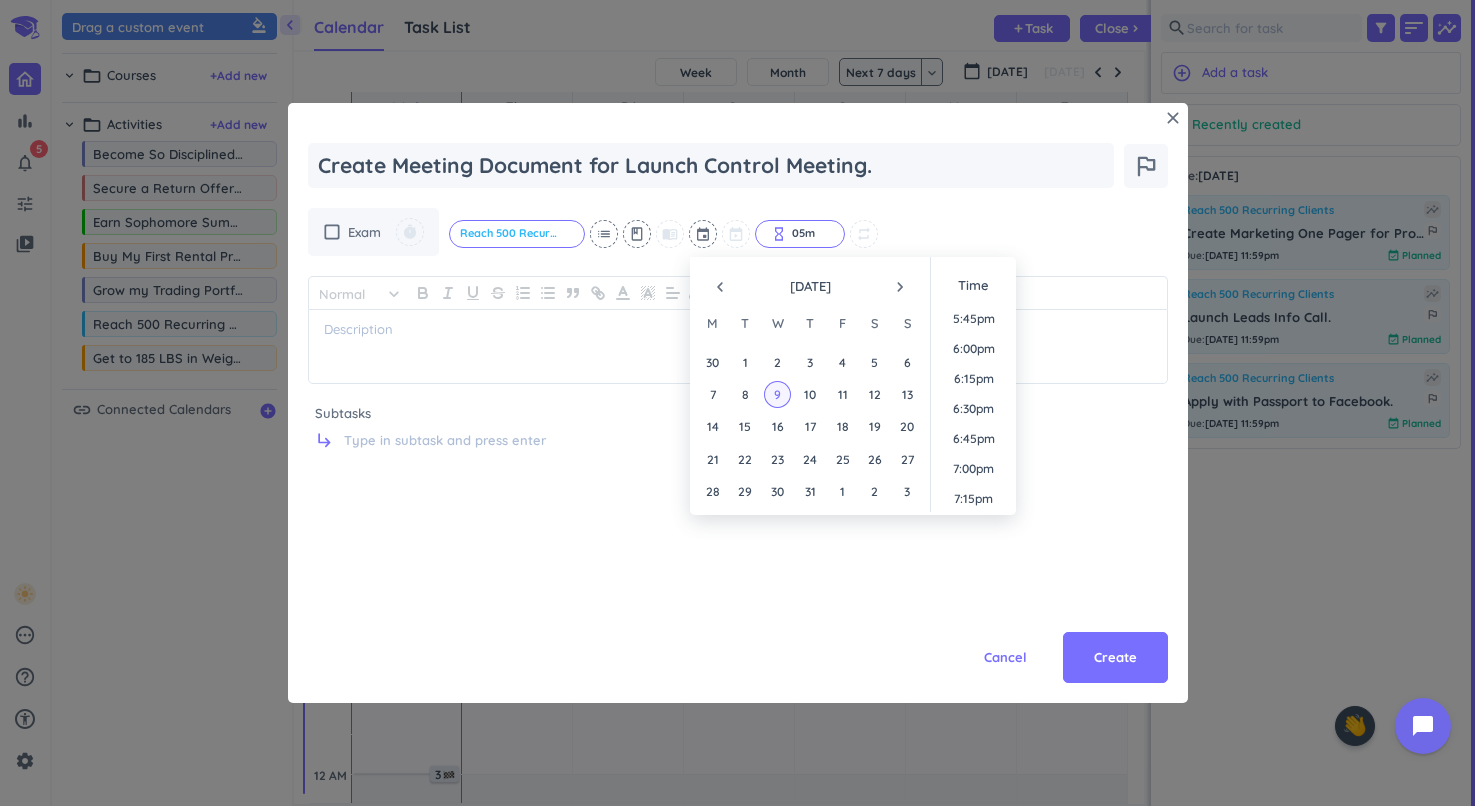 click on "9" at bounding box center (777, 394) 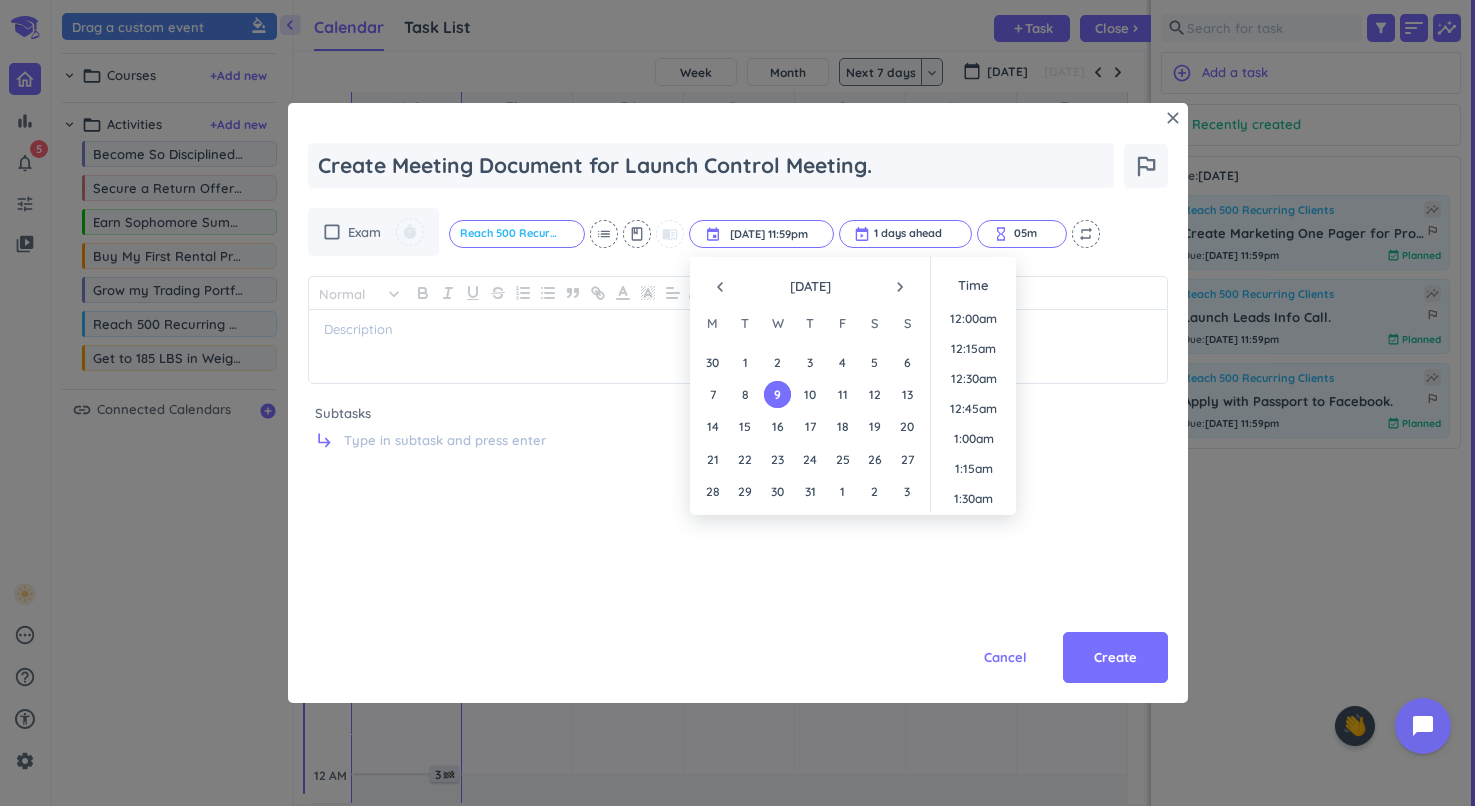 scroll, scrollTop: 2701, scrollLeft: 0, axis: vertical 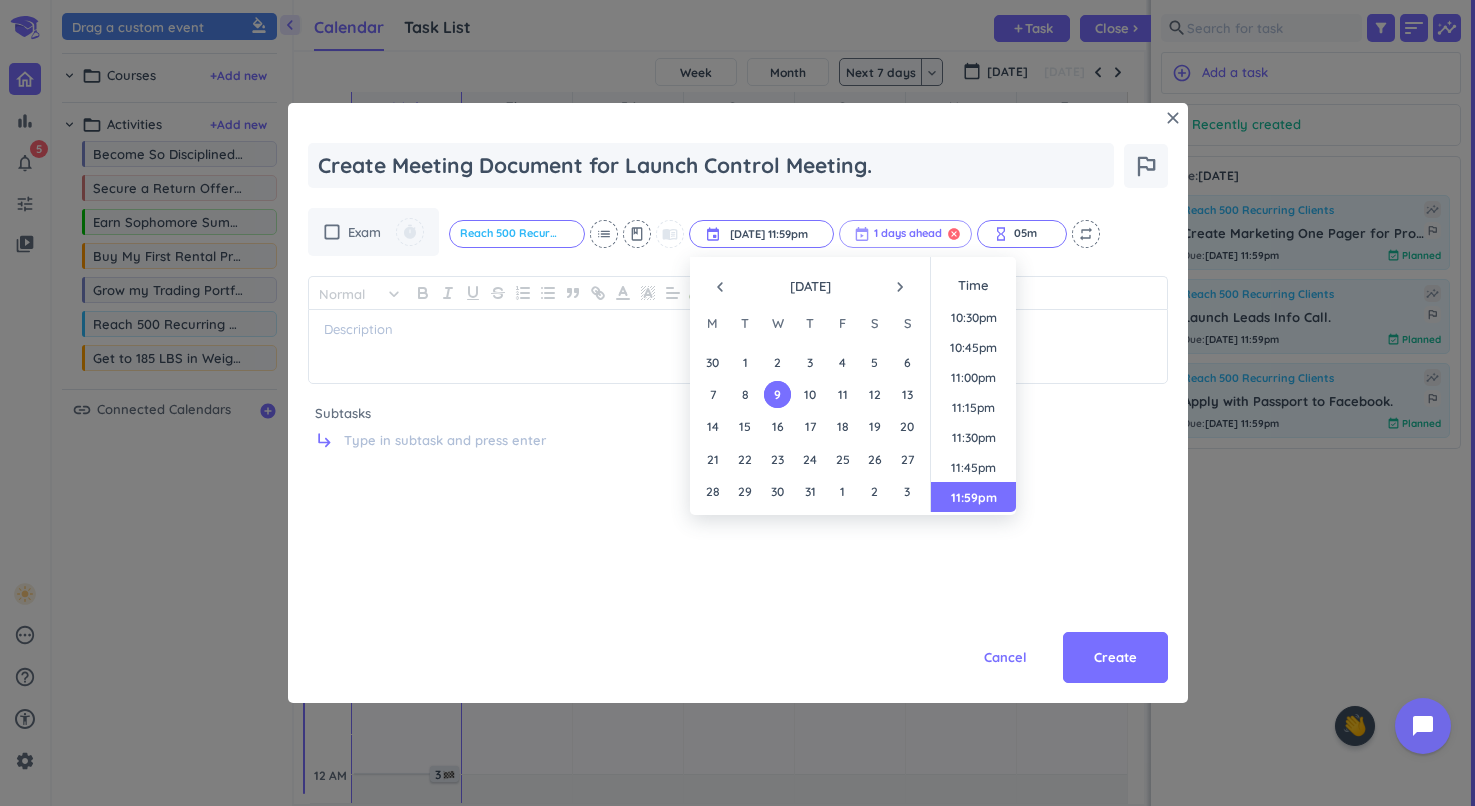 click on "cancel" at bounding box center [954, 234] 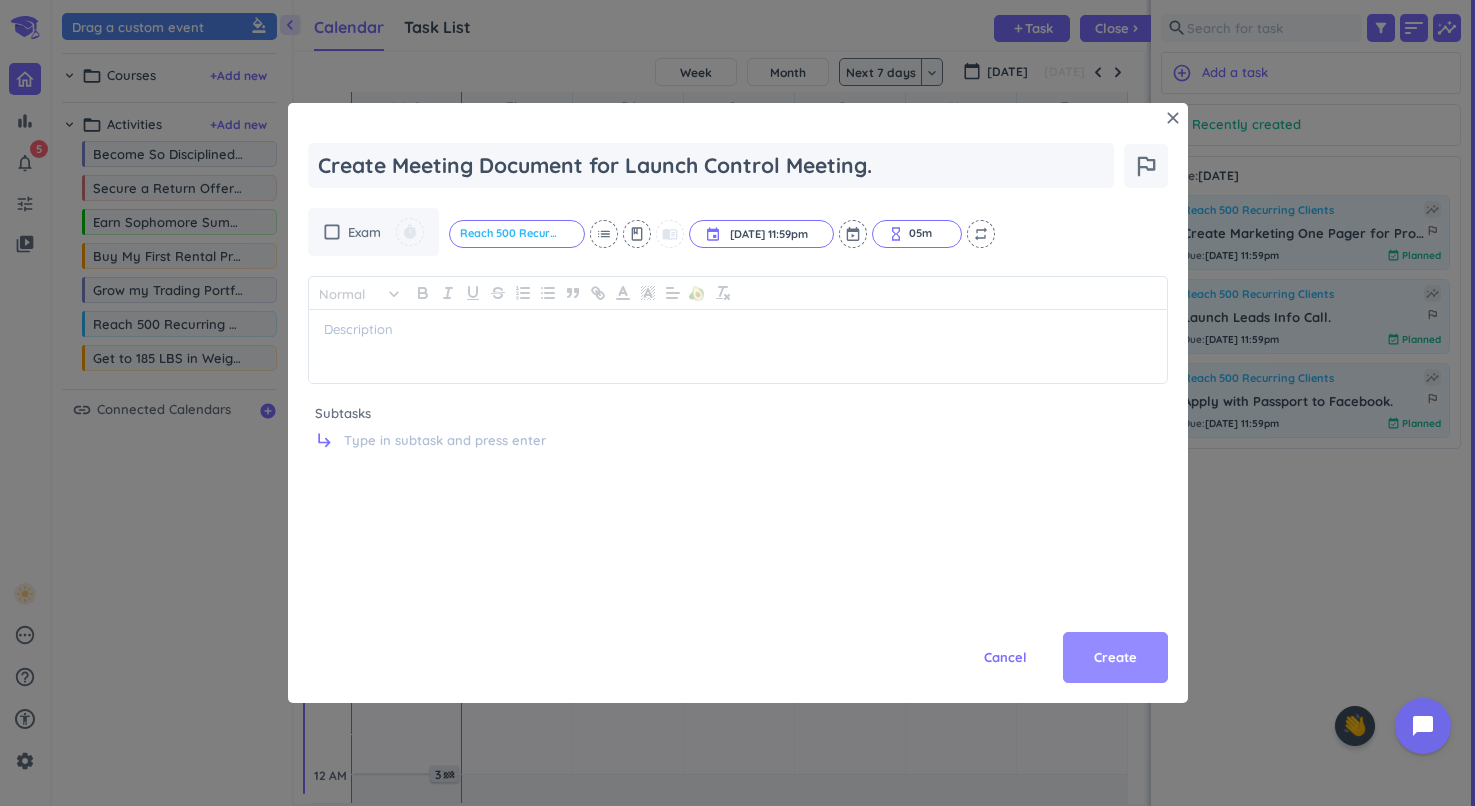 click on "Create" at bounding box center (1115, 658) 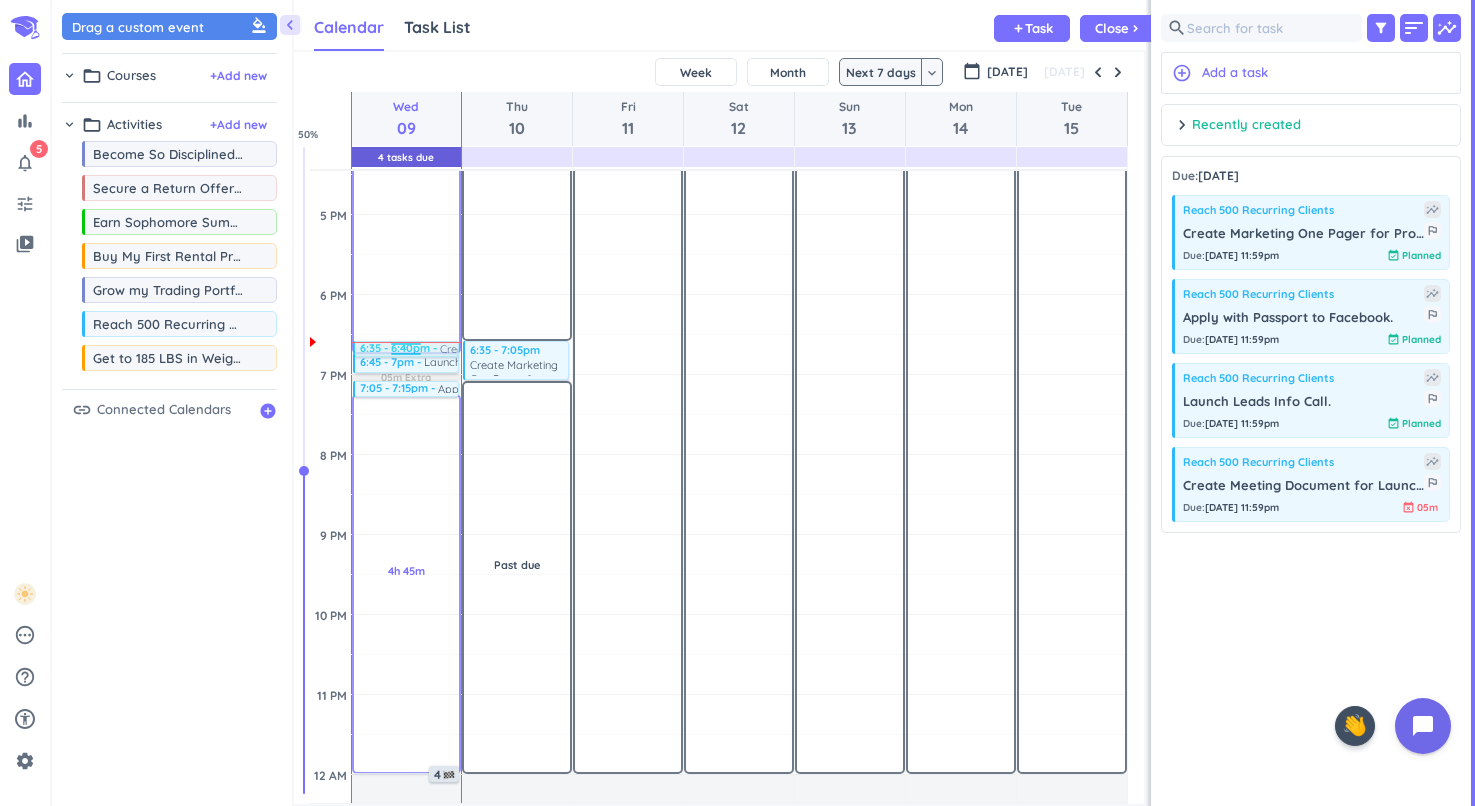 drag, startPoint x: 1312, startPoint y: 486, endPoint x: 408, endPoint y: 344, distance: 915.0847 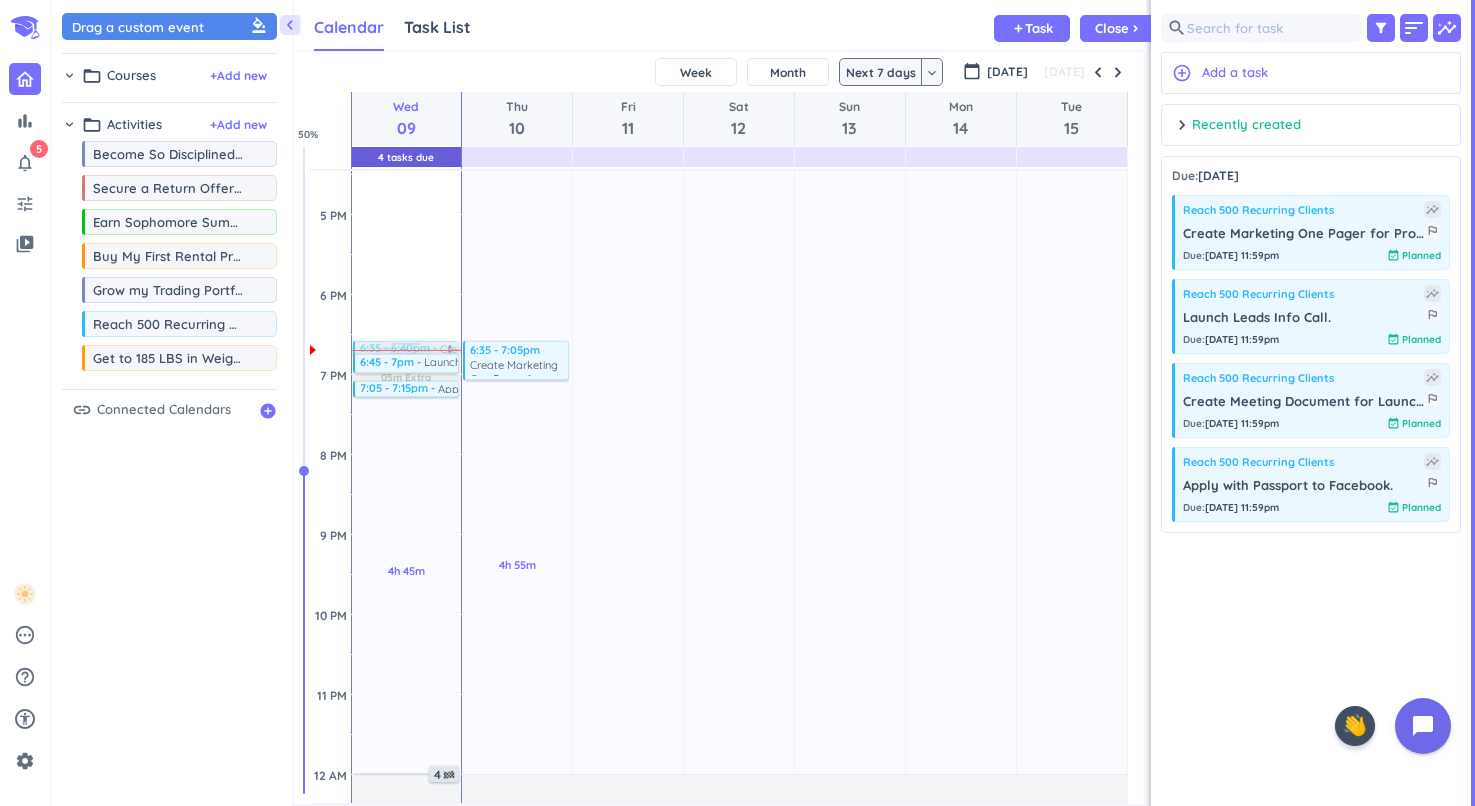 click at bounding box center [406, 347] 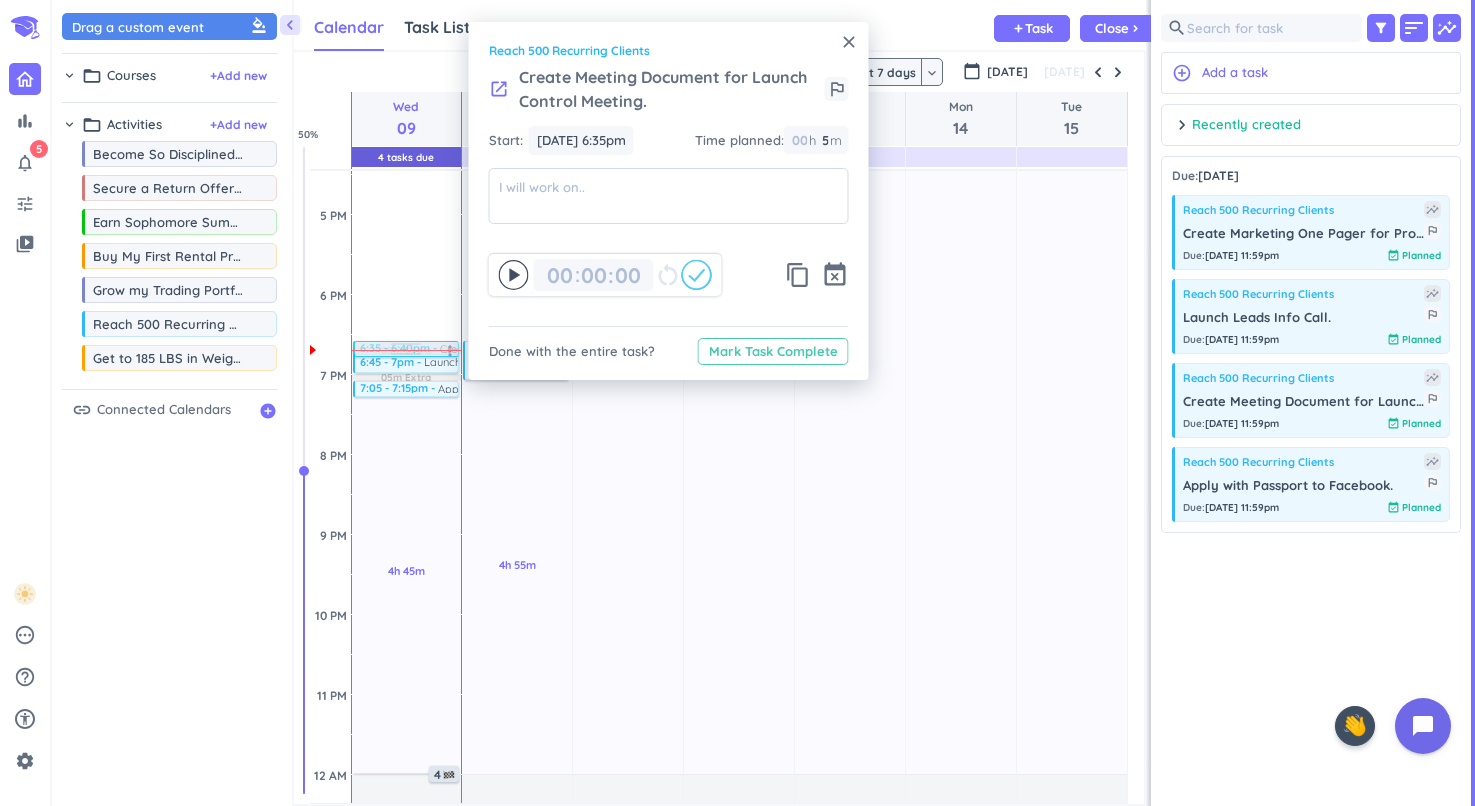 click on "Mark Task Complete" at bounding box center (773, 351) 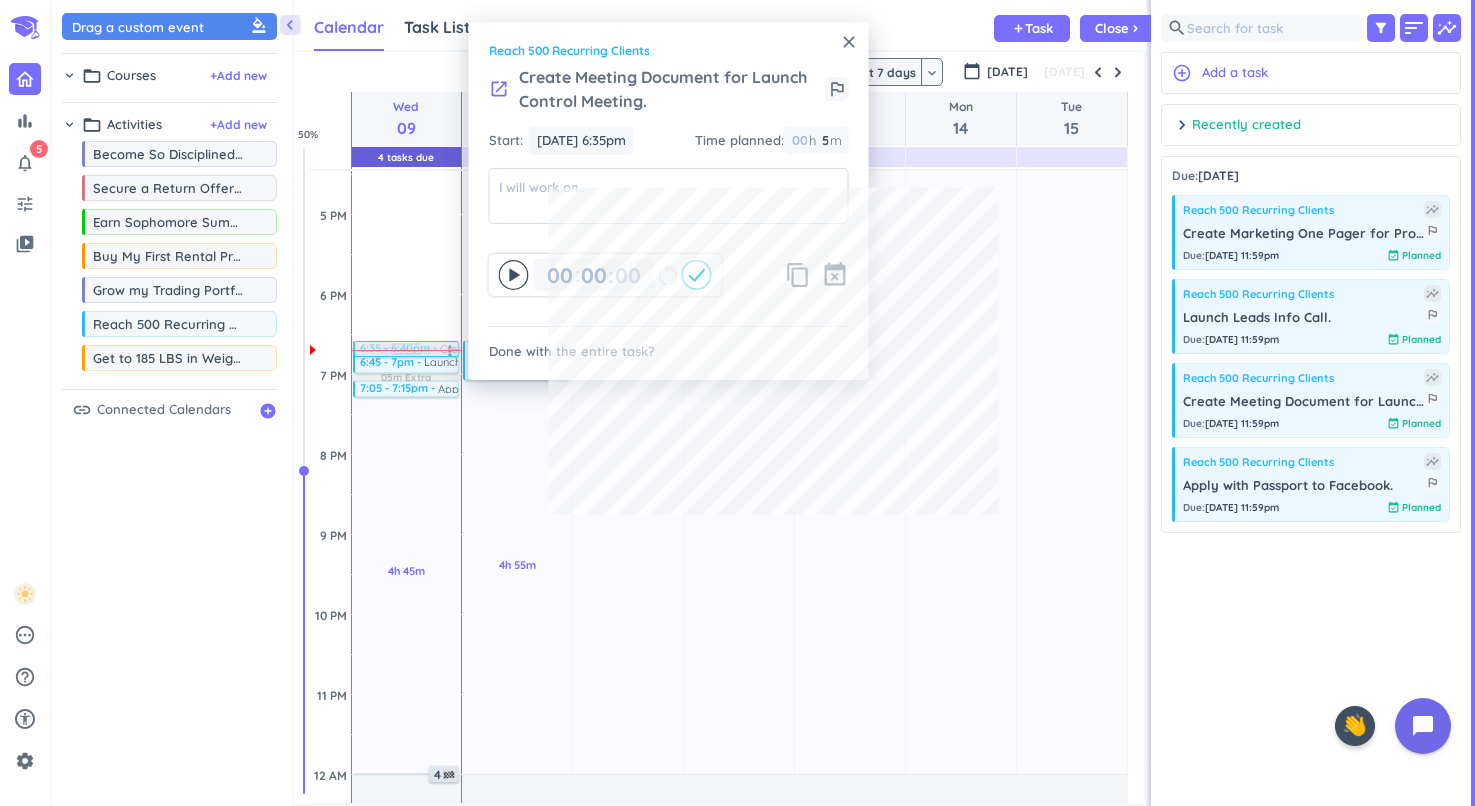 click on "close" at bounding box center (849, 42) 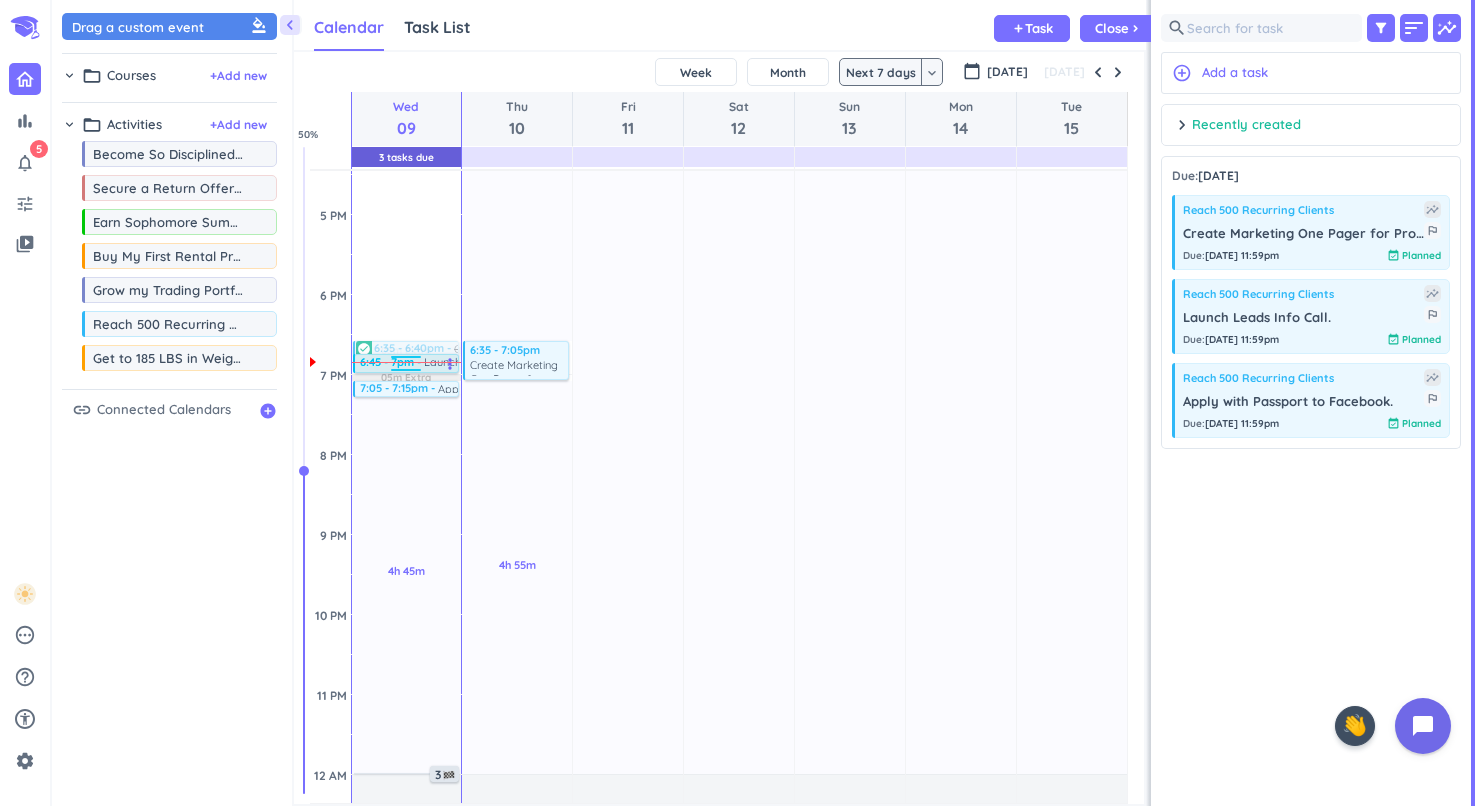 click on "6:45 - 7pm" at bounding box center [392, 362] 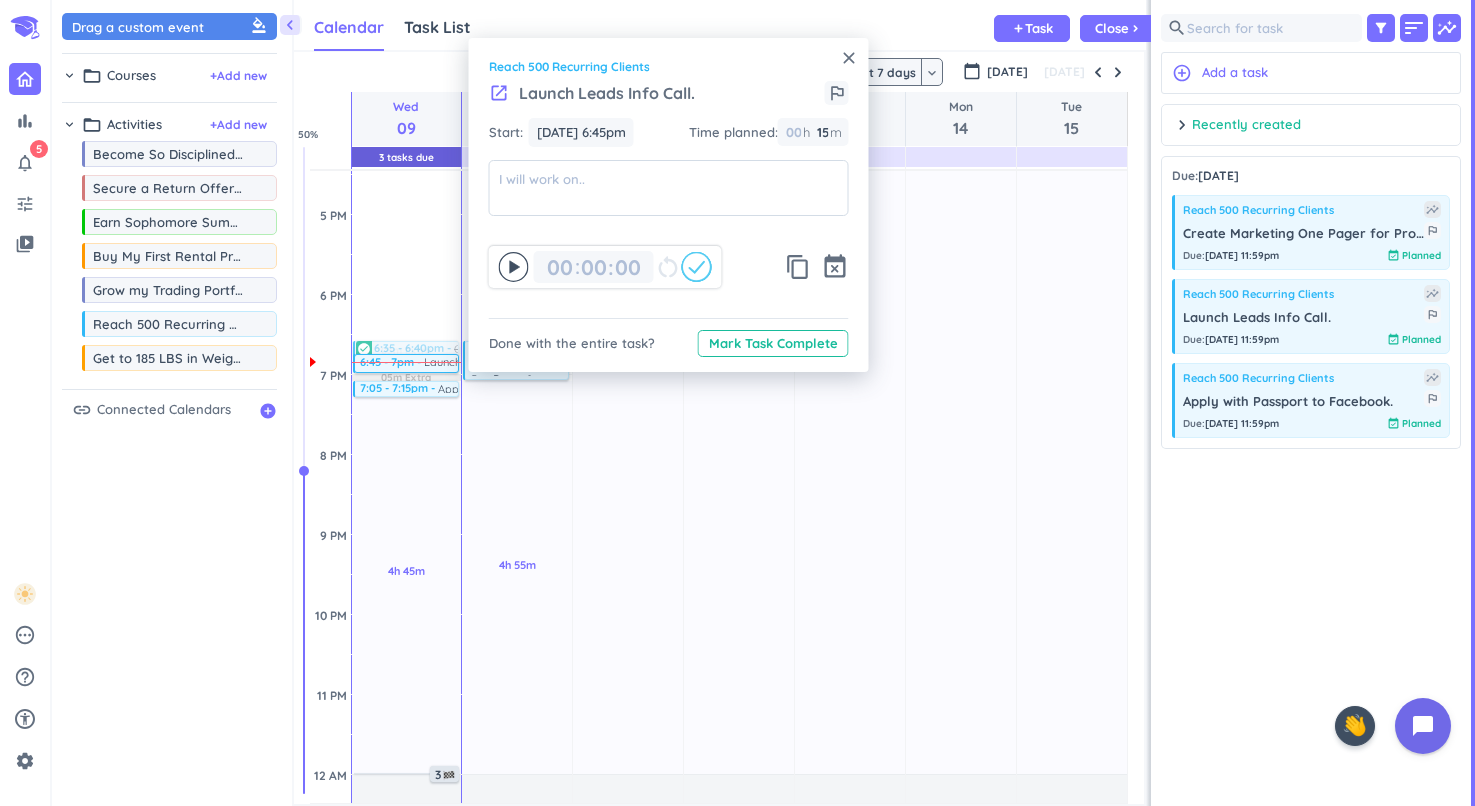 click on "Launch Leads Info Call." at bounding box center [607, 93] 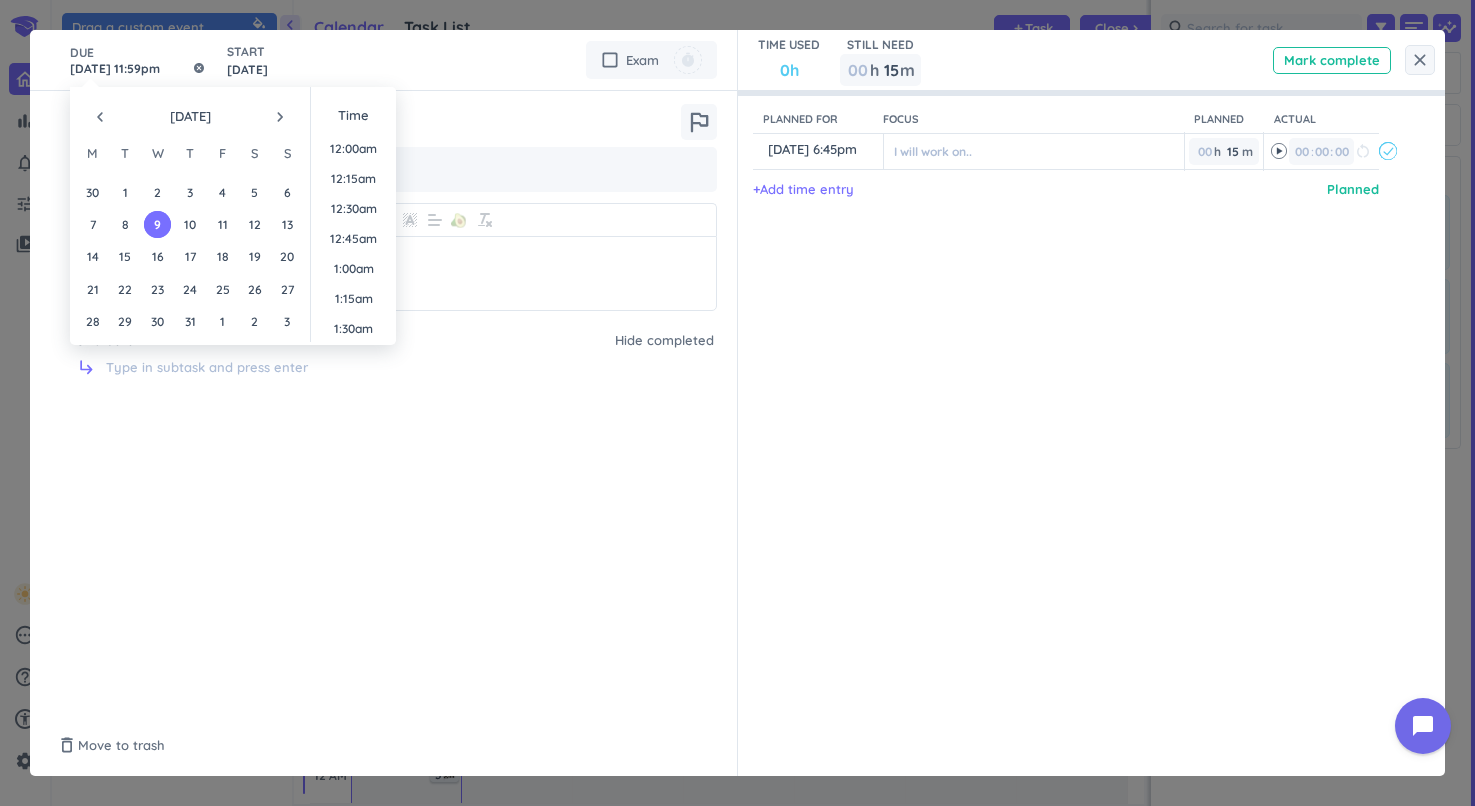 click on "[DATE] 11:59pm" at bounding box center (138, 60) 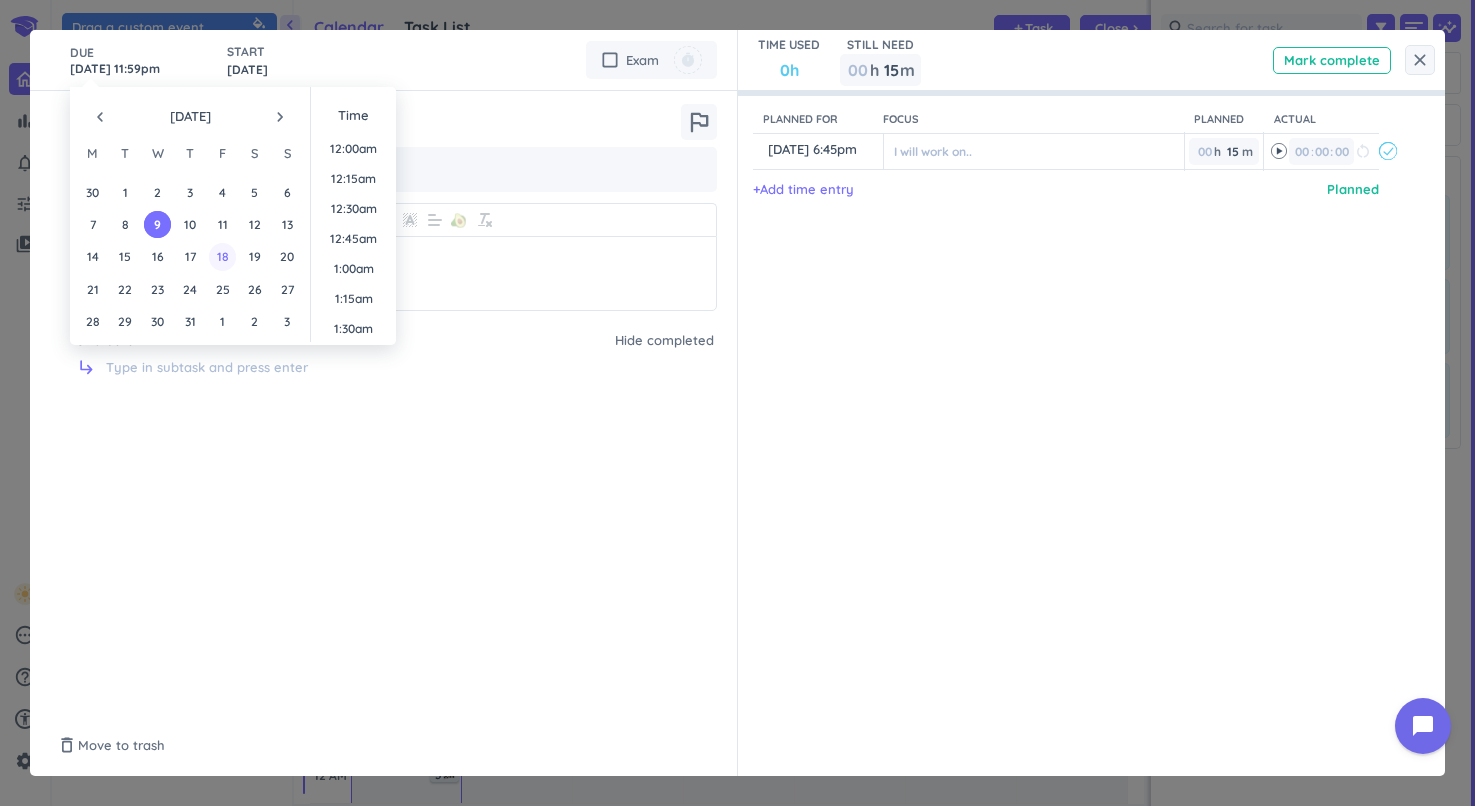 scroll, scrollTop: 2701, scrollLeft: 0, axis: vertical 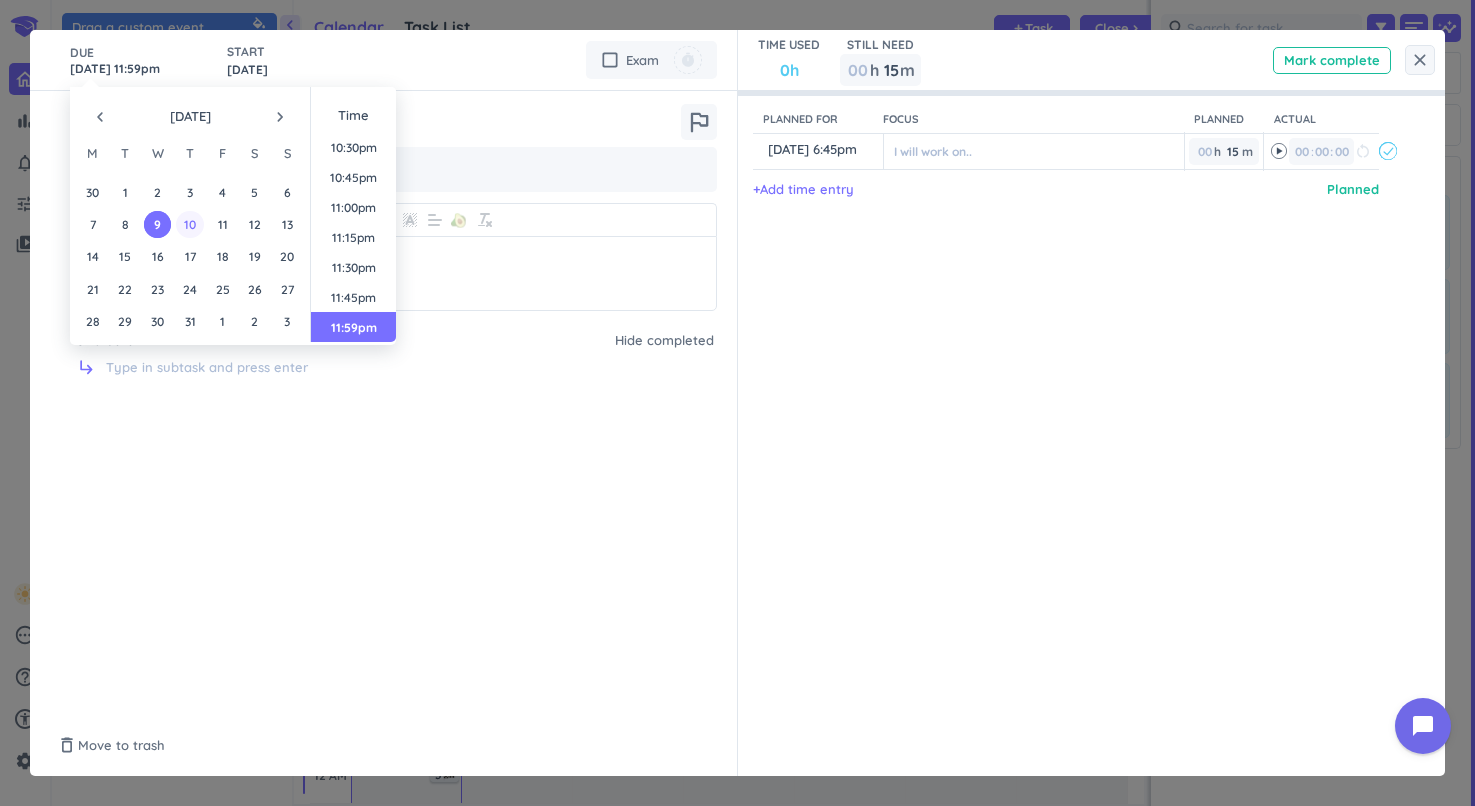 click on "10" at bounding box center (189, 224) 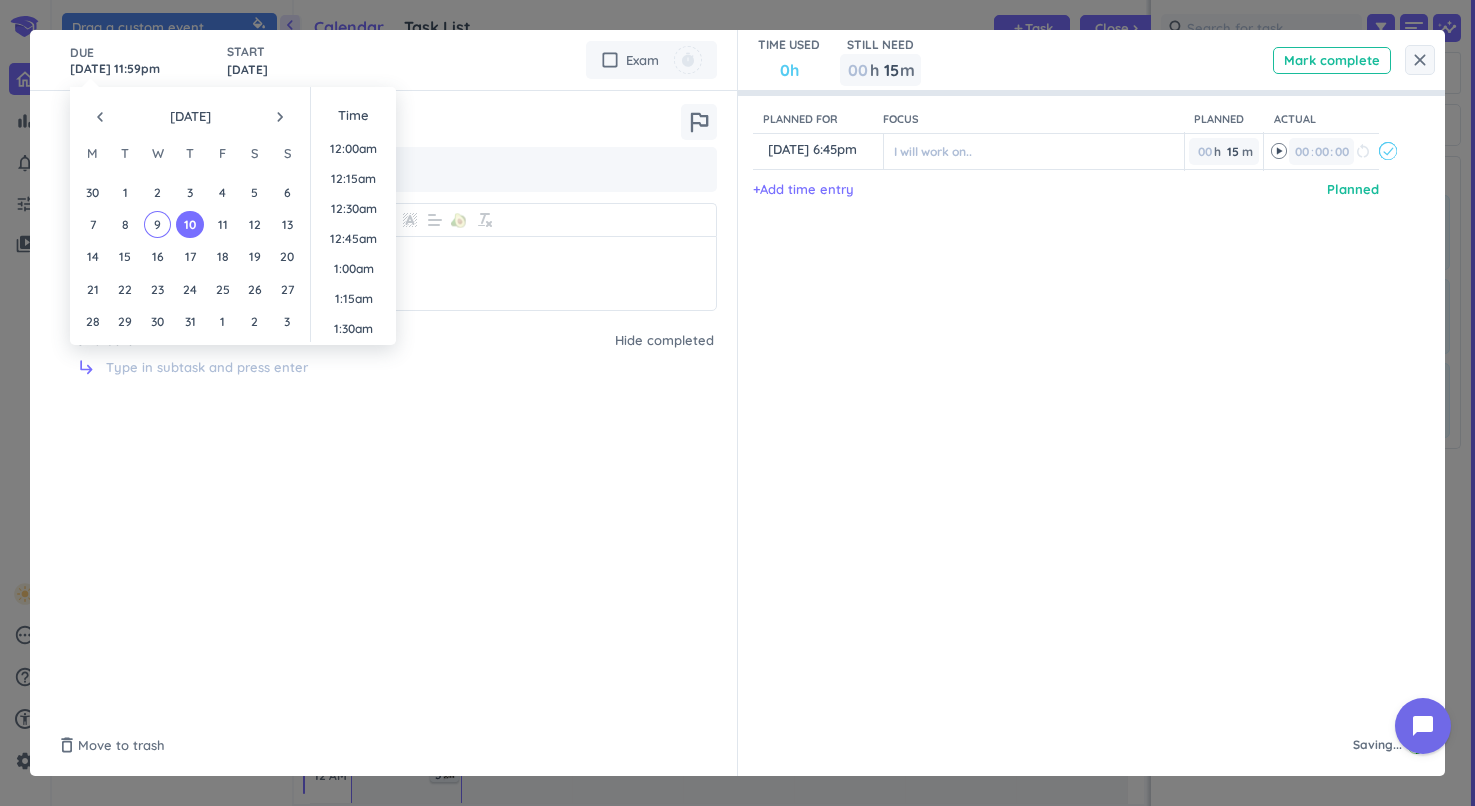 scroll, scrollTop: 0, scrollLeft: 0, axis: both 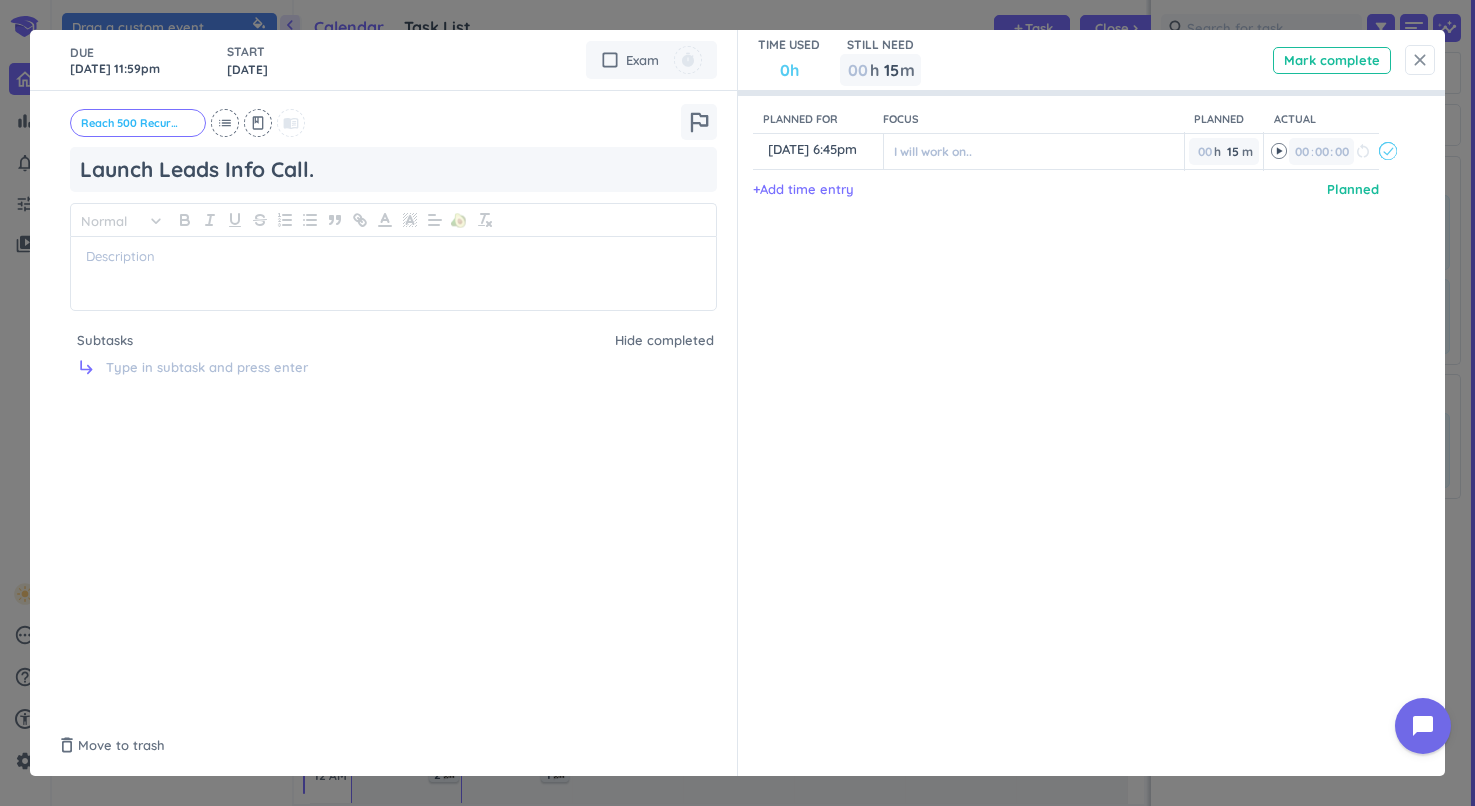 click on "close" at bounding box center [1420, 60] 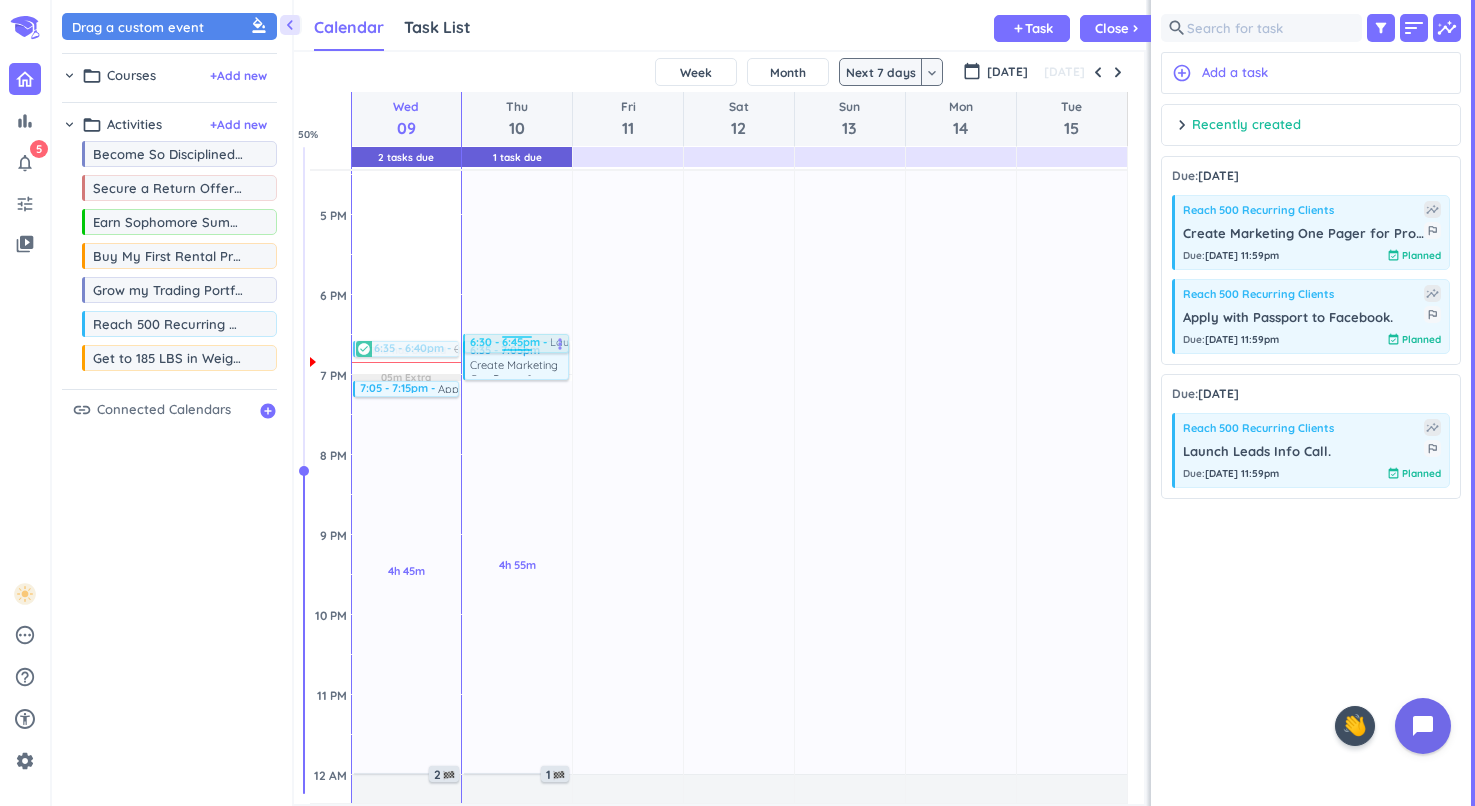 drag, startPoint x: 382, startPoint y: 364, endPoint x: 518, endPoint y: 344, distance: 137.46272 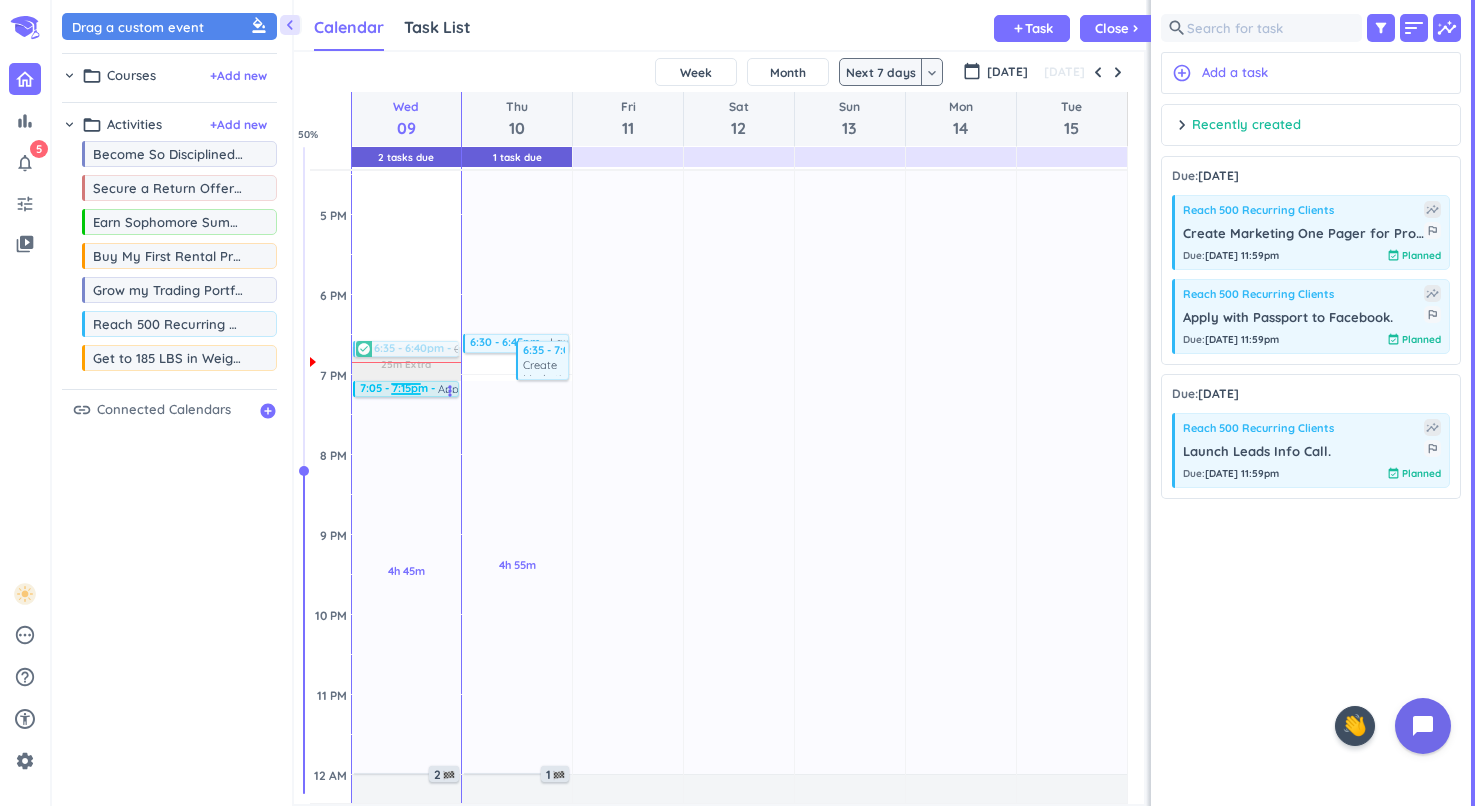 click at bounding box center [406, 387] 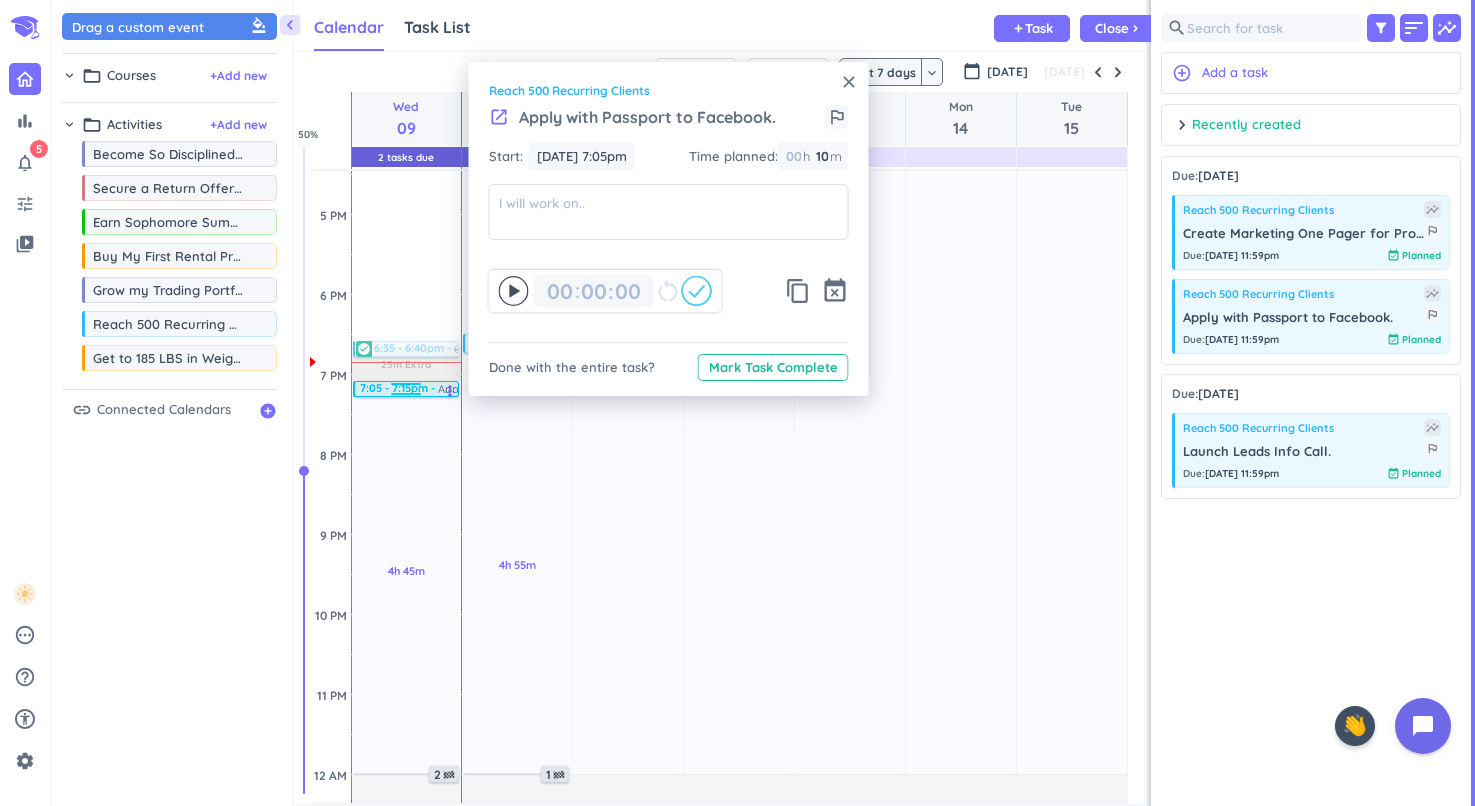 drag, startPoint x: 847, startPoint y: 85, endPoint x: 807, endPoint y: 123, distance: 55.17246 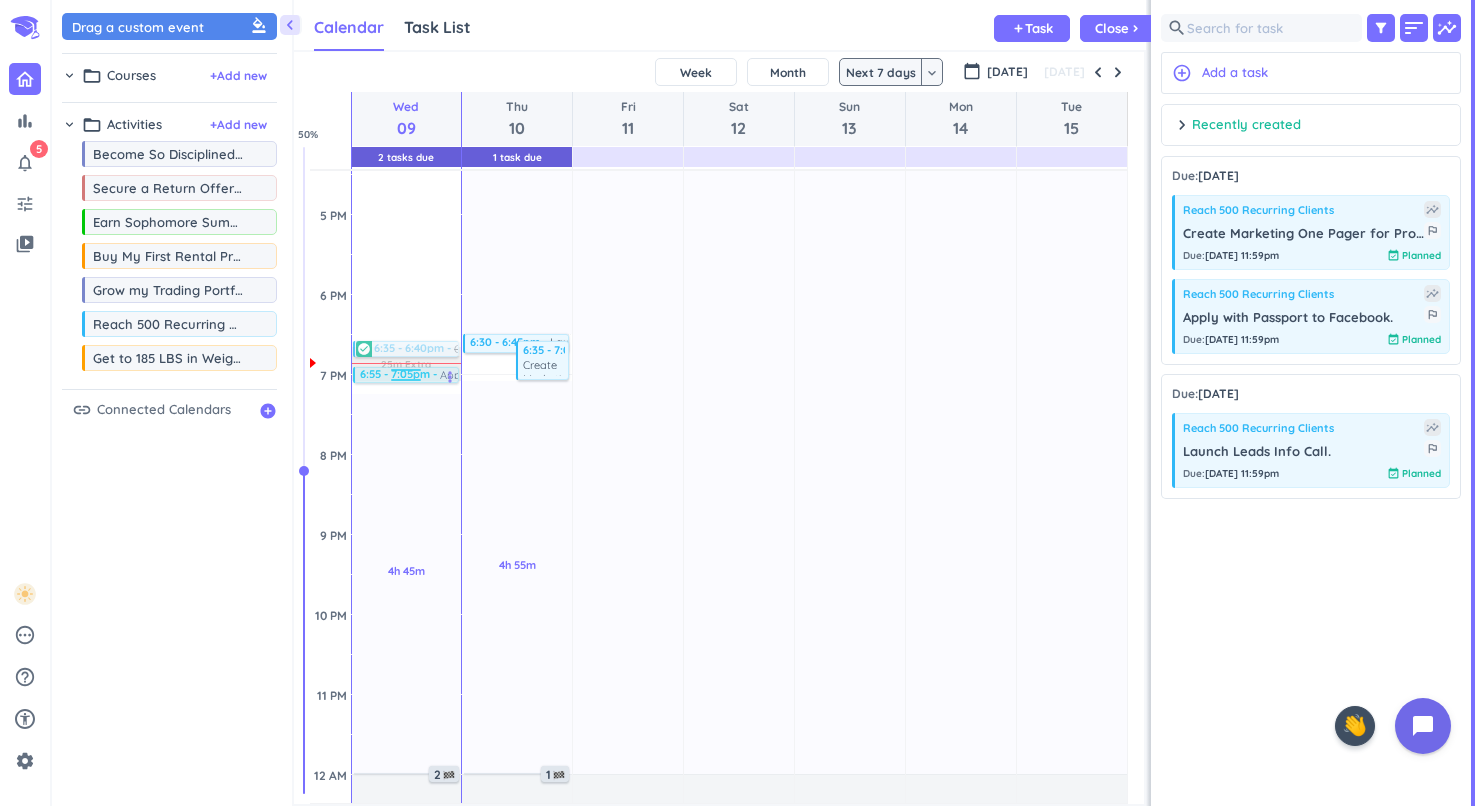 drag, startPoint x: 436, startPoint y: 391, endPoint x: 435, endPoint y: 380, distance: 11.045361 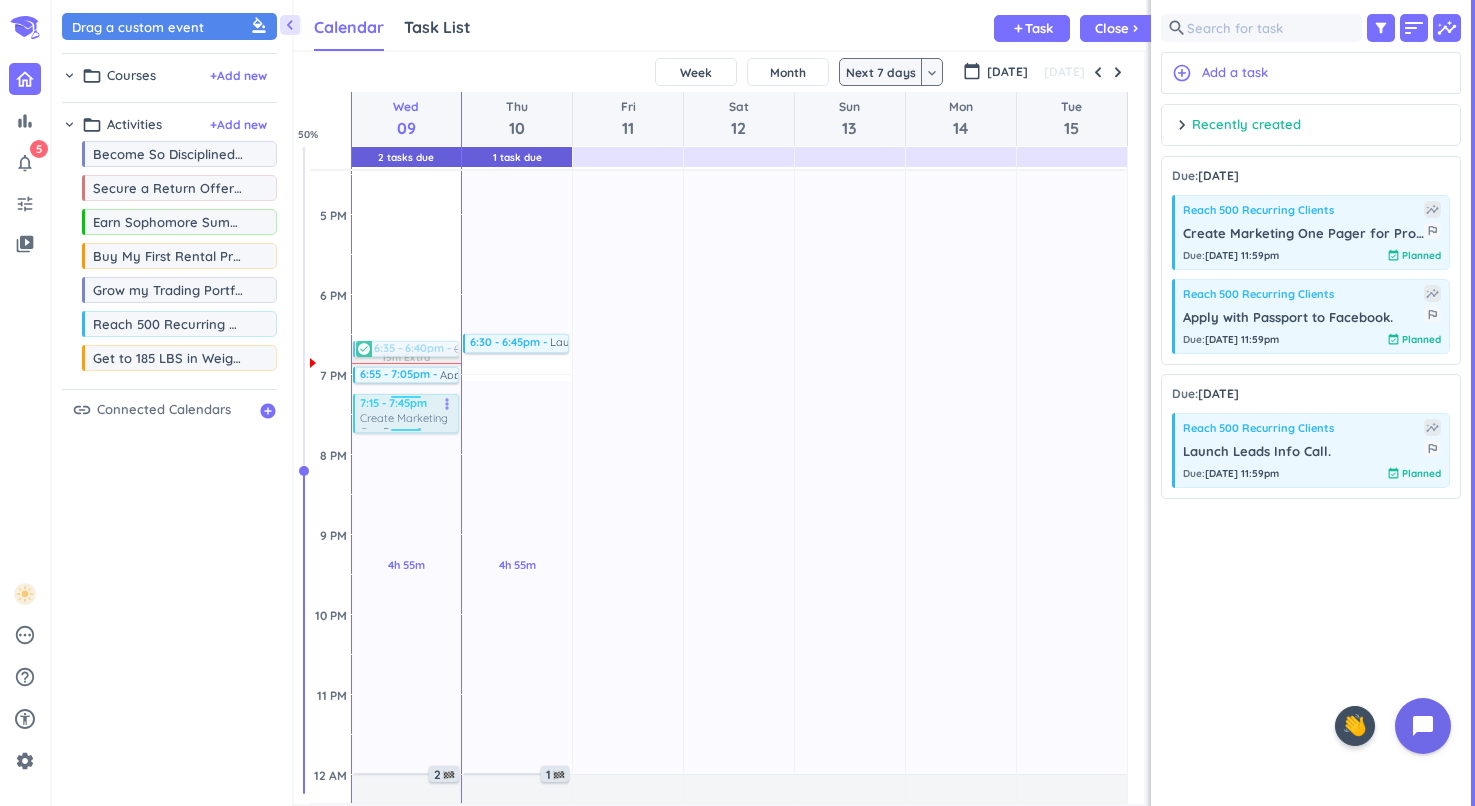 drag, startPoint x: 542, startPoint y: 362, endPoint x: 425, endPoint y: 421, distance: 131.03435 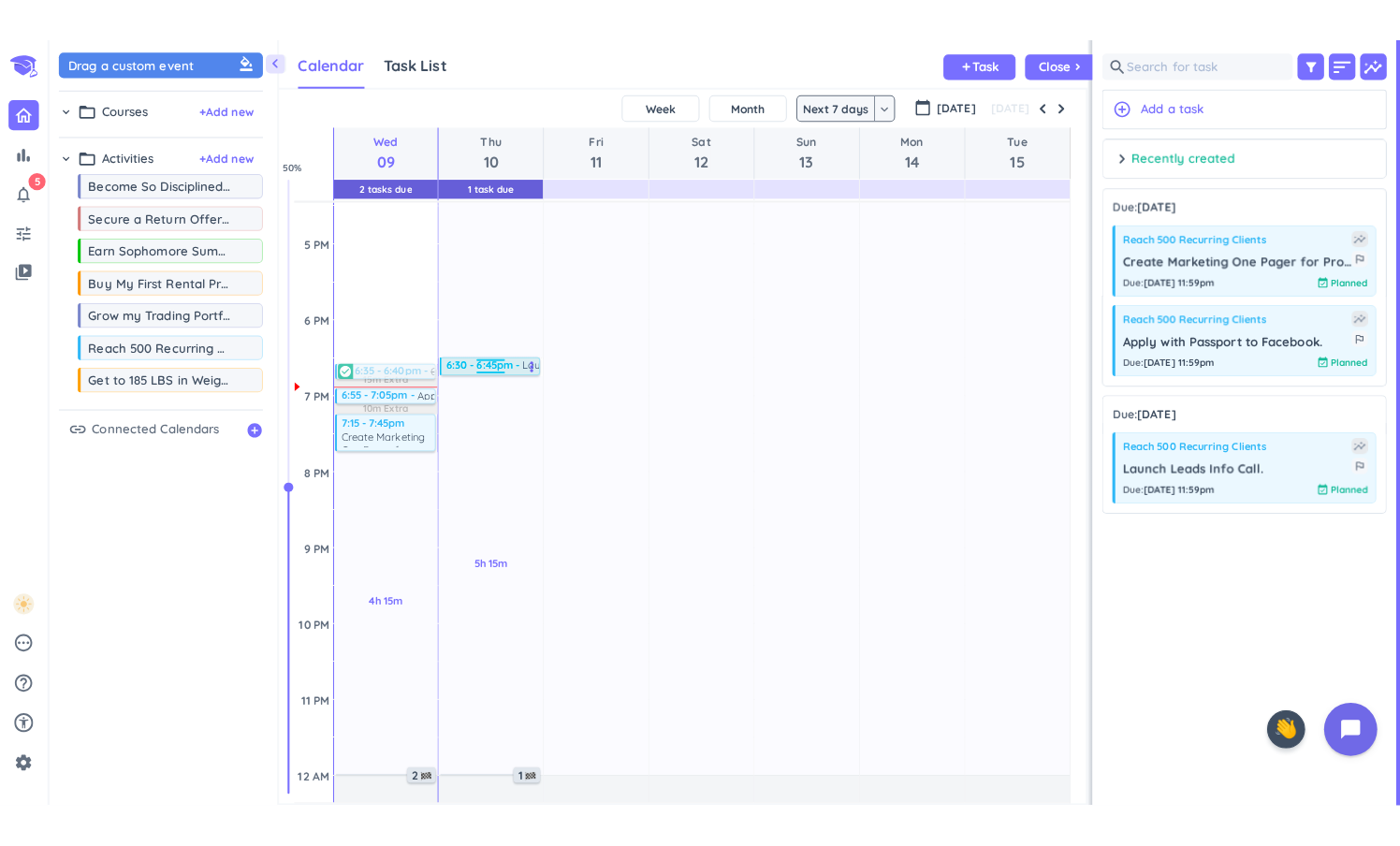 scroll, scrollTop: 1, scrollLeft: 1, axis: both 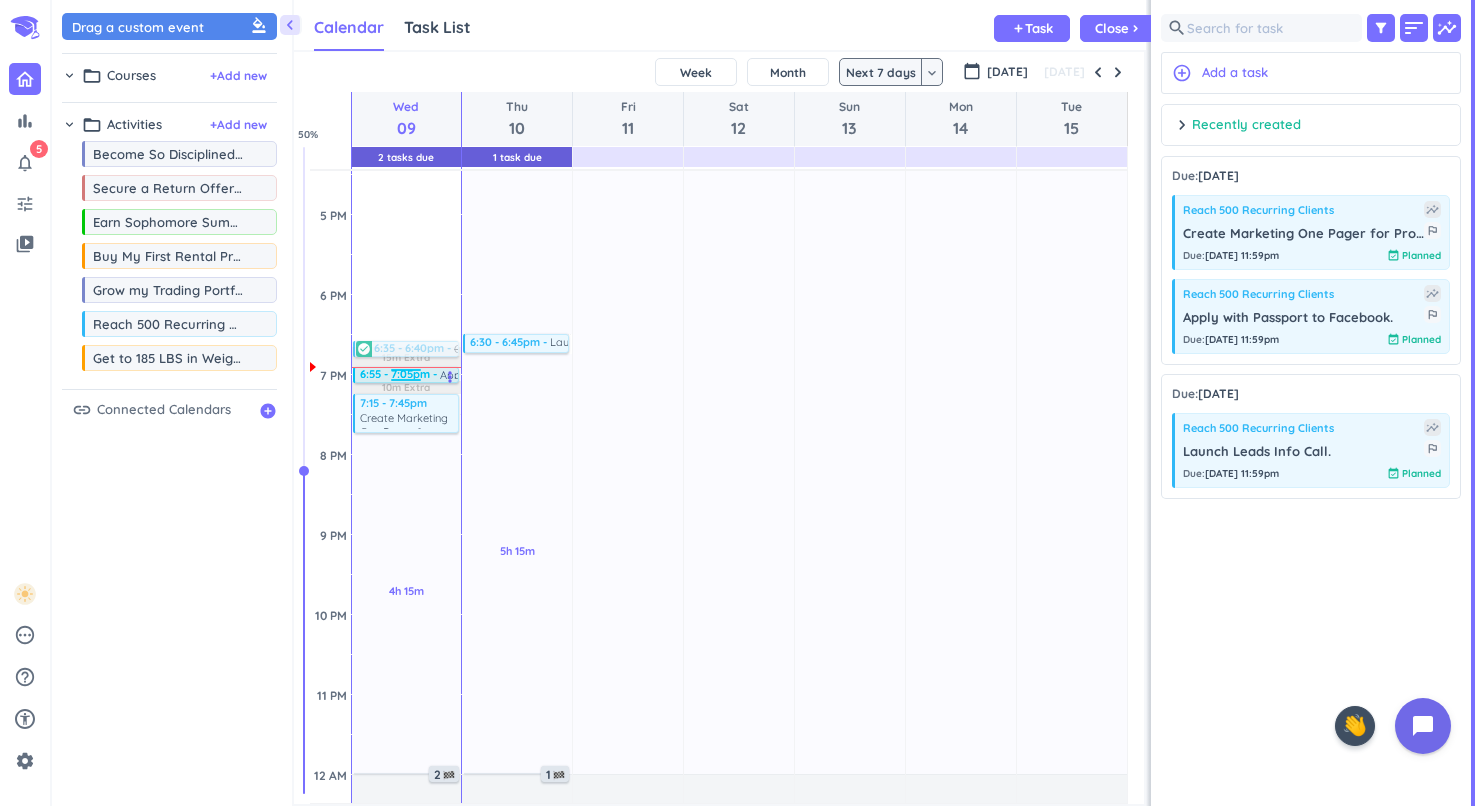 click at bounding box center [406, 373] 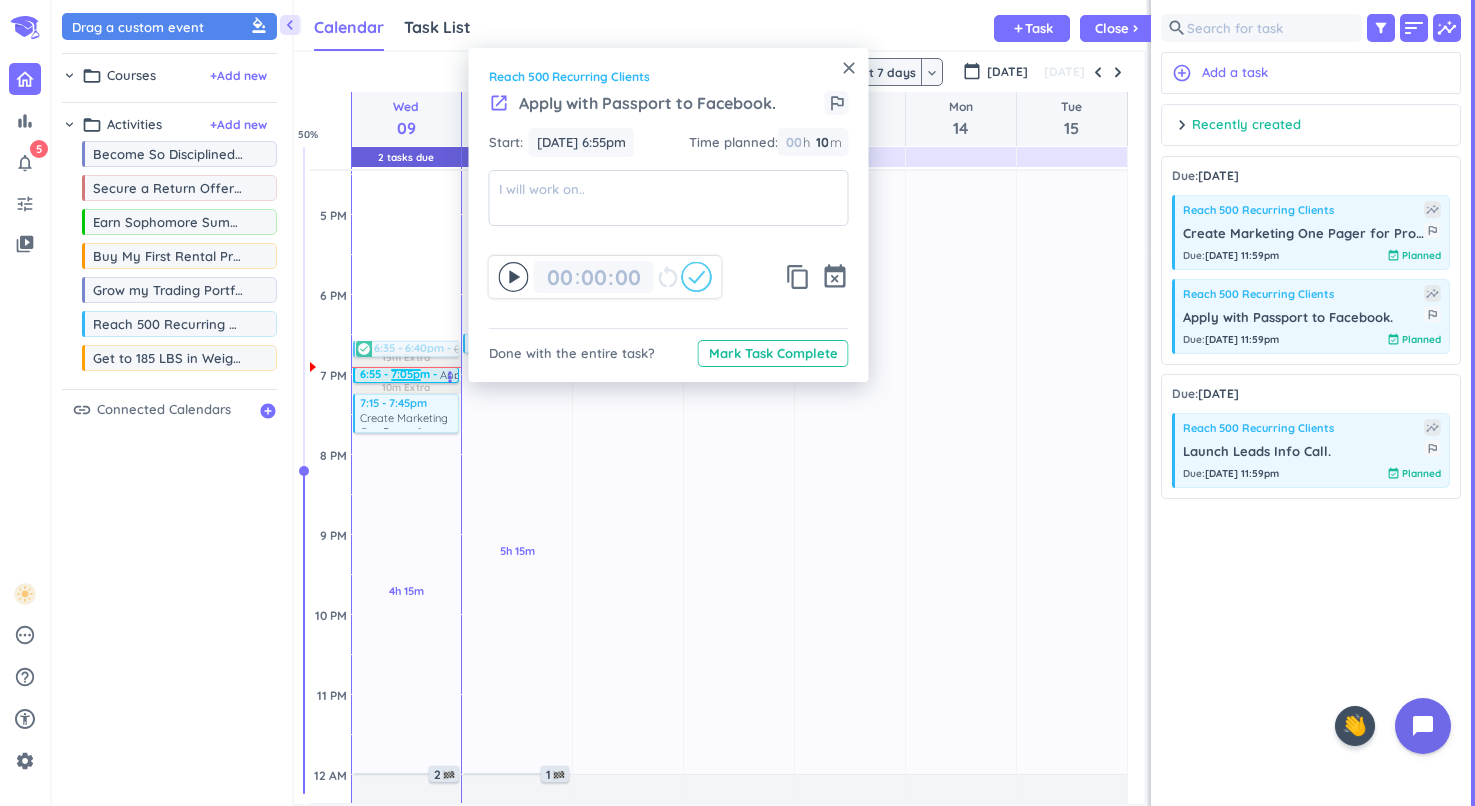 click at bounding box center [406, 383] 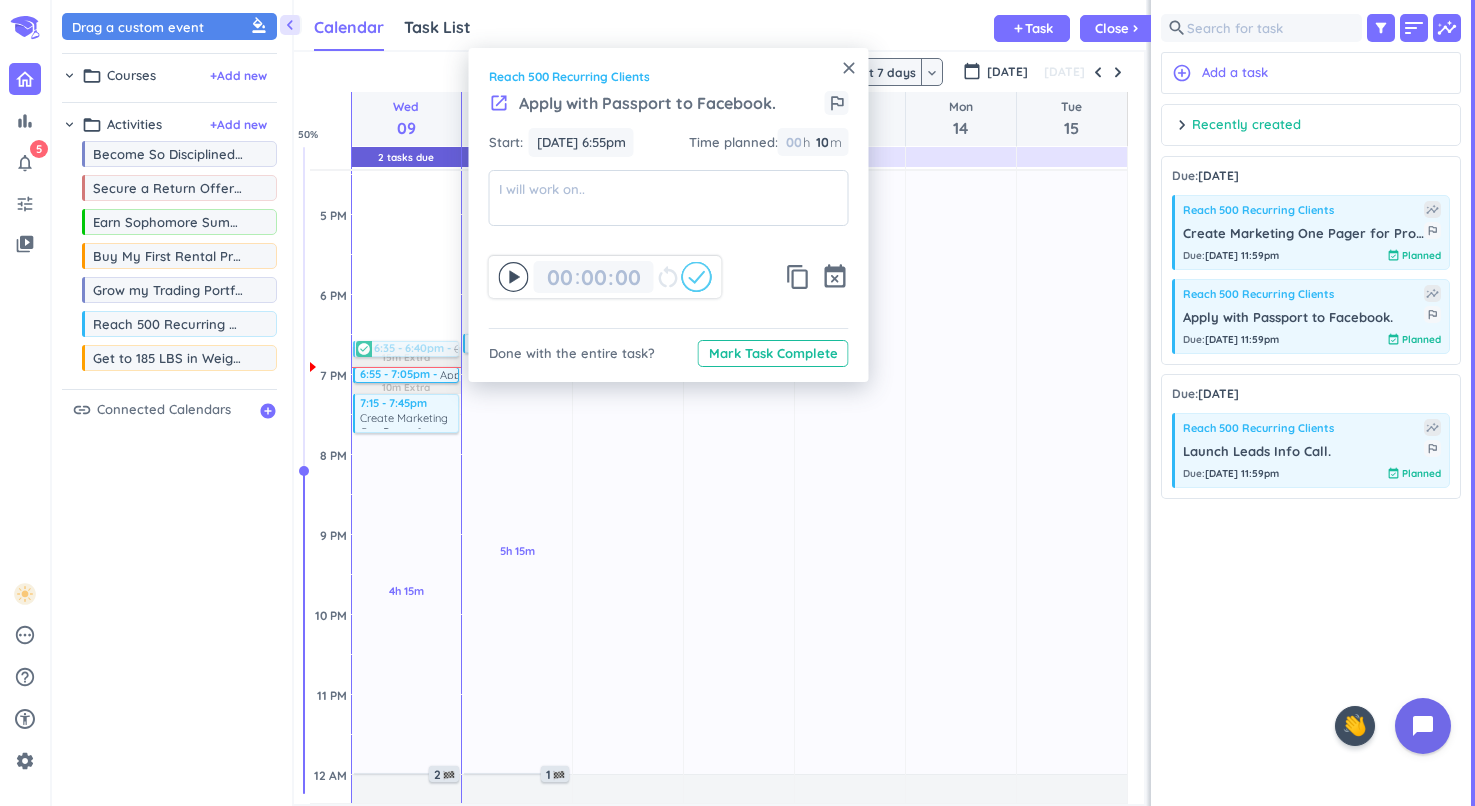click on "close" at bounding box center (849, 68) 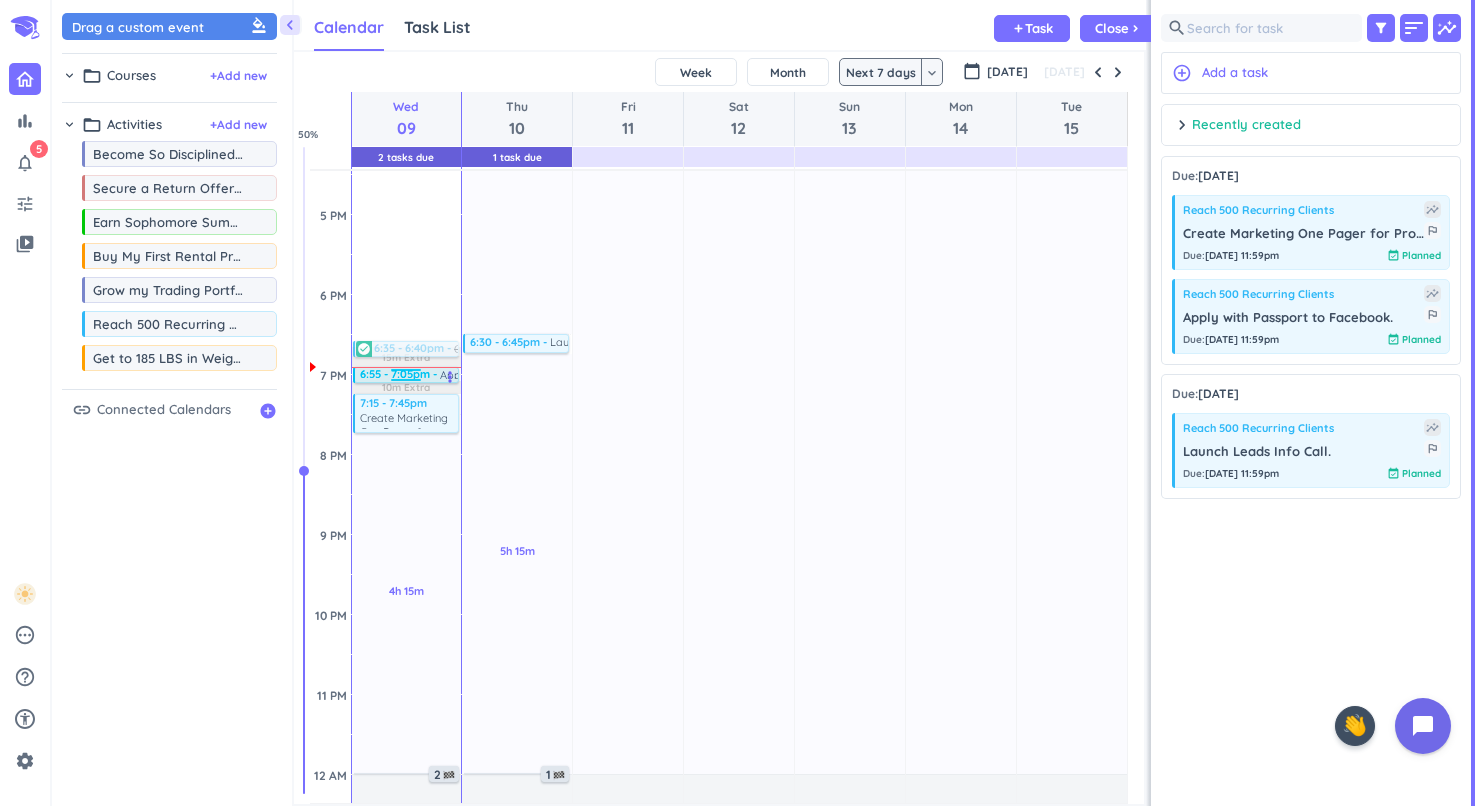 click at bounding box center (406, 373) 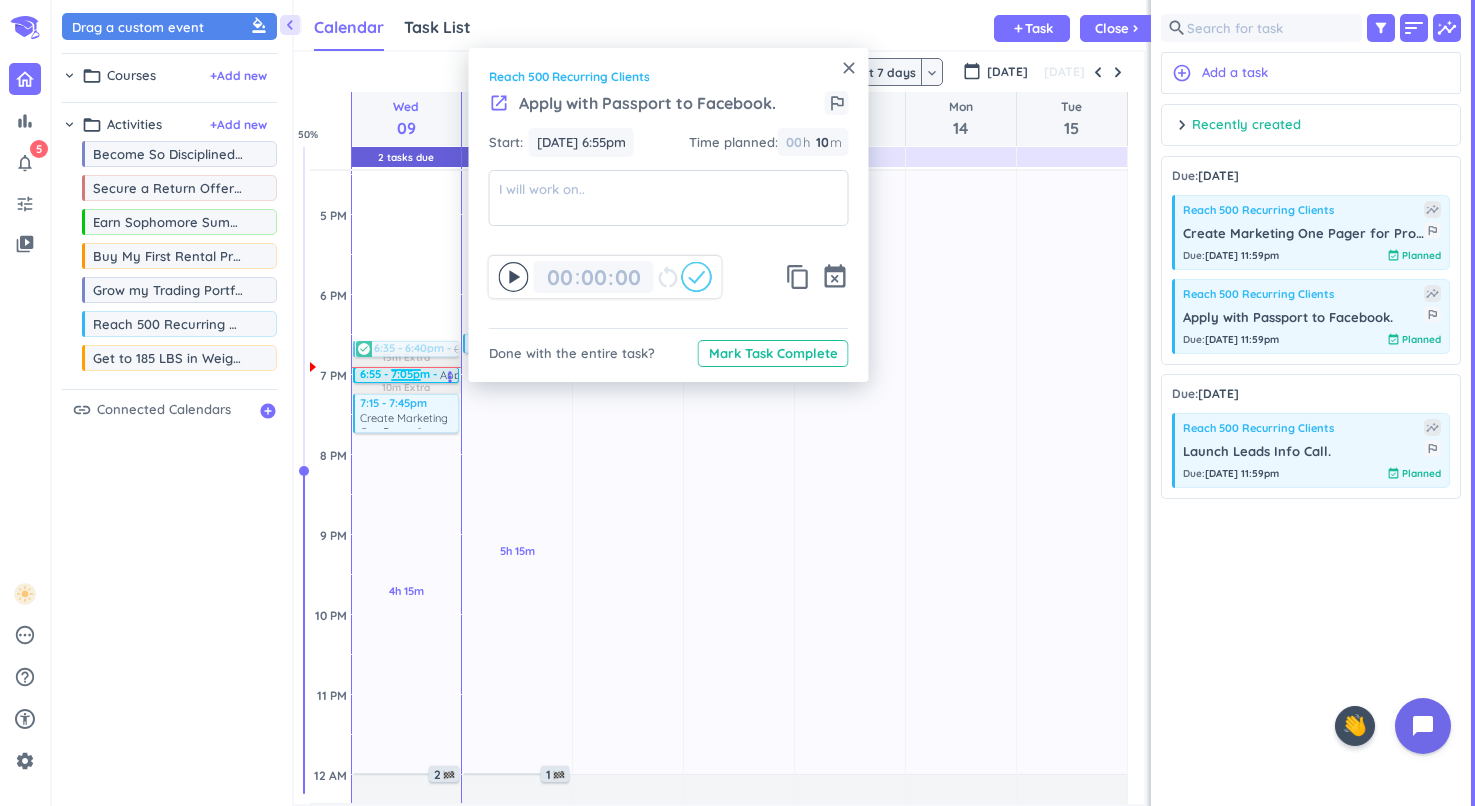click on "close" at bounding box center (849, 68) 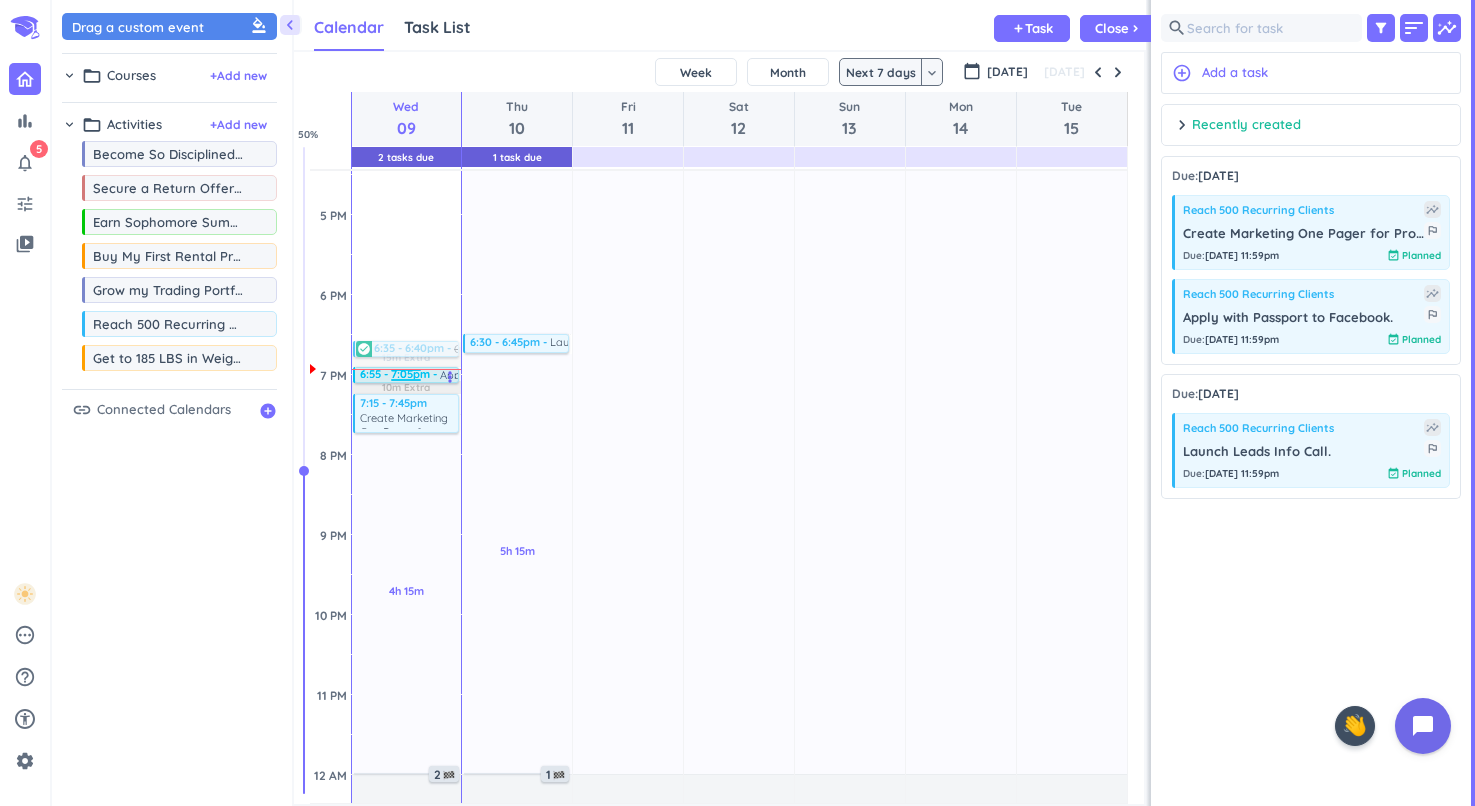 click on "6:55 - 7:05pm" at bounding box center [400, 374] 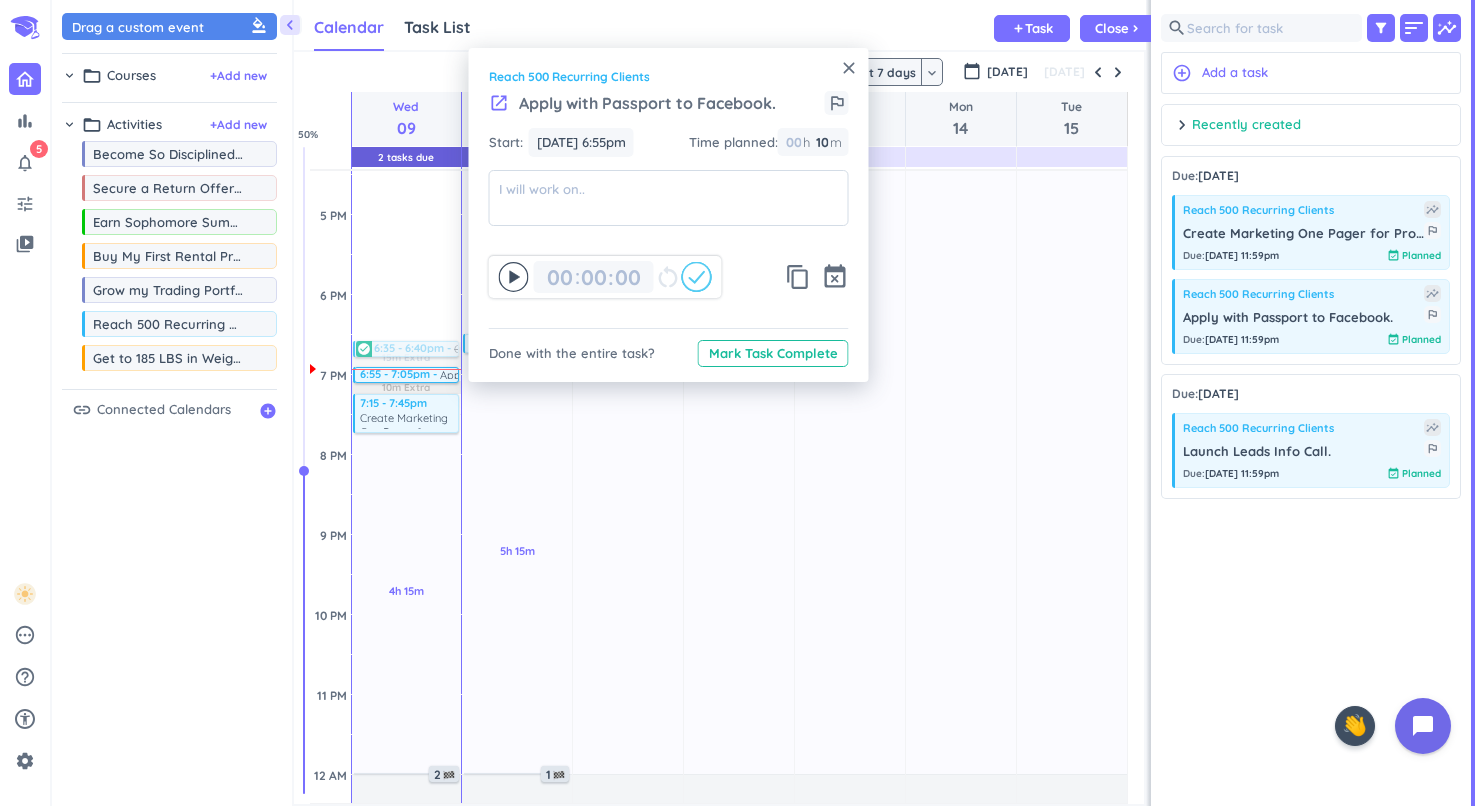 click on "close" at bounding box center [849, 68] 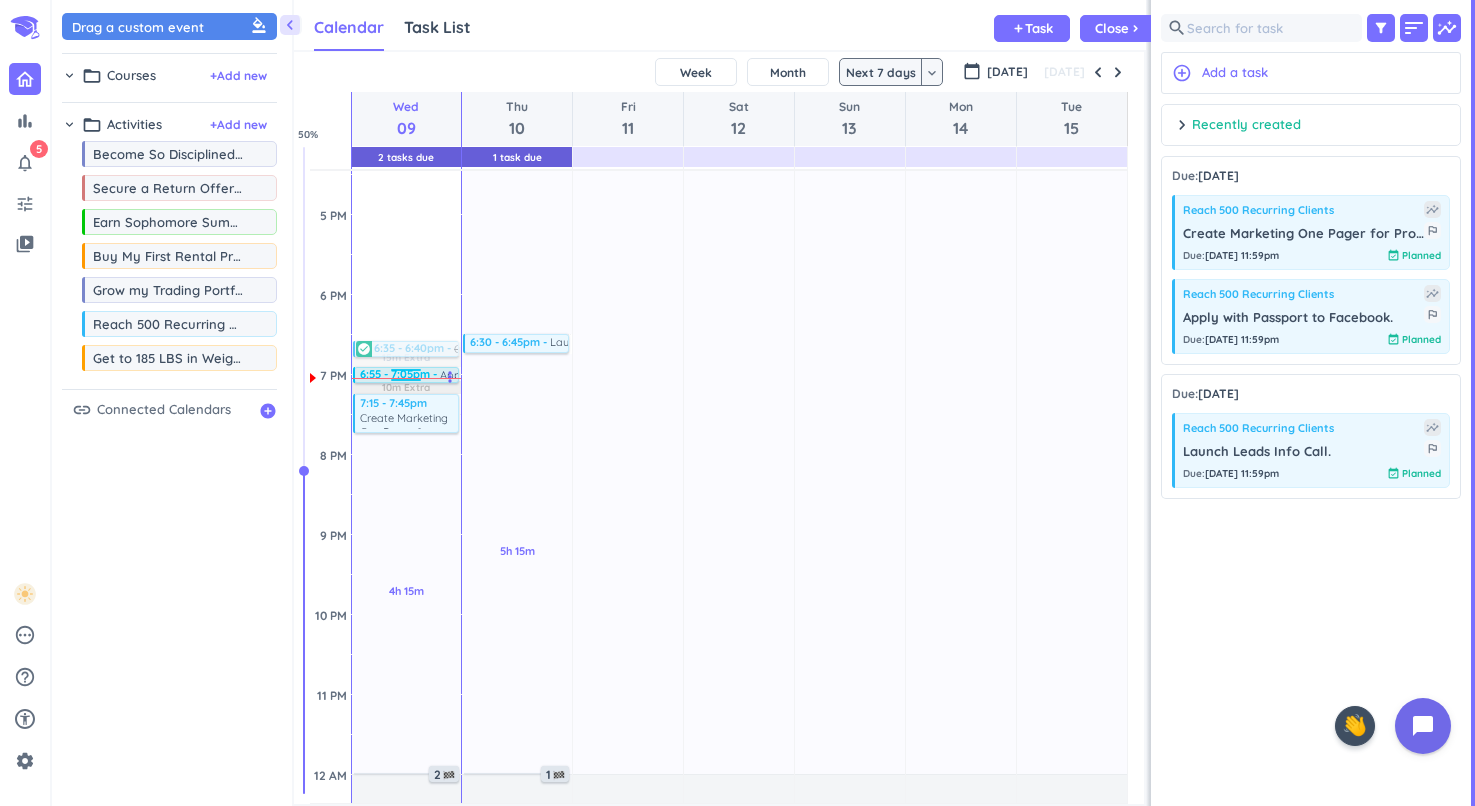 click at bounding box center (406, 373) 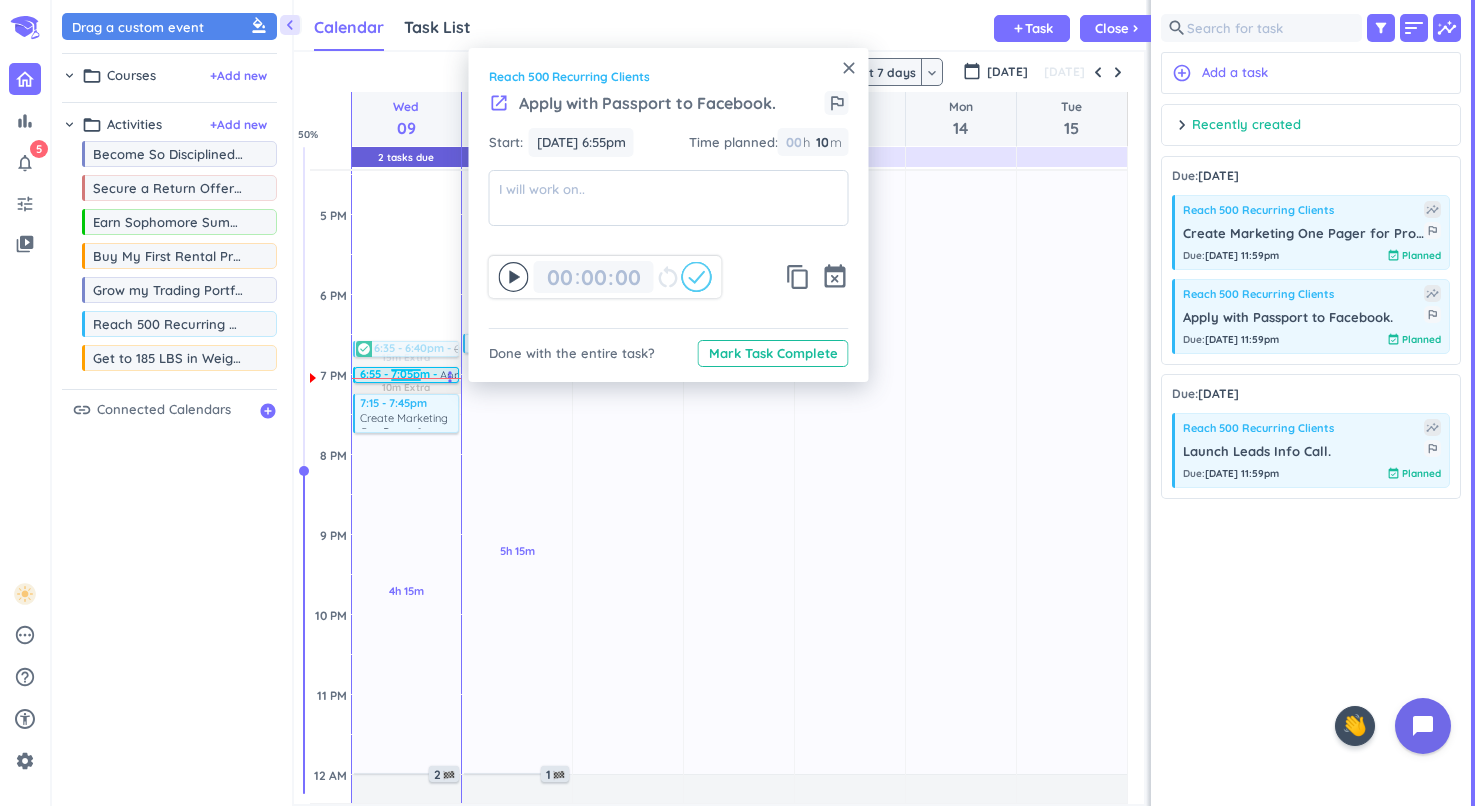 click on "close" at bounding box center (849, 68) 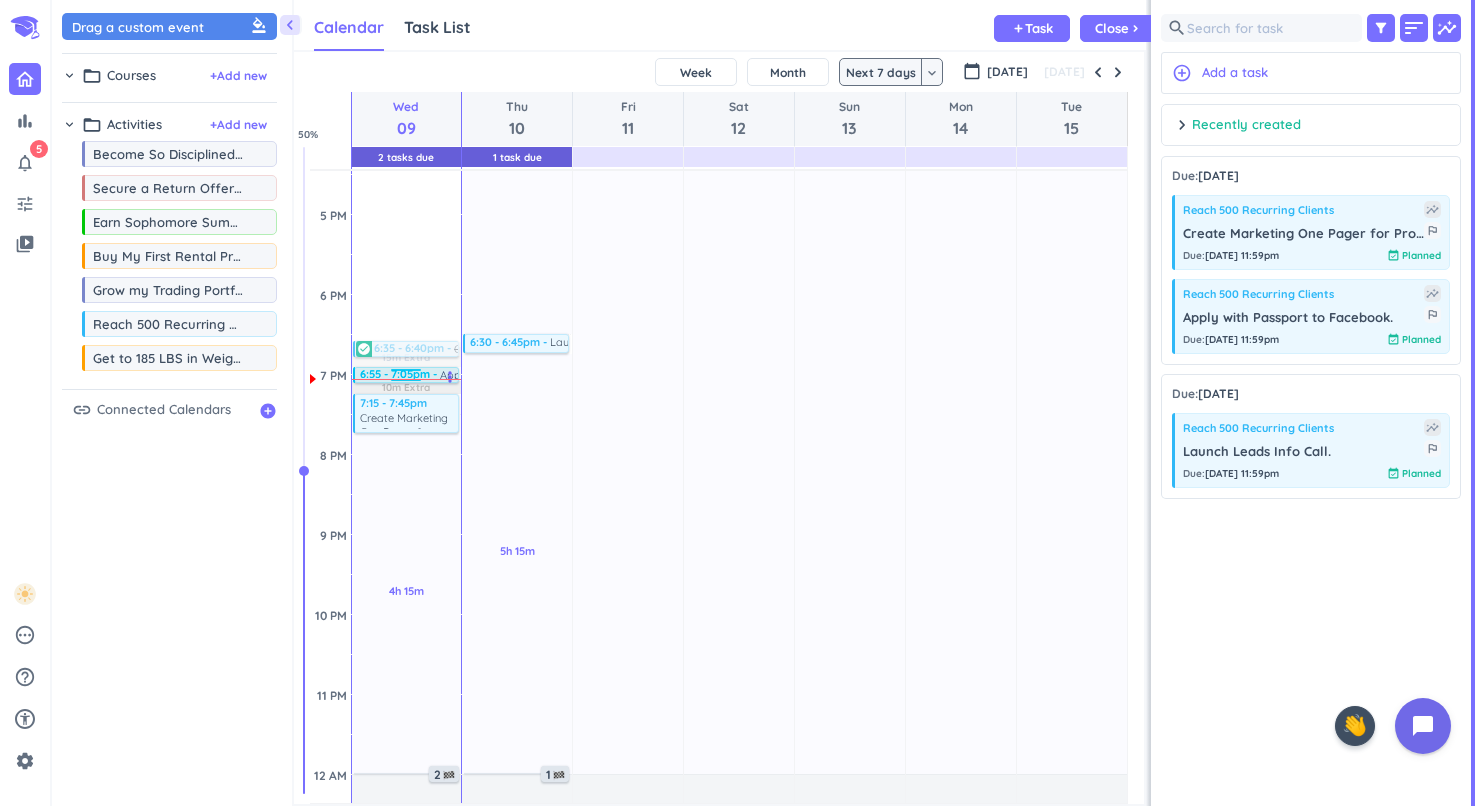 click on "6:55 - 7:05pm" at bounding box center (400, 374) 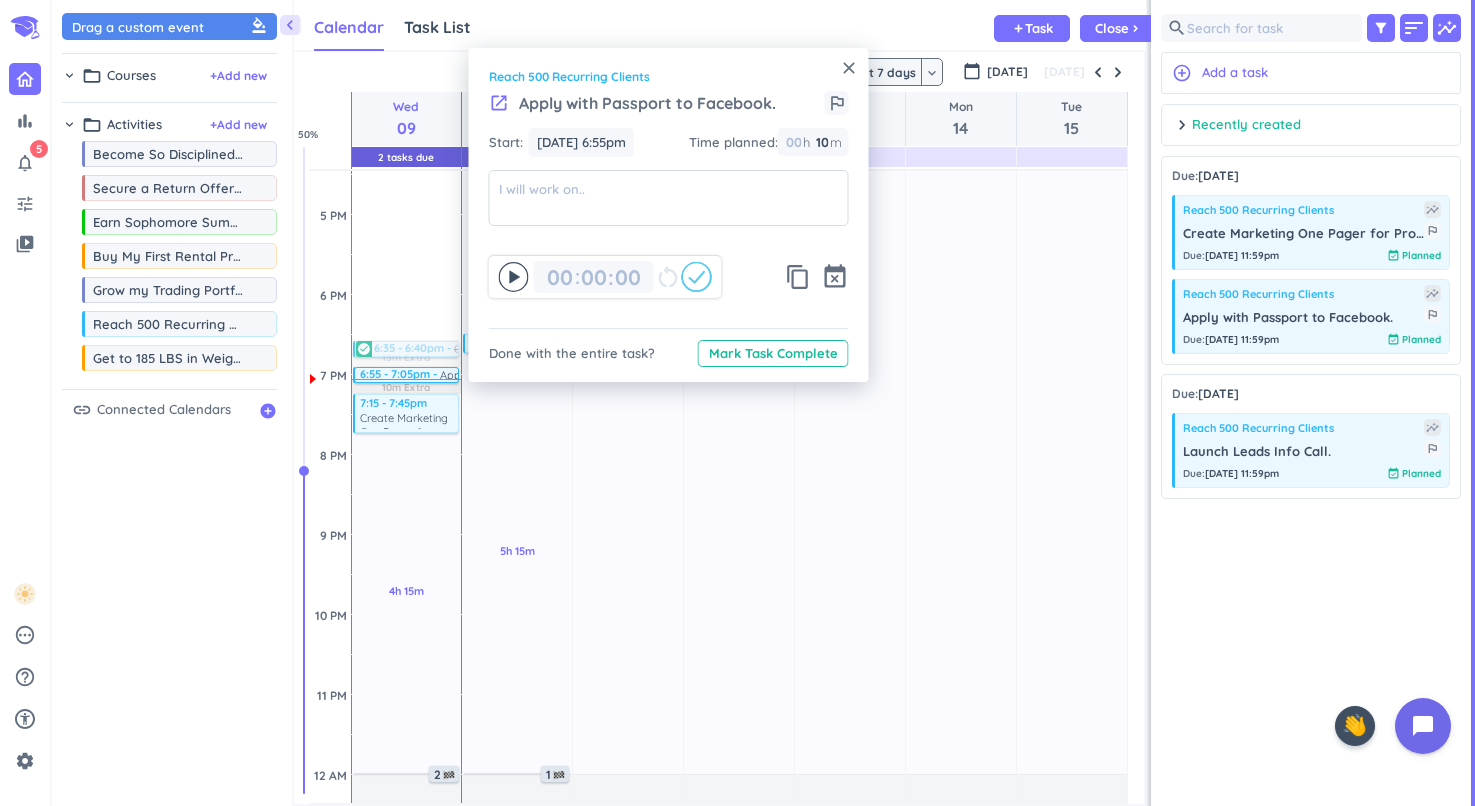 click on "close" at bounding box center (849, 68) 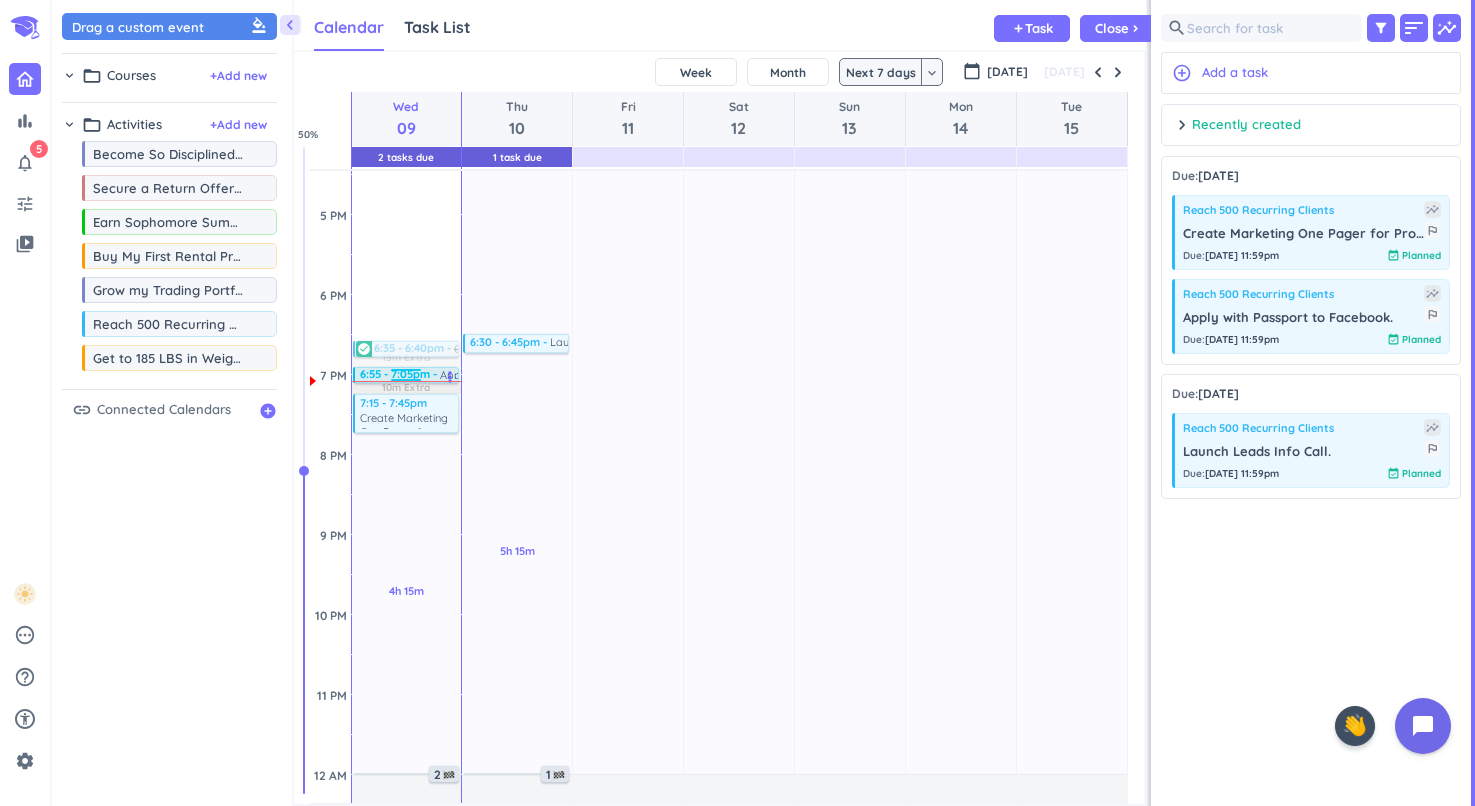 click at bounding box center [406, 373] 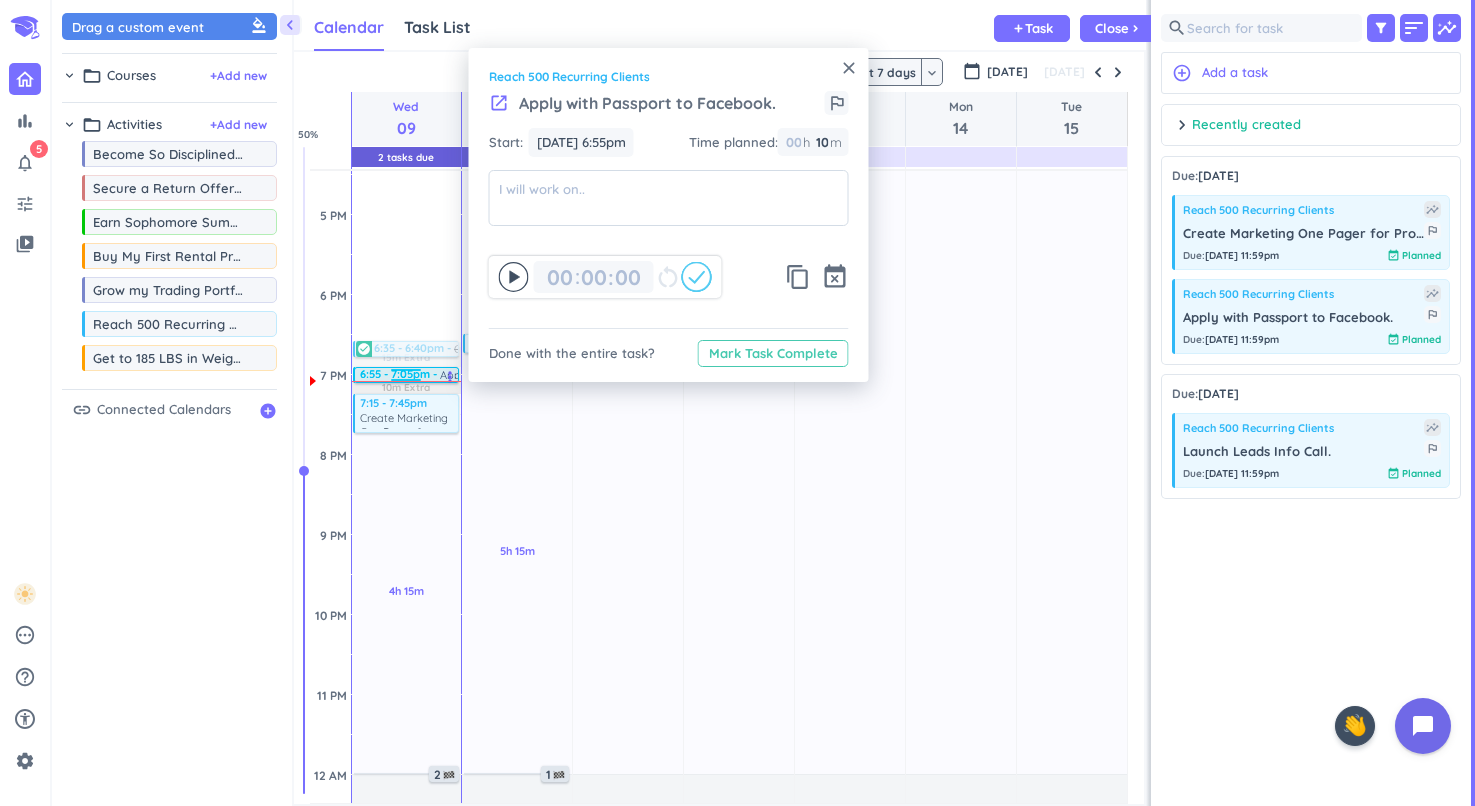 click on "Mark Task Complete" at bounding box center [773, 353] 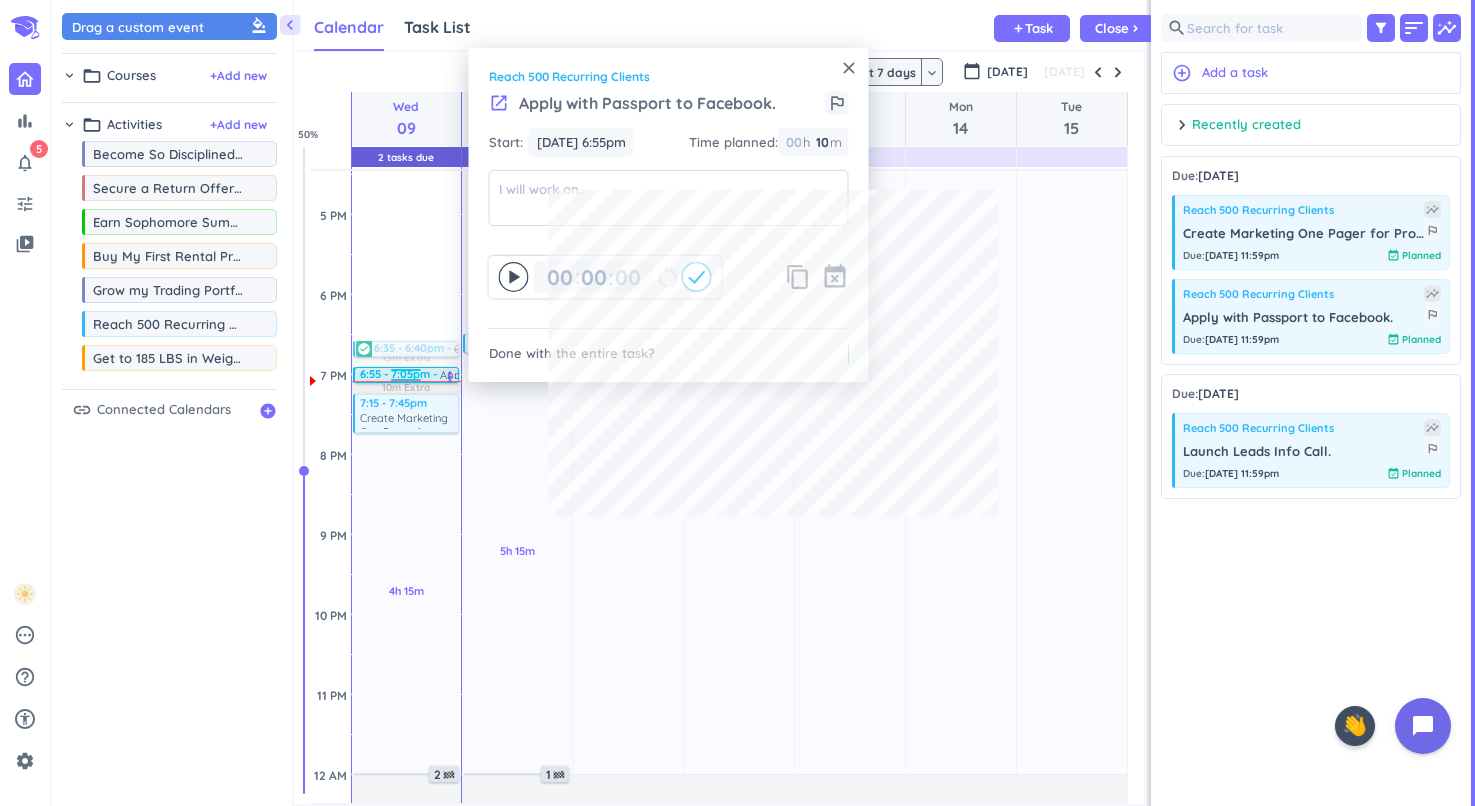 click on "close" at bounding box center [849, 68] 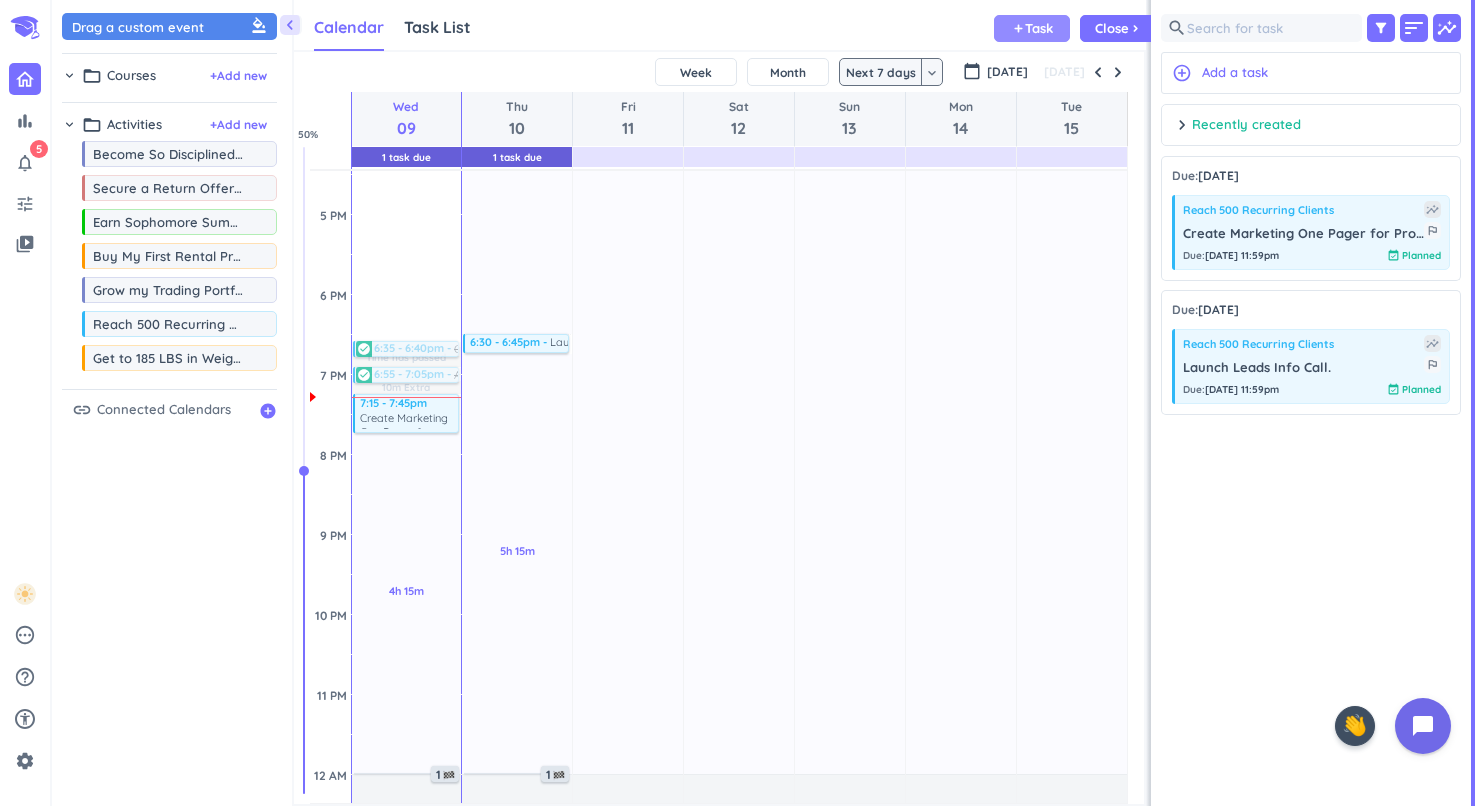 click on "Task" at bounding box center (1039, 28) 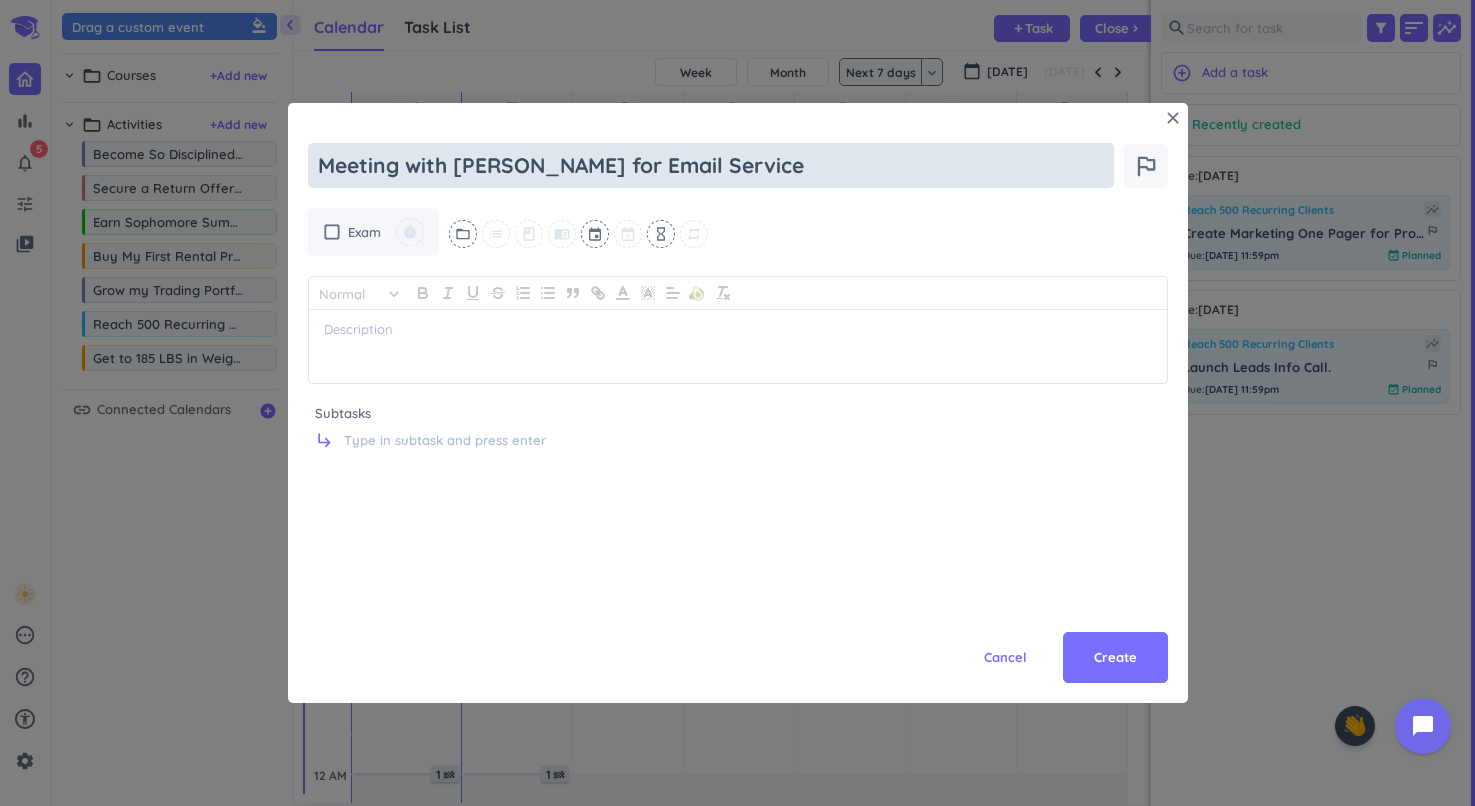 click on "Meeting with [PERSON_NAME] for Email Service" at bounding box center [711, 165] 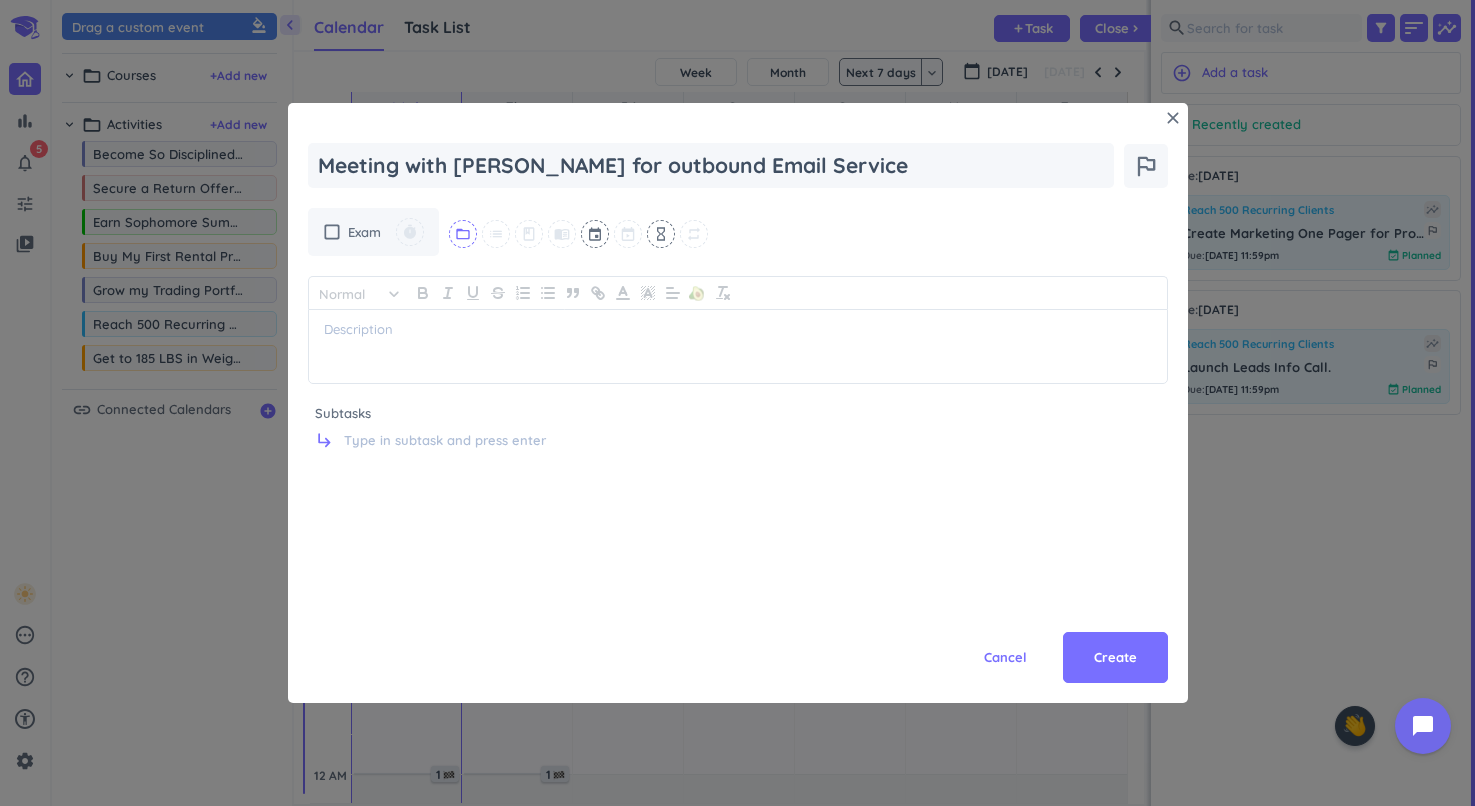 click on "folder_open" at bounding box center [463, 234] 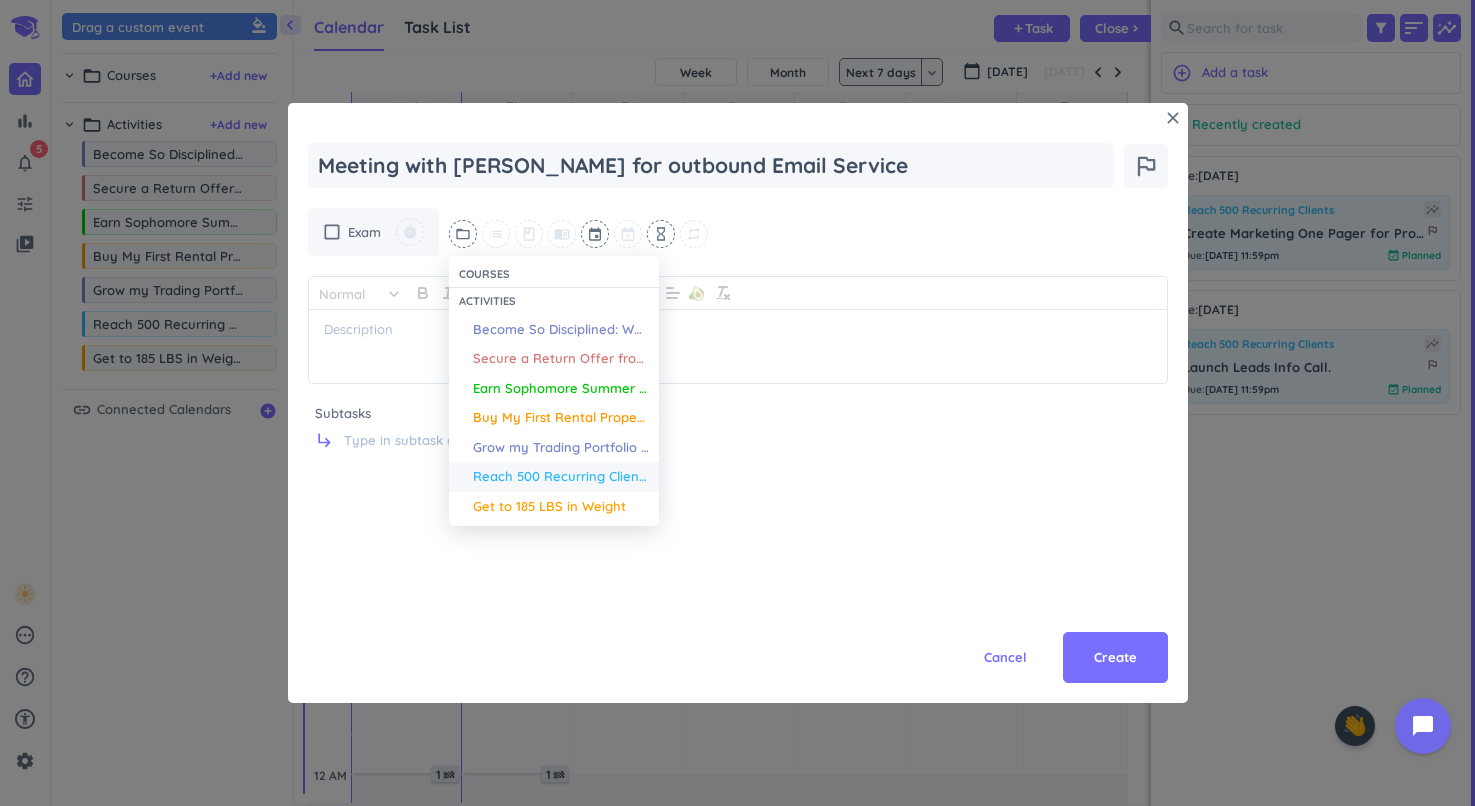 click on "Reach 500 Recurring Clients" at bounding box center [561, 477] 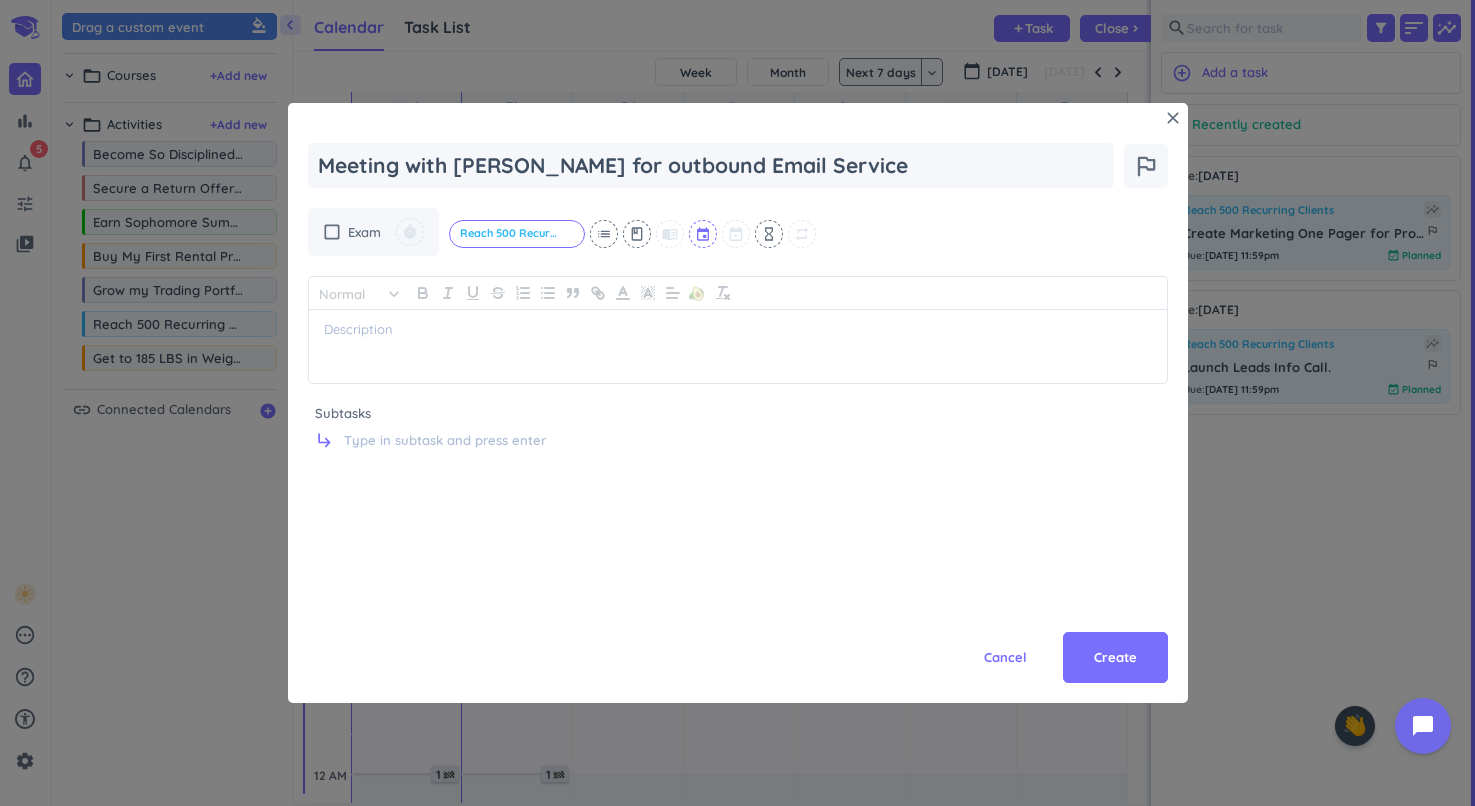 click on "event" at bounding box center [703, 234] 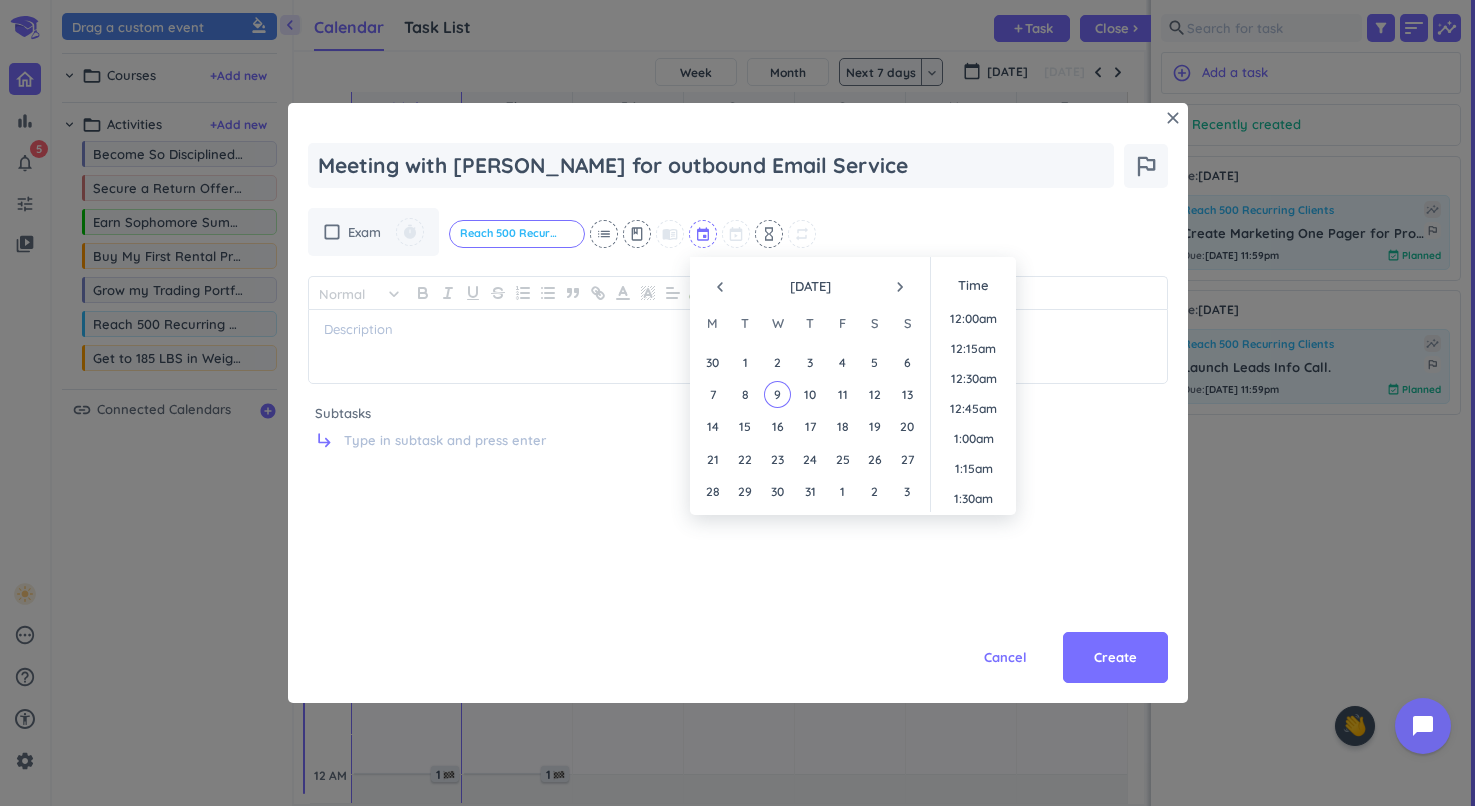 click at bounding box center (704, 234) 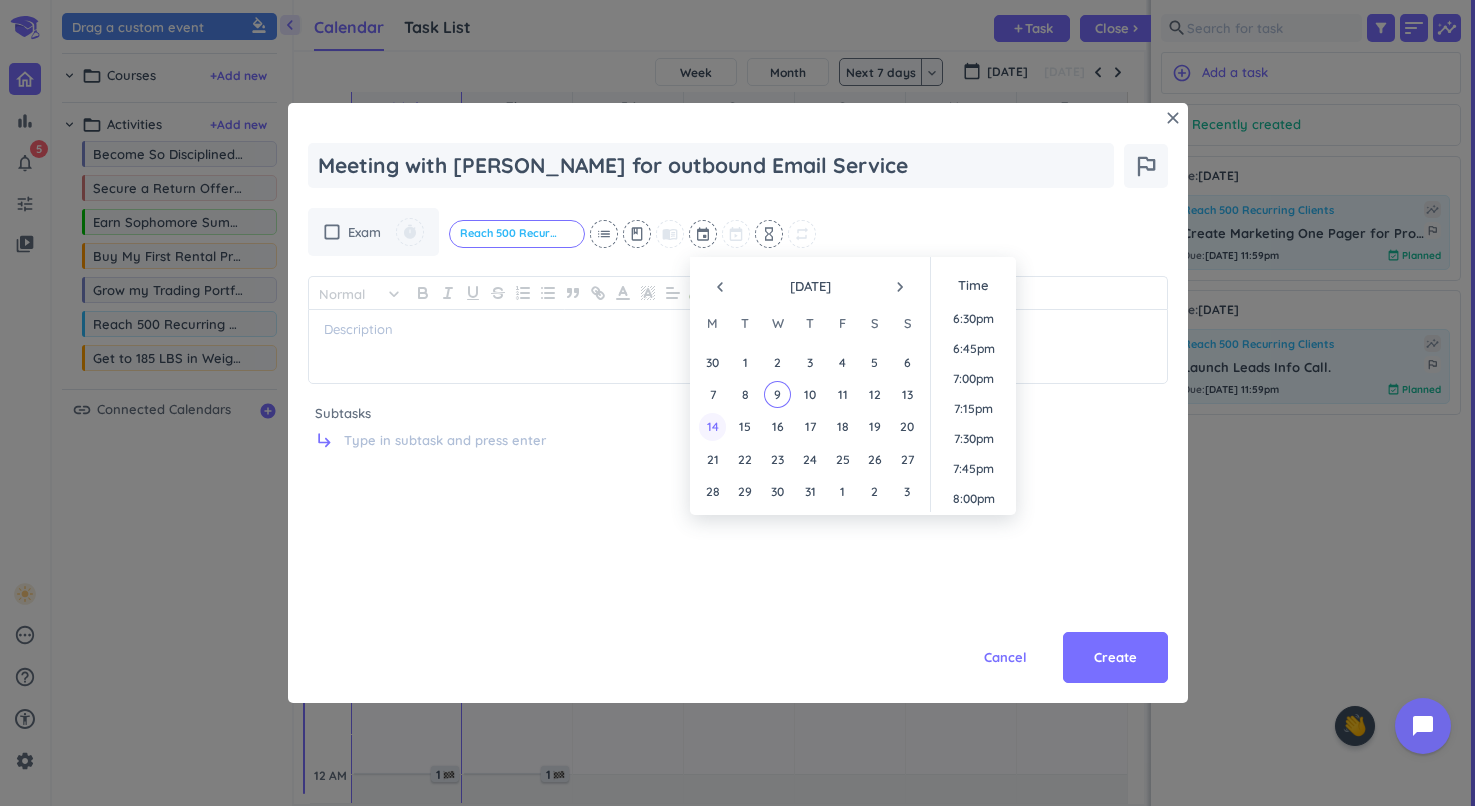 click on "14" at bounding box center [712, 426] 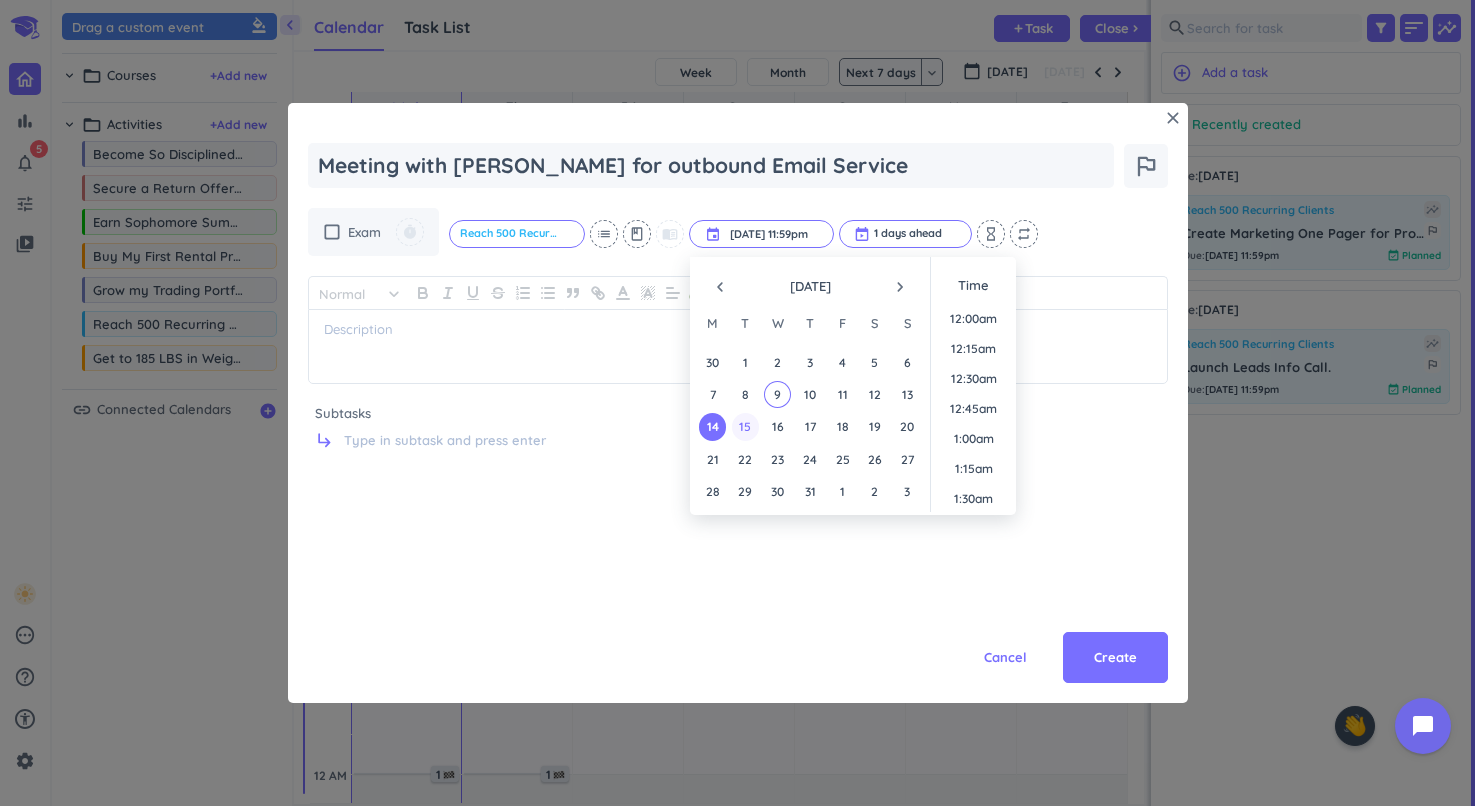 scroll, scrollTop: 2701, scrollLeft: 0, axis: vertical 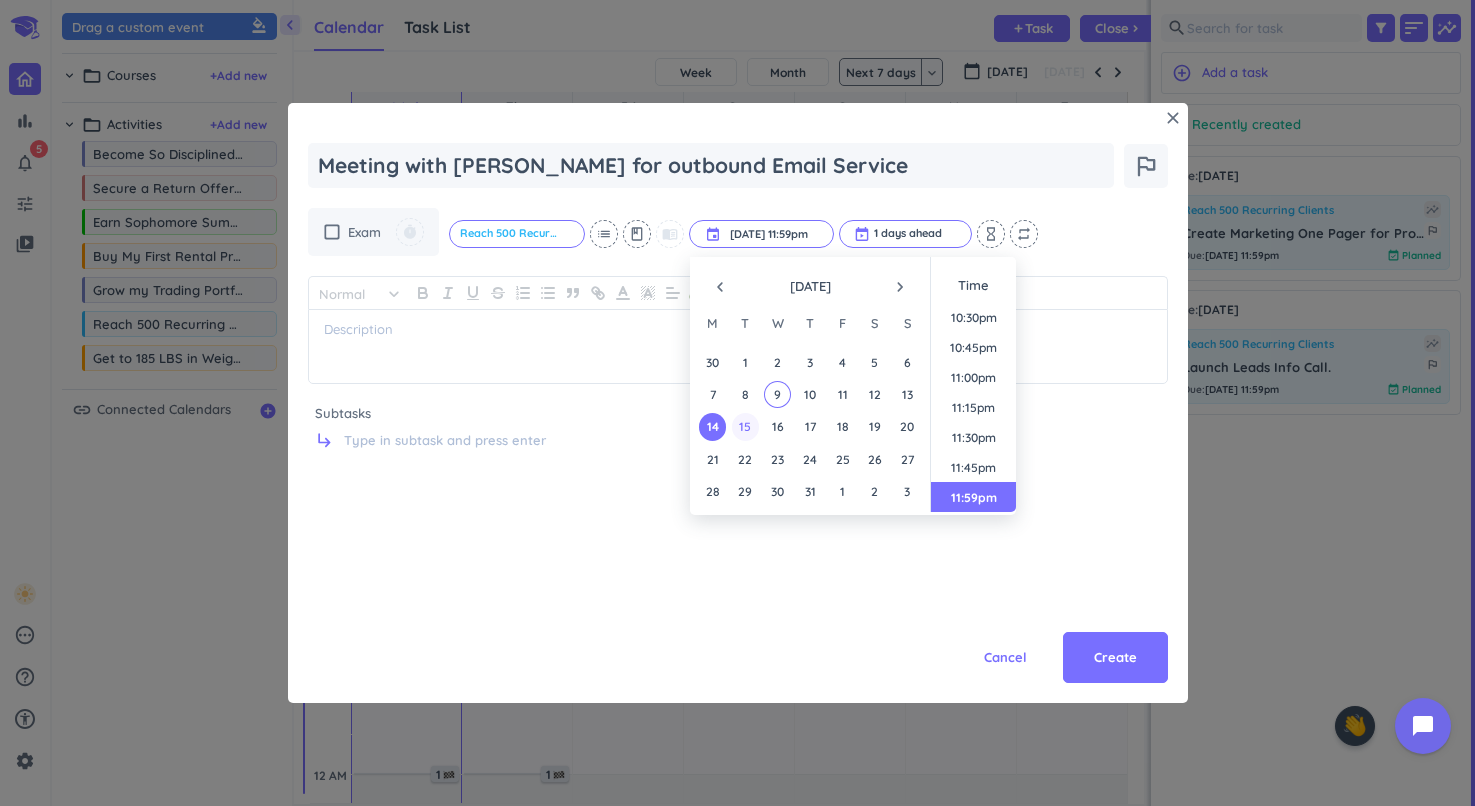 click on "15" at bounding box center [745, 426] 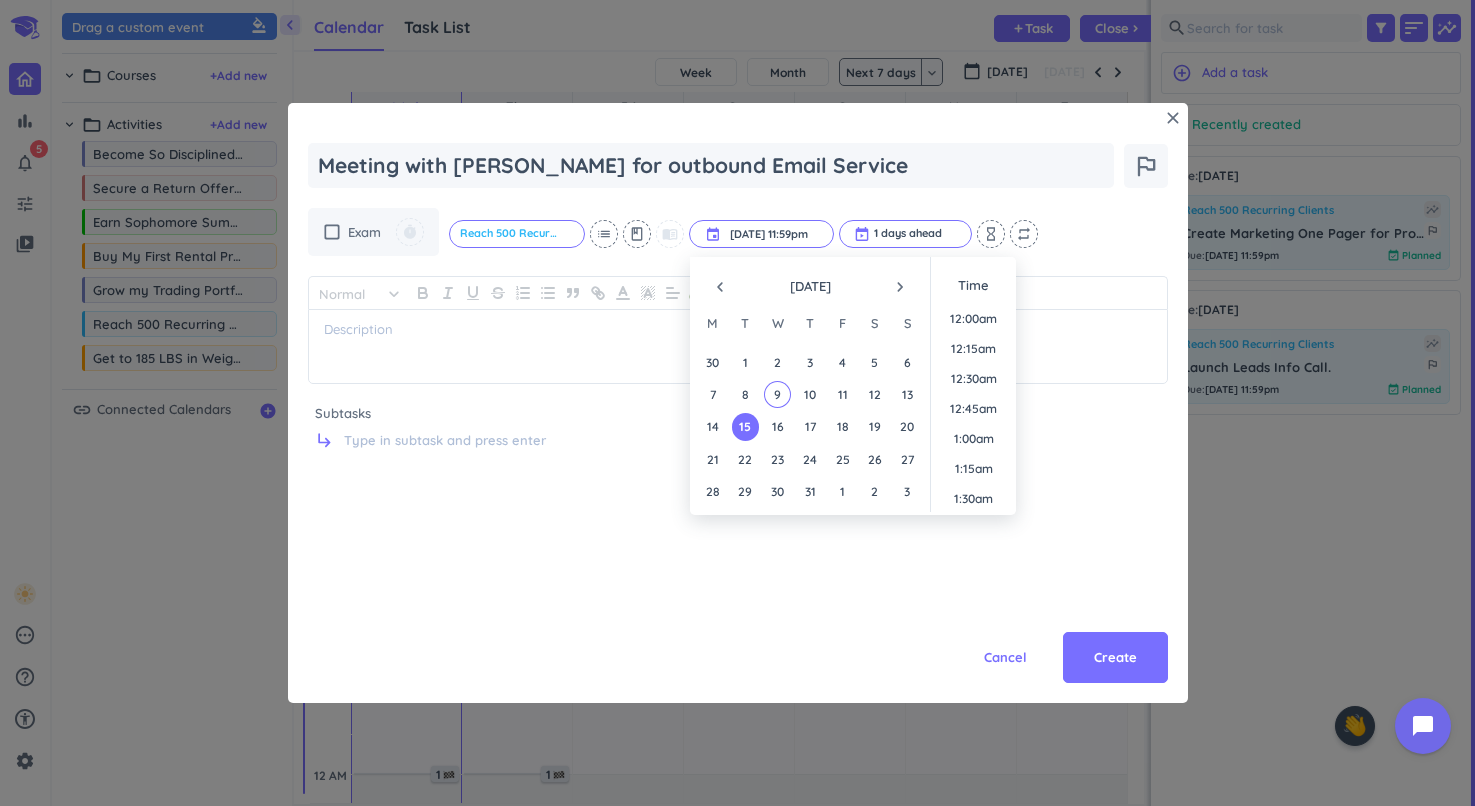 scroll, scrollTop: 2701, scrollLeft: 0, axis: vertical 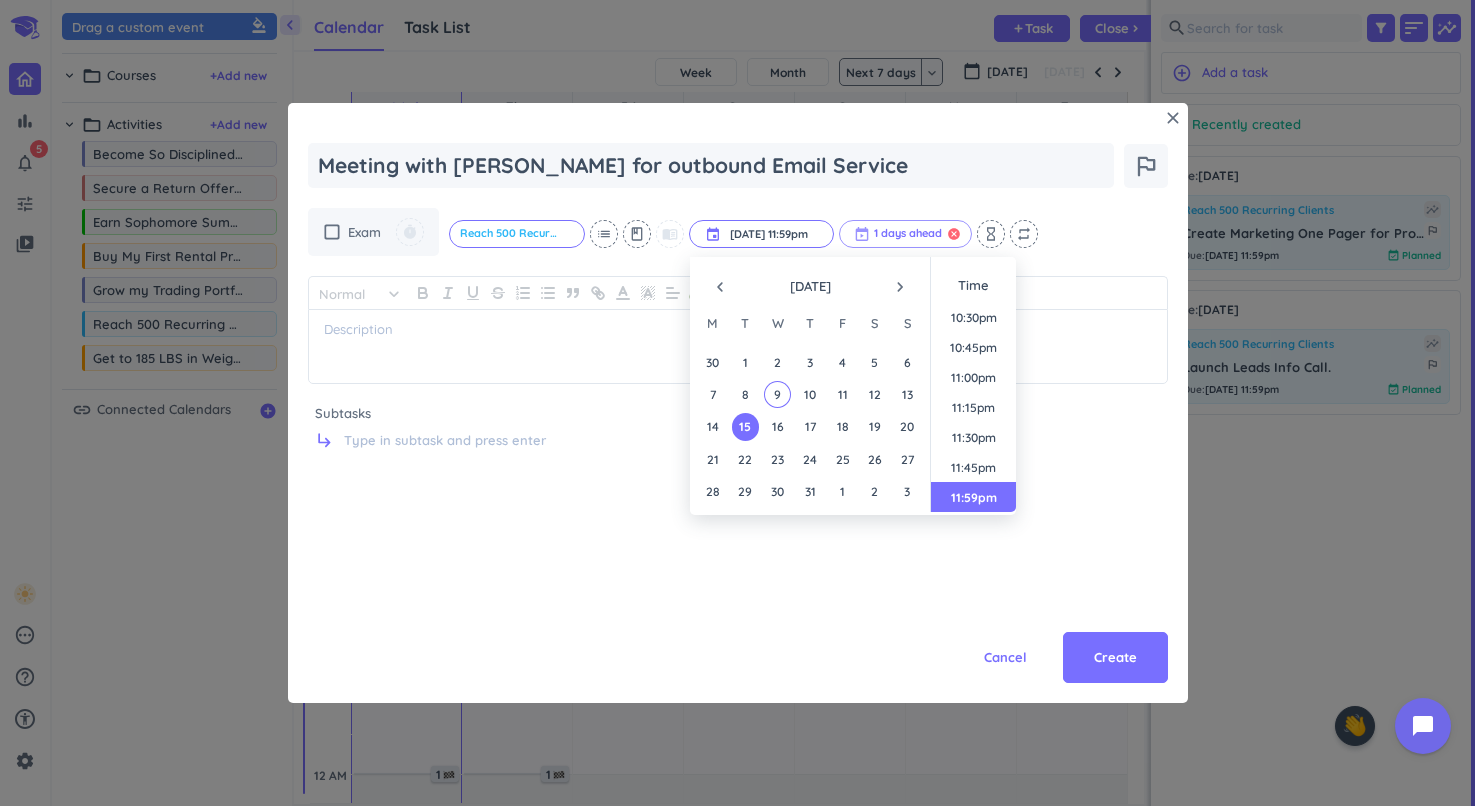 click on "cancel" at bounding box center (954, 234) 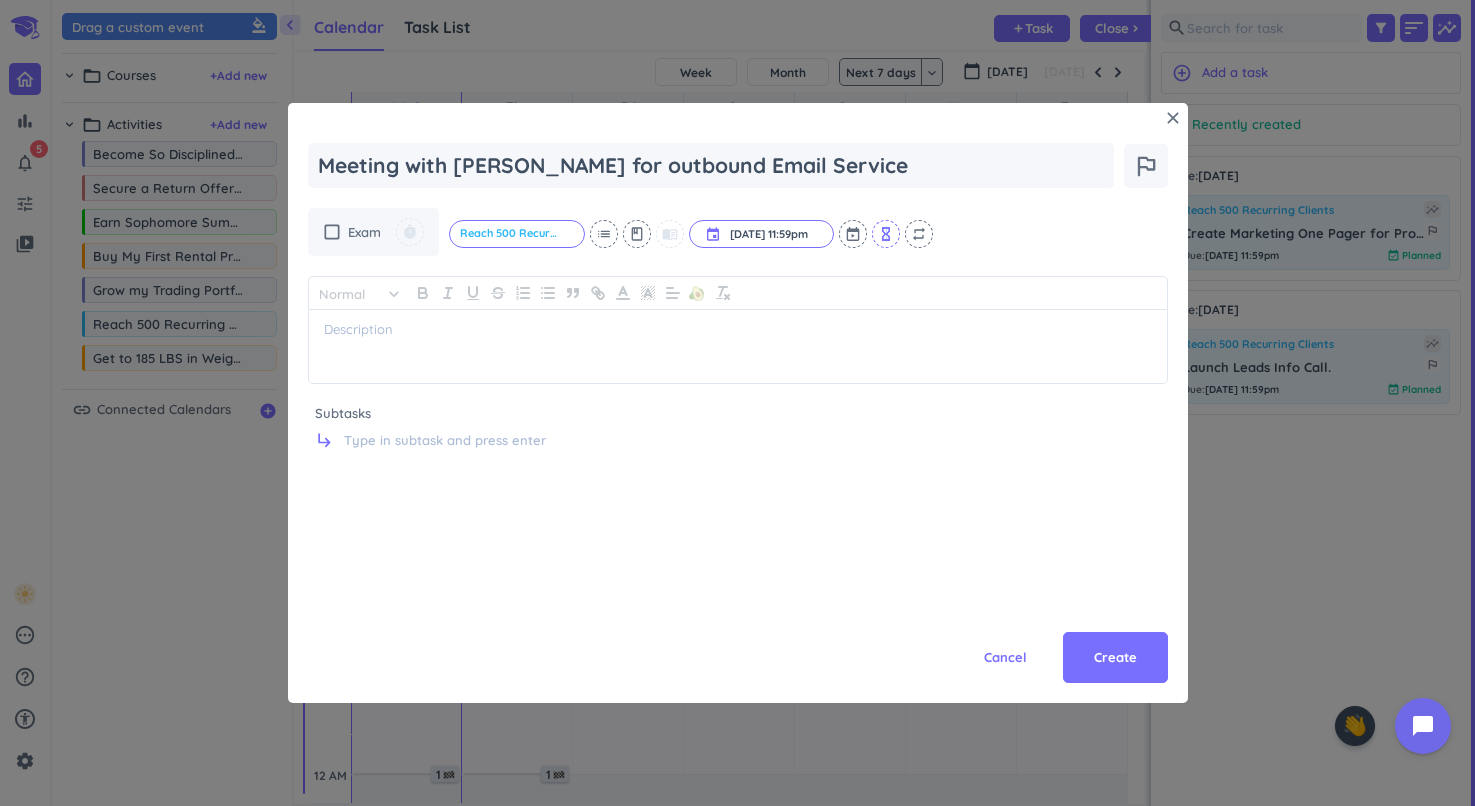 click on "hourglass_empty" at bounding box center [886, 234] 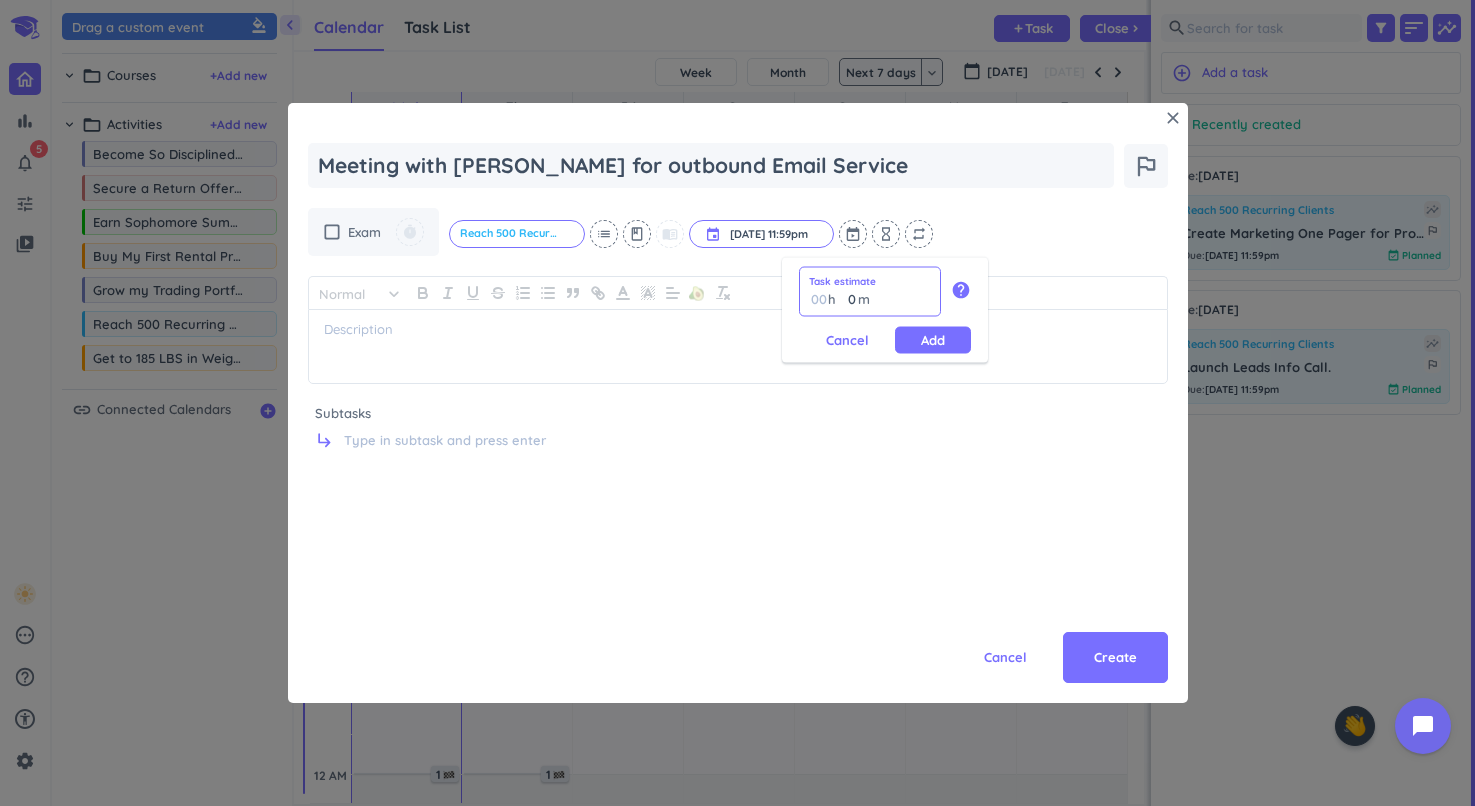 click on "0" at bounding box center (847, 299) 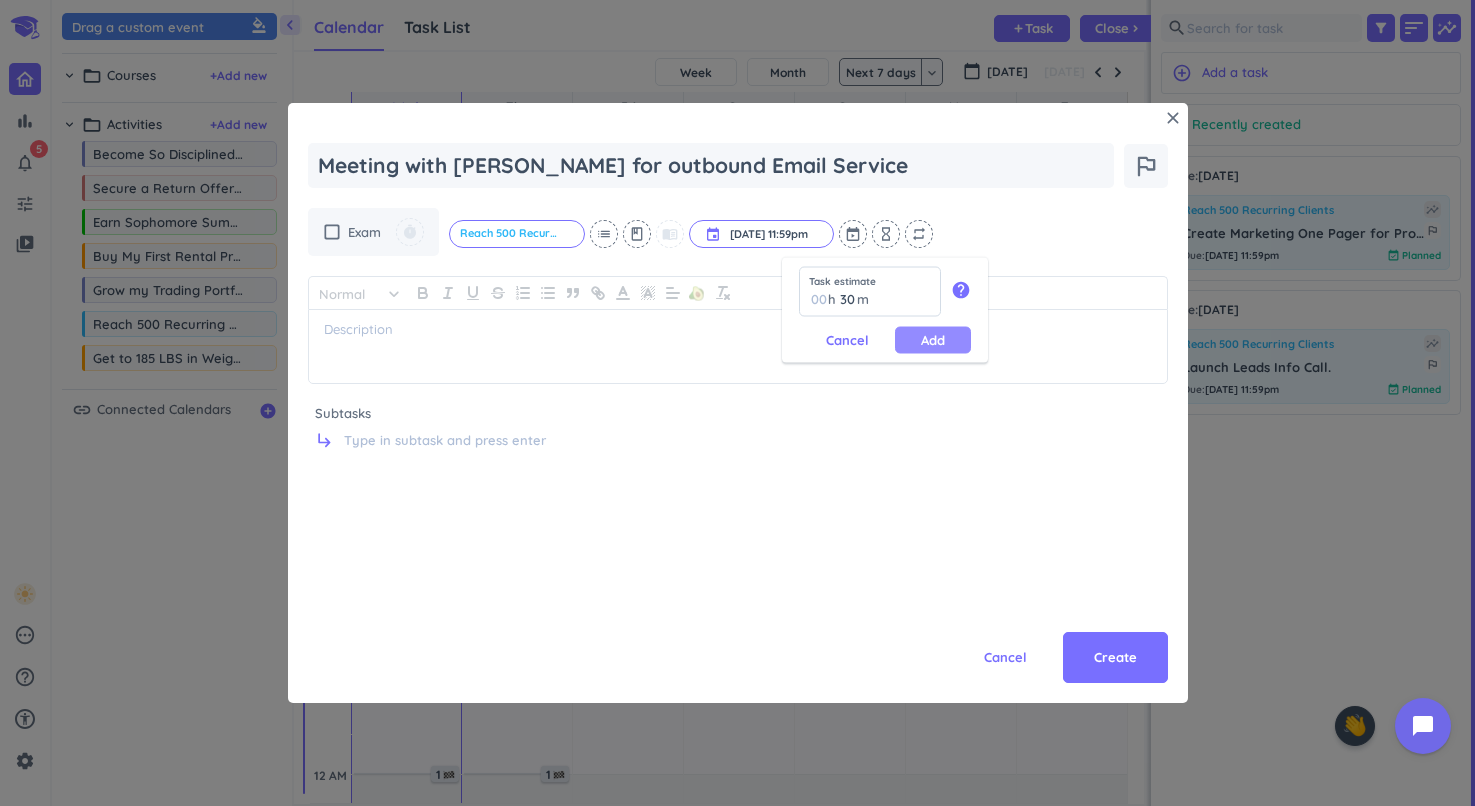 click on "Add" at bounding box center [933, 340] 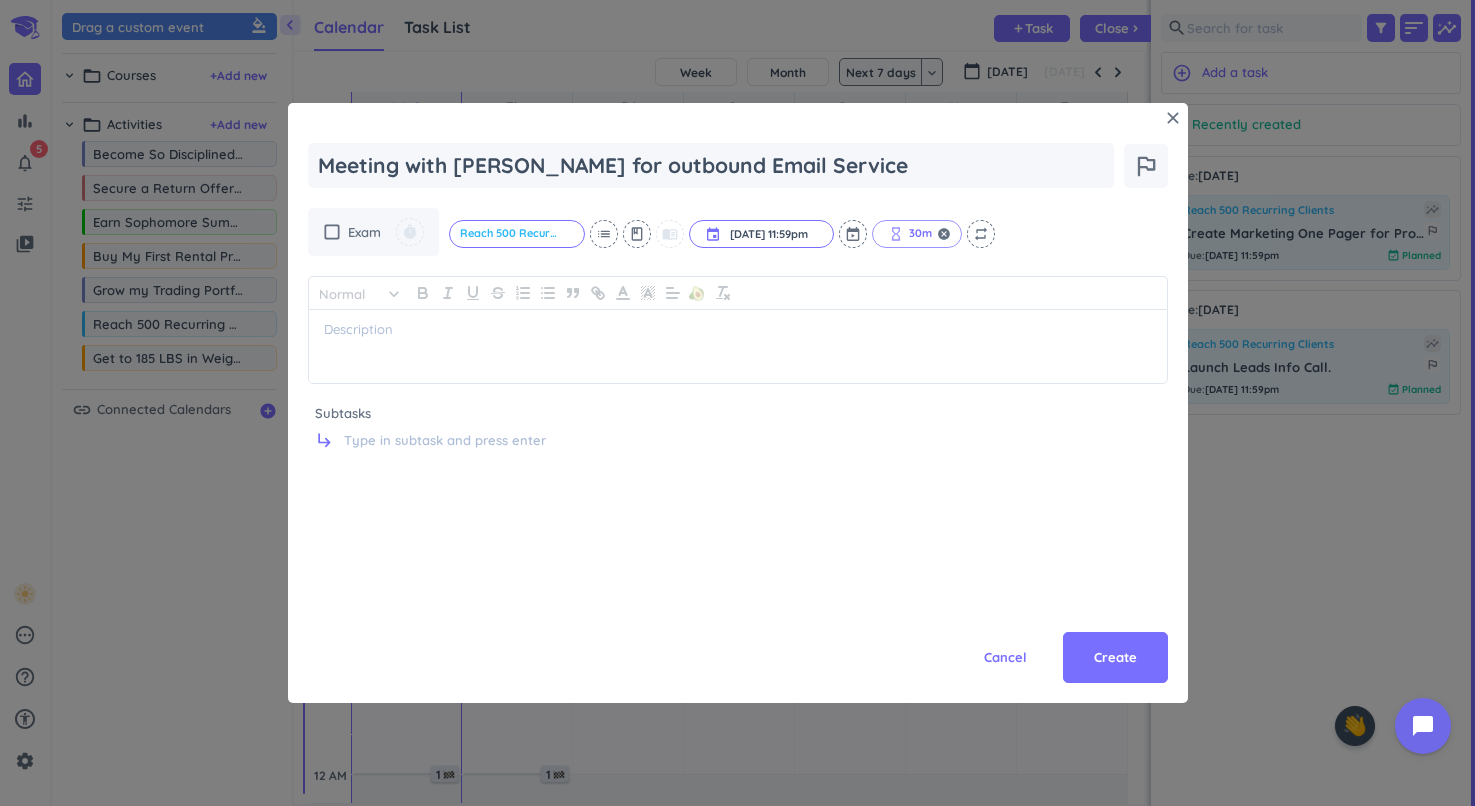 click on "30m" at bounding box center (920, 233) 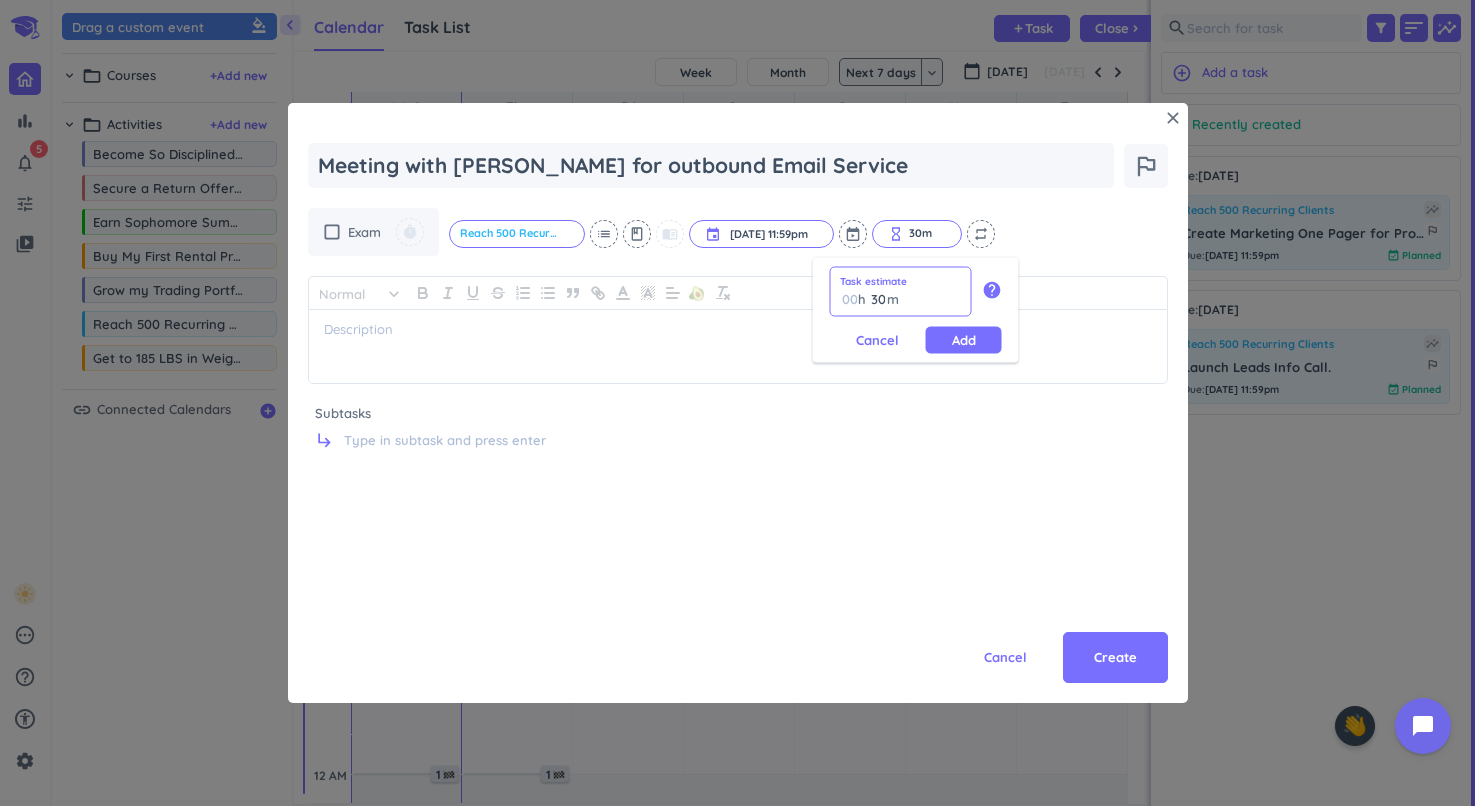 click on "30" at bounding box center (877, 299) 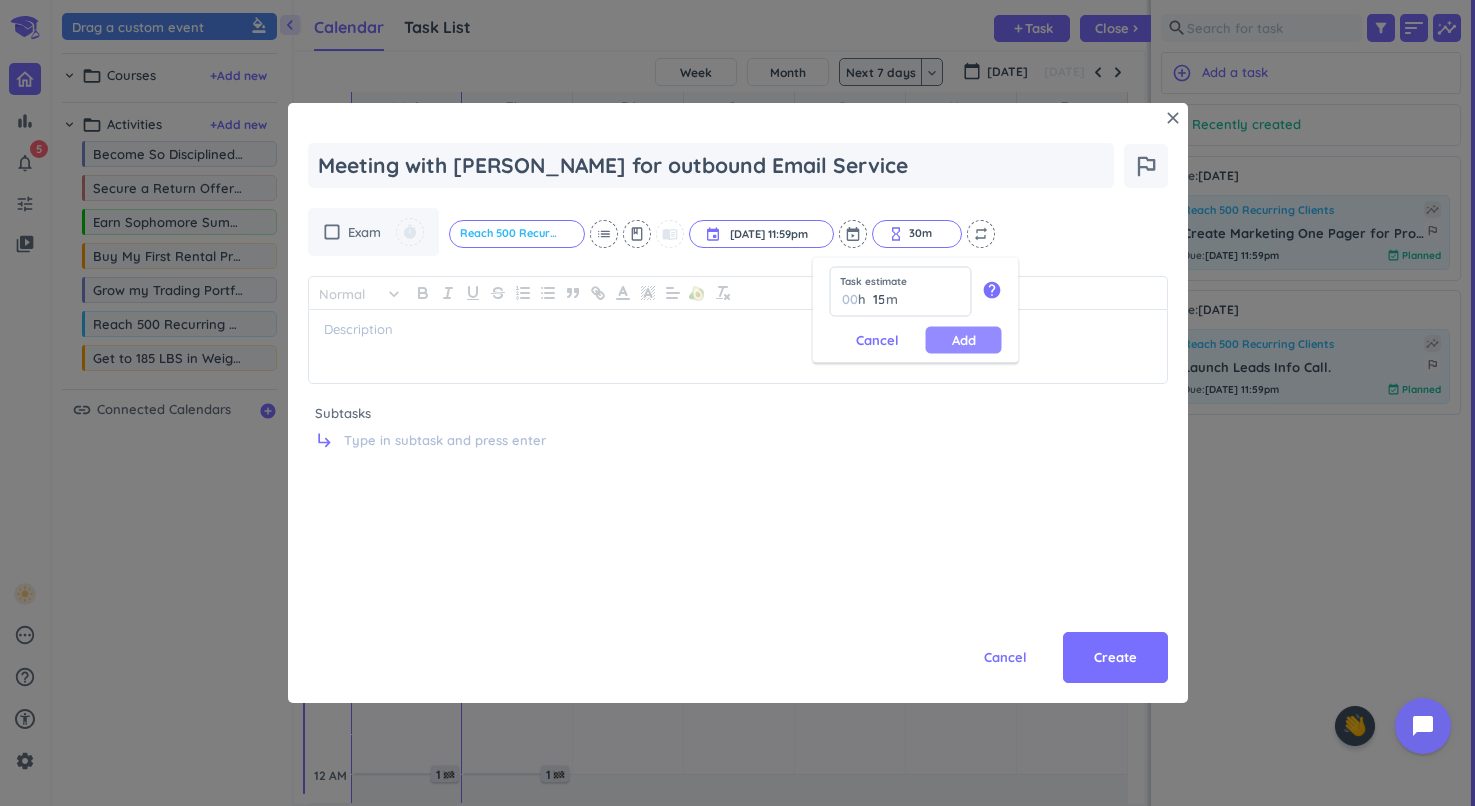 click on "Add" at bounding box center [964, 340] 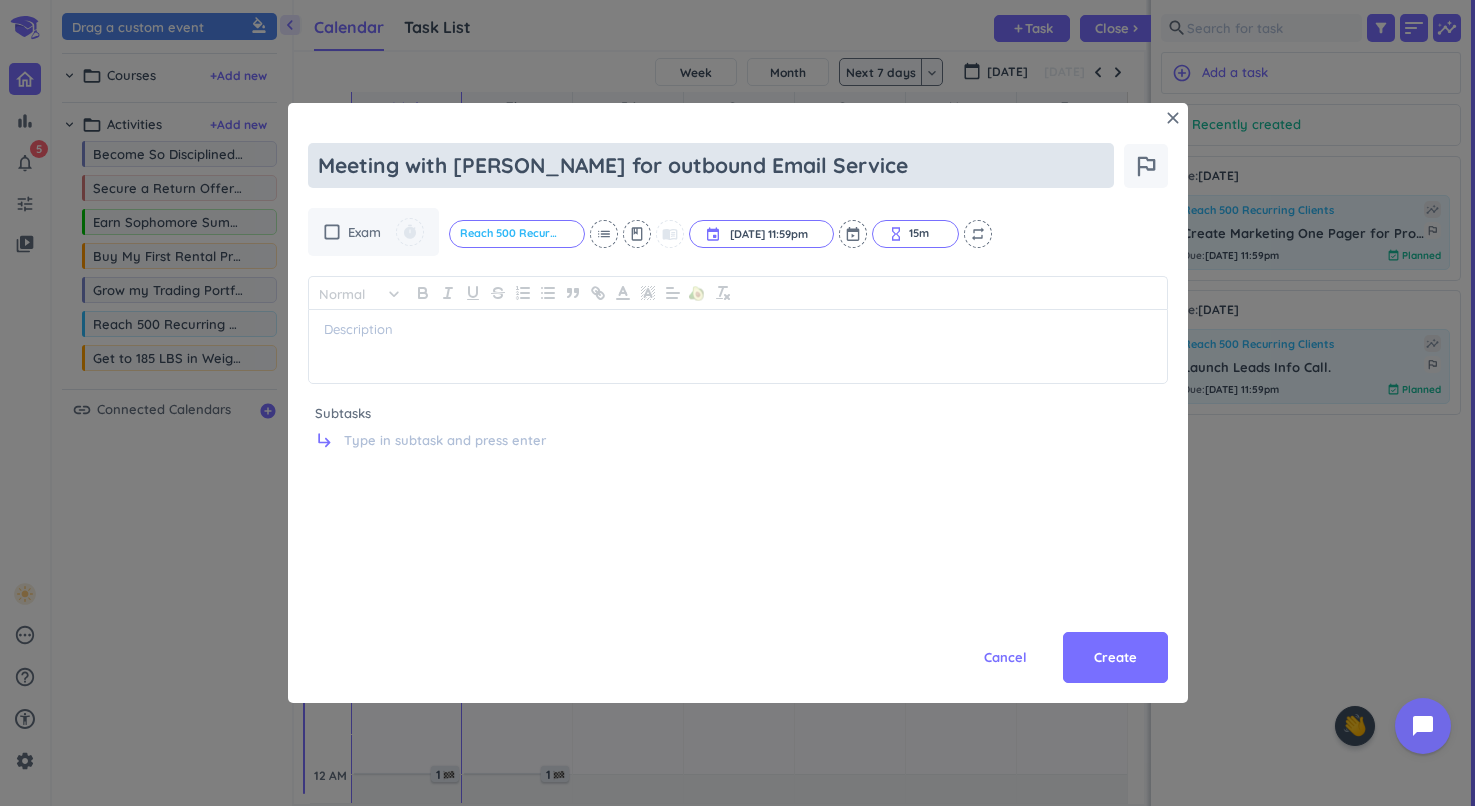 click on "Meeting with [PERSON_NAME] for outbound Email Service" at bounding box center [711, 165] 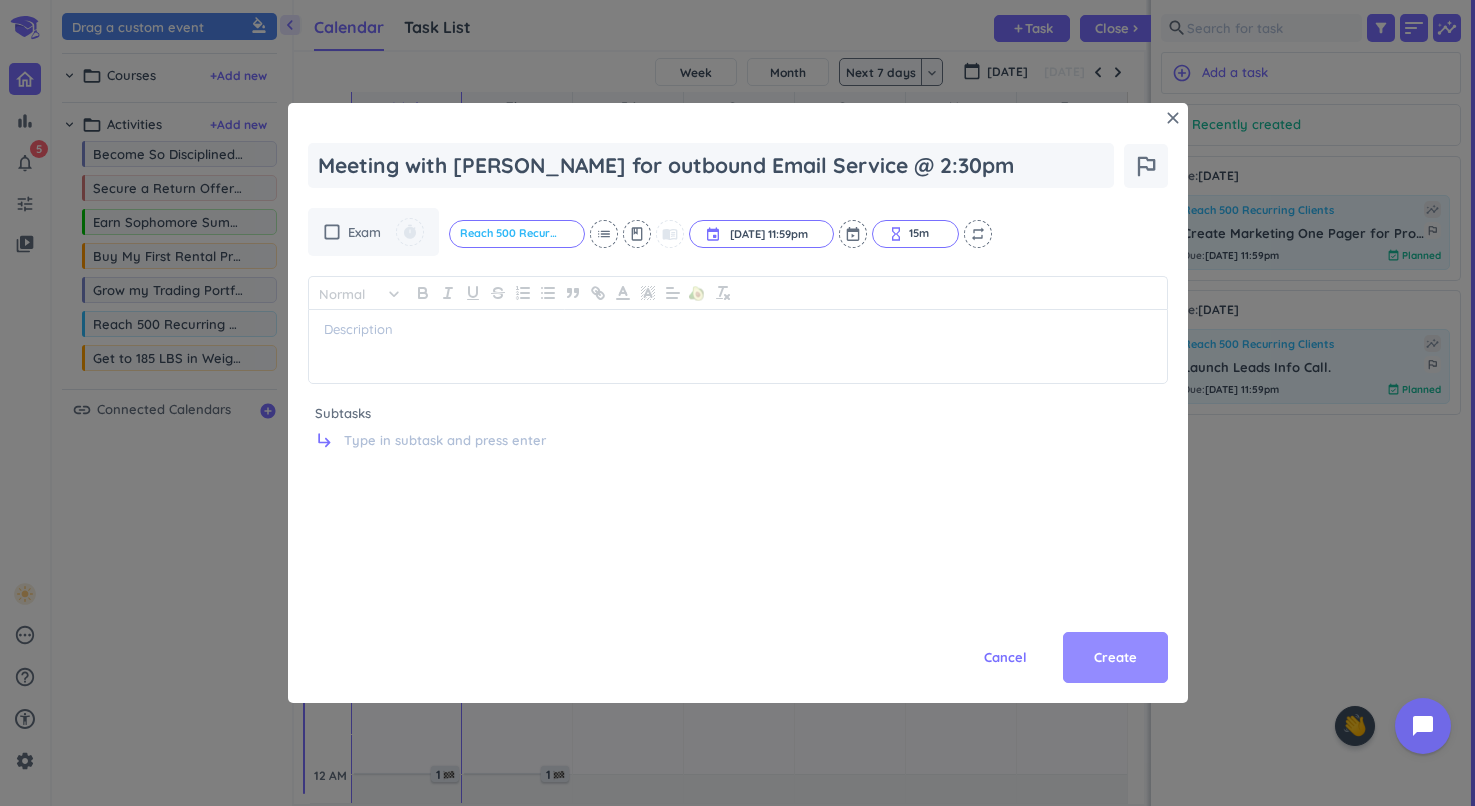 click on "Create" at bounding box center [1115, 658] 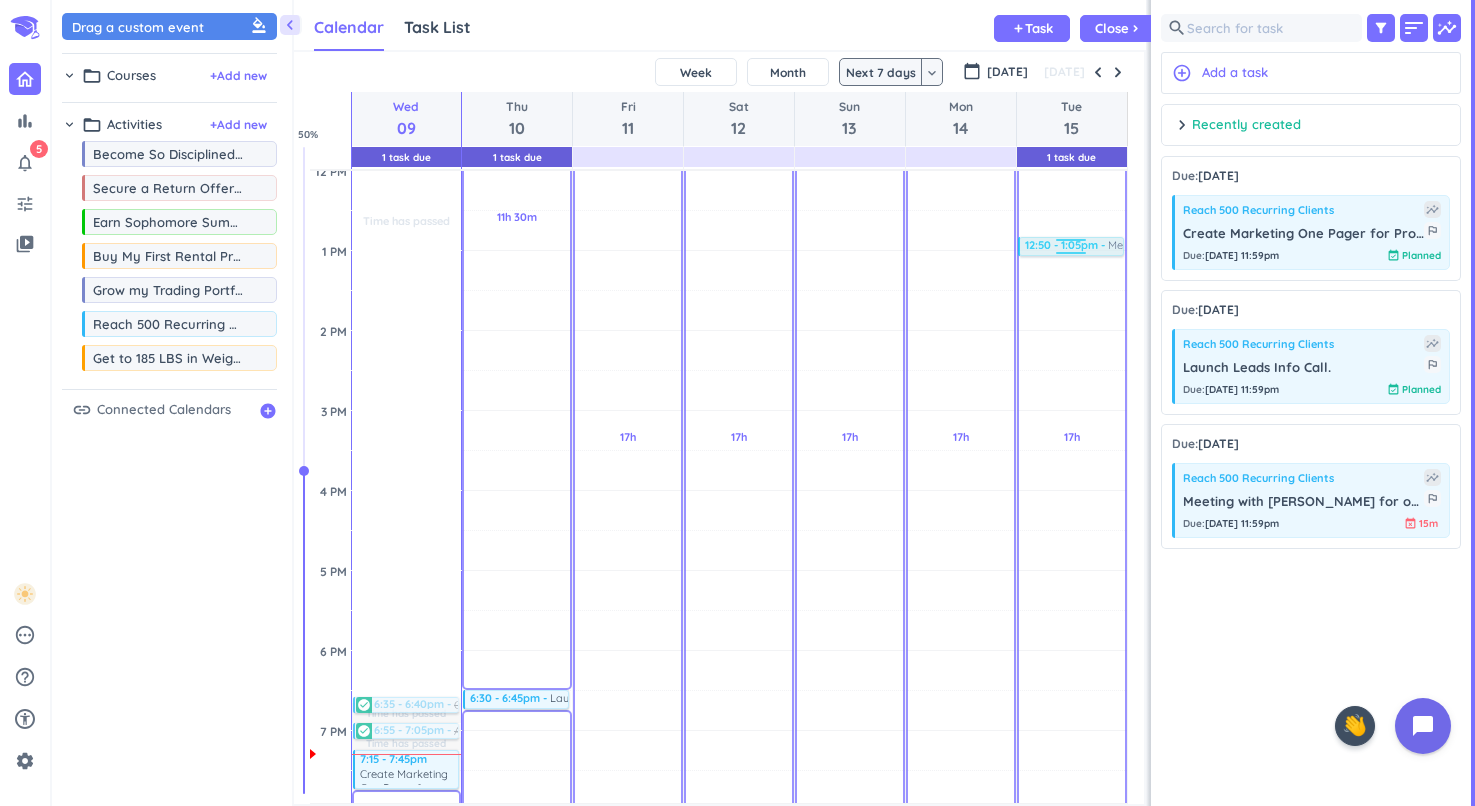 scroll, scrollTop: 640, scrollLeft: 0, axis: vertical 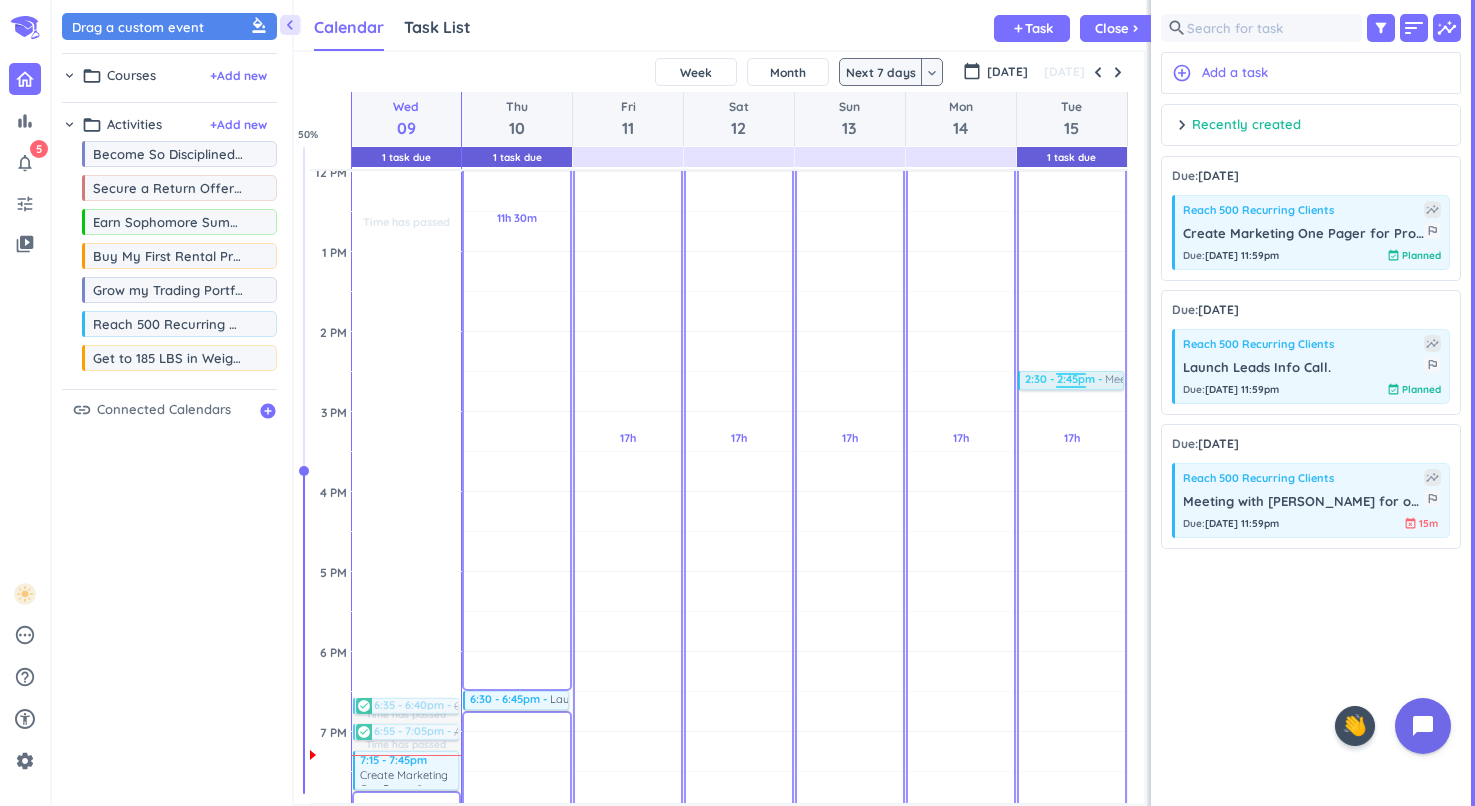 drag, startPoint x: 1274, startPoint y: 510, endPoint x: 1070, endPoint y: 375, distance: 244.6242 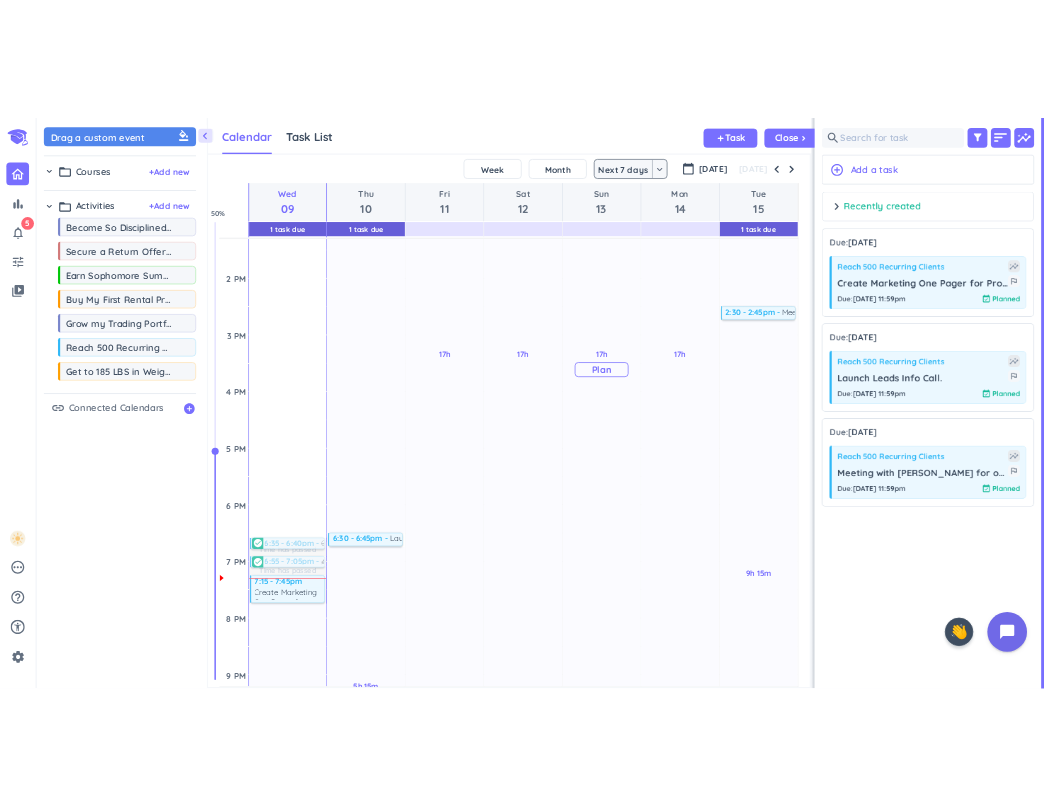 scroll, scrollTop: 746, scrollLeft: 0, axis: vertical 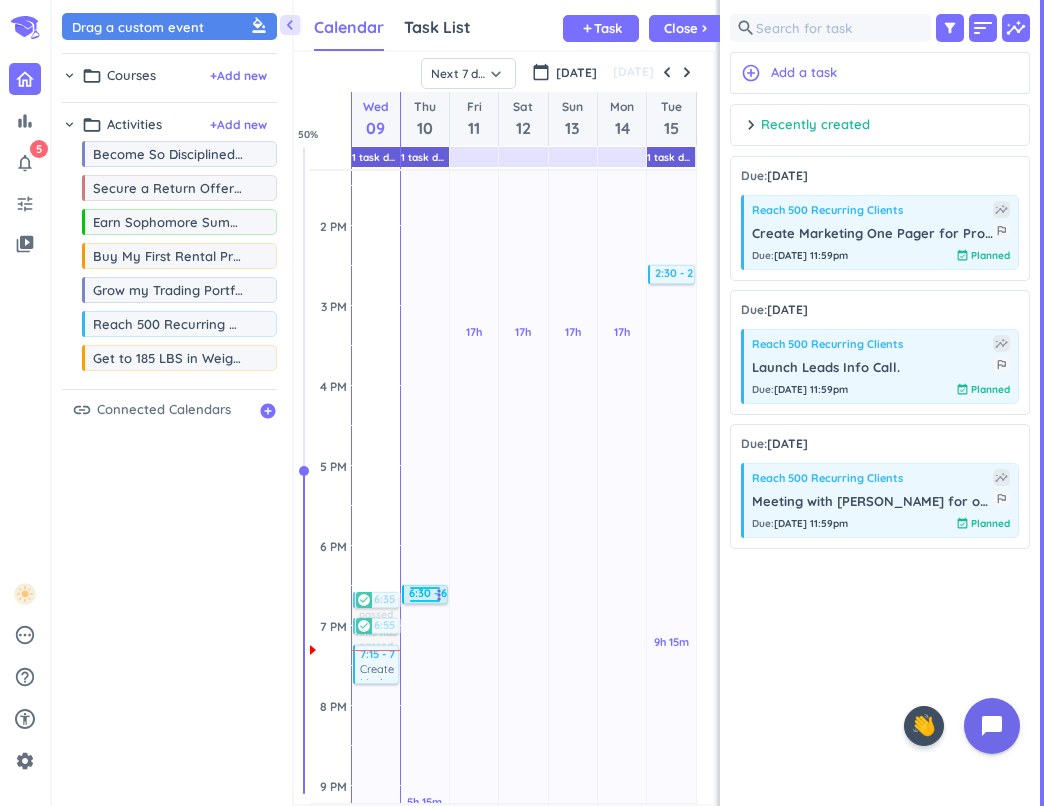 click at bounding box center (425, 591) 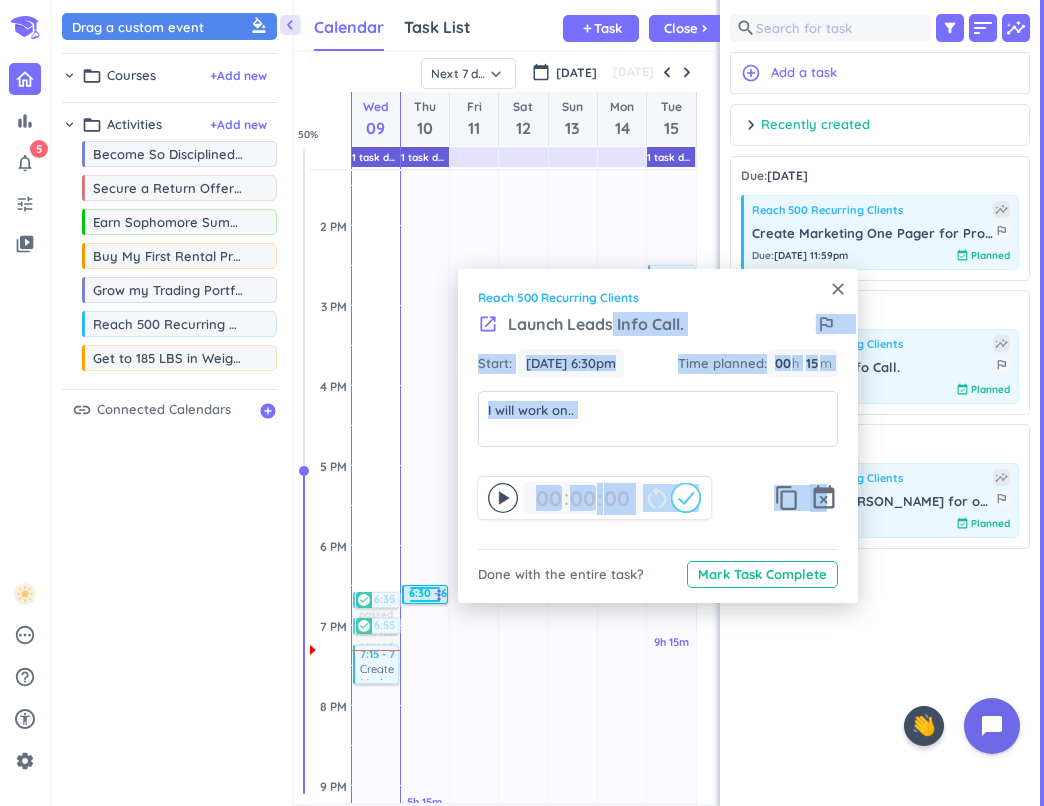 drag, startPoint x: 826, startPoint y: 501, endPoint x: 614, endPoint y: 316, distance: 281.36987 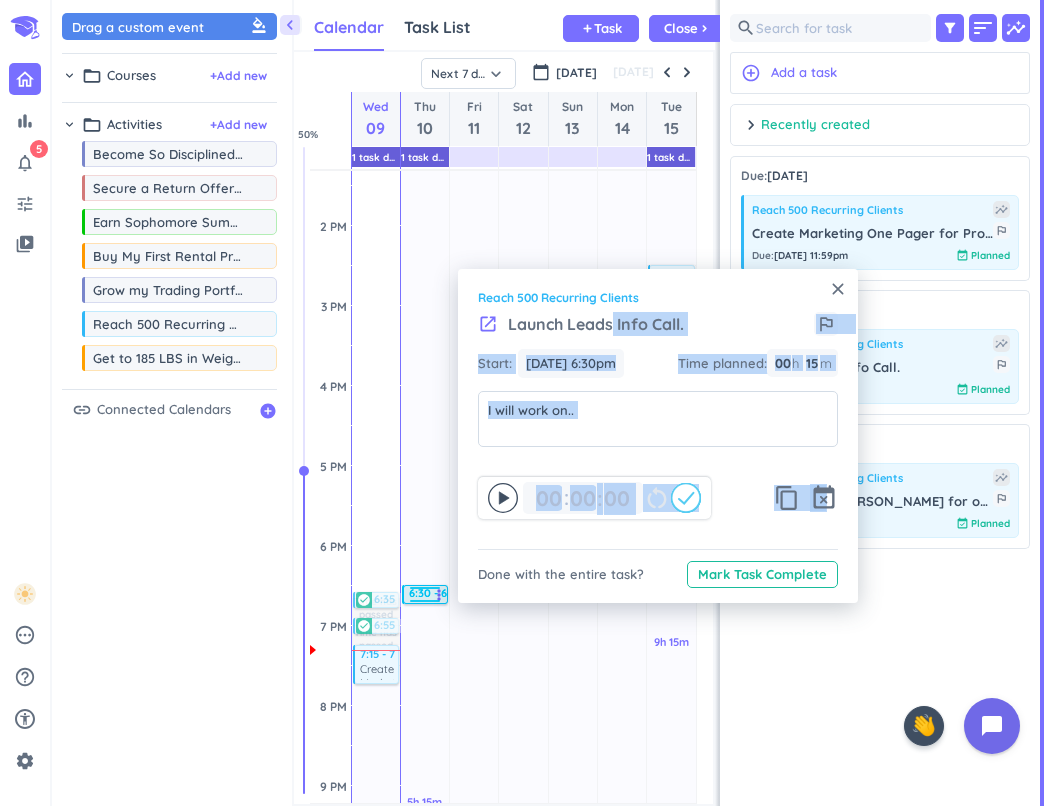 click on "close Reach 500 Recurring Clients launch Launch Leads Info Call. outlined_flag Start: [DATE] 6:30pm [DATE] 6:30pm Time planned : 00 h 15 15 00 m 00 00 : 00 restart_alt content_copy event_busy Done with the entire task? Mark Task Complete" at bounding box center [658, 436] 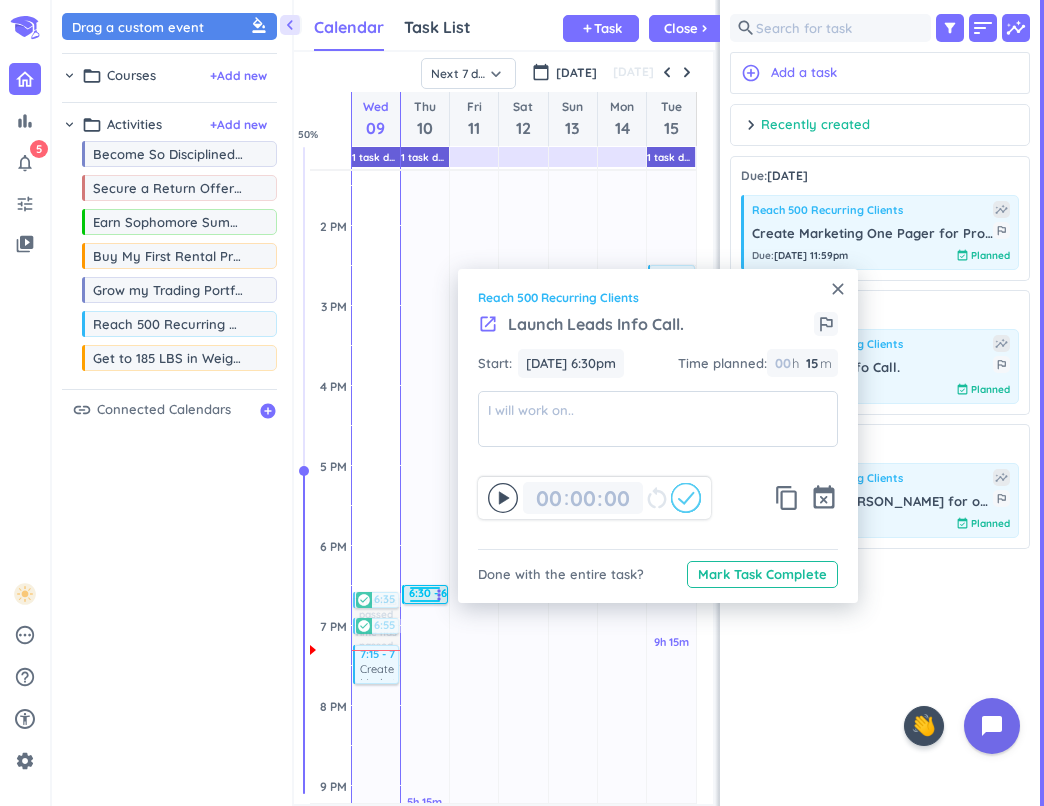 click on "Launch Leads Info Call." at bounding box center (596, 324) 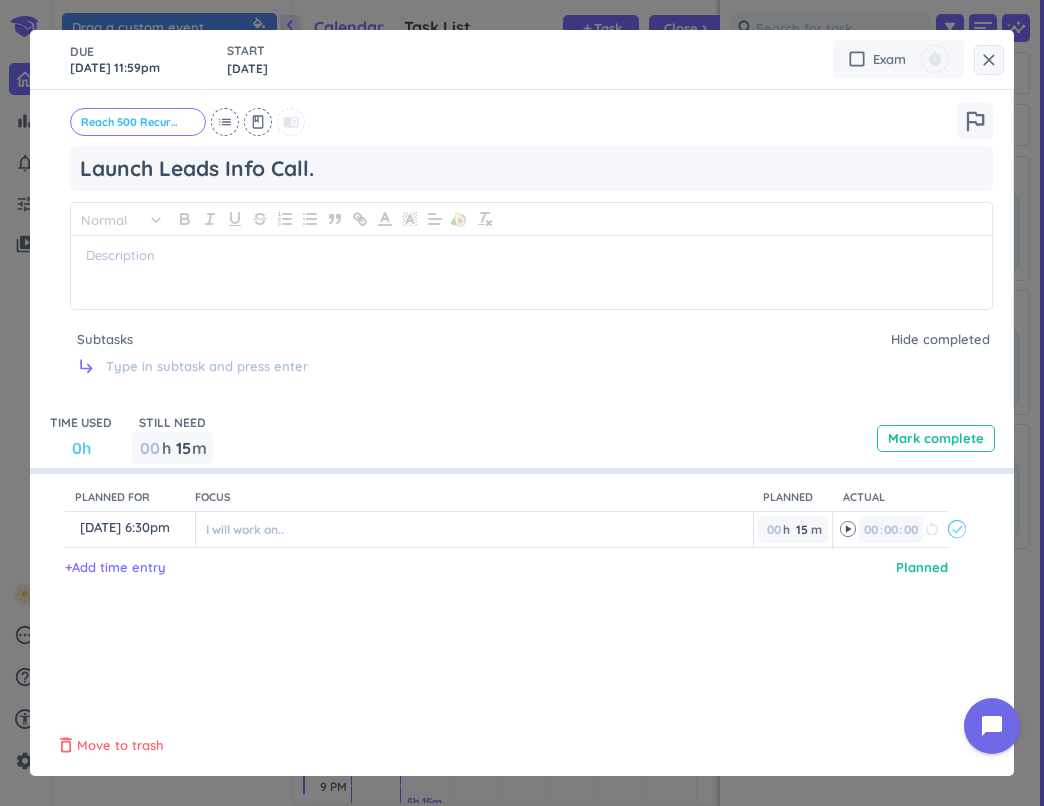 click on "Move to trash" at bounding box center [120, 746] 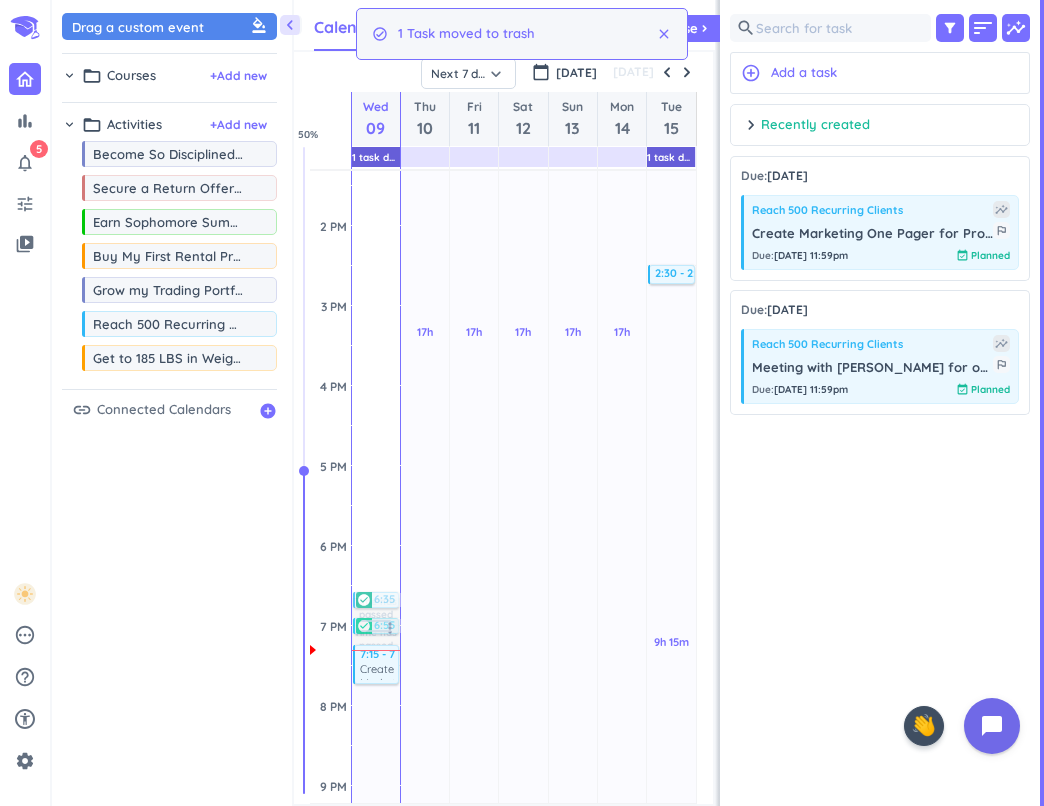 click at bounding box center (376, 634) 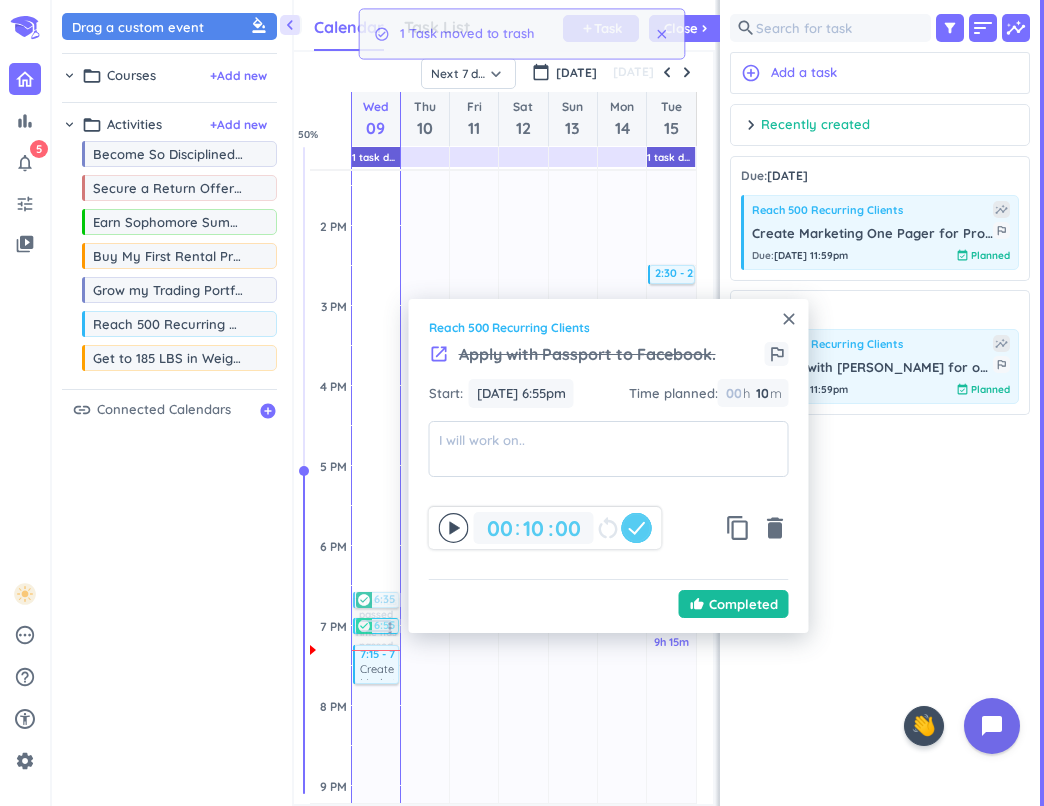 click on "close" at bounding box center (789, 319) 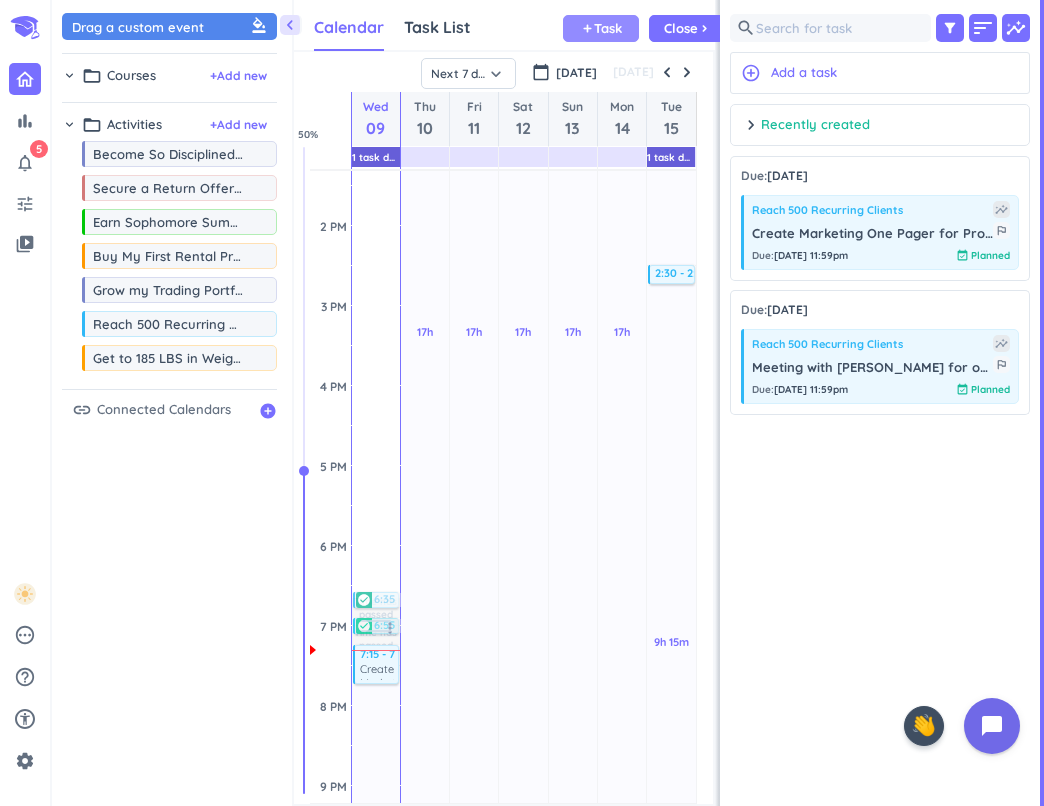 click on "Task" at bounding box center (608, 28) 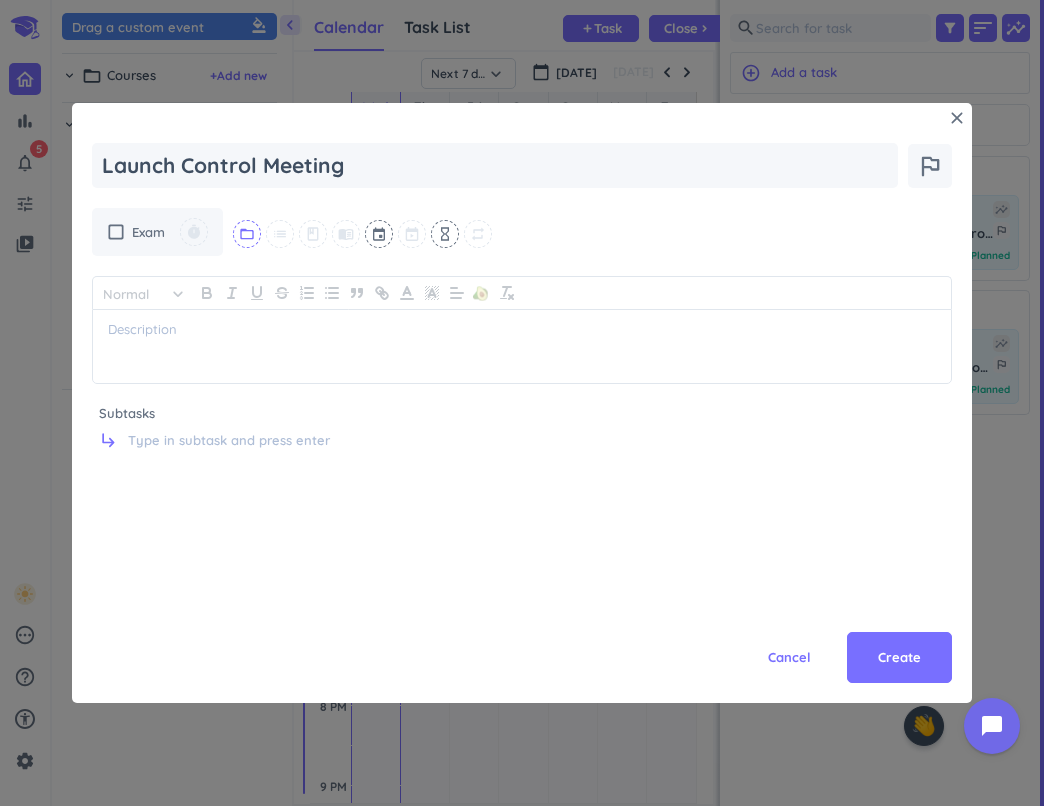 click on "folder_open" at bounding box center [247, 234] 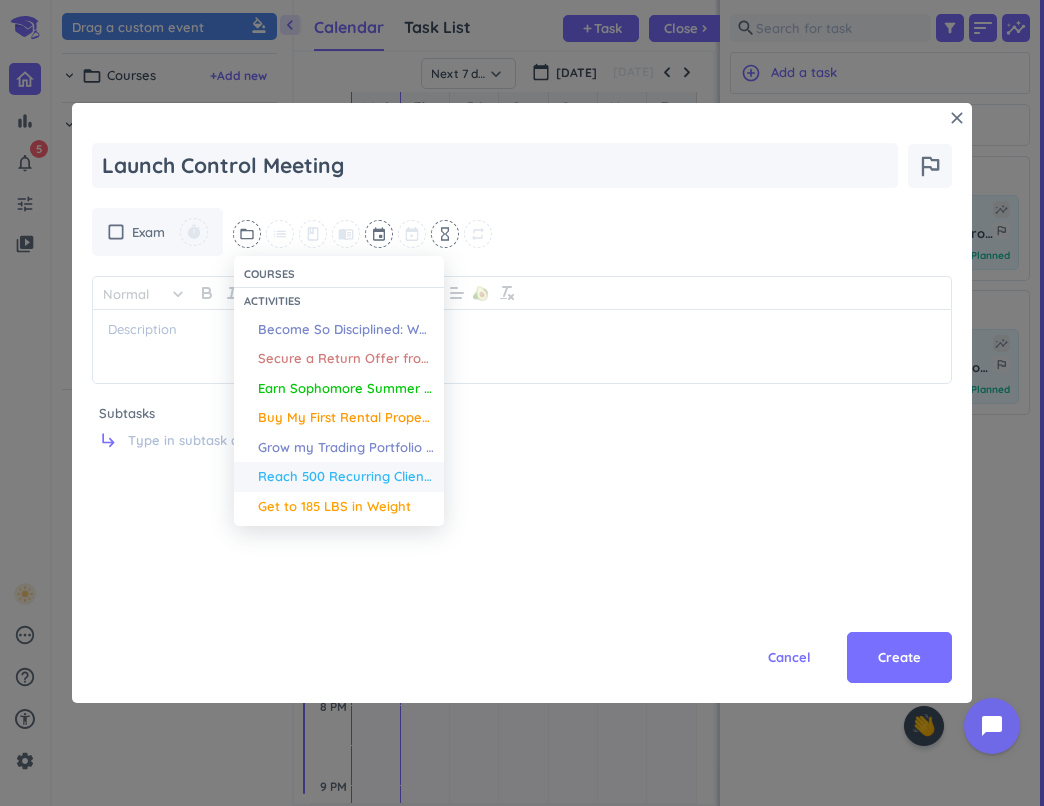 click on "Reach 500 Recurring Clients" at bounding box center (339, 477) 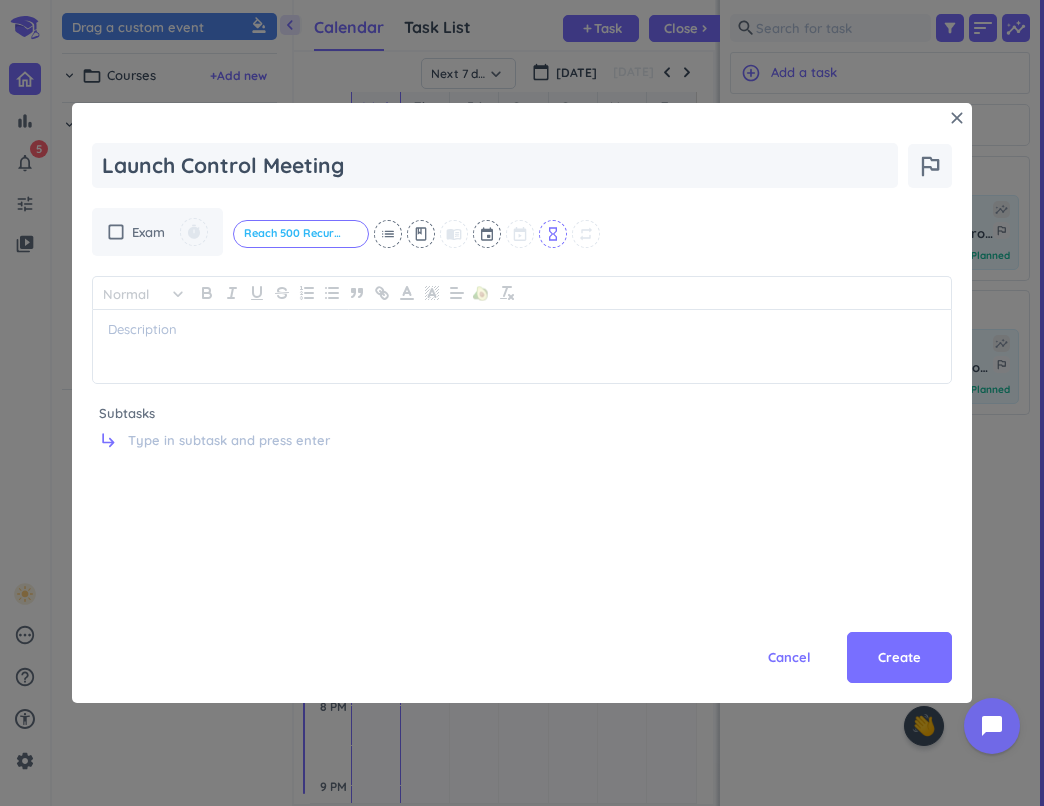click on "hourglass_empty" at bounding box center (553, 234) 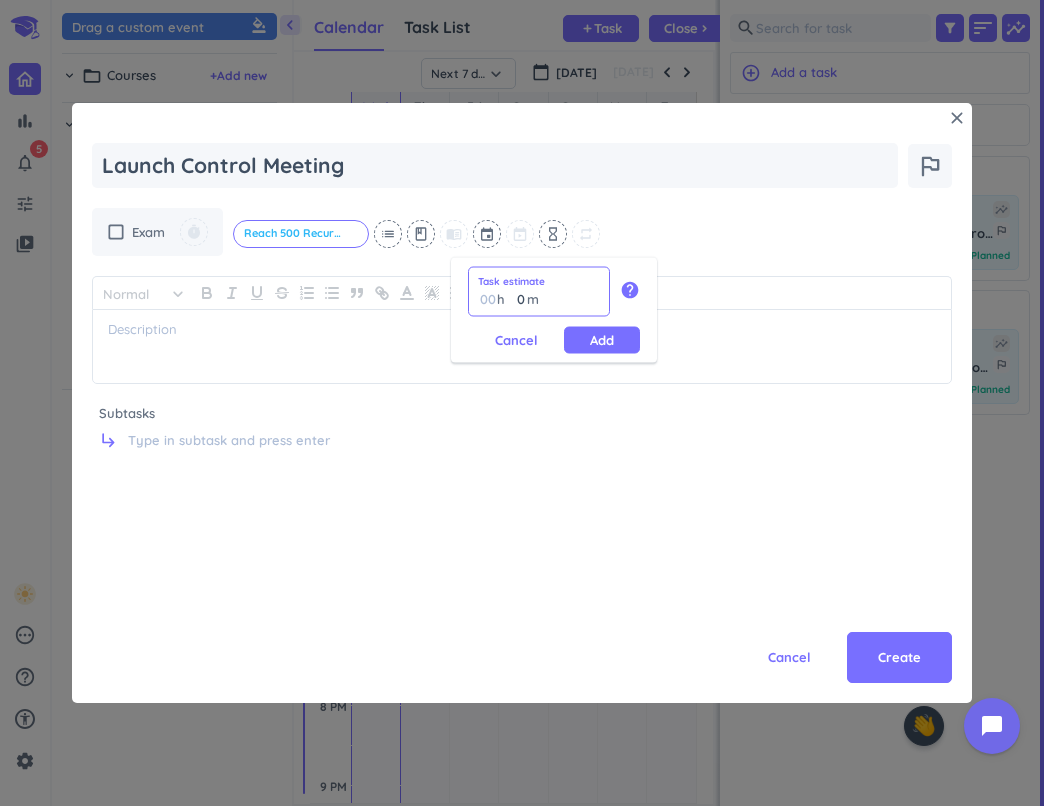 click on "0" at bounding box center (516, 299) 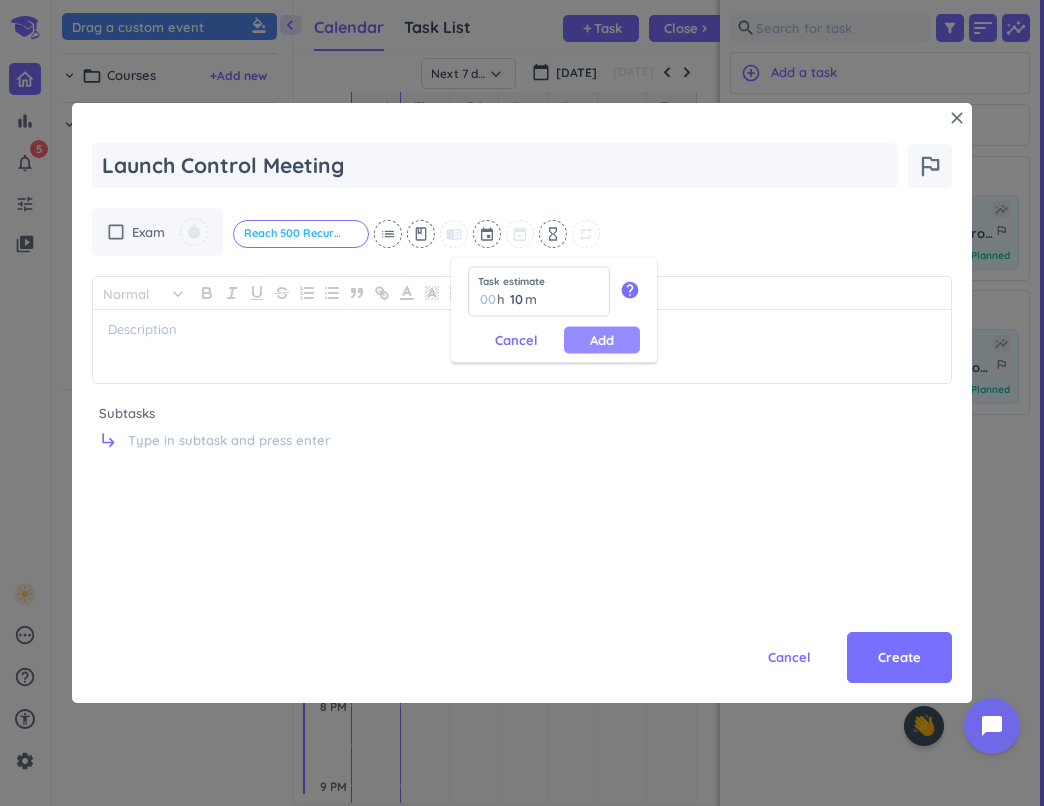 click on "Add" at bounding box center (602, 340) 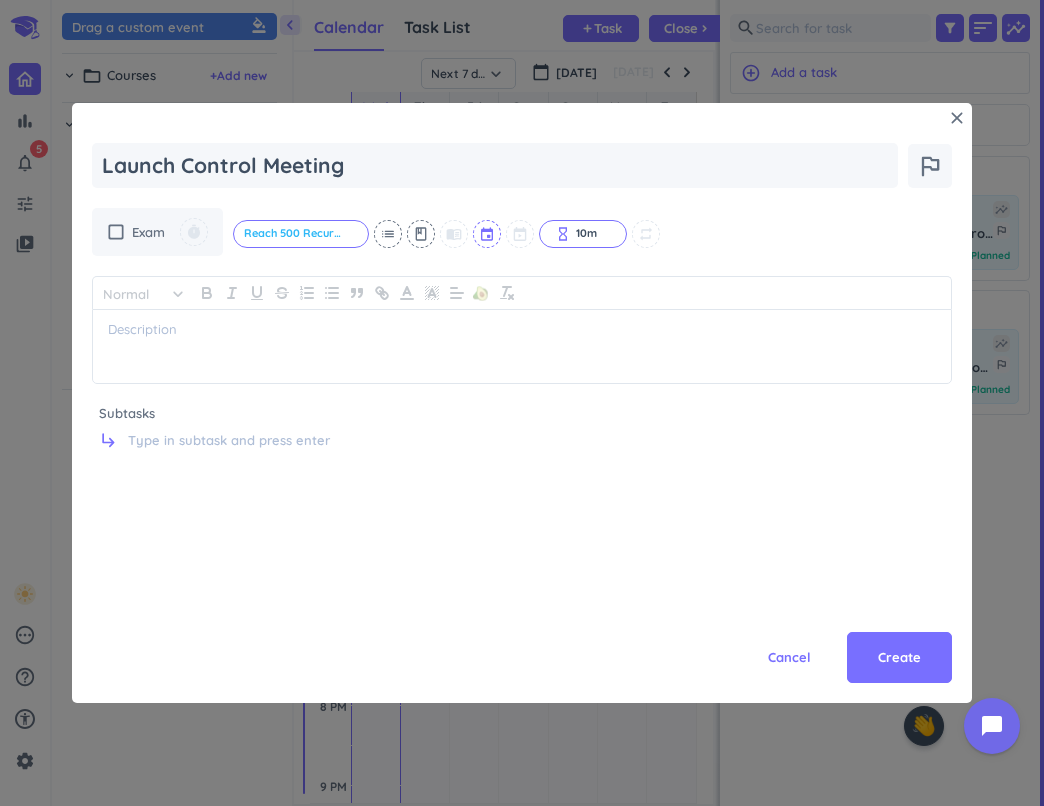 click at bounding box center (488, 234) 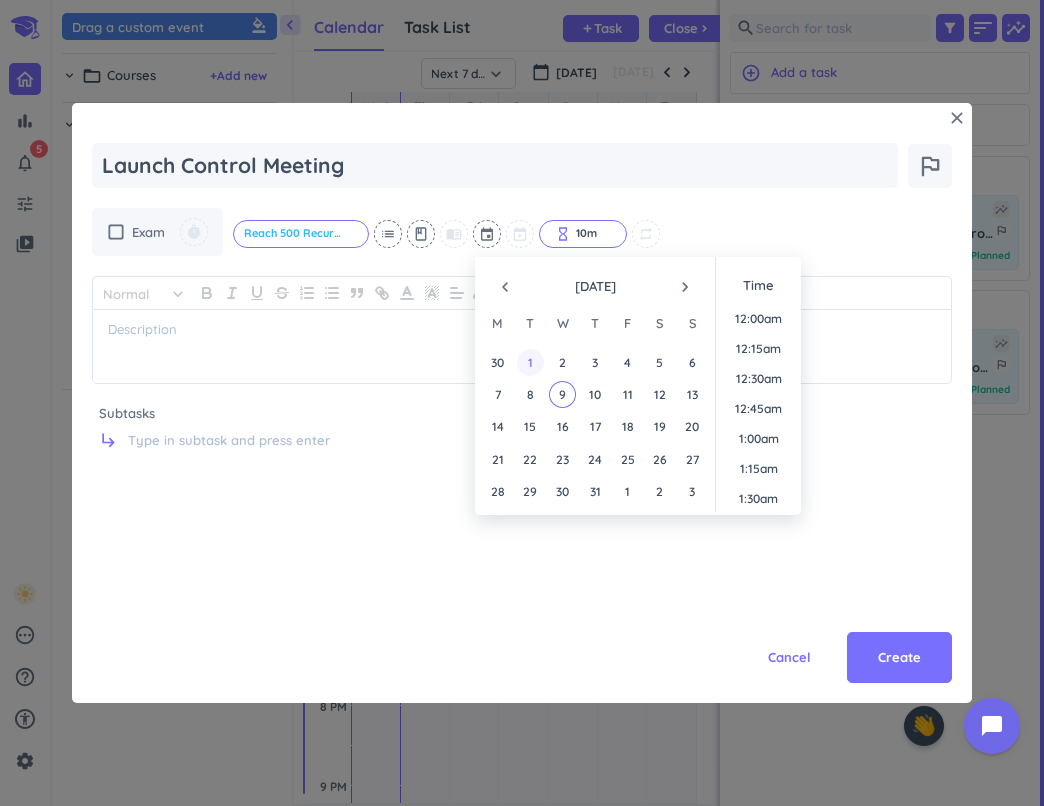 scroll, scrollTop: 2250, scrollLeft: 0, axis: vertical 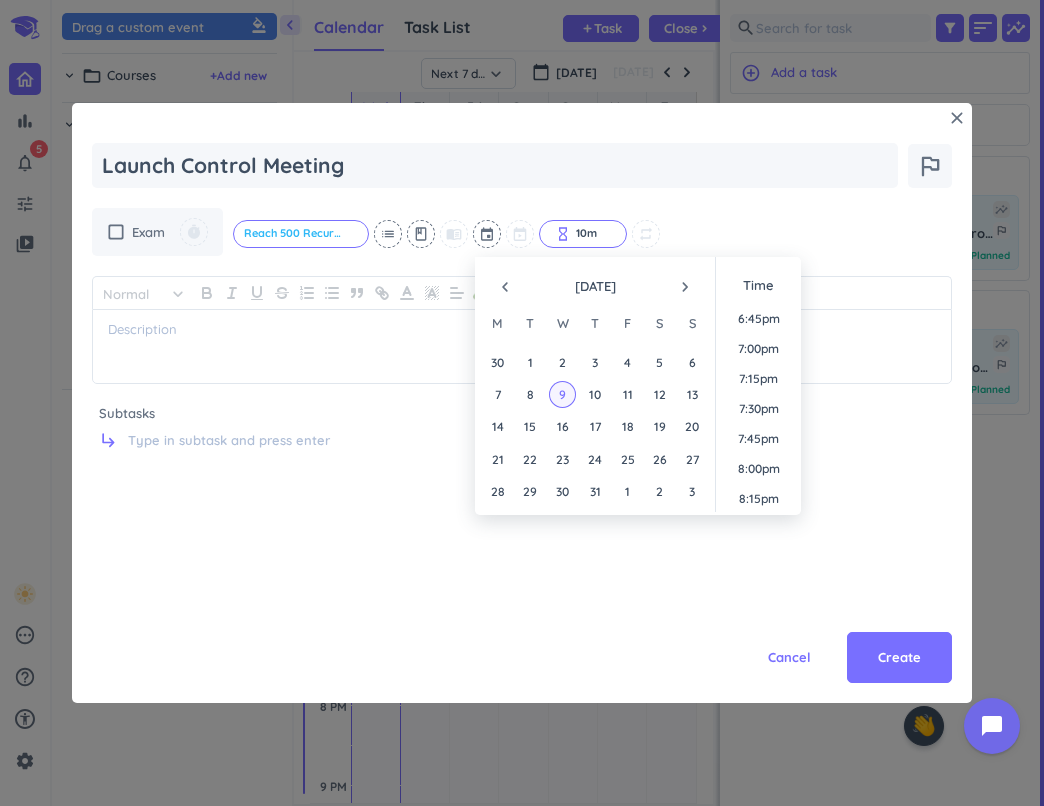 click on "9" at bounding box center [562, 394] 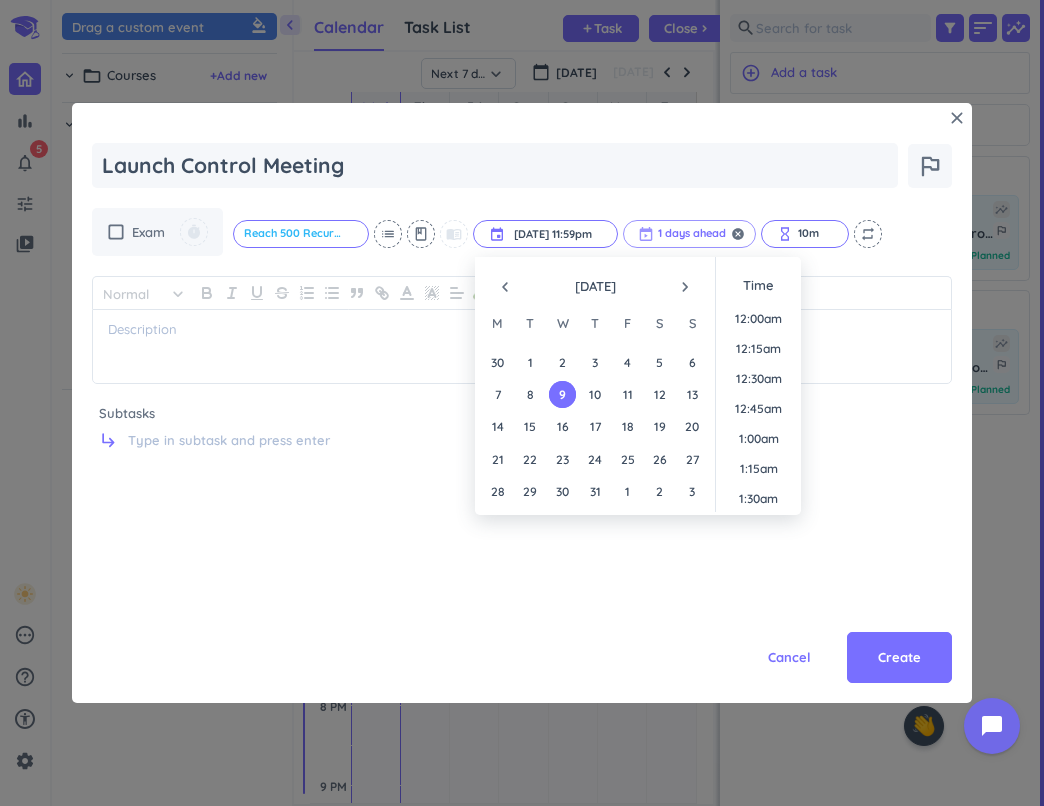 scroll, scrollTop: 2701, scrollLeft: 0, axis: vertical 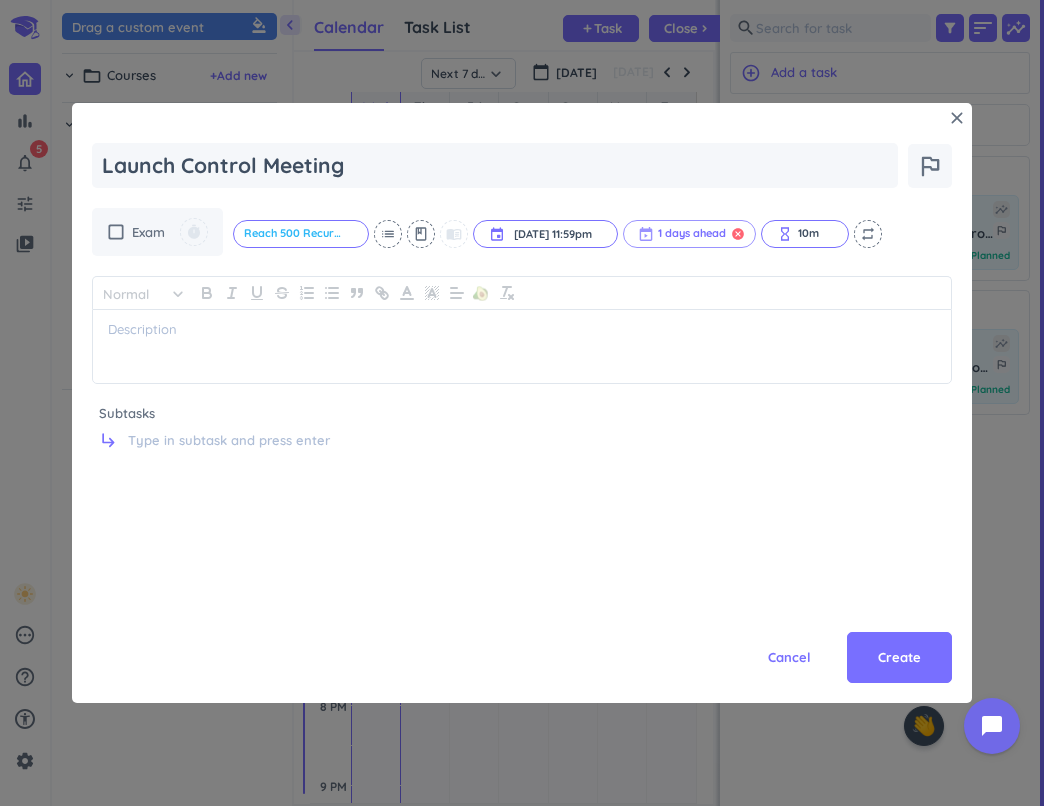 click on "cancel" at bounding box center [738, 234] 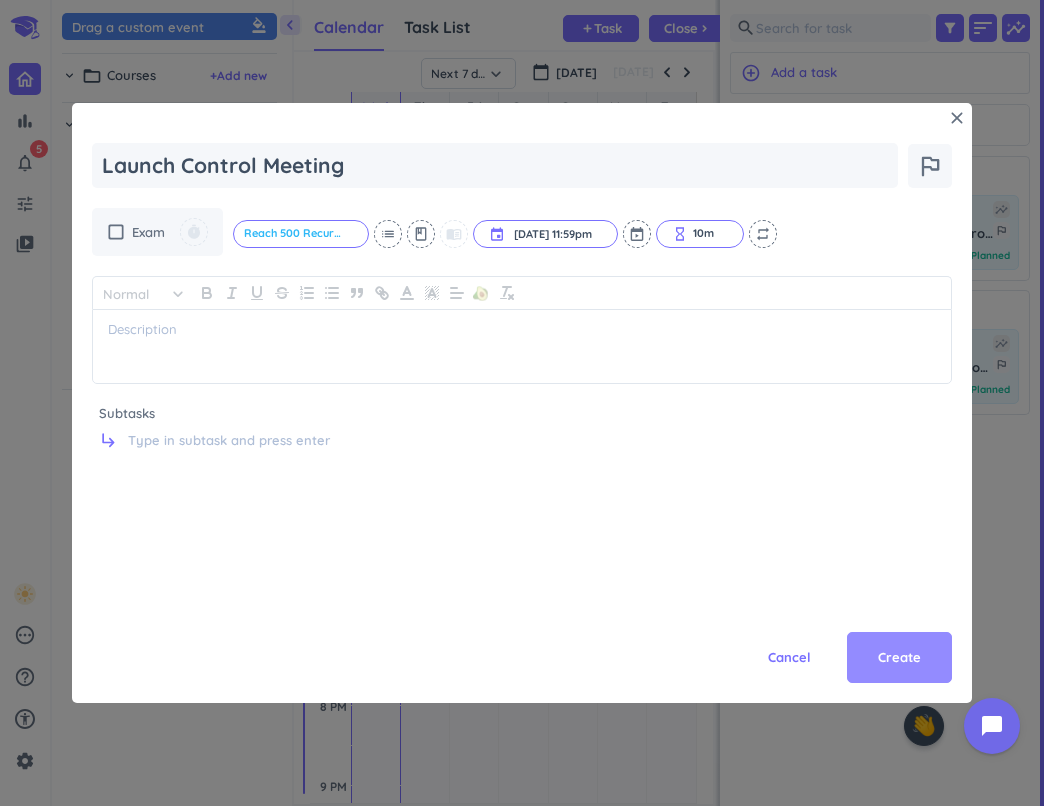 click on "Create" at bounding box center (899, 658) 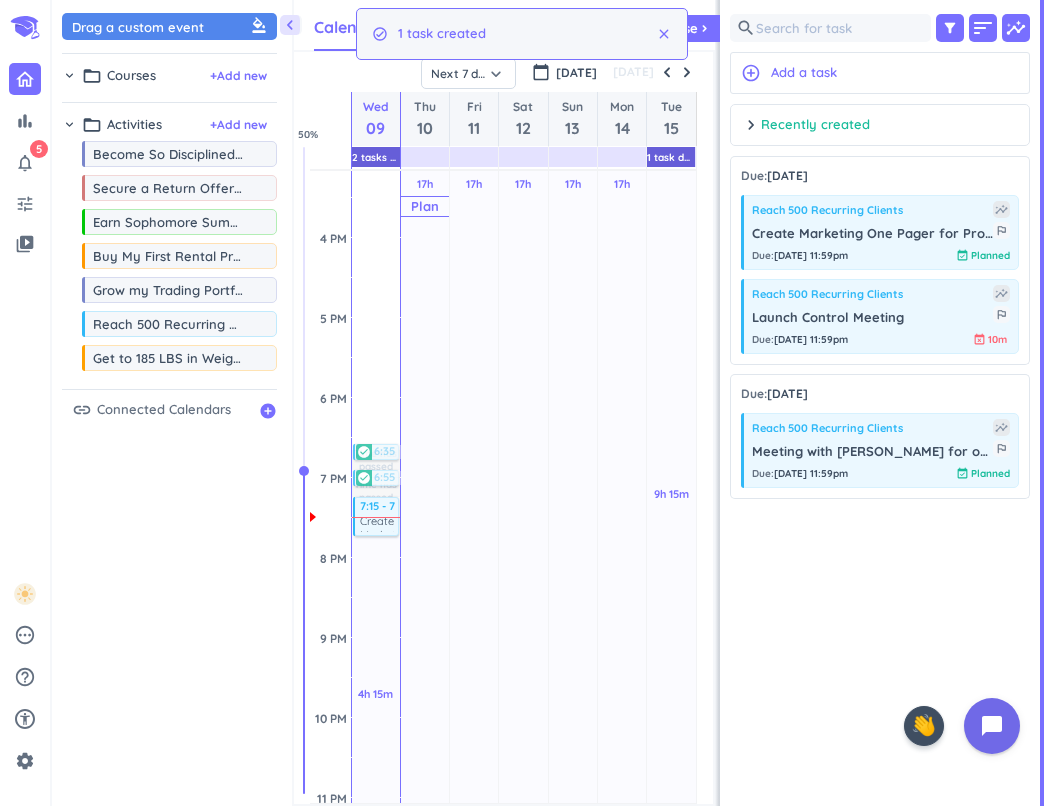 scroll, scrollTop: 910, scrollLeft: 0, axis: vertical 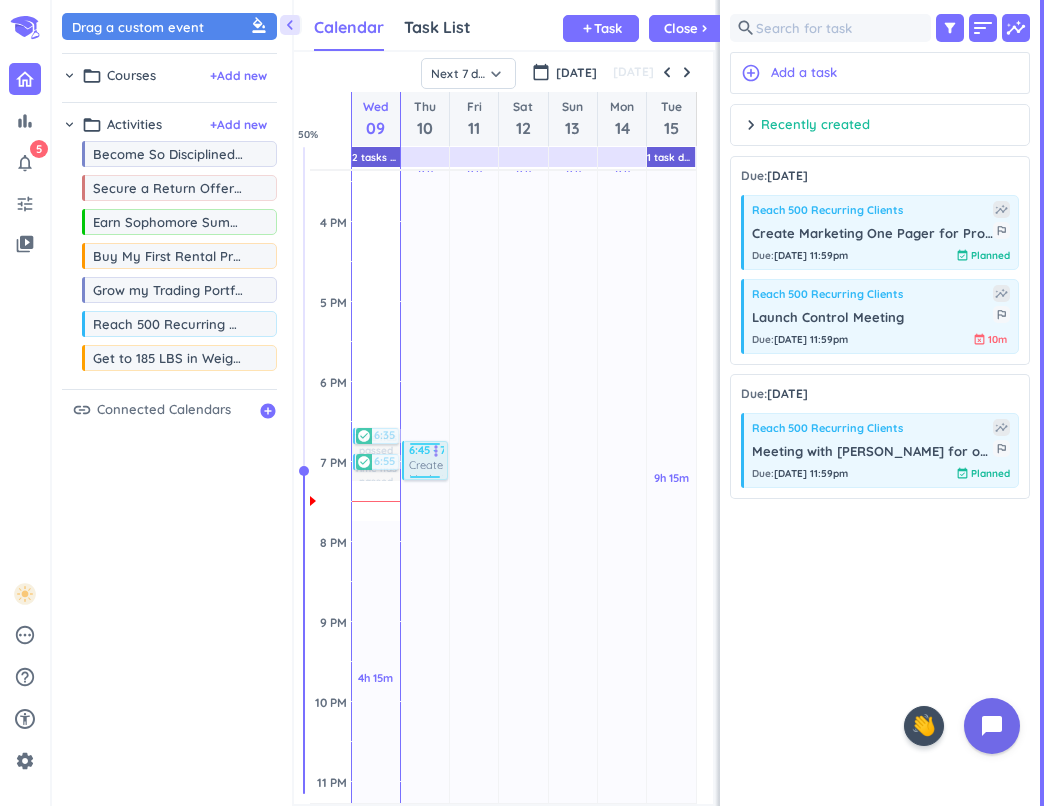 drag, startPoint x: 376, startPoint y: 496, endPoint x: 436, endPoint y: 463, distance: 68.47627 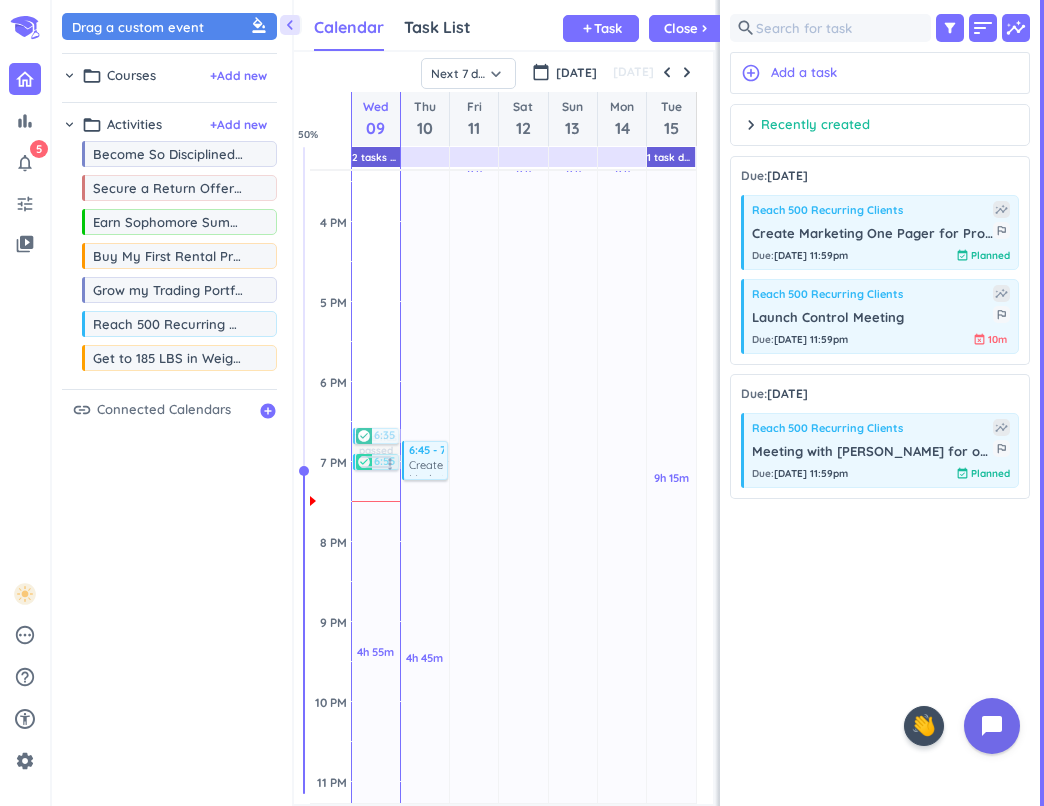 click at bounding box center [376, 460] 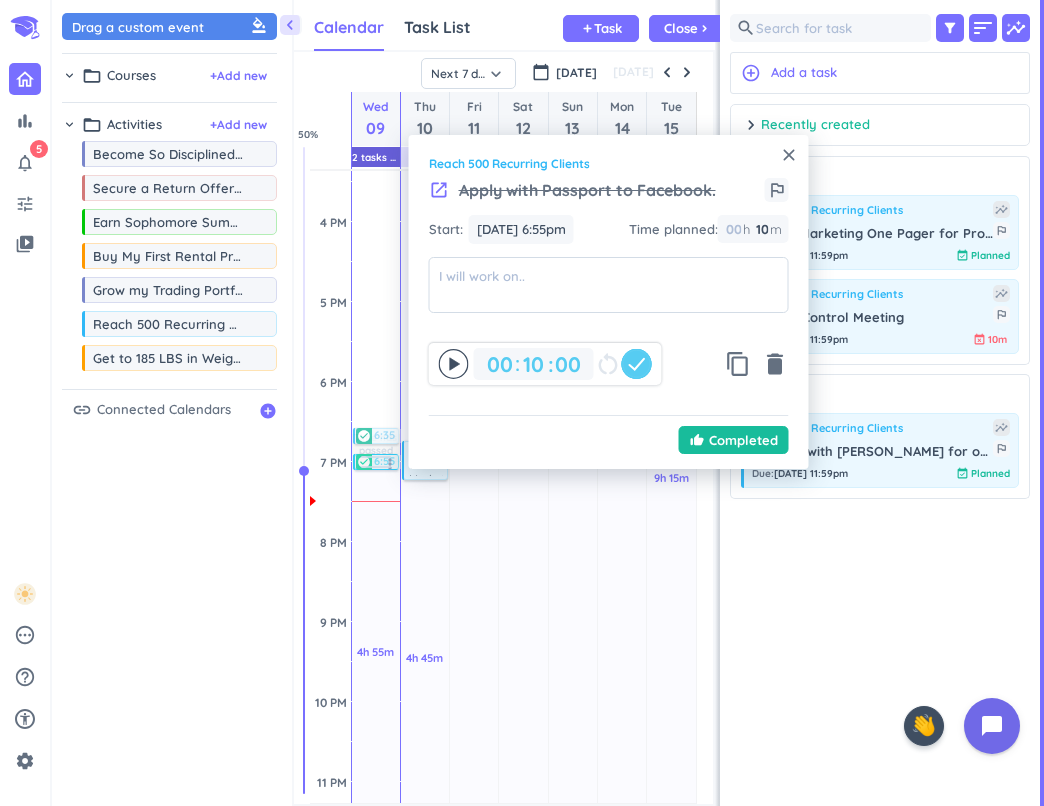 click on "close" at bounding box center [789, 155] 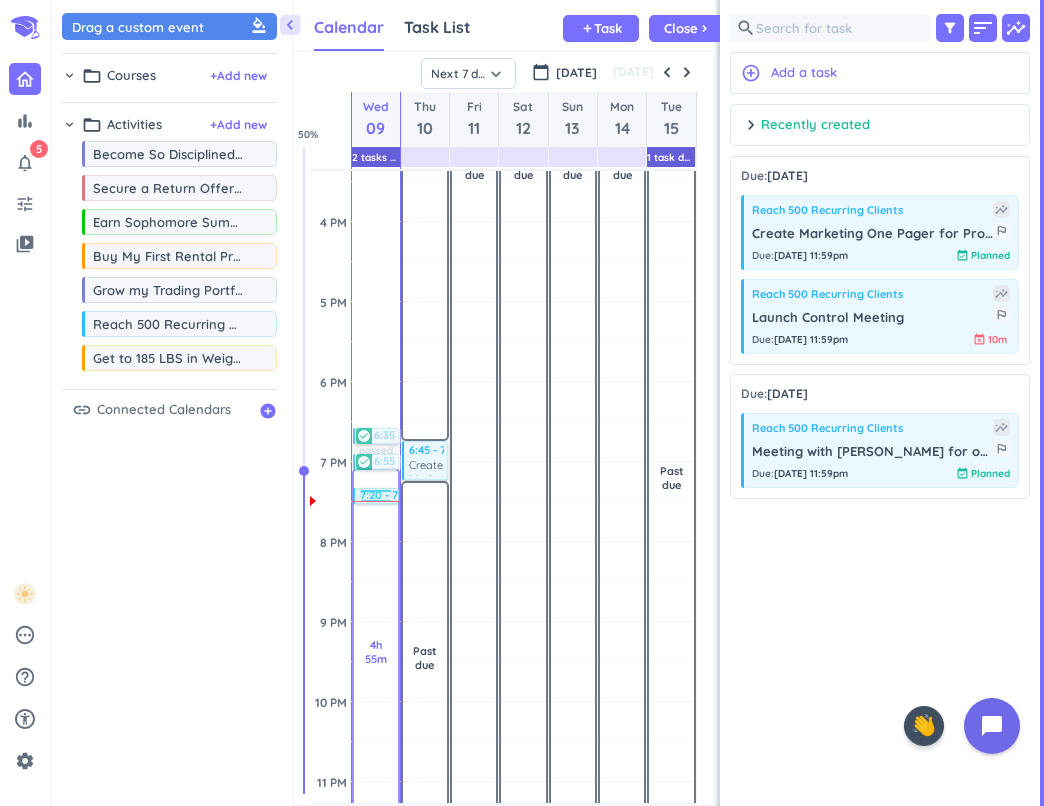 drag, startPoint x: 880, startPoint y: 319, endPoint x: 384, endPoint y: 492, distance: 525.3047 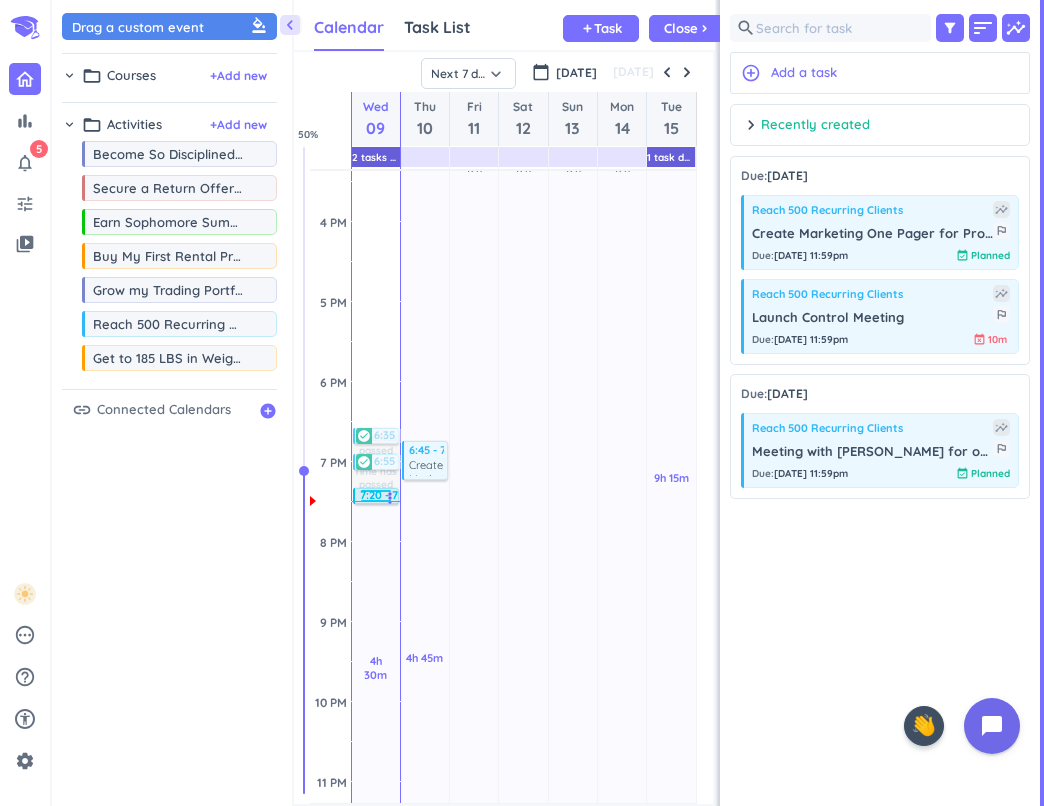 click at bounding box center [376, 494] 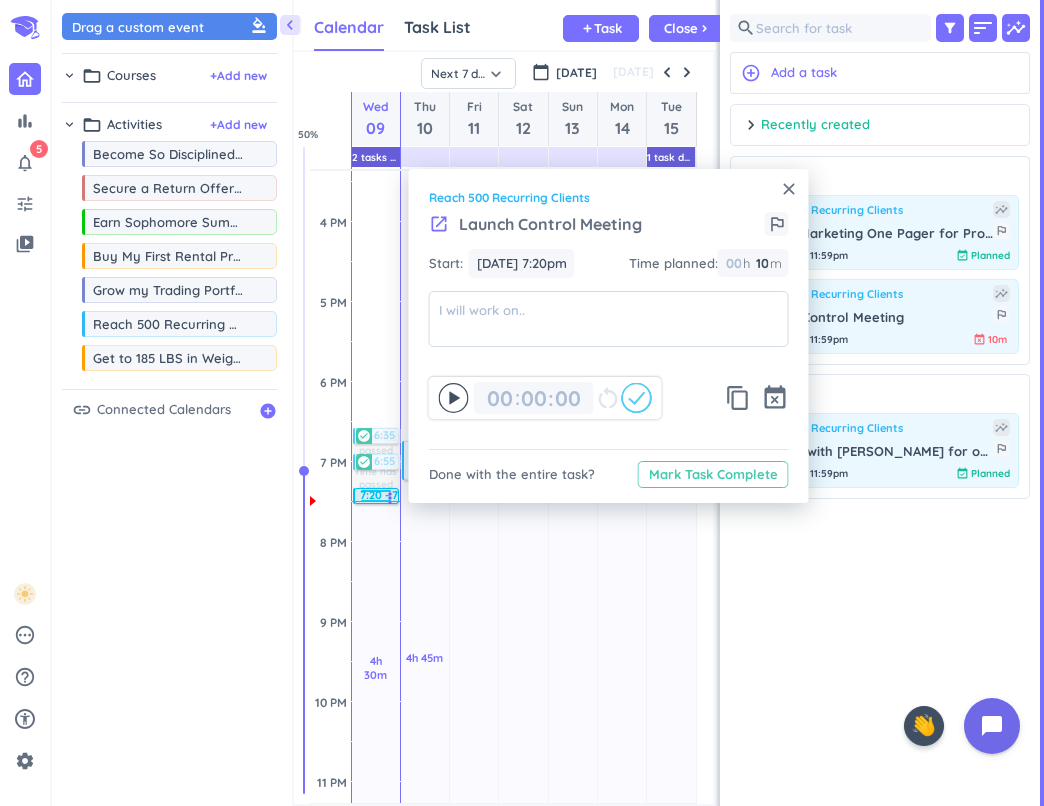 click on "Mark Task Complete" at bounding box center (713, 474) 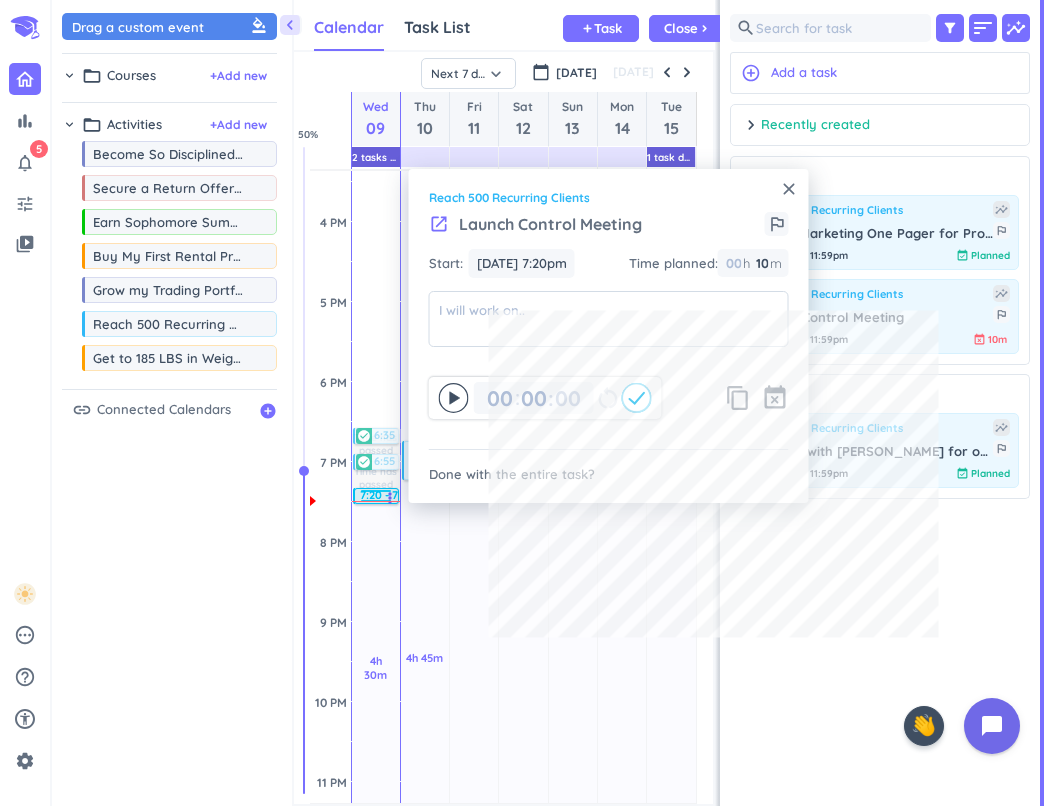 click on "close" at bounding box center [789, 189] 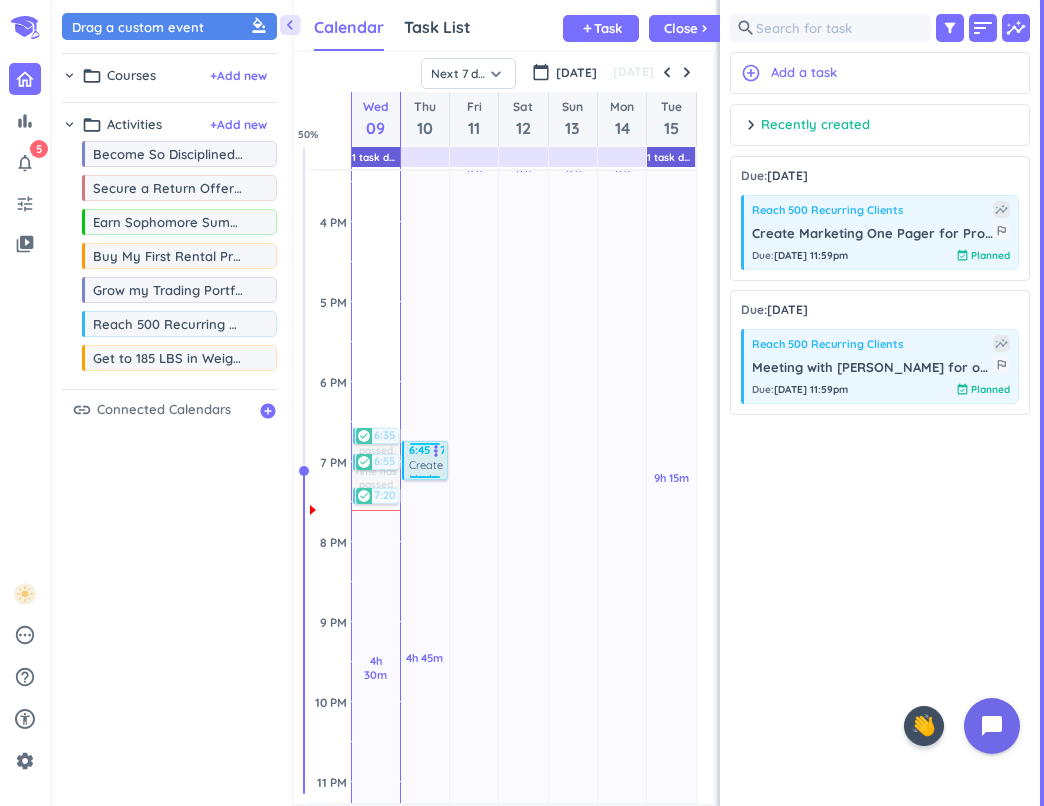 click on "Create Marketing One Pager for Property." at bounding box center (434, 467) 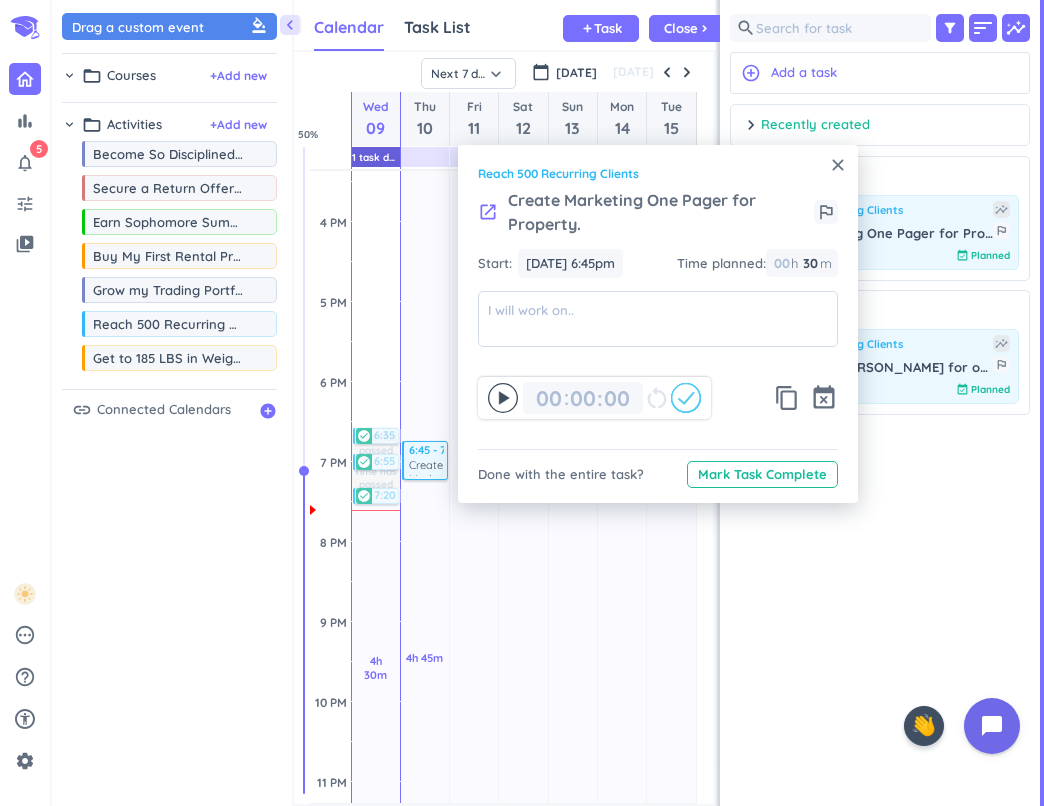 click on "close" at bounding box center [838, 165] 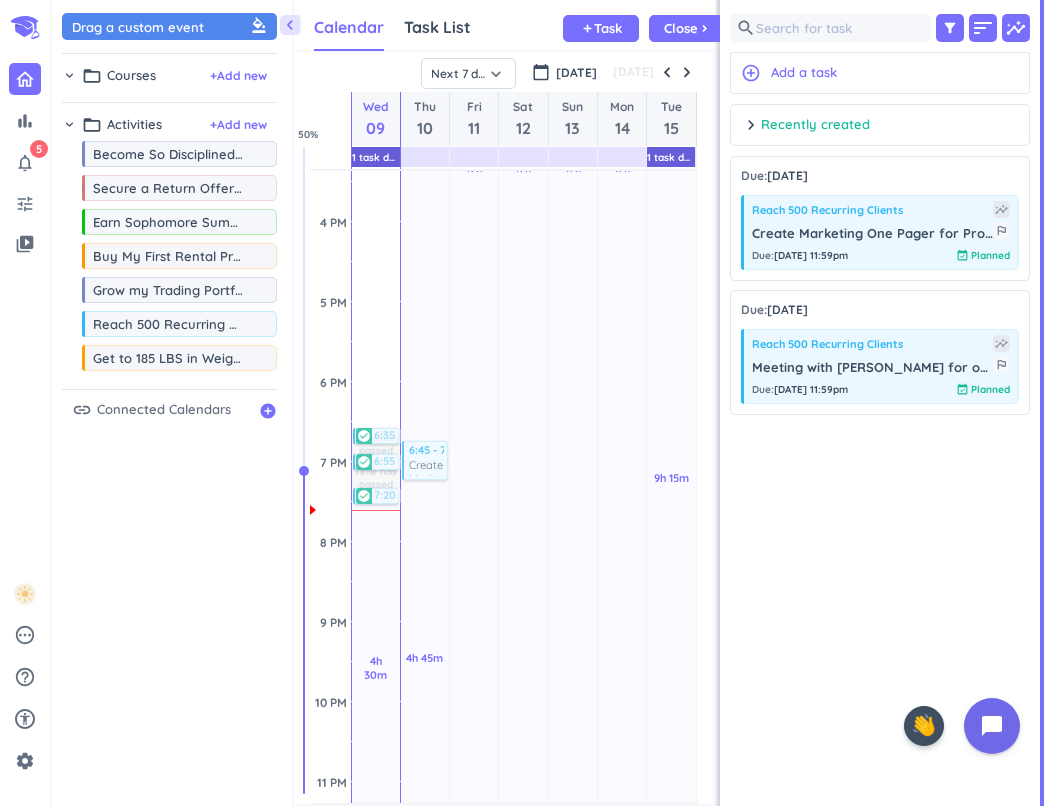 click on "11h 45m Past due Plan 4h 45m Past due Plan Adjust Awake Time Adjust Awake Time 6:45 - 7:15pm Create Marketing One Pager for Property. more_vert 6:45 - 7:15pm Create Marketing One Pager for Property. more_vert" at bounding box center (425, 221) 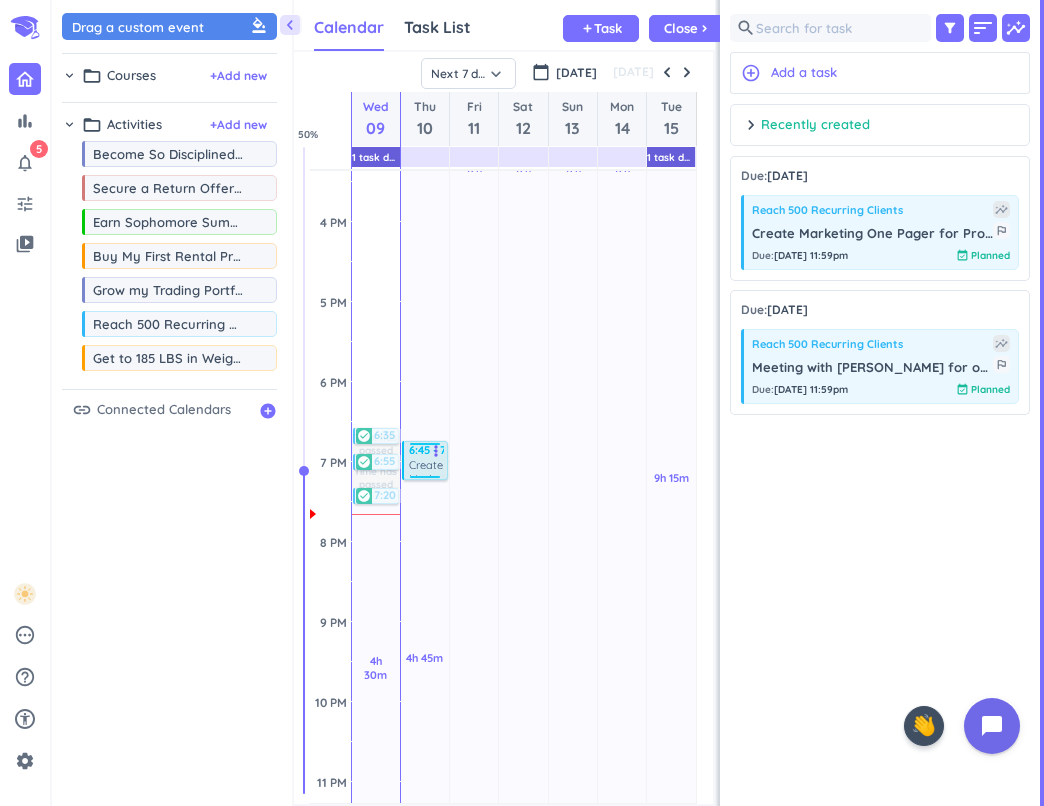 click on "Create Marketing One Pager for Property." at bounding box center (434, 467) 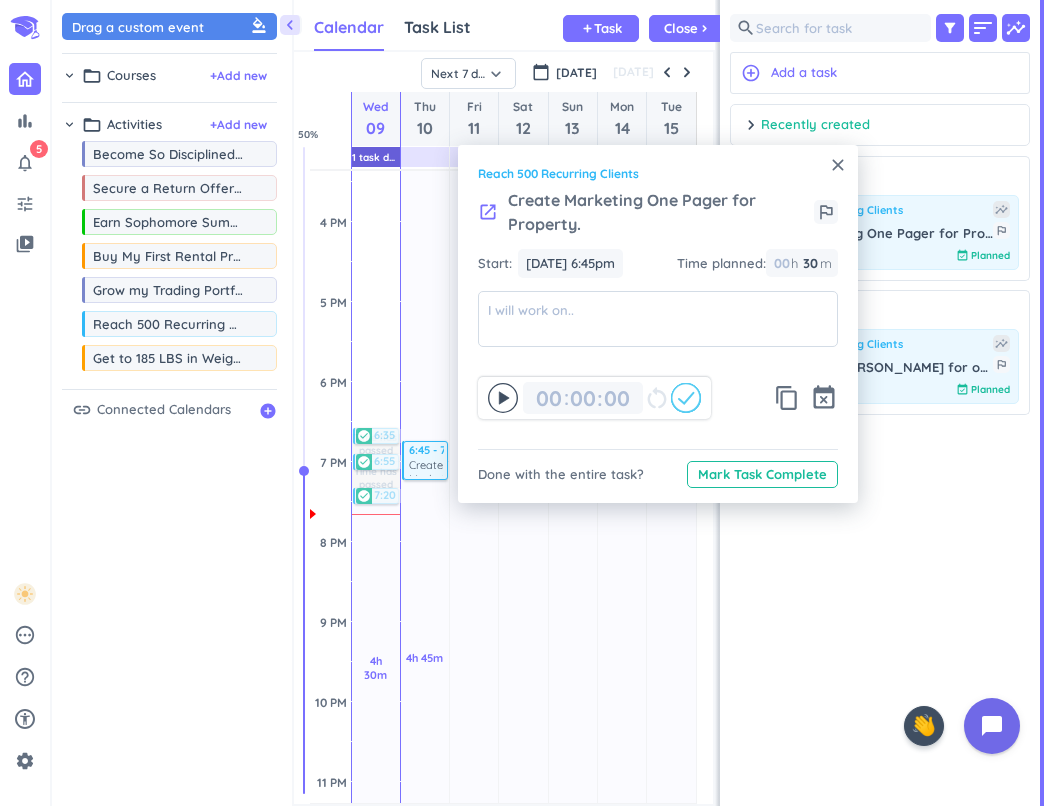 click on "close" at bounding box center (838, 165) 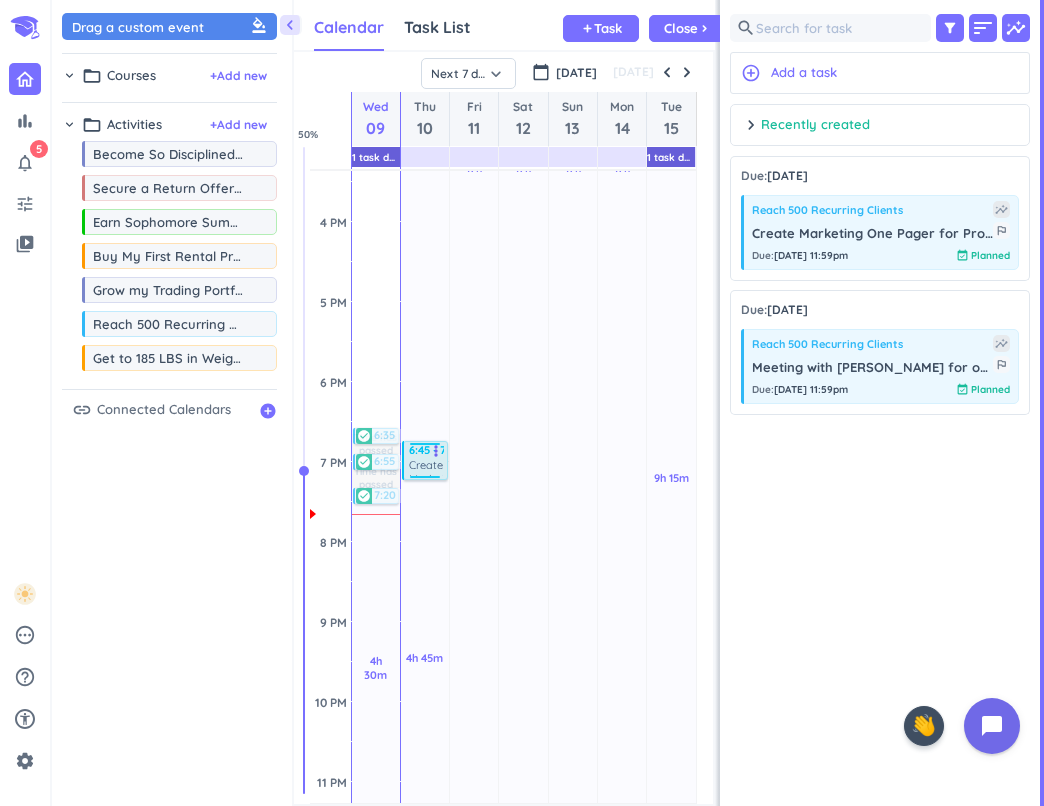 click on "Create Marketing One Pager for Property." at bounding box center (434, 467) 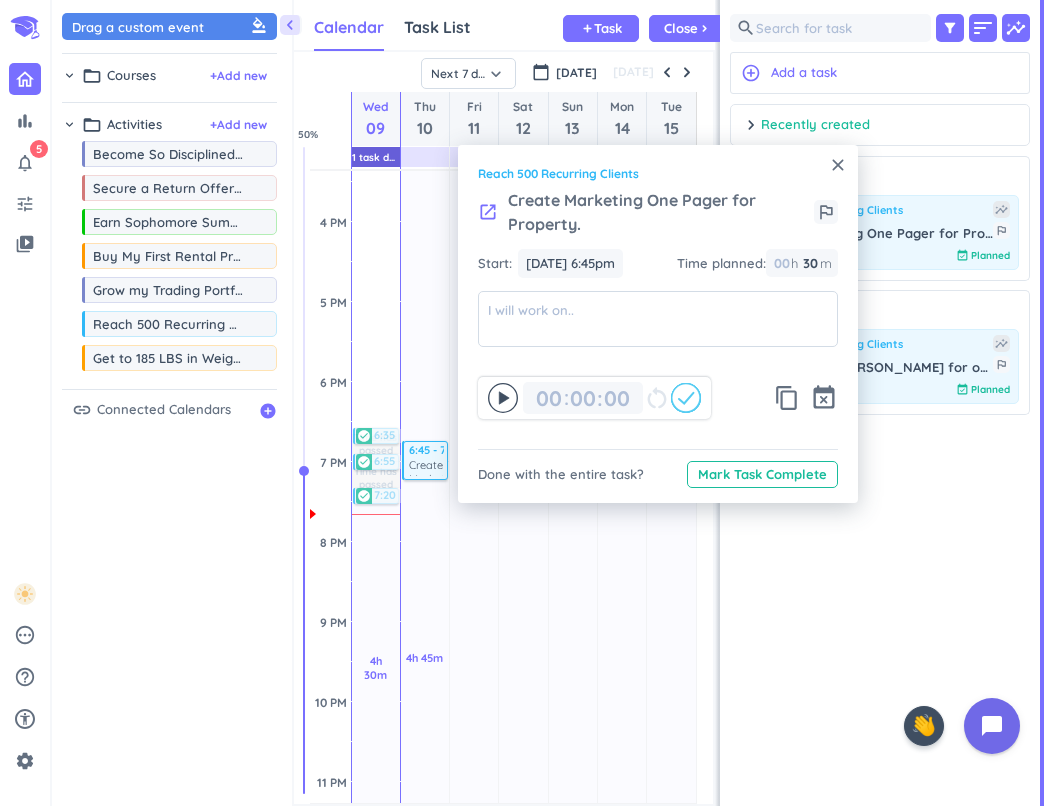 click on "close" at bounding box center (838, 165) 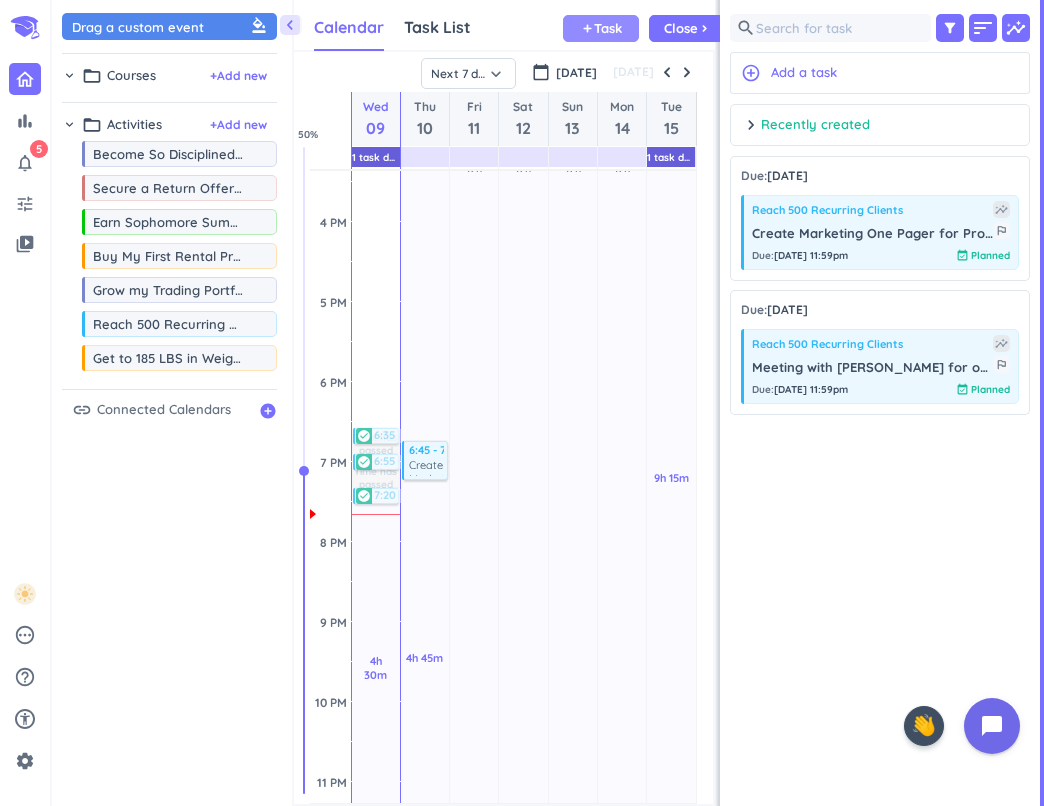 click on "Task" at bounding box center [608, 28] 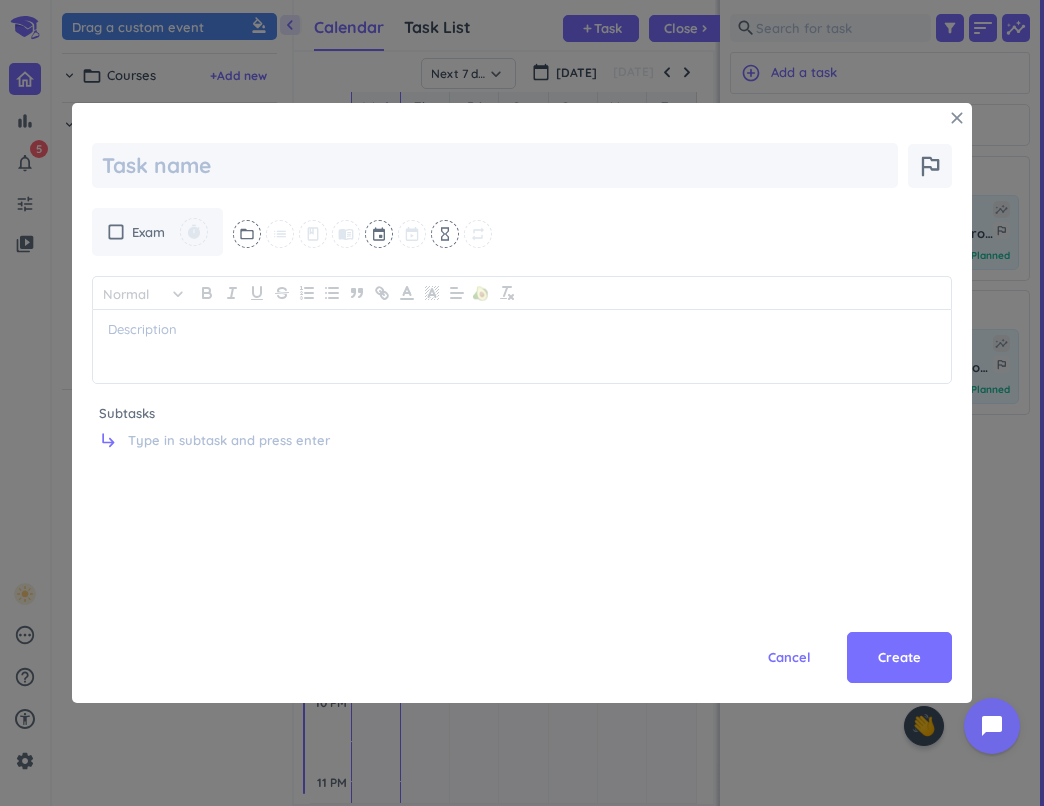 click on "close" at bounding box center (957, 118) 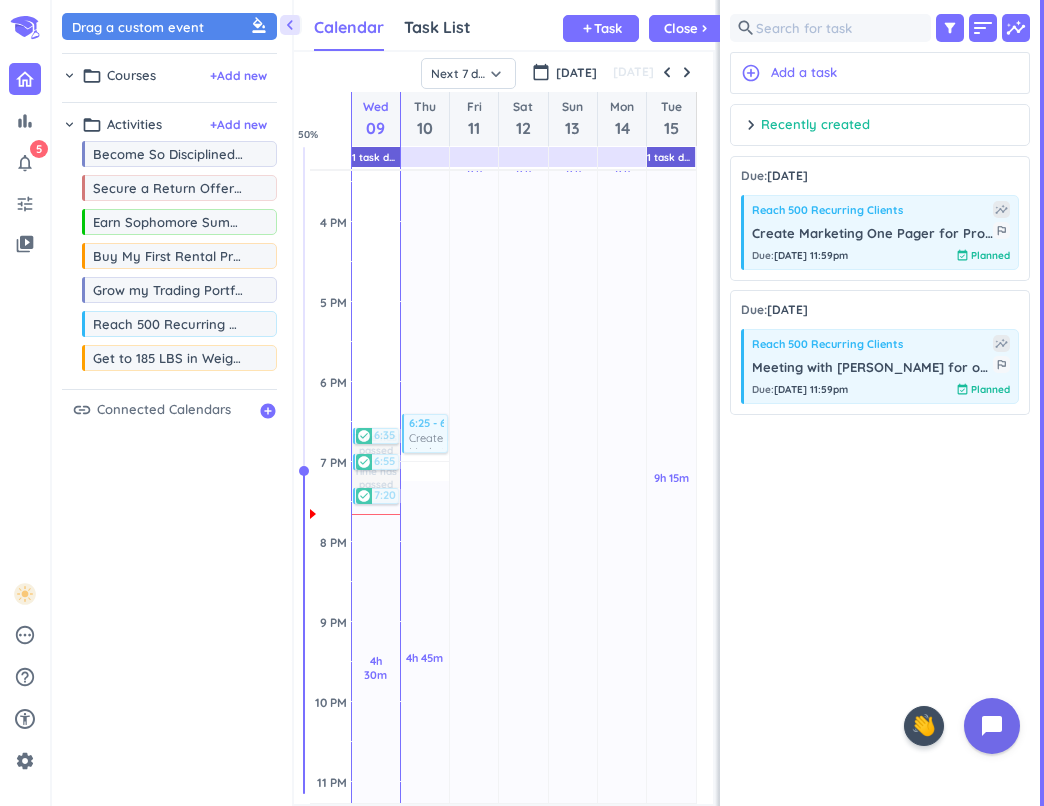 drag, startPoint x: 418, startPoint y: 462, endPoint x: 433, endPoint y: 431, distance: 34.43835 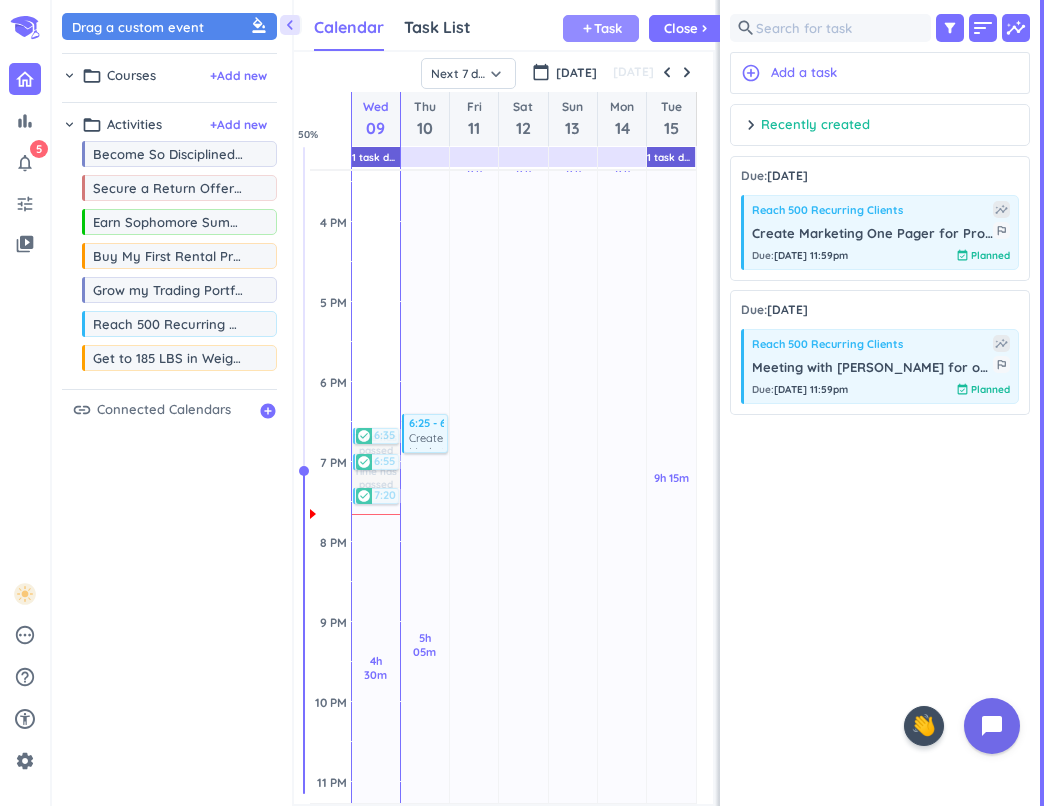 click on "Task" at bounding box center [608, 28] 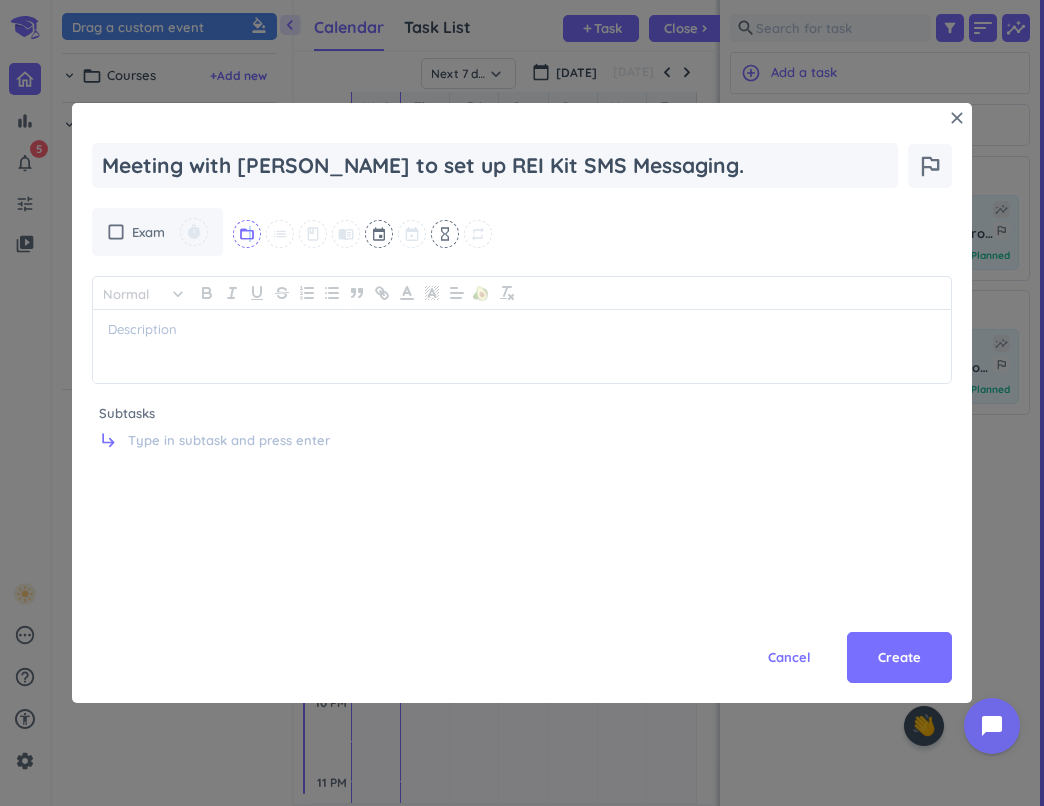 click on "folder_open" at bounding box center [247, 234] 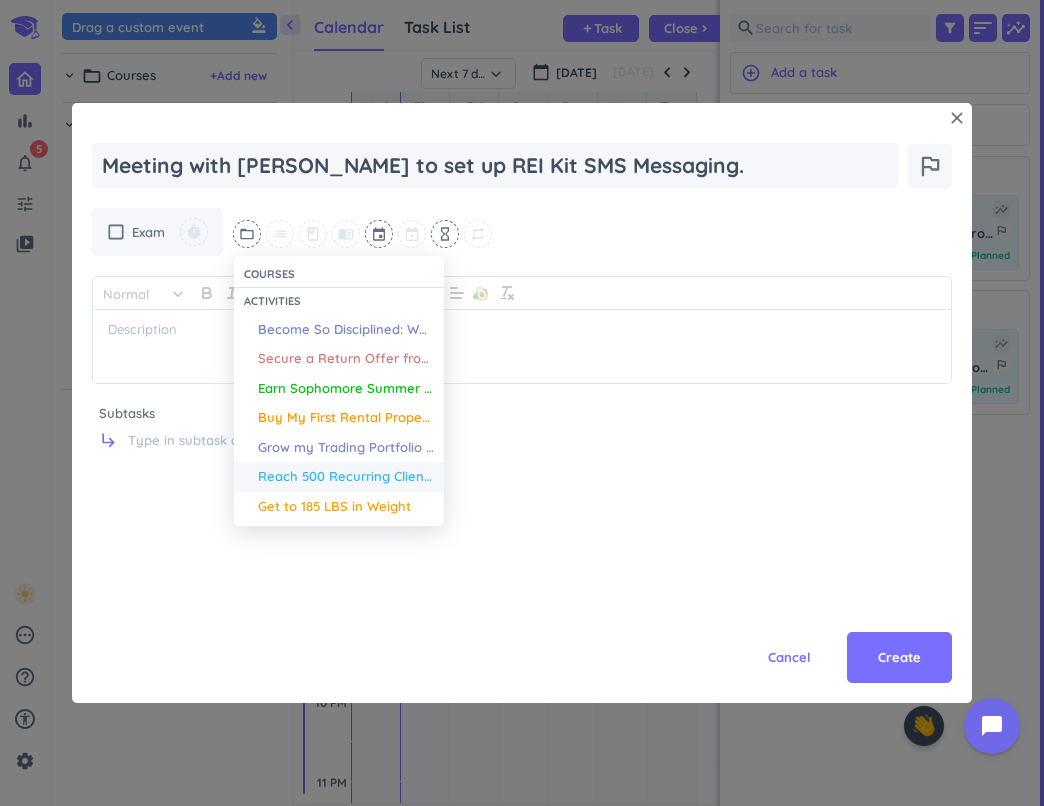 click on "Reach 500 Recurring Clients" at bounding box center (346, 477) 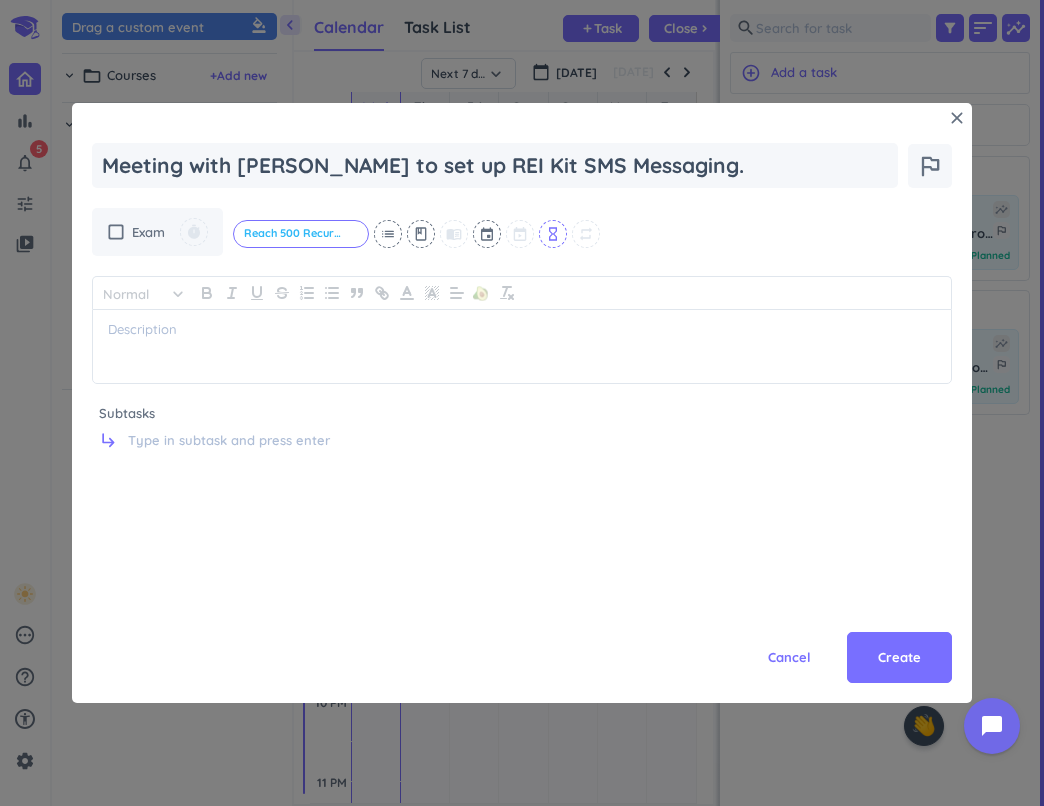 click on "hourglass_empty" at bounding box center [553, 234] 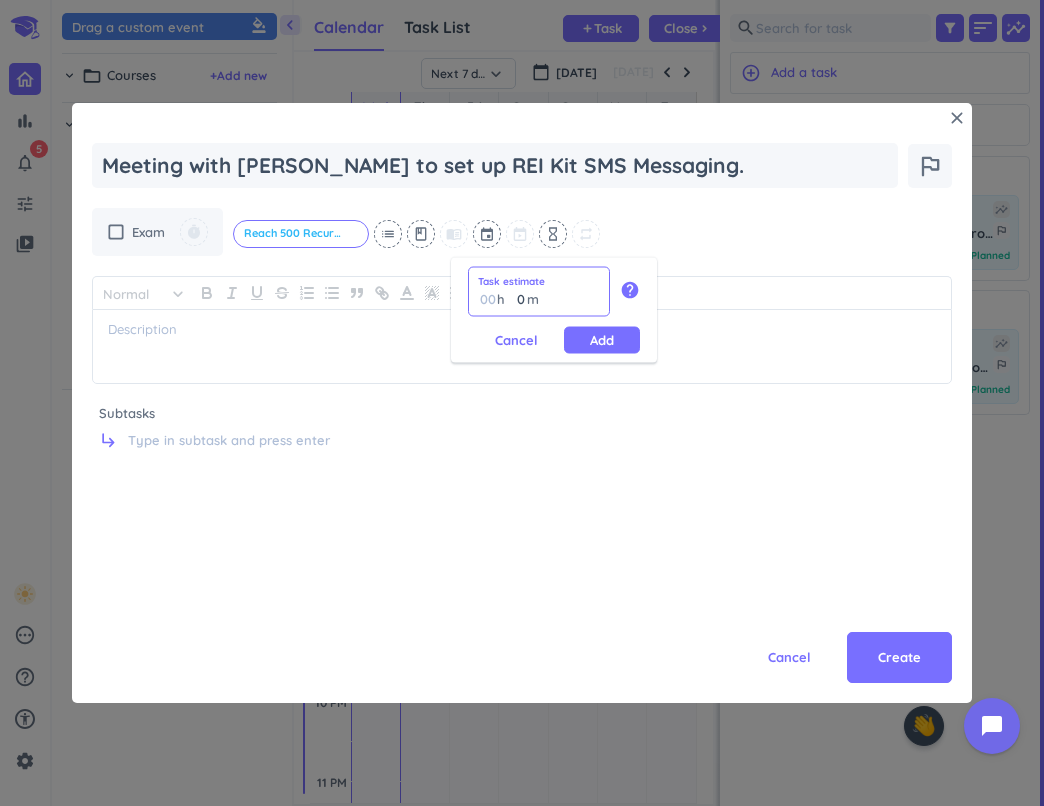 click on "0" at bounding box center (516, 299) 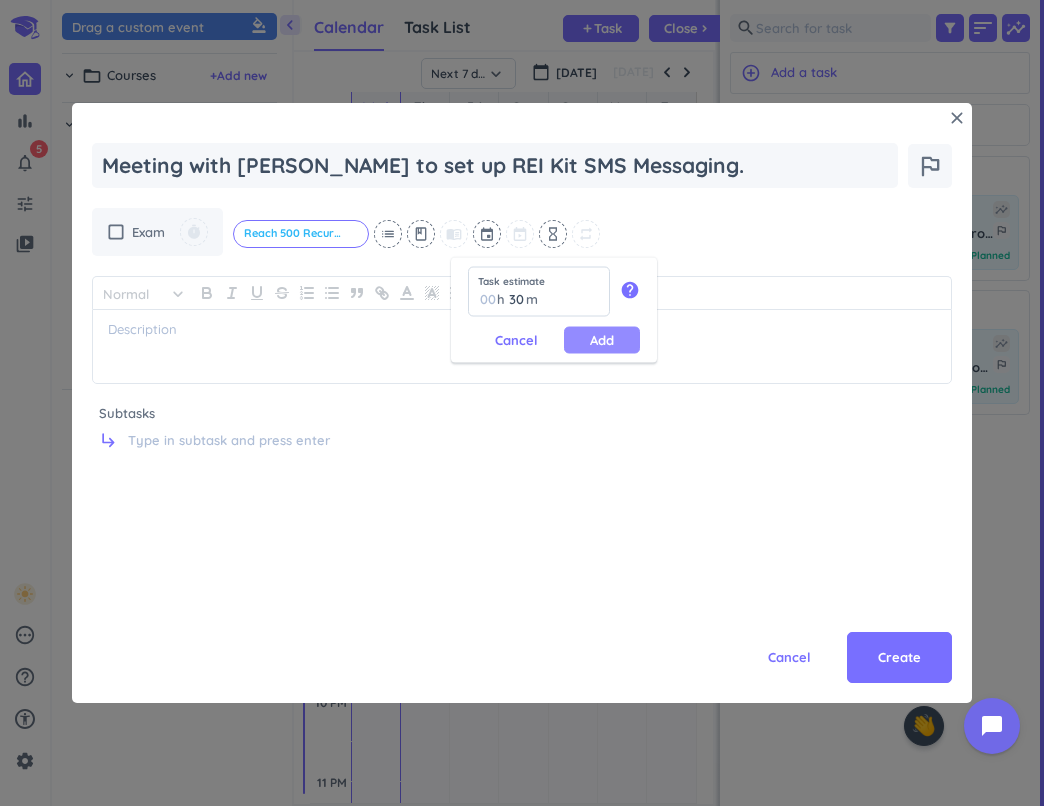 click on "Add" at bounding box center (602, 340) 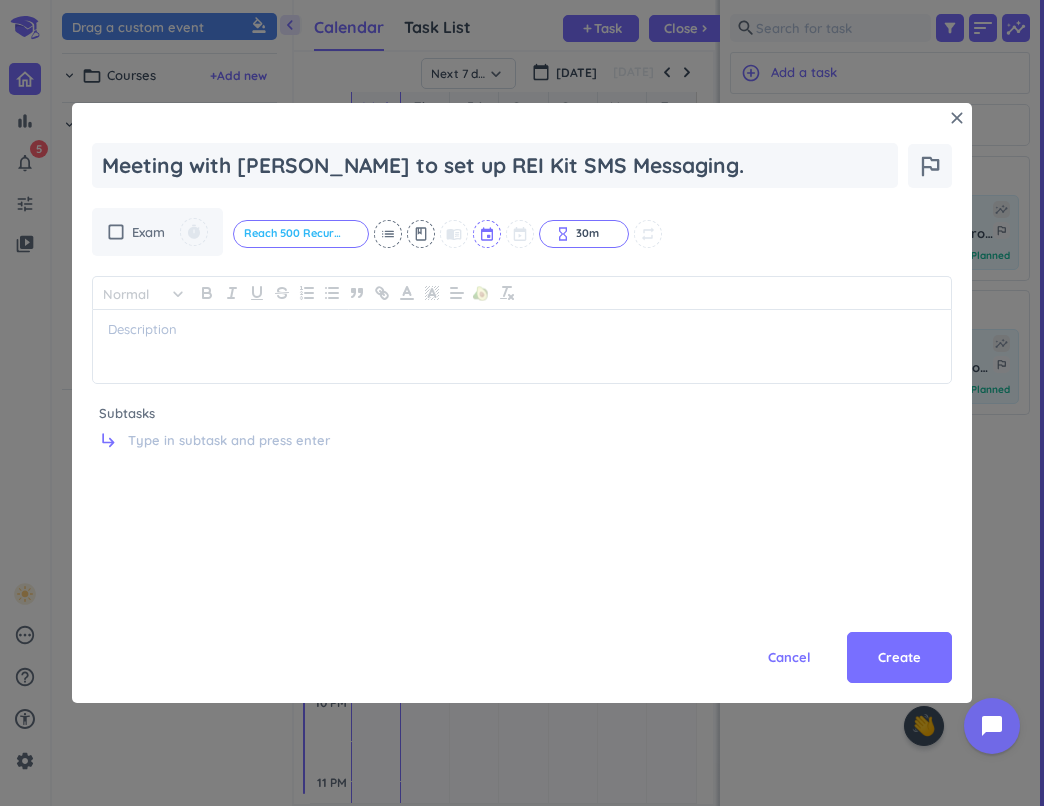 click at bounding box center (488, 234) 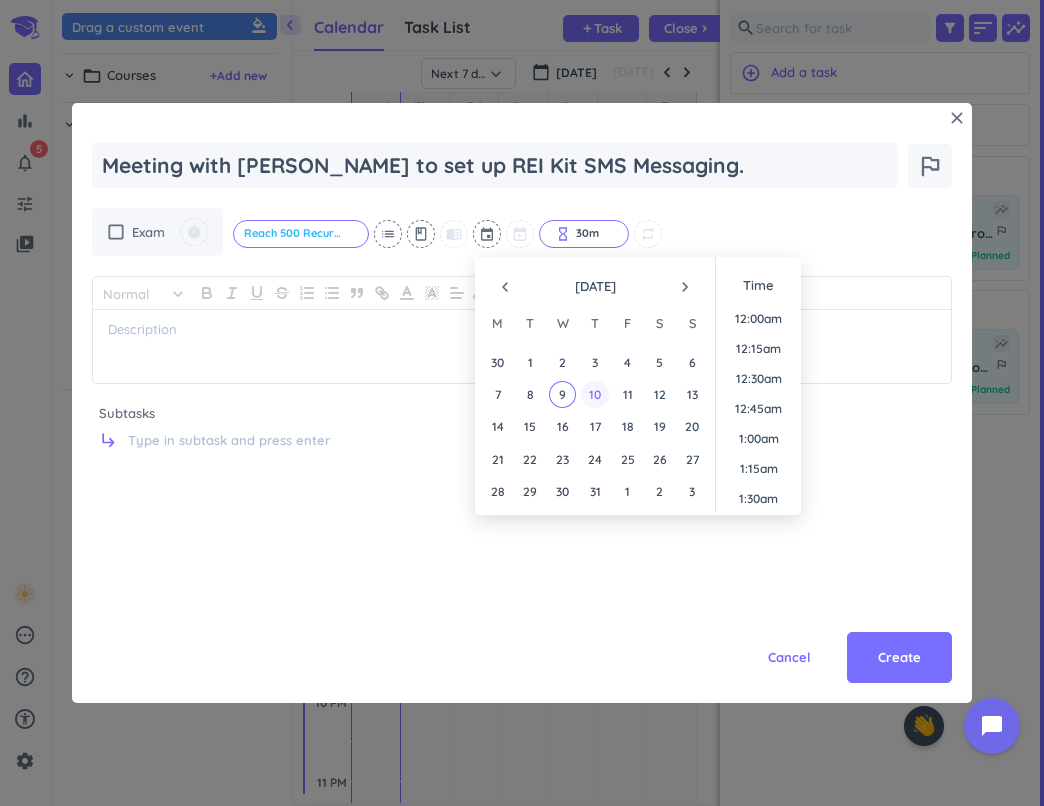 scroll, scrollTop: 2250, scrollLeft: 0, axis: vertical 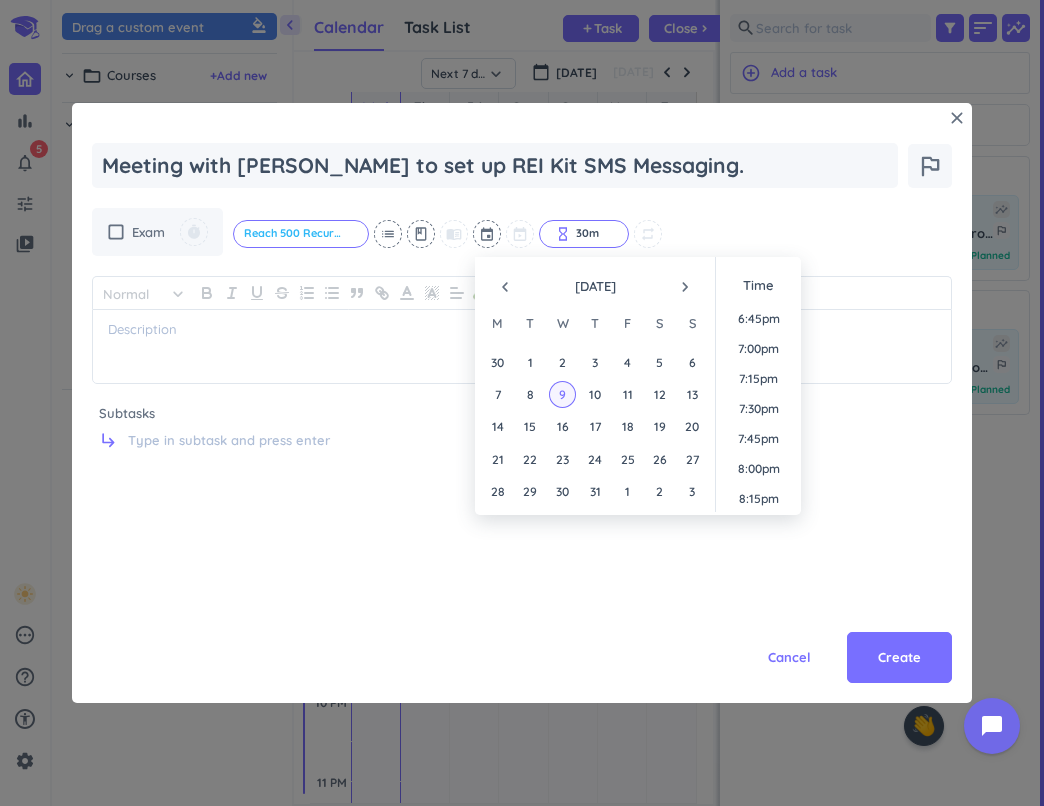 click on "9" at bounding box center (562, 394) 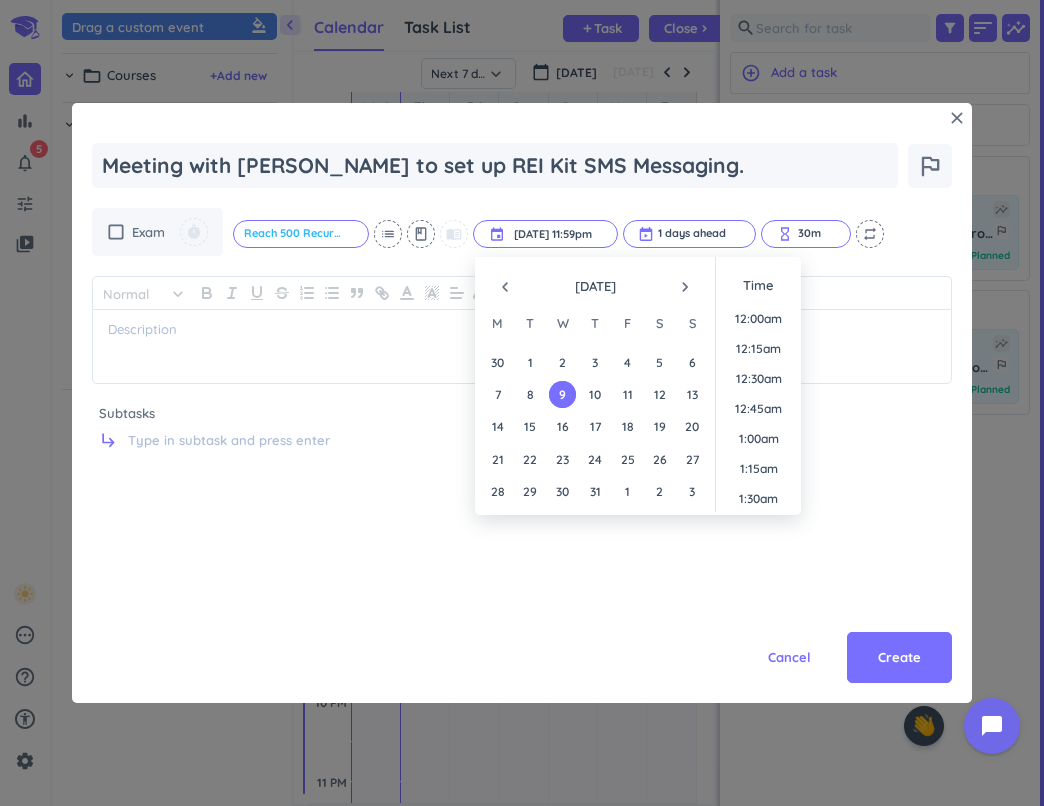 scroll, scrollTop: 2701, scrollLeft: 0, axis: vertical 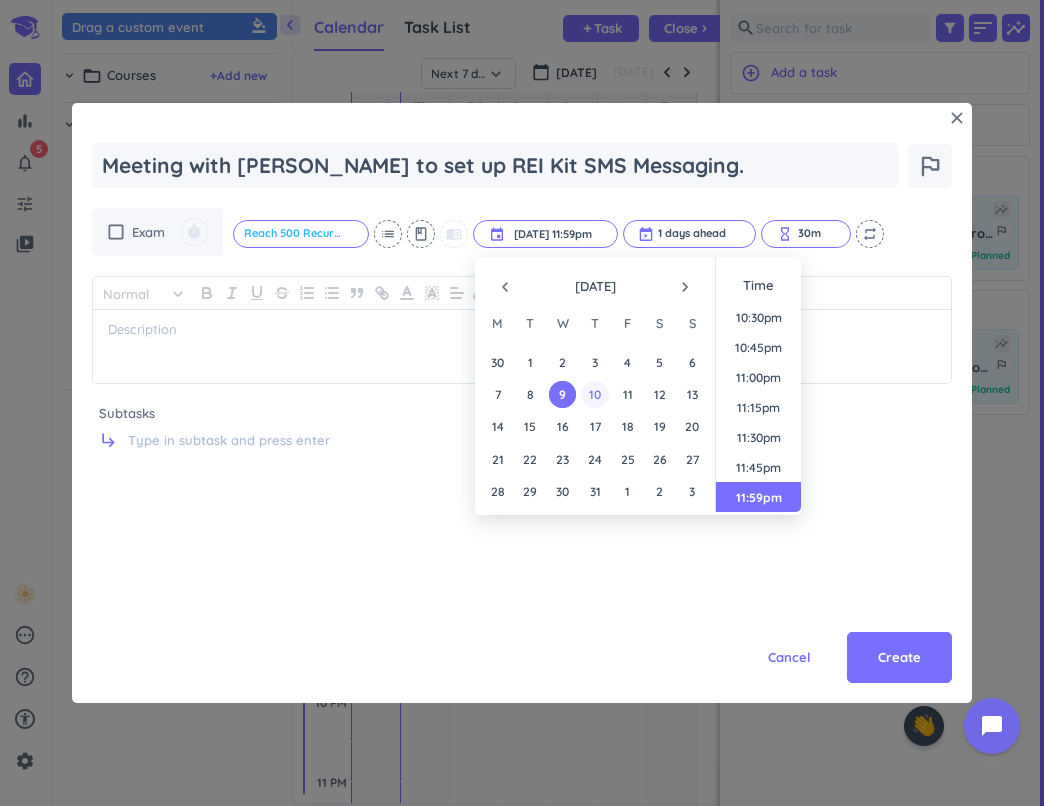 click on "10" at bounding box center [594, 394] 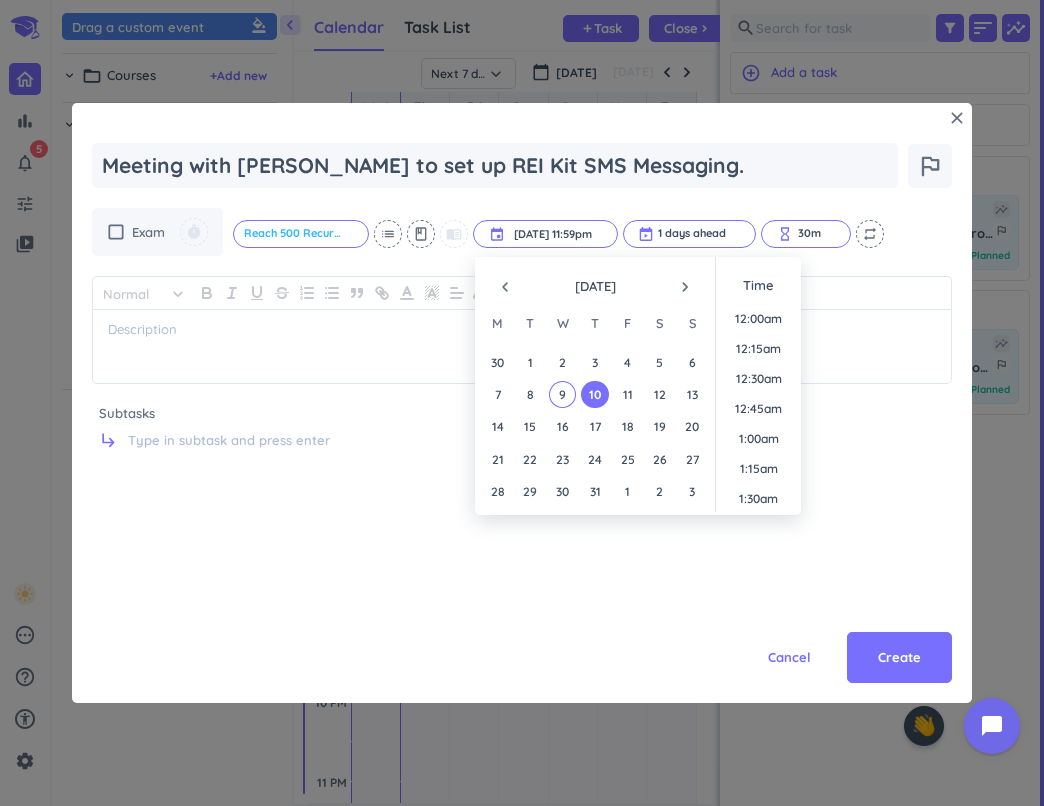 scroll, scrollTop: 2701, scrollLeft: 0, axis: vertical 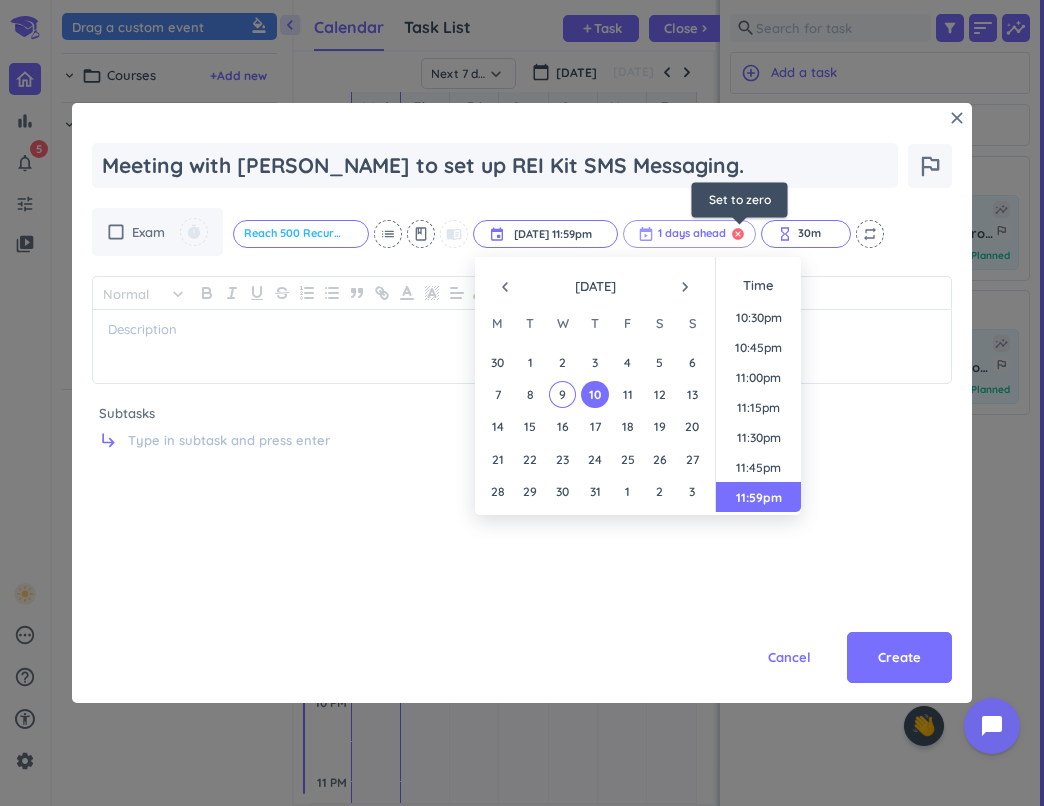 click on "cancel" at bounding box center [738, 234] 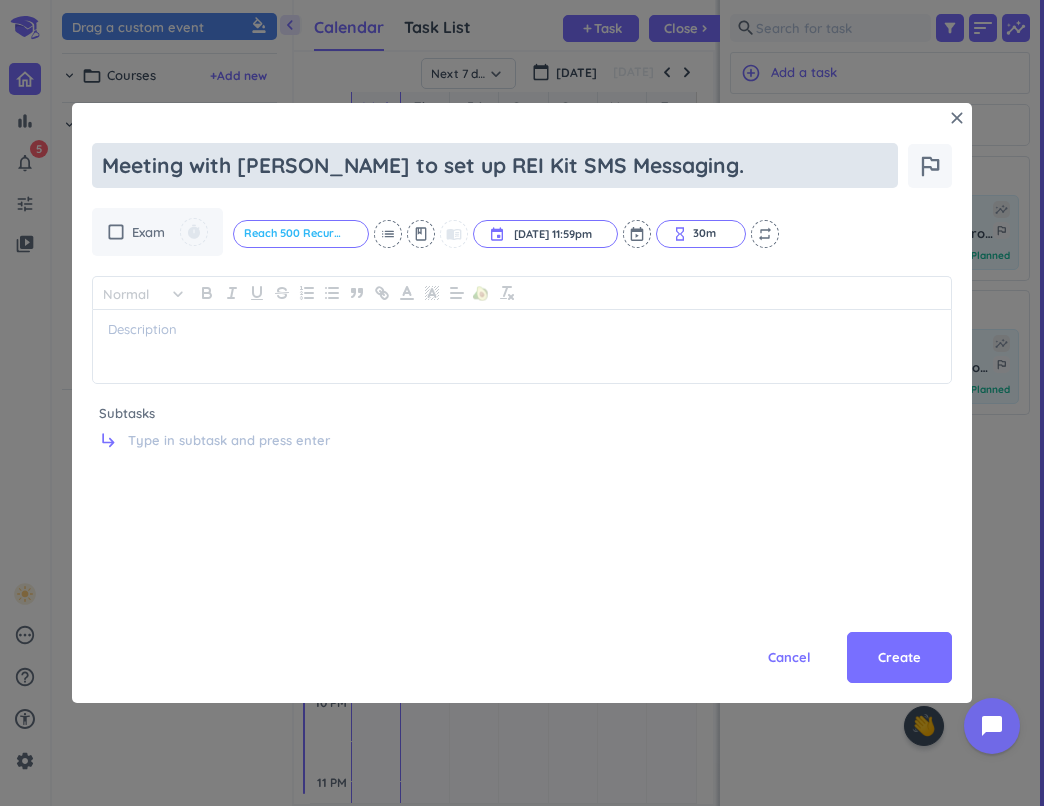 click on "Meeting with [PERSON_NAME] to set up REI Kit SMS Messaging." at bounding box center [495, 165] 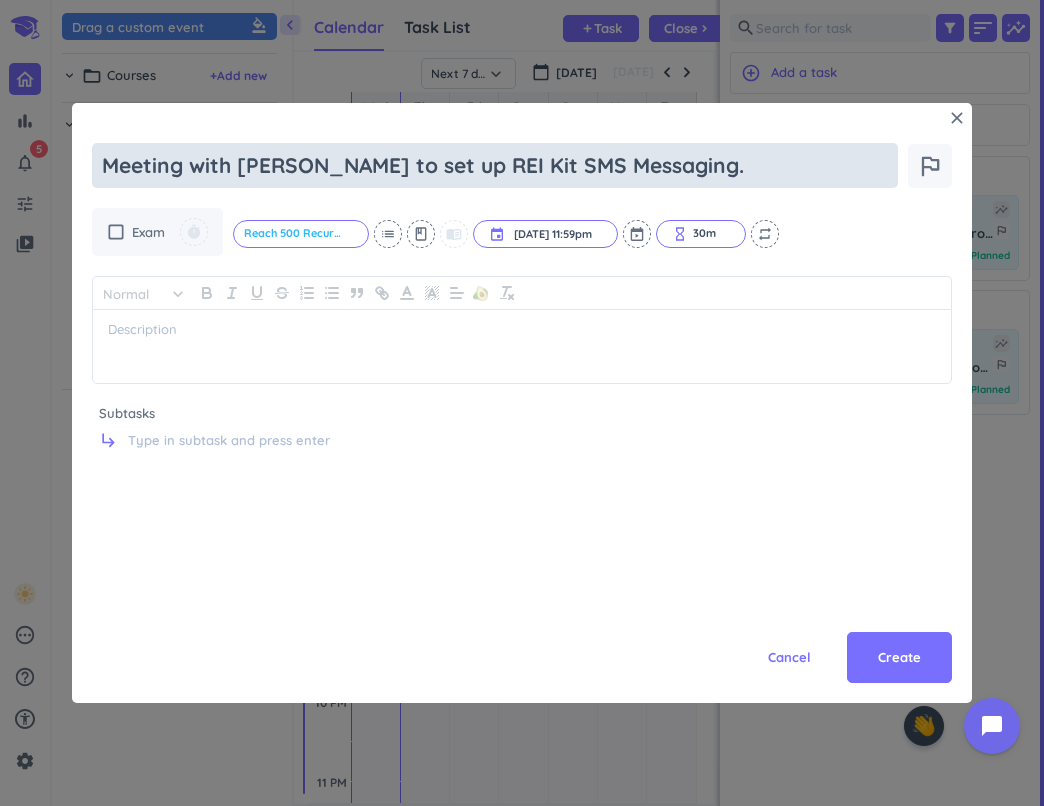 click on "Meeting with [PERSON_NAME] to set up REI Kit SMS Messaging." at bounding box center [495, 165] 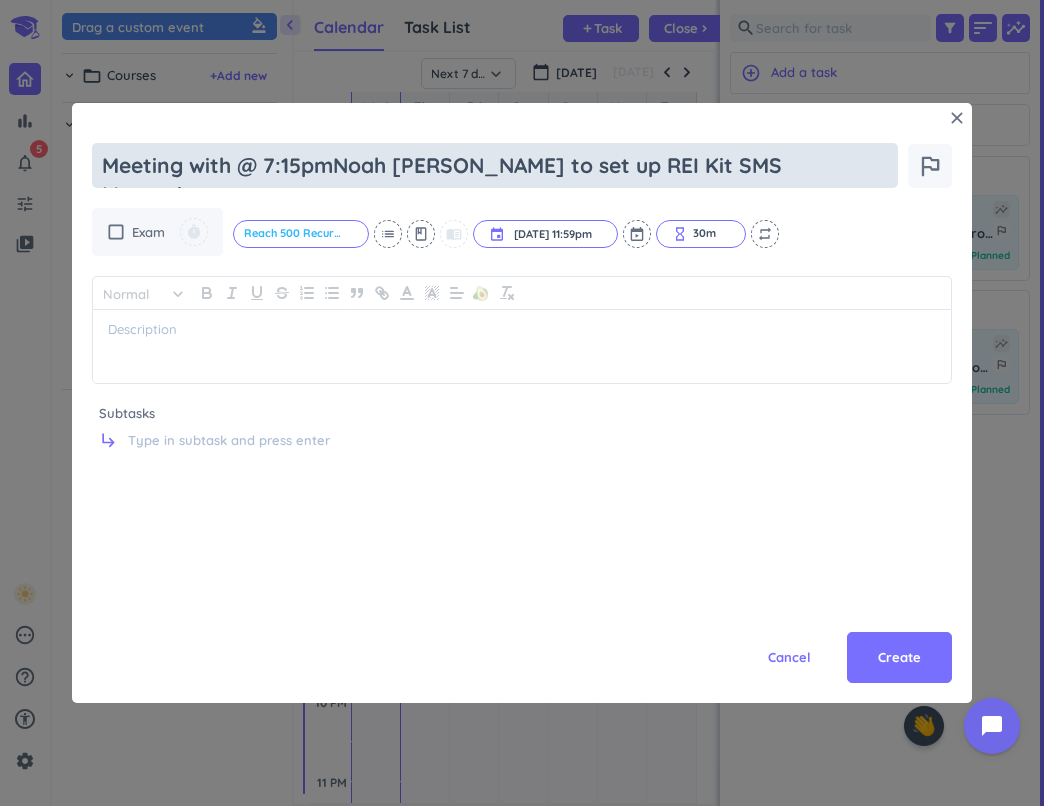 click on "Meeting with @ 7:15pmNoah [PERSON_NAME] to set up REI Kit SMS Messaging." at bounding box center (495, 165) 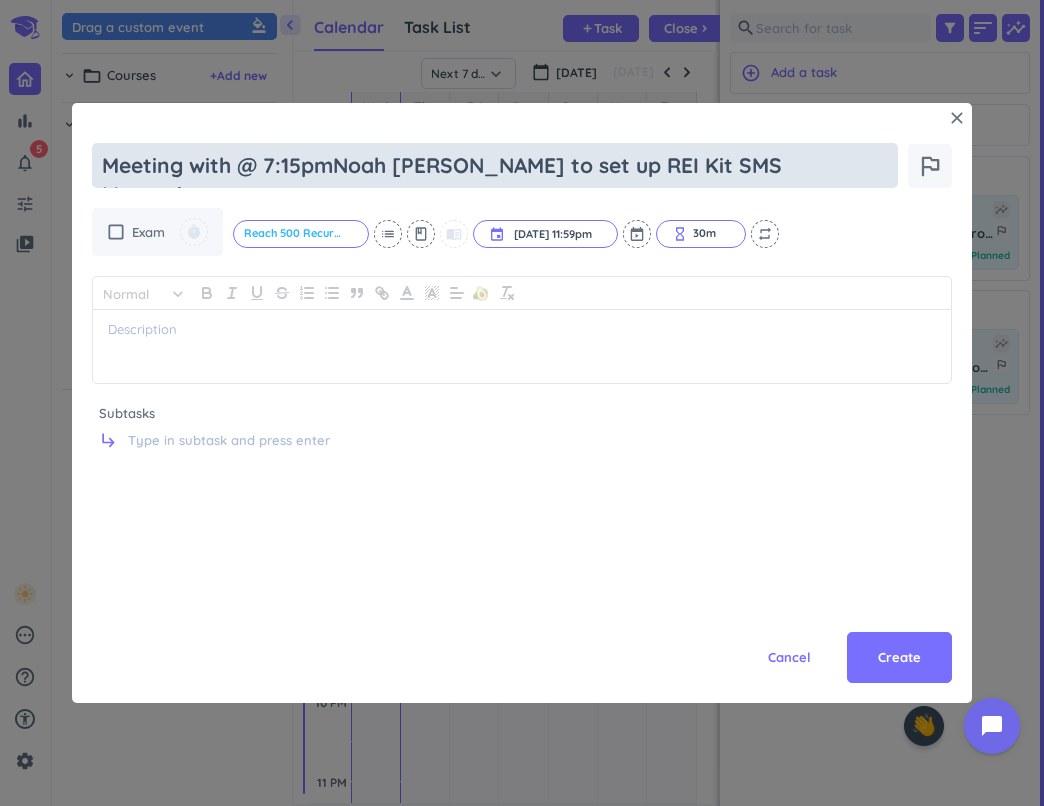 click on "Meeting with @ 7:15pmNoah [PERSON_NAME] to set up REI Kit SMS Messaging." at bounding box center [495, 165] 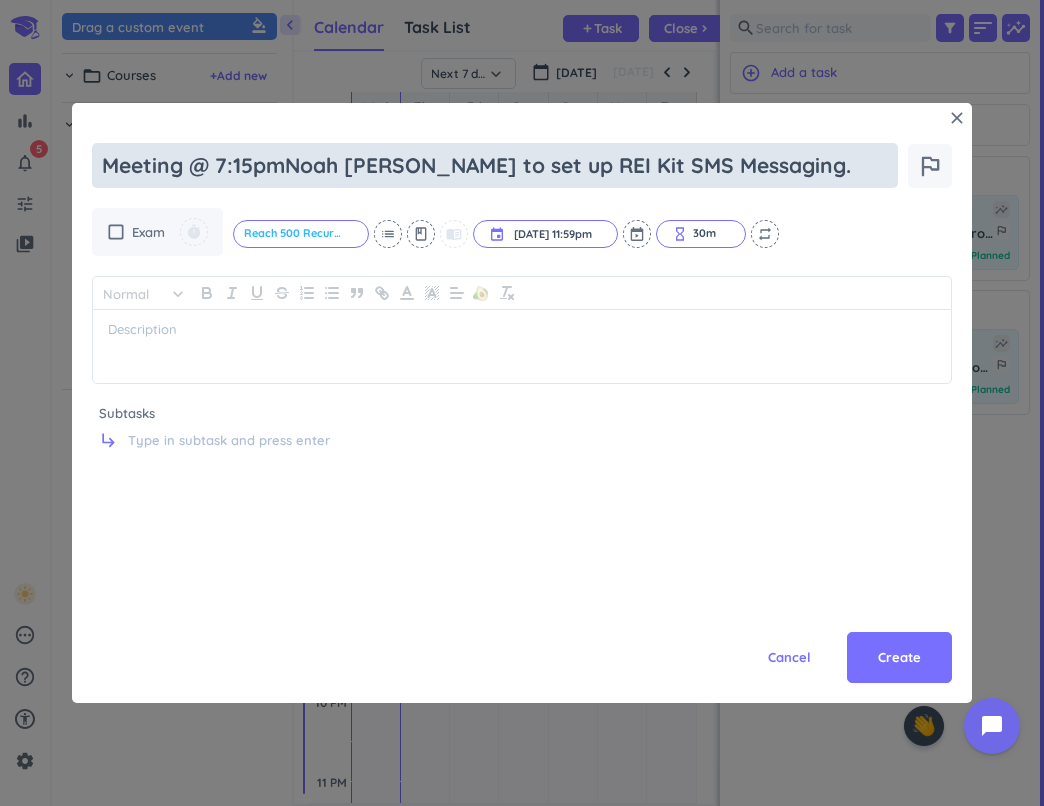 click on "Meeting @ 7:15pmNoah [PERSON_NAME] to set up REI Kit SMS Messaging." at bounding box center [495, 165] 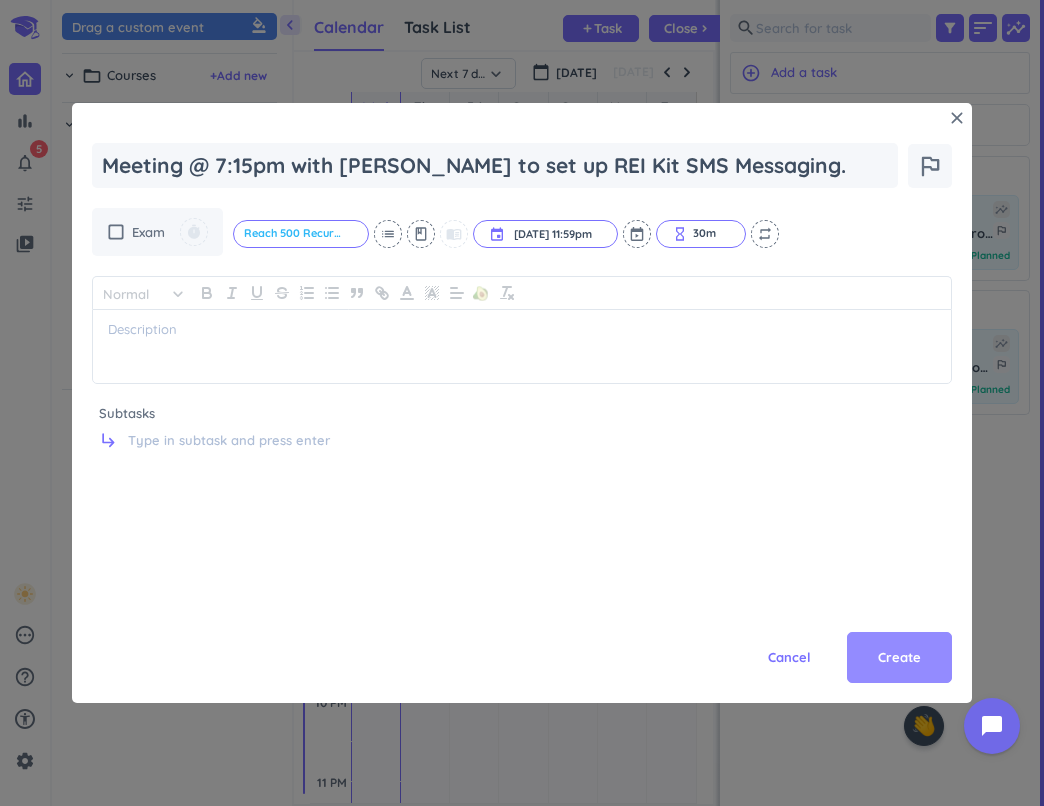 click on "Create" at bounding box center (899, 658) 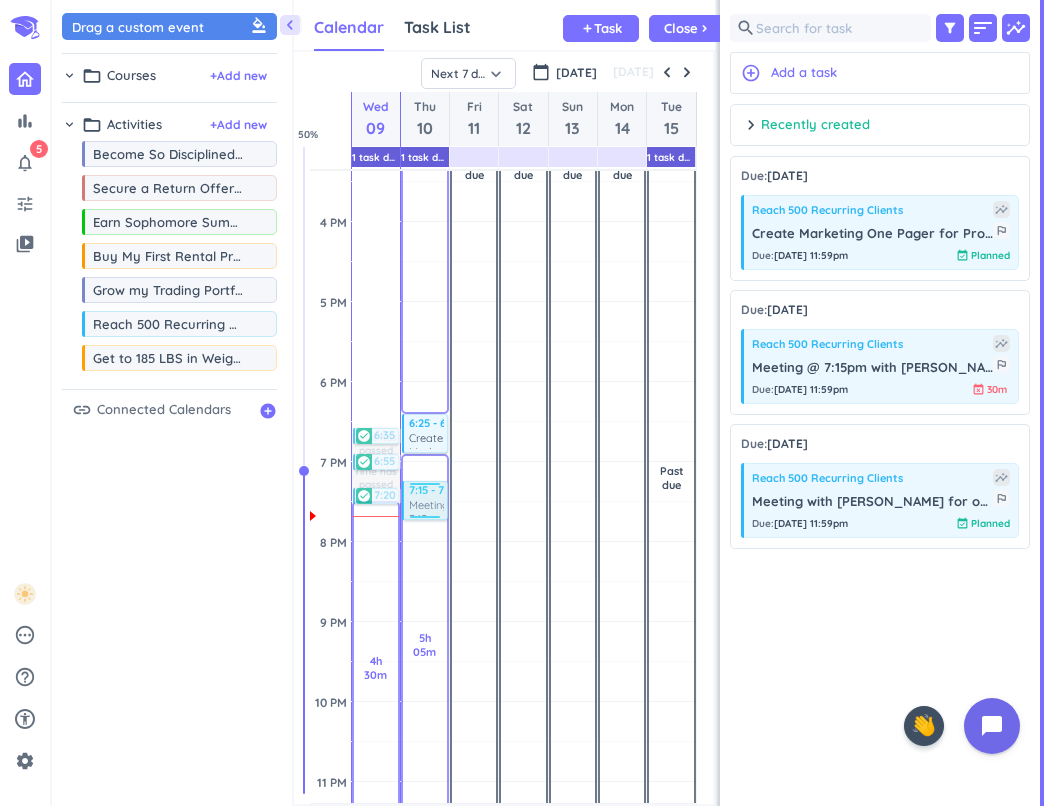 drag, startPoint x: 888, startPoint y: 359, endPoint x: 438, endPoint y: 485, distance: 467.3072 